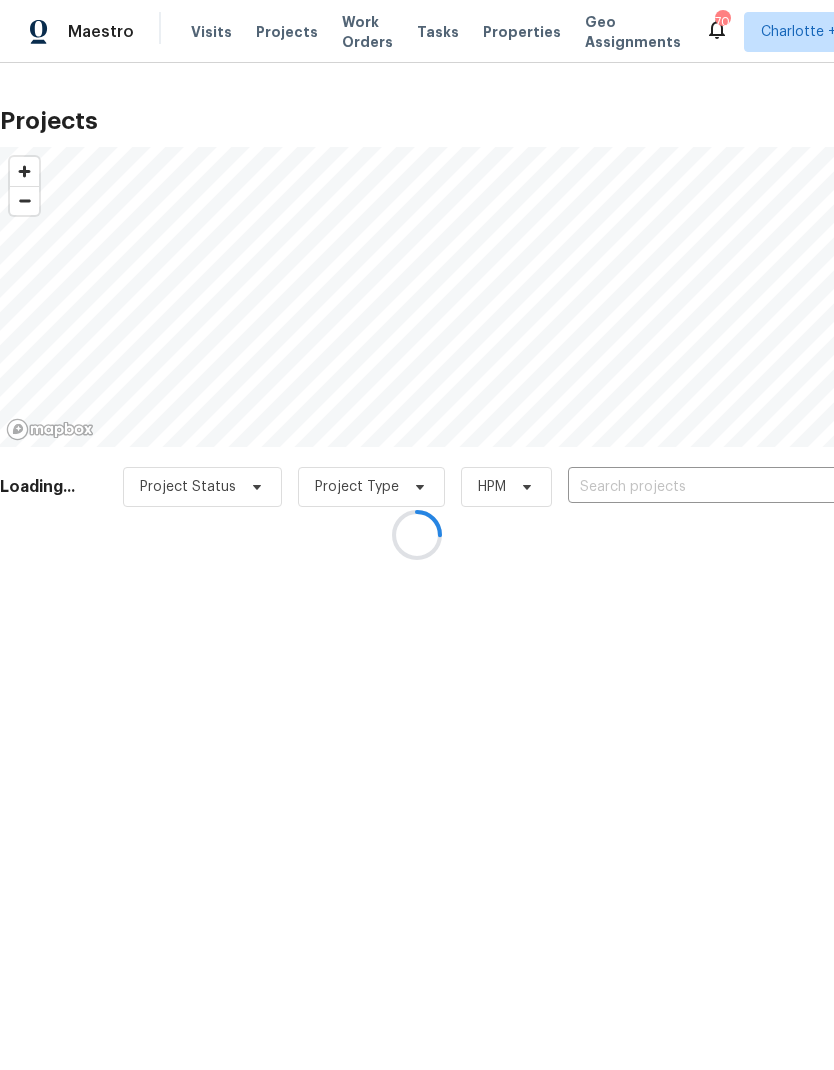 scroll, scrollTop: 0, scrollLeft: 0, axis: both 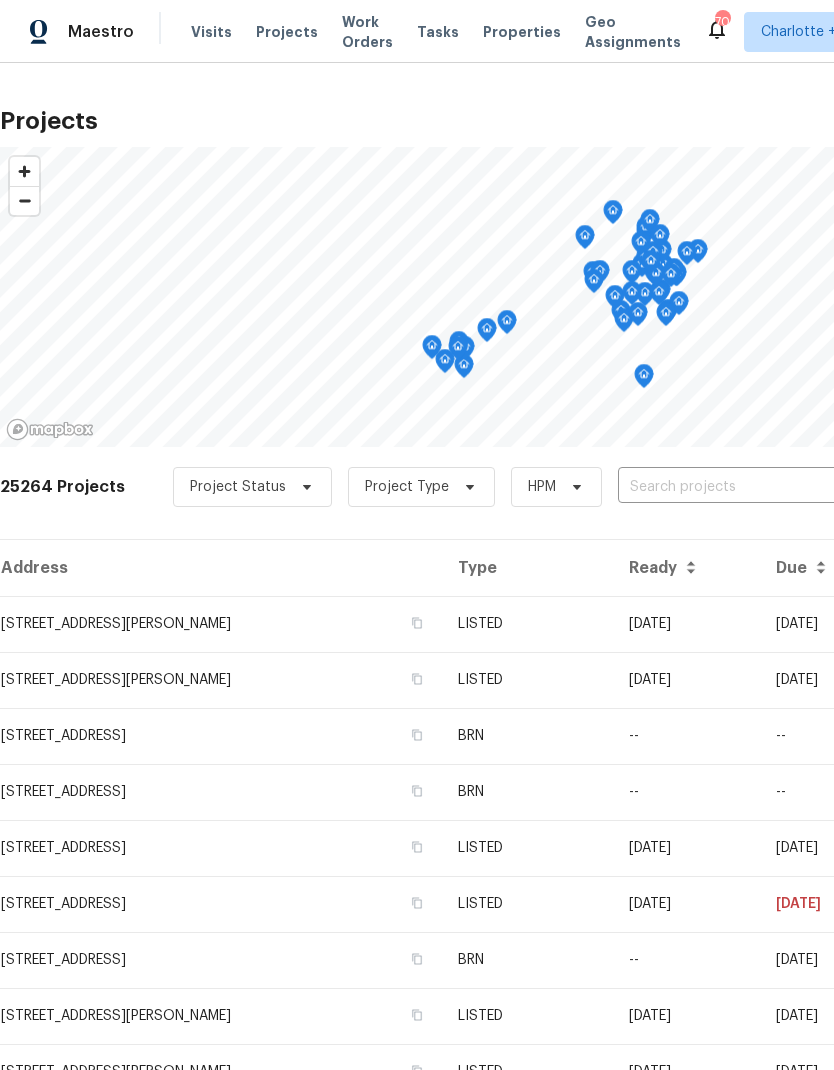 click at bounding box center [732, 487] 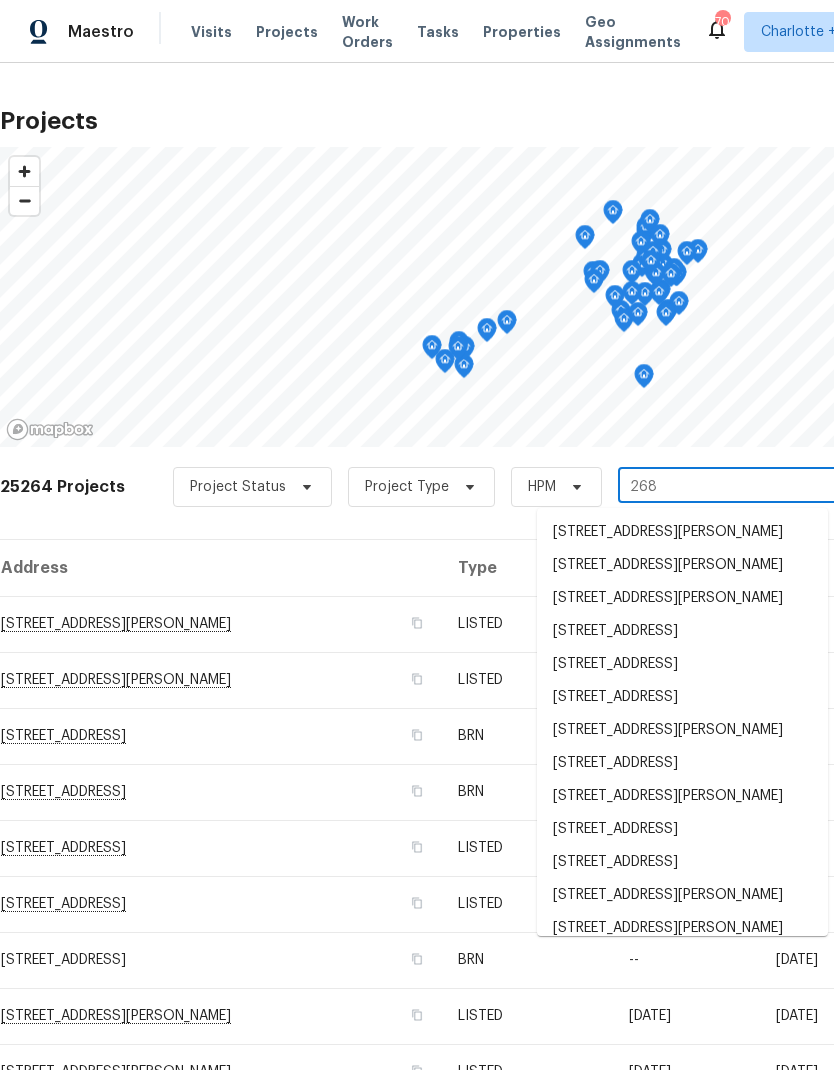 type on "2683" 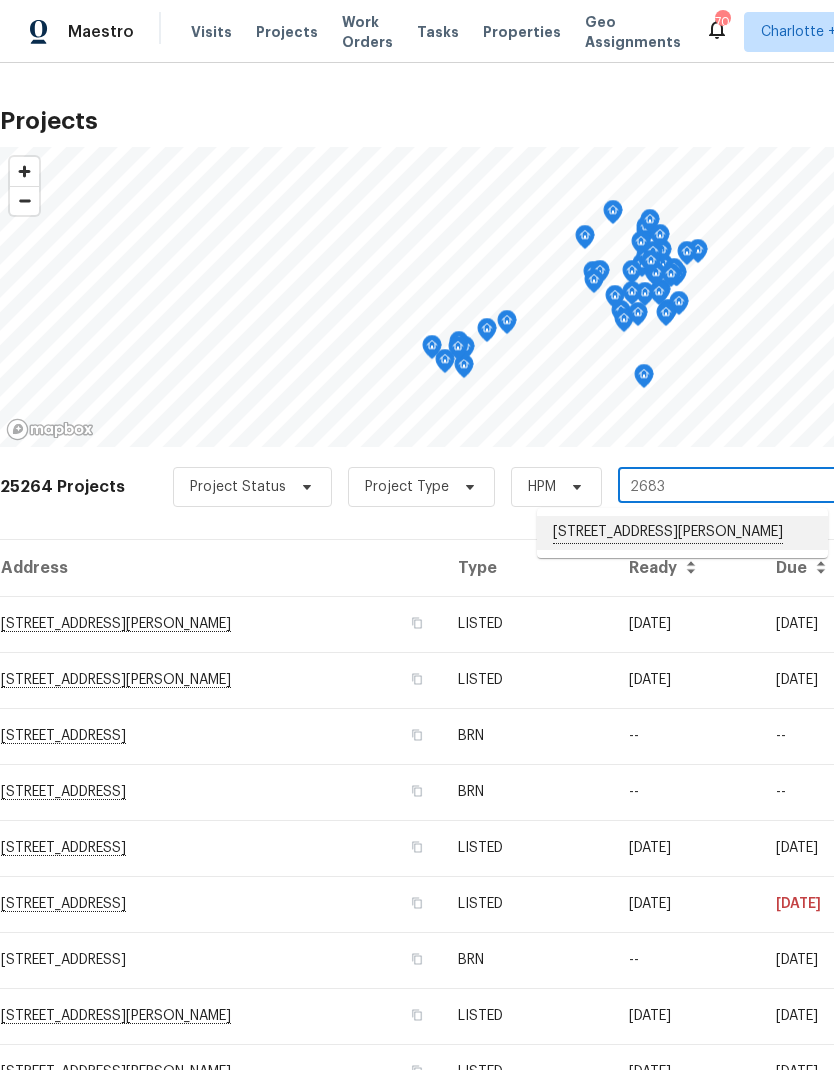 click on "[STREET_ADDRESS][PERSON_NAME]" at bounding box center (682, 533) 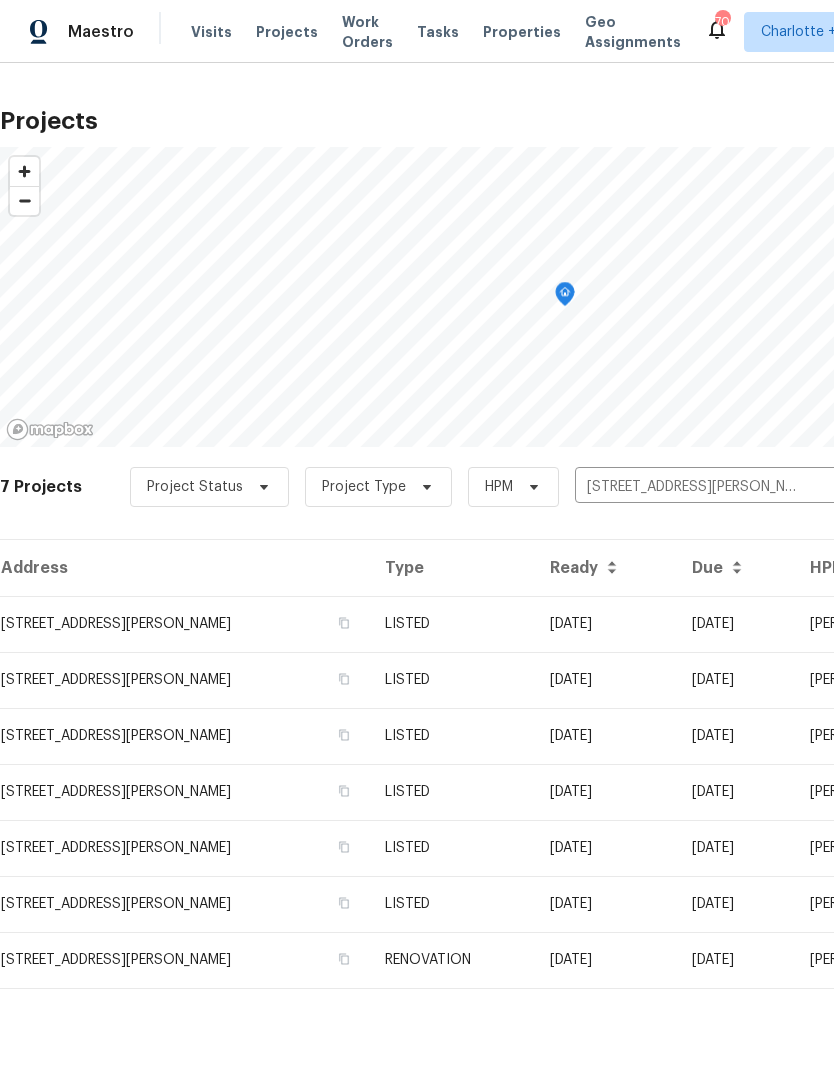 click on "[STREET_ADDRESS][PERSON_NAME]" at bounding box center (184, 624) 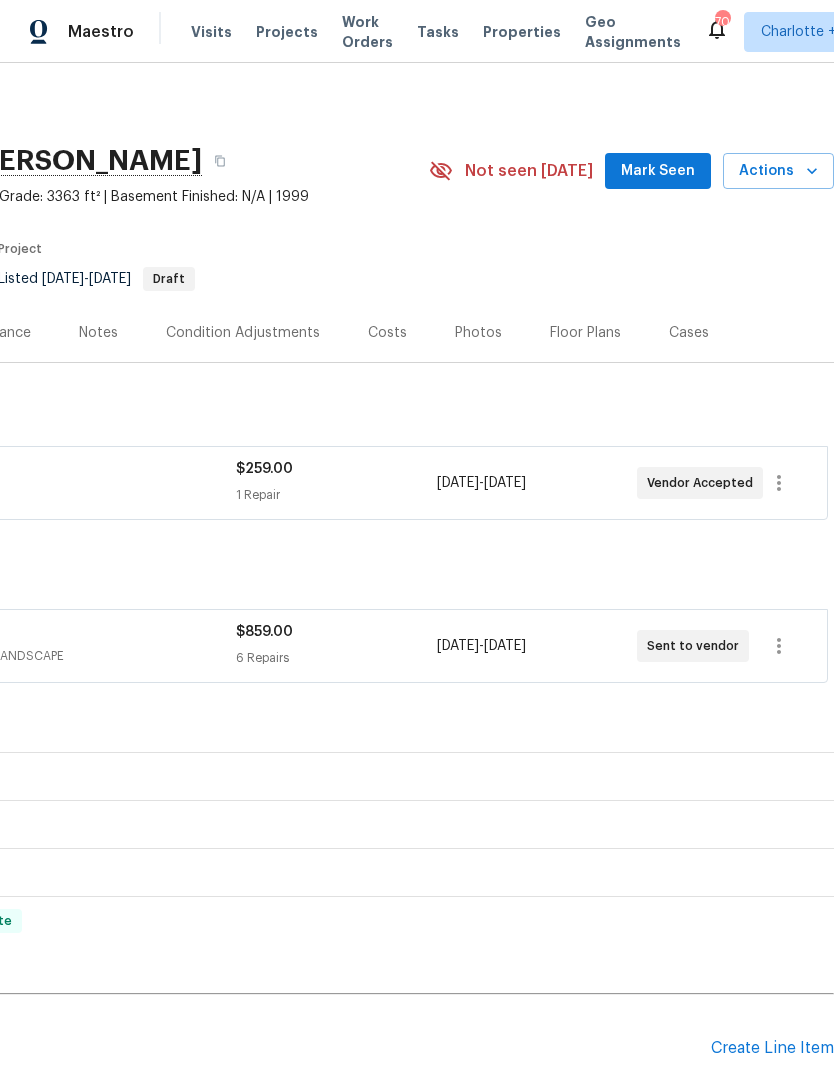 scroll, scrollTop: 0, scrollLeft: 296, axis: horizontal 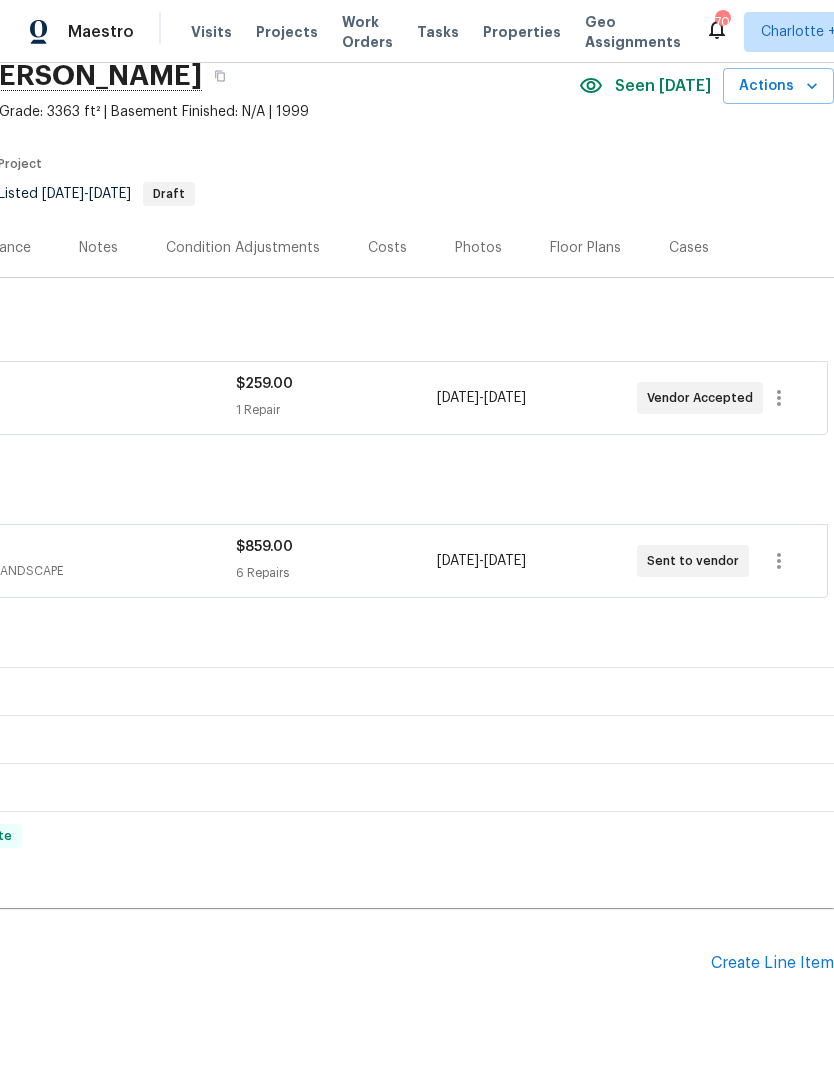 click on "Create Line Item" at bounding box center (772, 963) 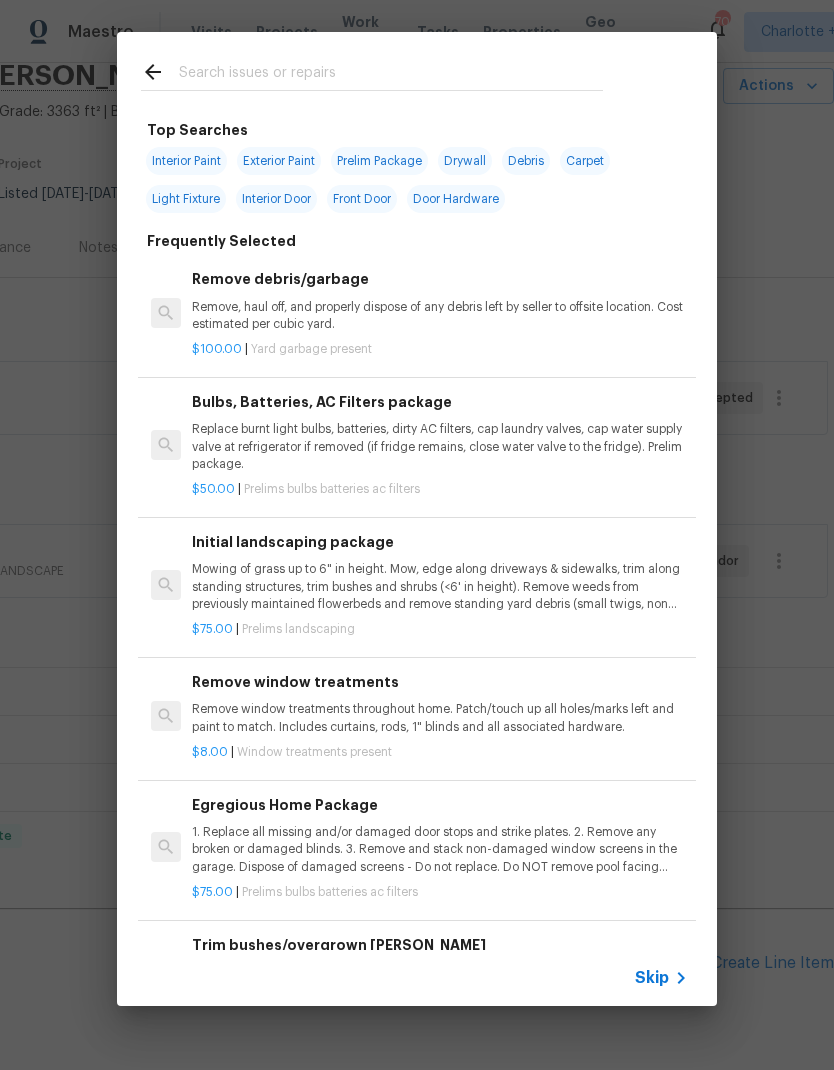 click at bounding box center (391, 75) 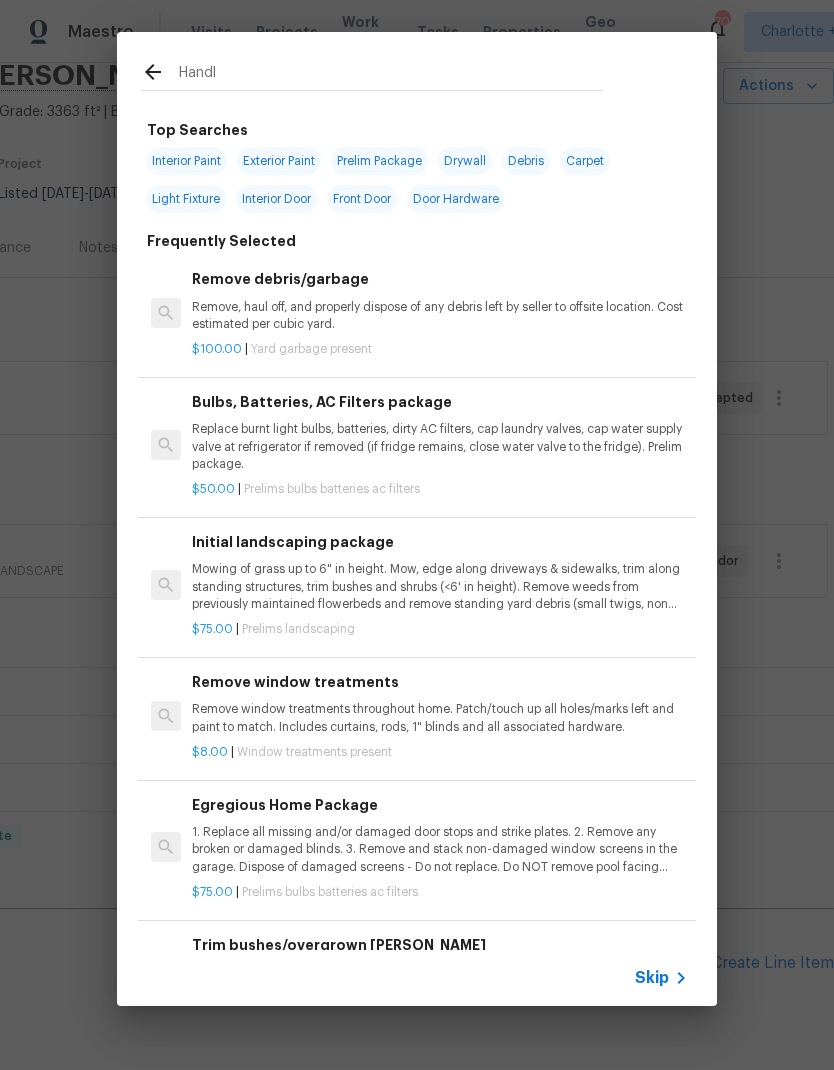 type on "Handle" 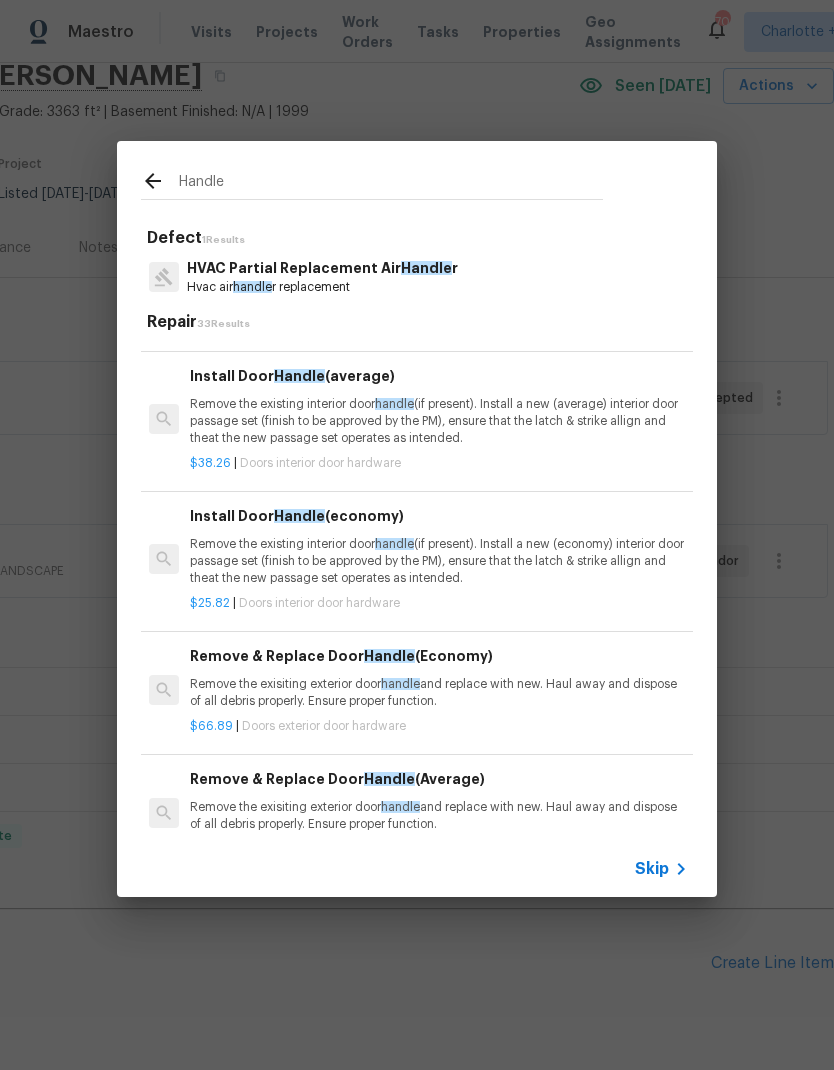 scroll, scrollTop: 954, scrollLeft: 2, axis: both 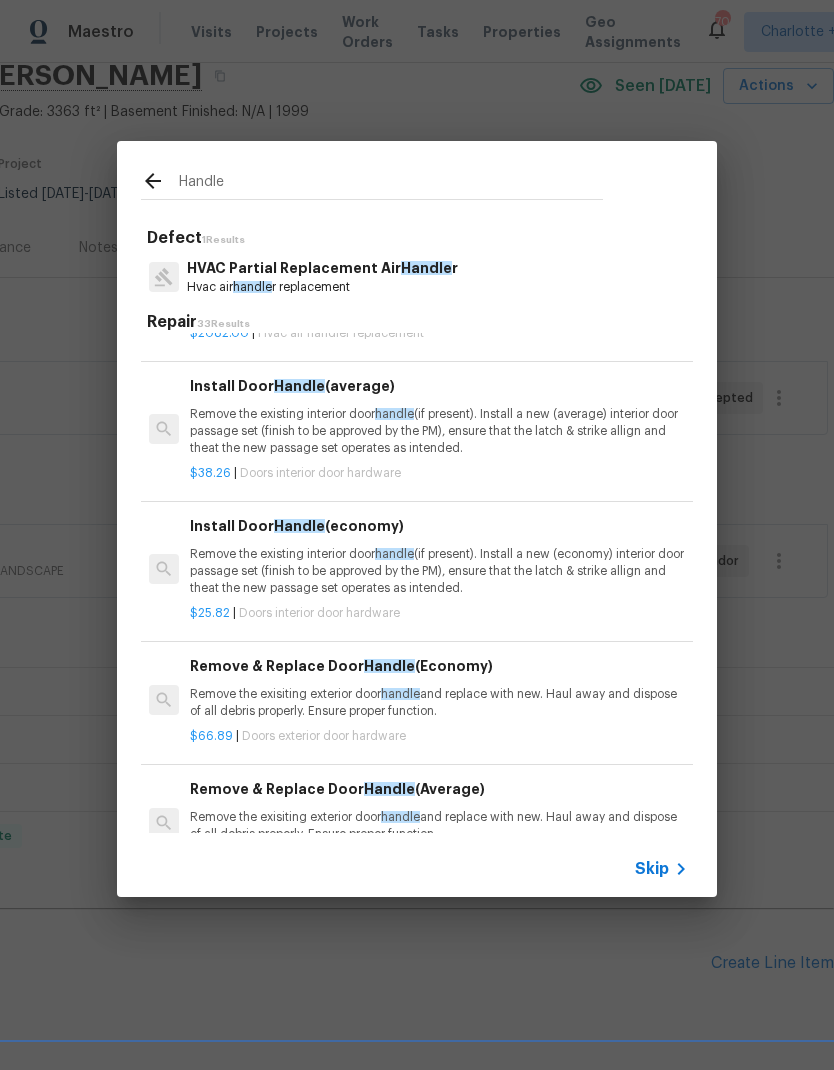click on "Install Door  Handle  (average) Remove the existing interior door  handle  (if present). Install a new (average) interior door passage set (finish to be approved by the PM), ensure that the latch & strike allign and theat the new passage set operates as intended." at bounding box center (438, 416) 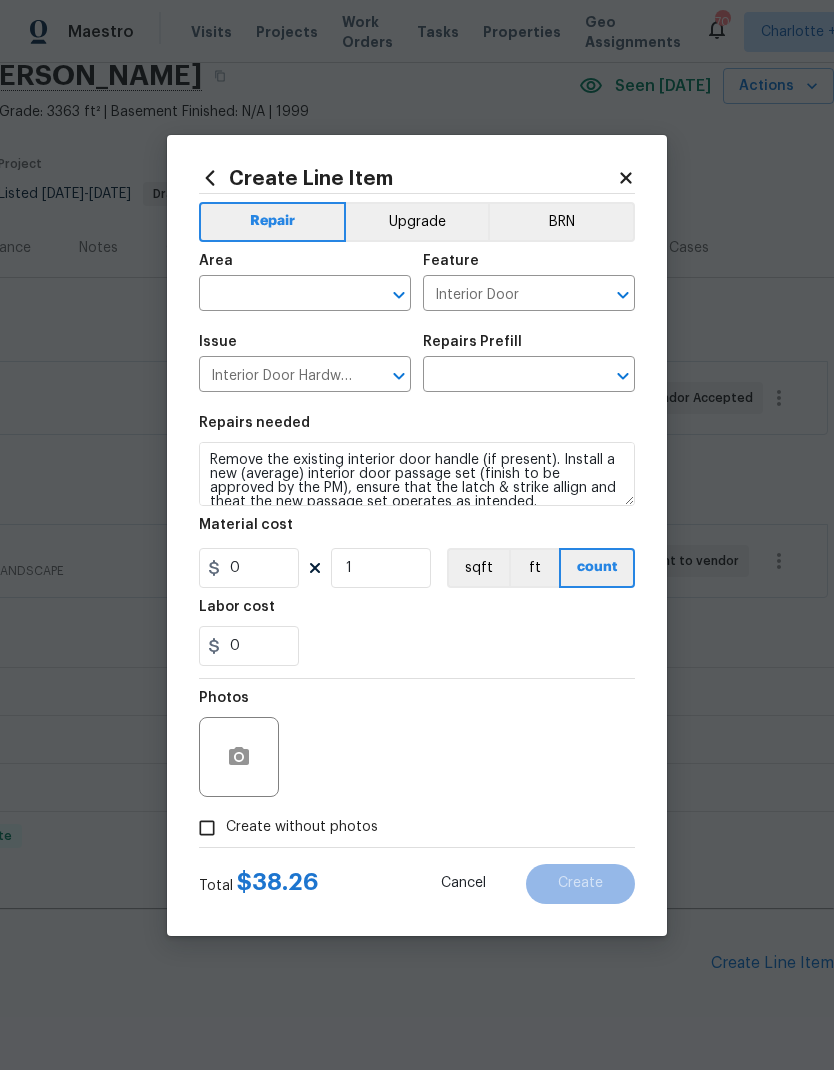 type on "Install Door Handle (average) $38.26" 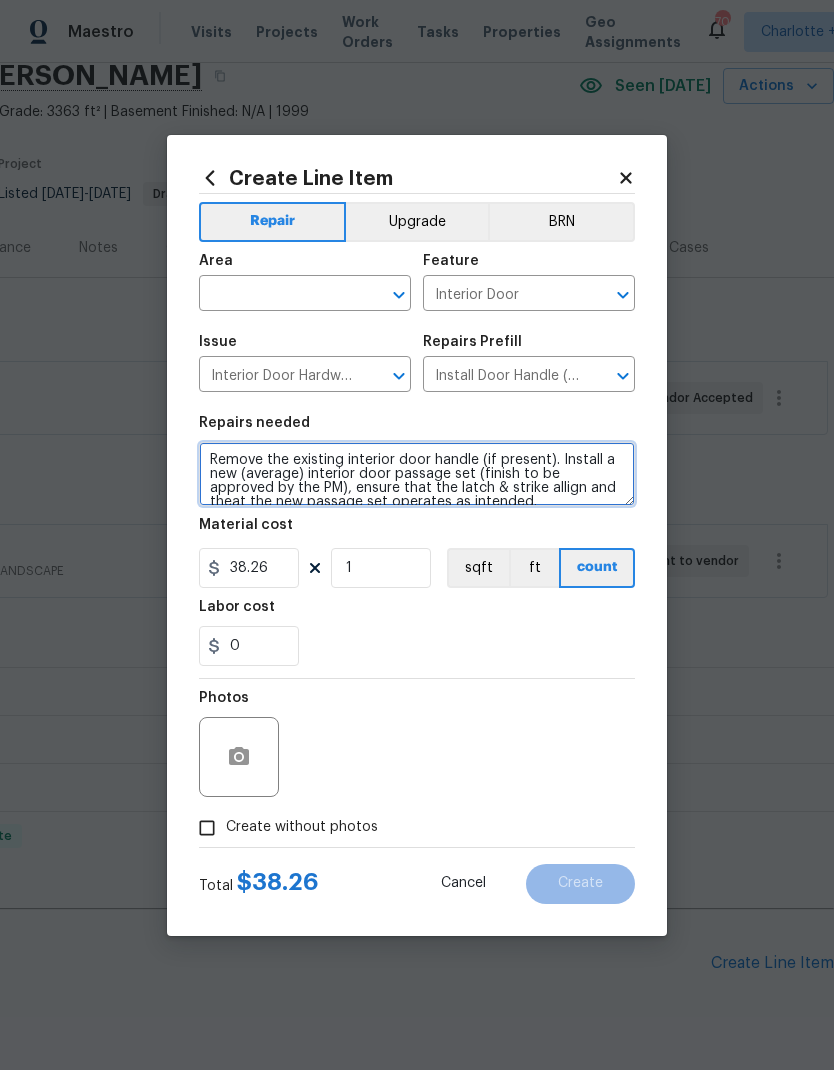 click on "Remove the existing interior door handle (if present). Install a new (average) interior door passage set (finish to be approved by the PM), ensure that the latch & strike allign and theat the new passage set operates as intended." at bounding box center (417, 474) 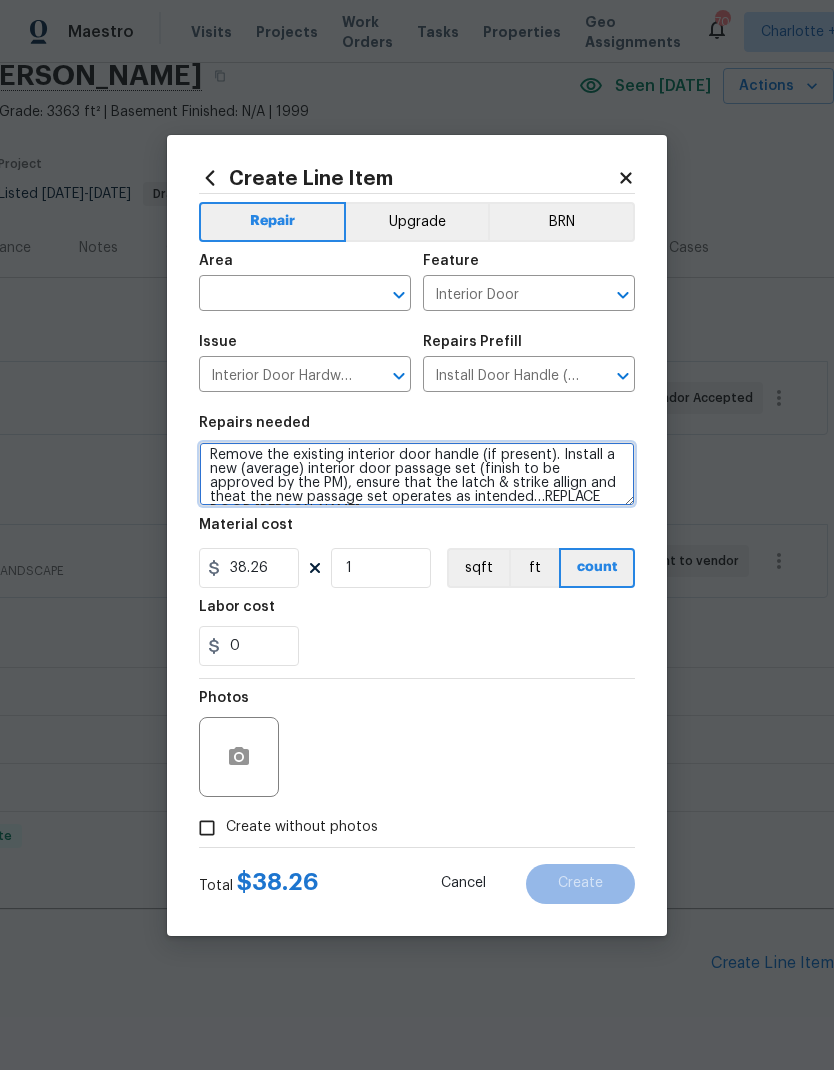 scroll, scrollTop: 19, scrollLeft: 0, axis: vertical 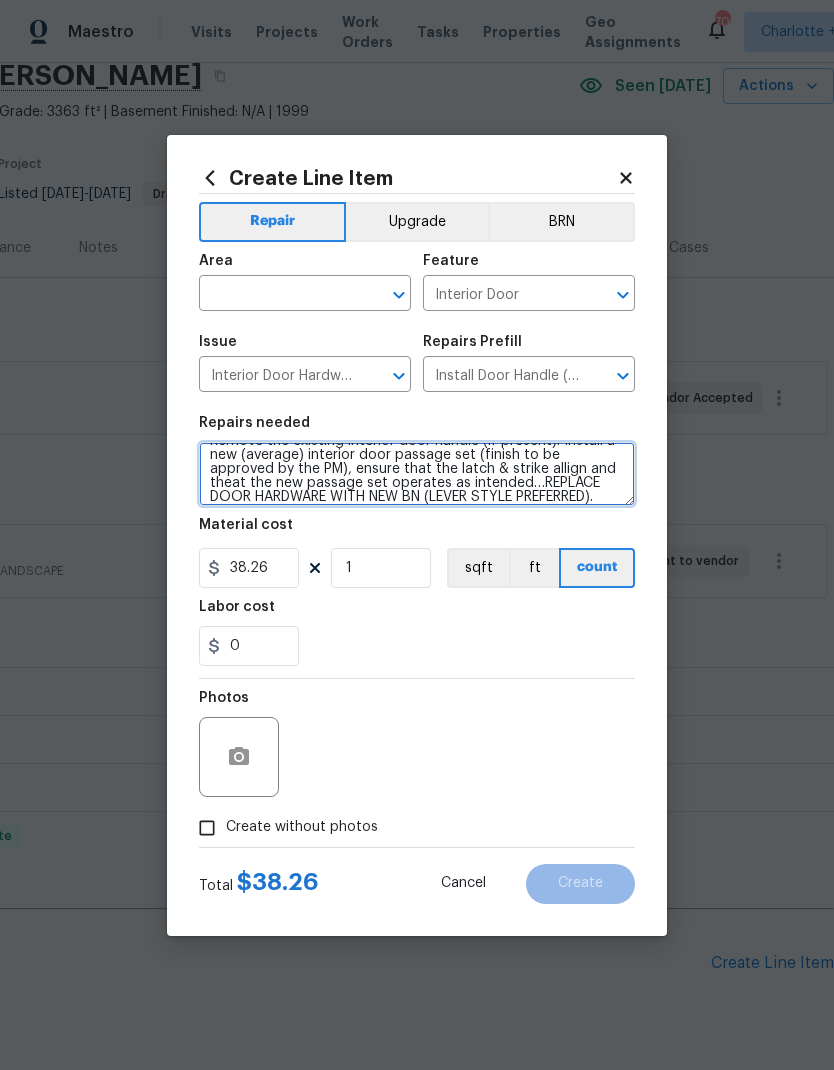 type on "Remove the existing interior door handle (if present). Install a new (average) interior door passage set (finish to be approved by the PM), ensure that the latch & strike allign and theat the new passage set operates as intended…REPLACE DOOR HARDWARE WITH NEW BN (LEVER STYLE PREFERRED)." 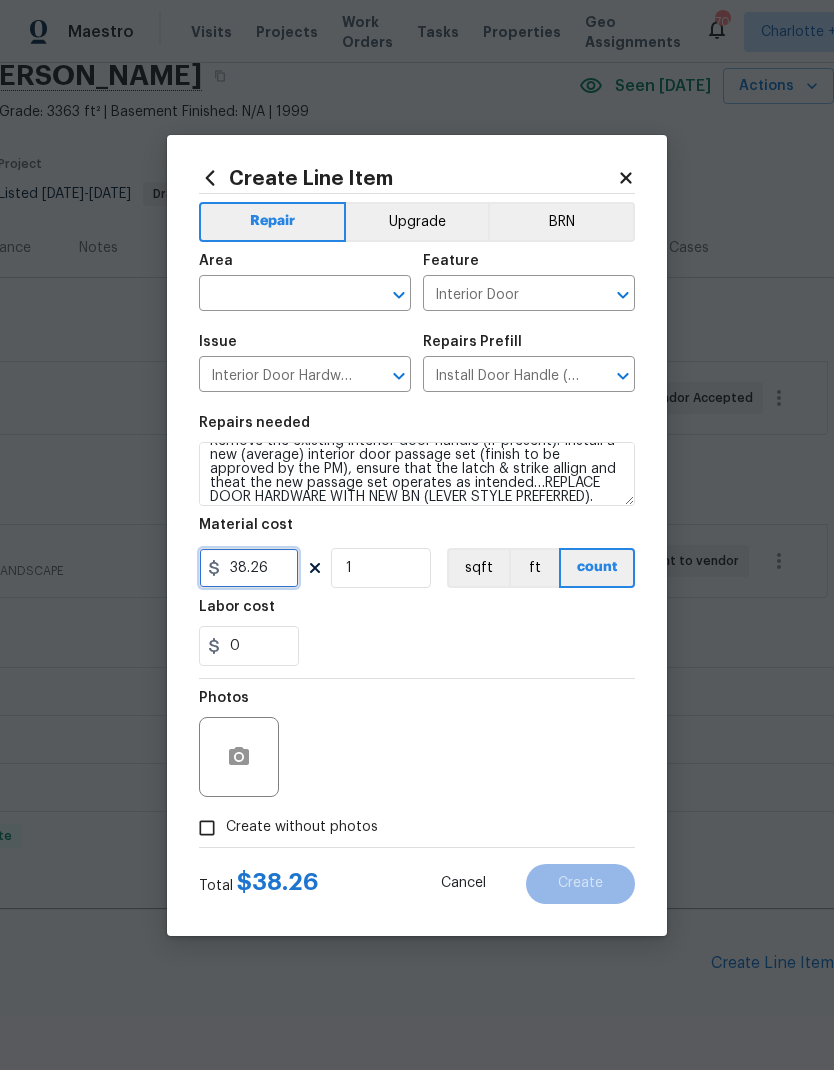 click on "38.26" at bounding box center [249, 568] 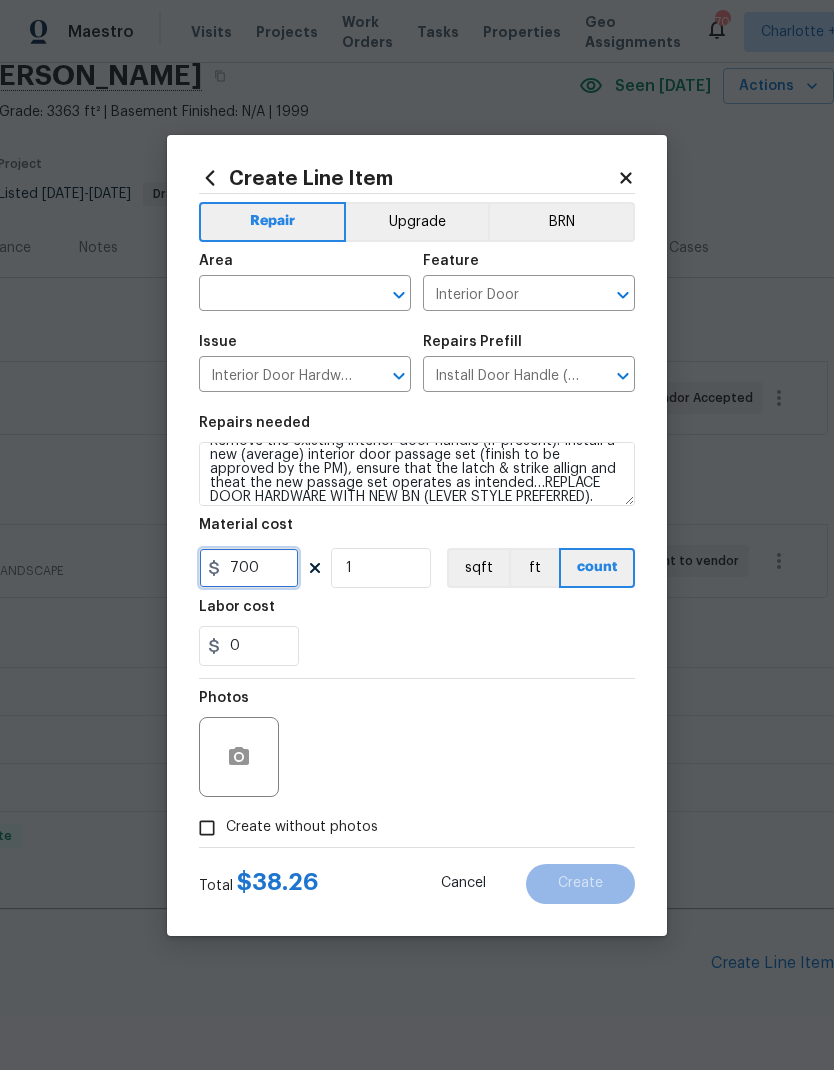 type on "700" 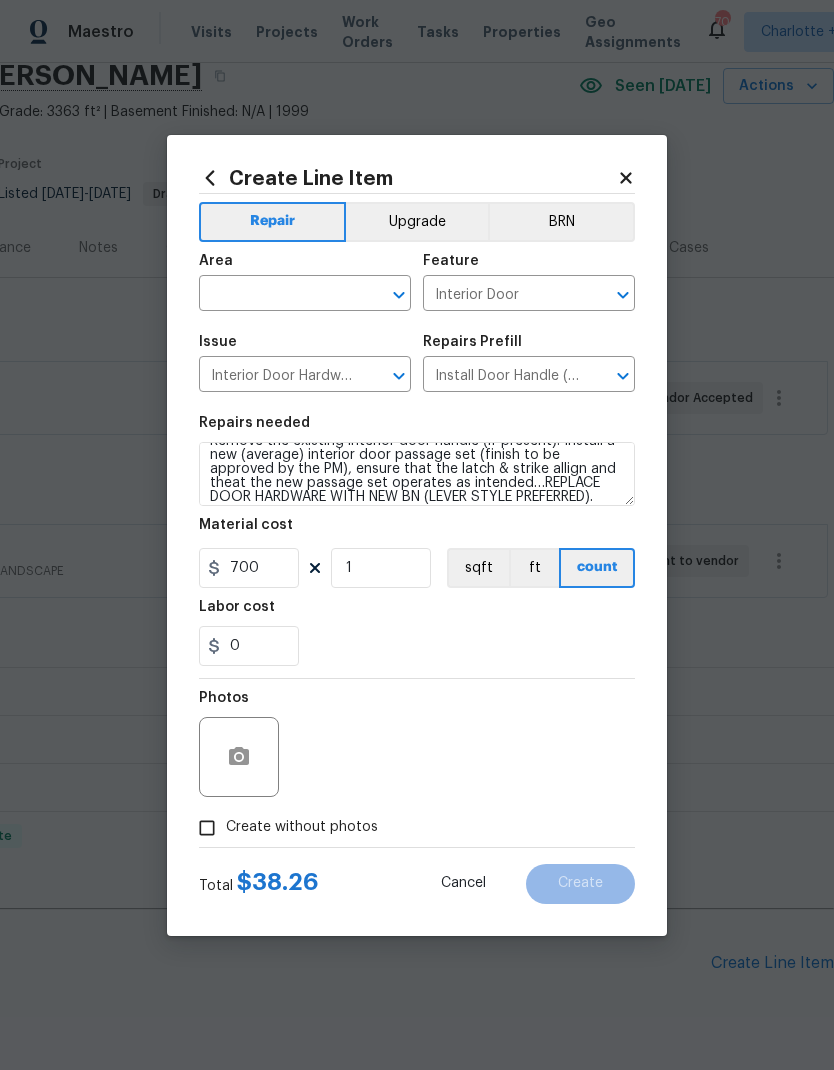 click at bounding box center [277, 295] 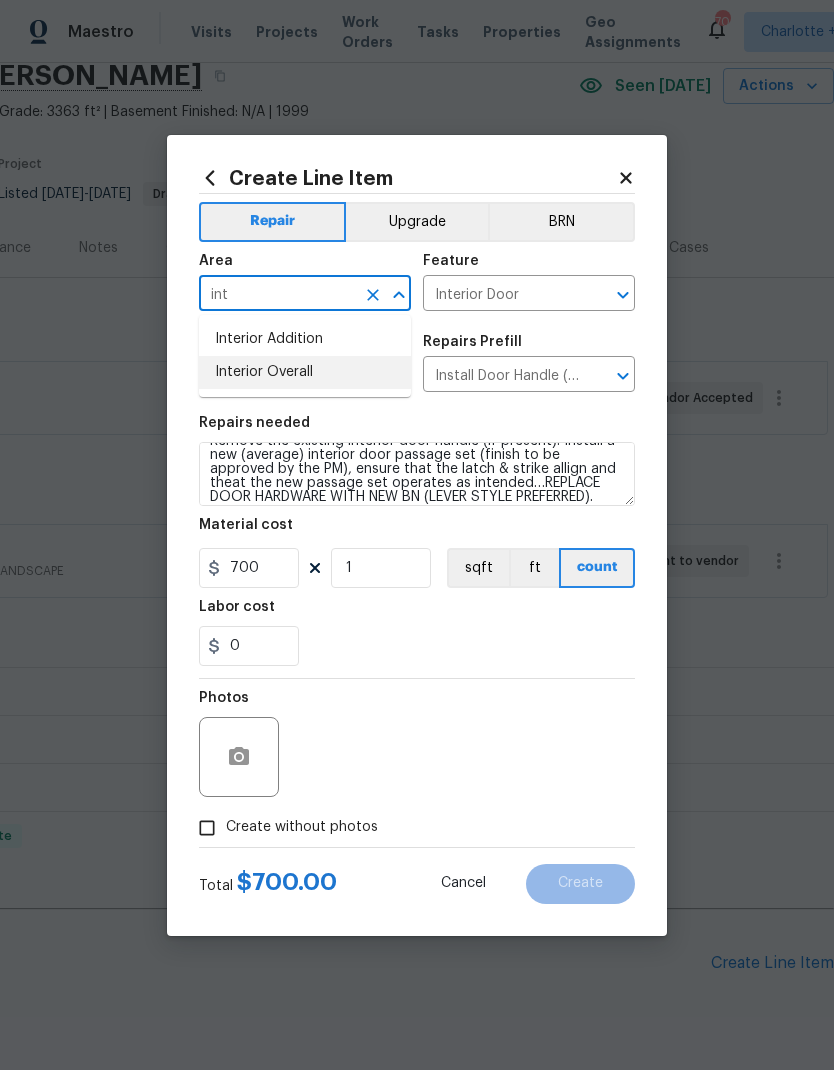click on "Interior Overall" at bounding box center (305, 372) 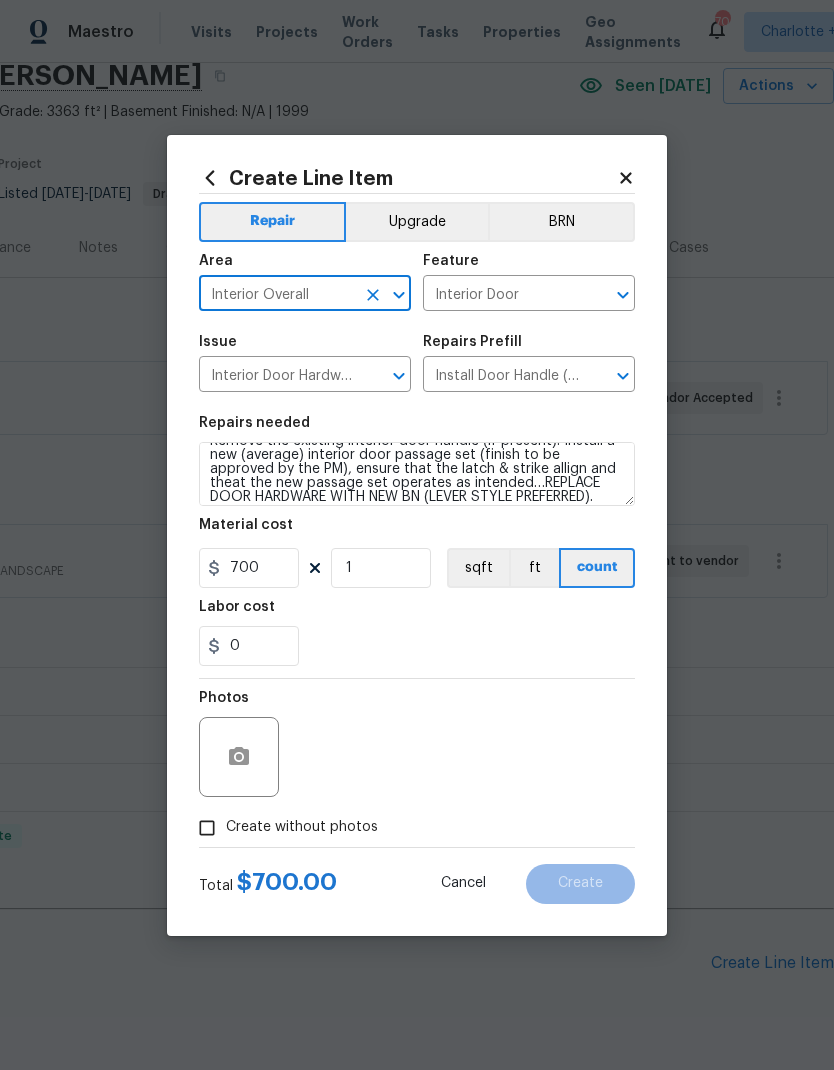 click on "Upgrade" at bounding box center [417, 222] 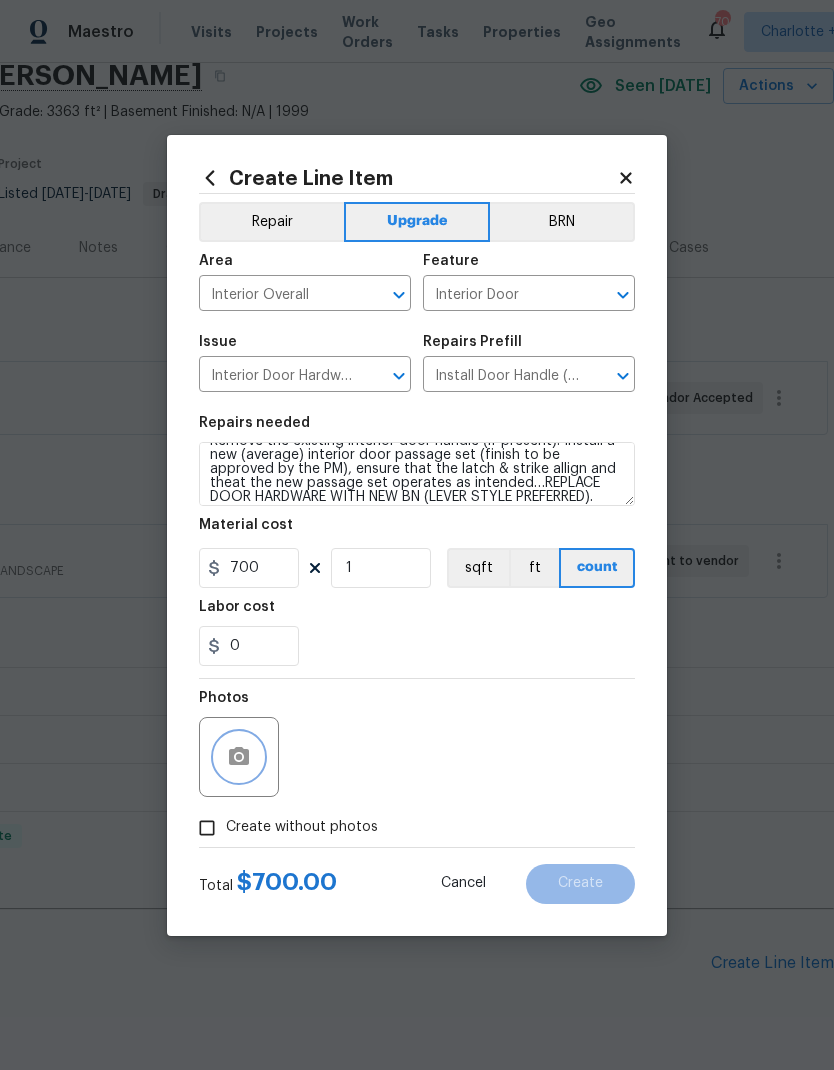 click 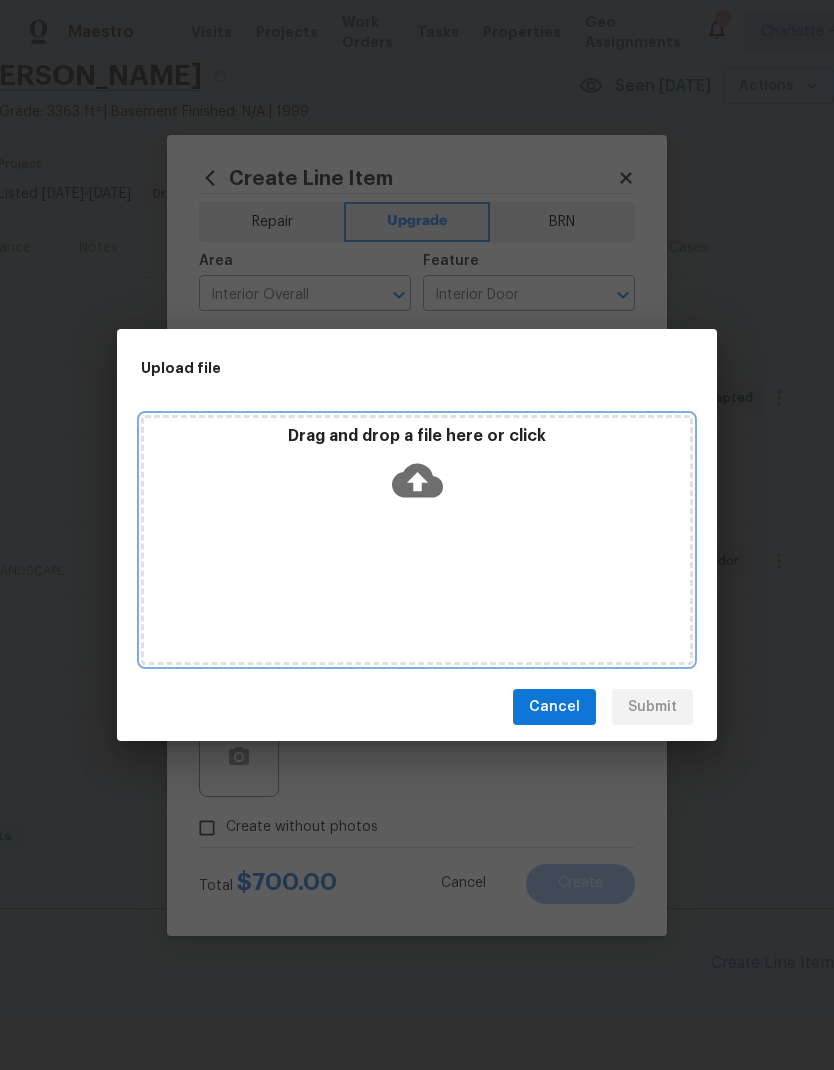 click 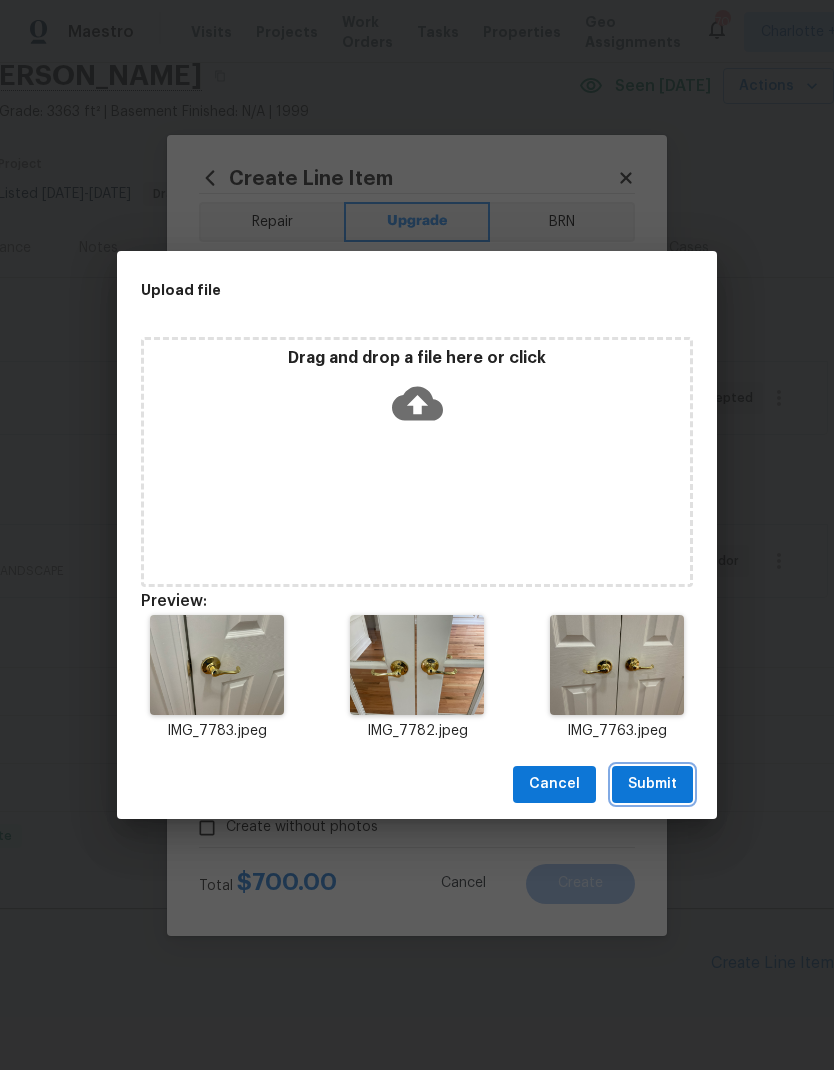 click on "Submit" at bounding box center (652, 784) 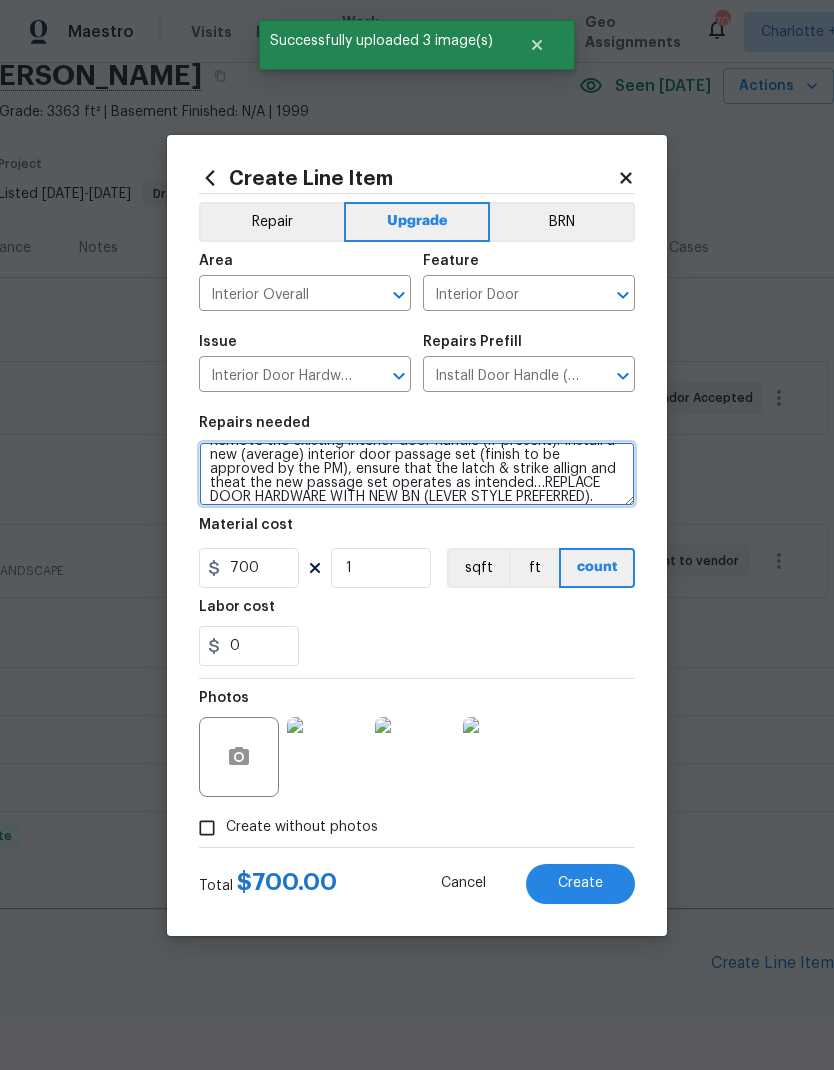 click on "Remove the existing interior door handle (if present). Install a new (average) interior door passage set (finish to be approved by the PM), ensure that the latch & strike allign and theat the new passage set operates as intended…REPLACE DOOR HARDWARE WITH NEW BN (LEVER STYLE PREFERRED)." at bounding box center (417, 474) 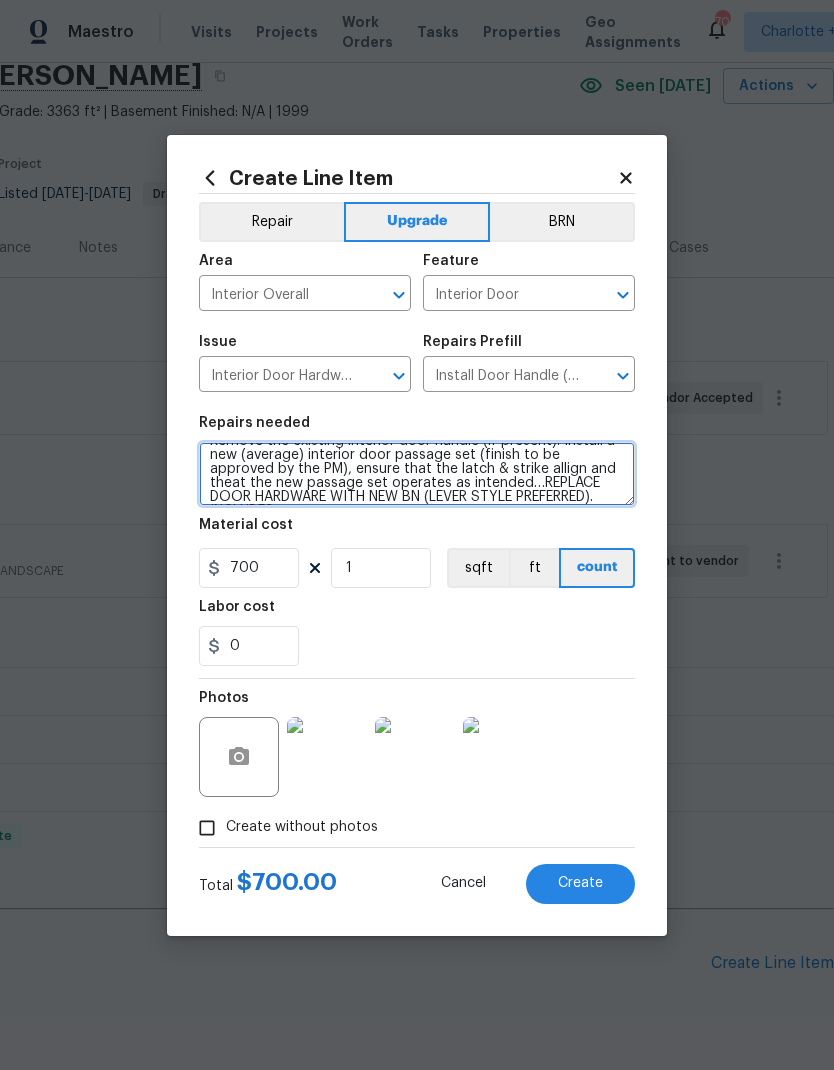 scroll, scrollTop: 33, scrollLeft: 0, axis: vertical 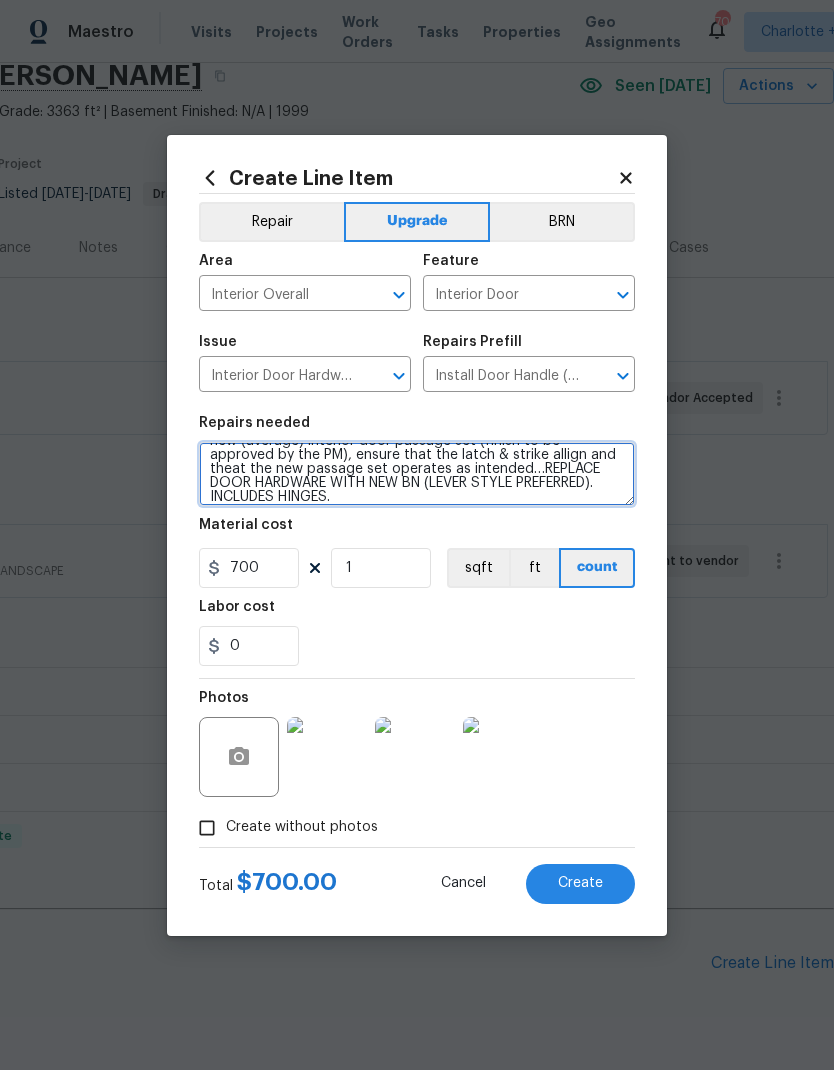 type on "Remove the existing interior door handle (if present). Install a new (average) interior door passage set (finish to be approved by the PM), ensure that the latch & strike allign and theat the new passage set operates as intended…REPLACE DOOR HARDWARE WITH NEW BN (LEVER STYLE PREFERRED). INCLUDES HINGES." 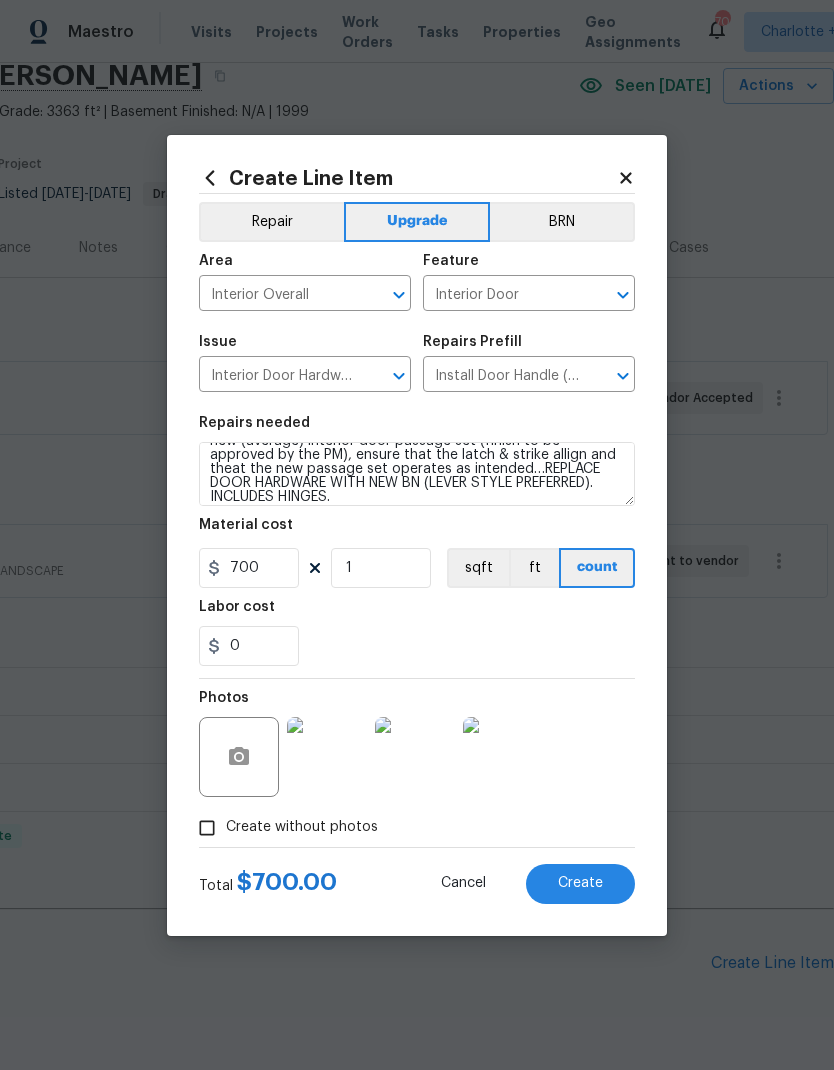 click on "Create" at bounding box center [580, 883] 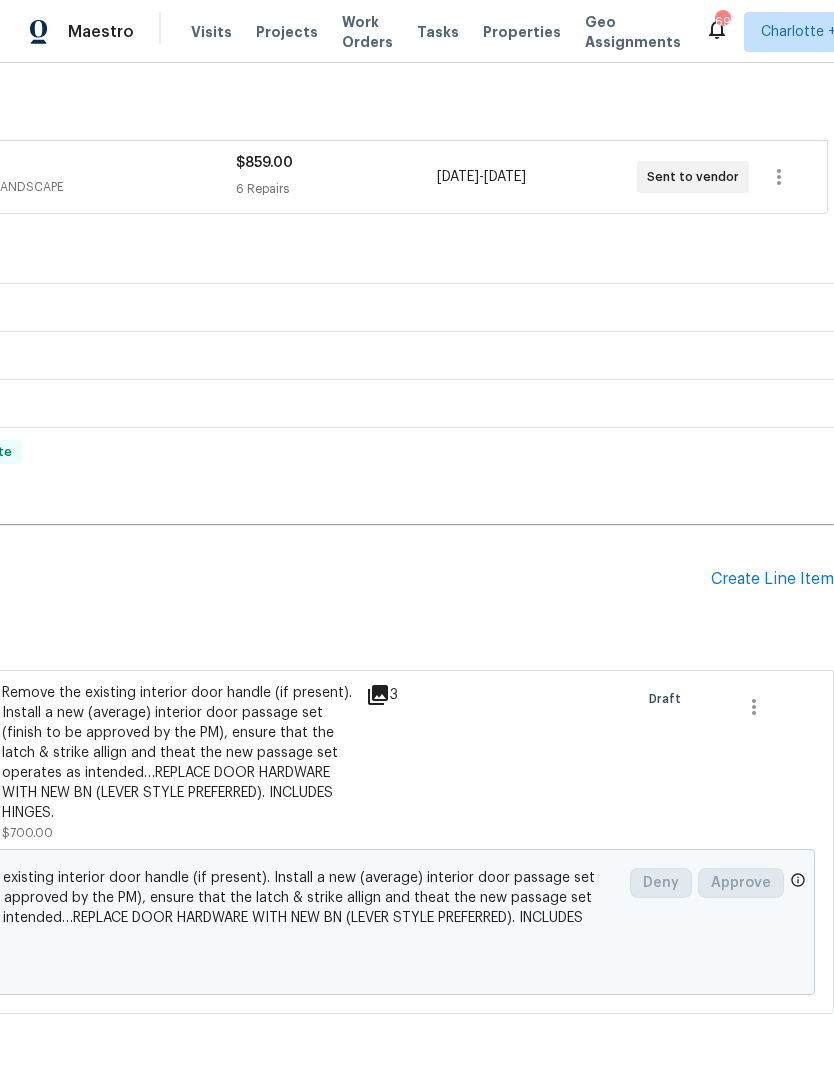 scroll, scrollTop: 469, scrollLeft: 296, axis: both 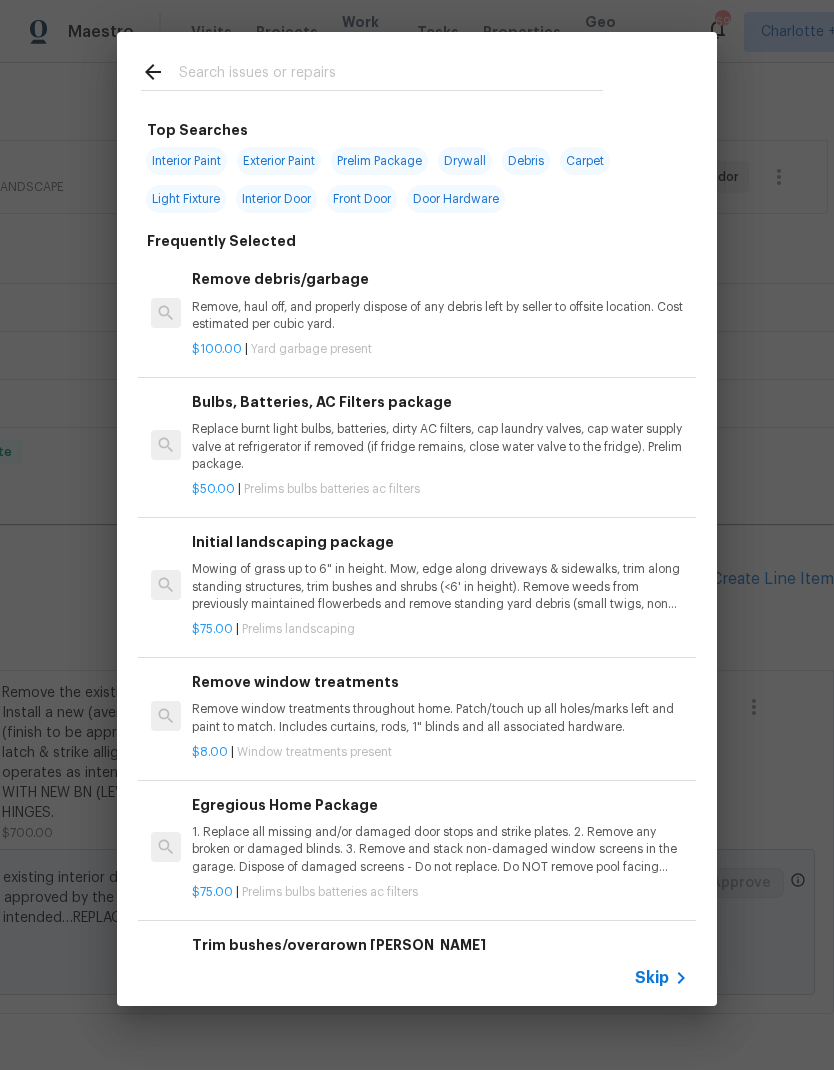 click at bounding box center [372, 71] 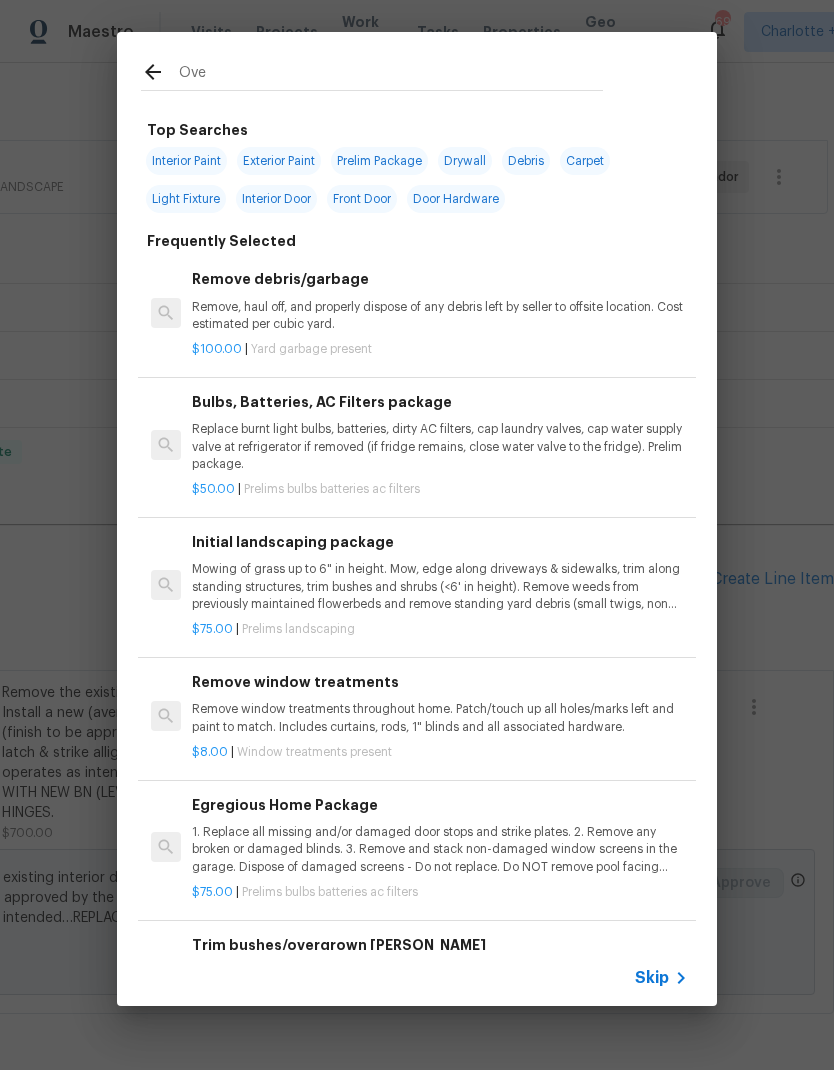 type on "Oven" 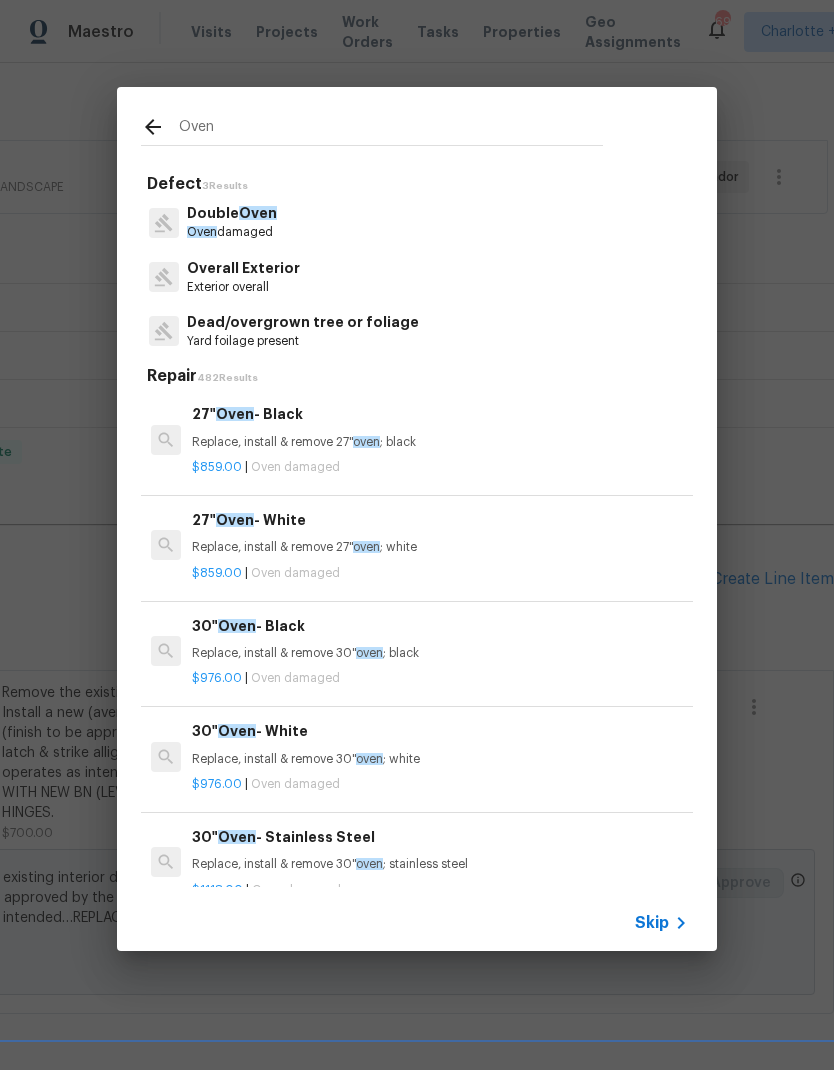 click on "Oven" at bounding box center [258, 213] 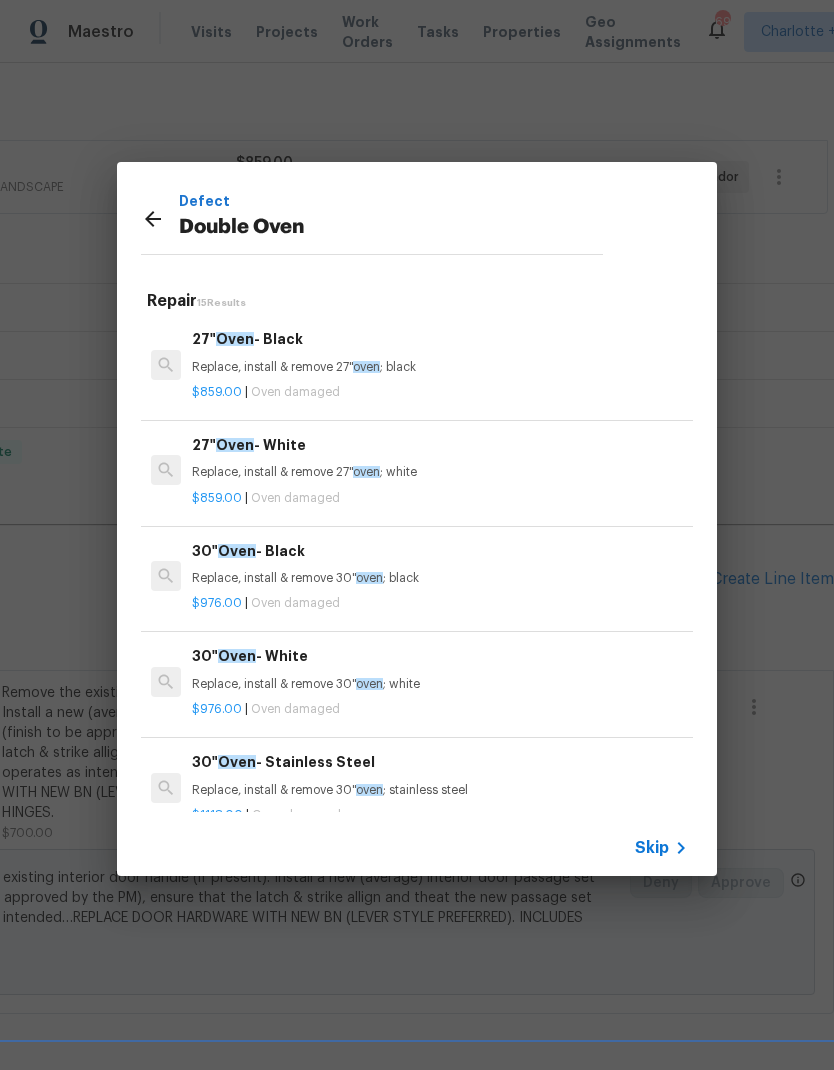 scroll, scrollTop: 0, scrollLeft: 0, axis: both 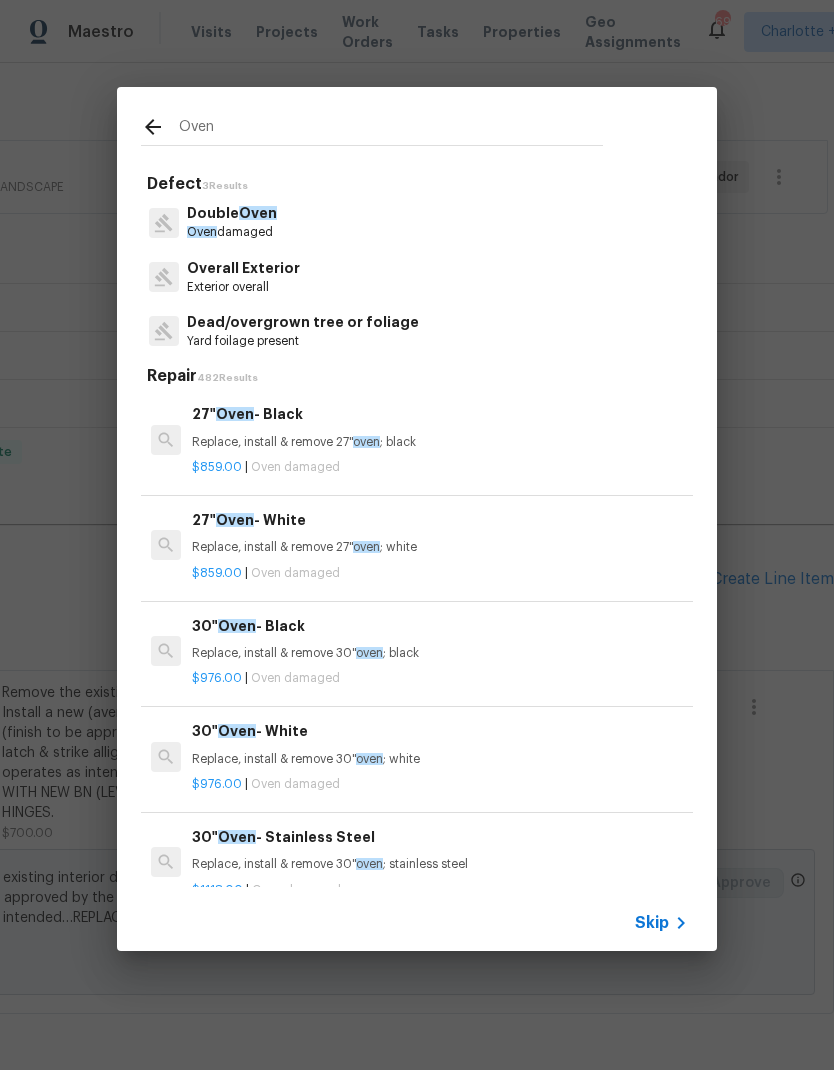 click on "Oven" at bounding box center [391, 130] 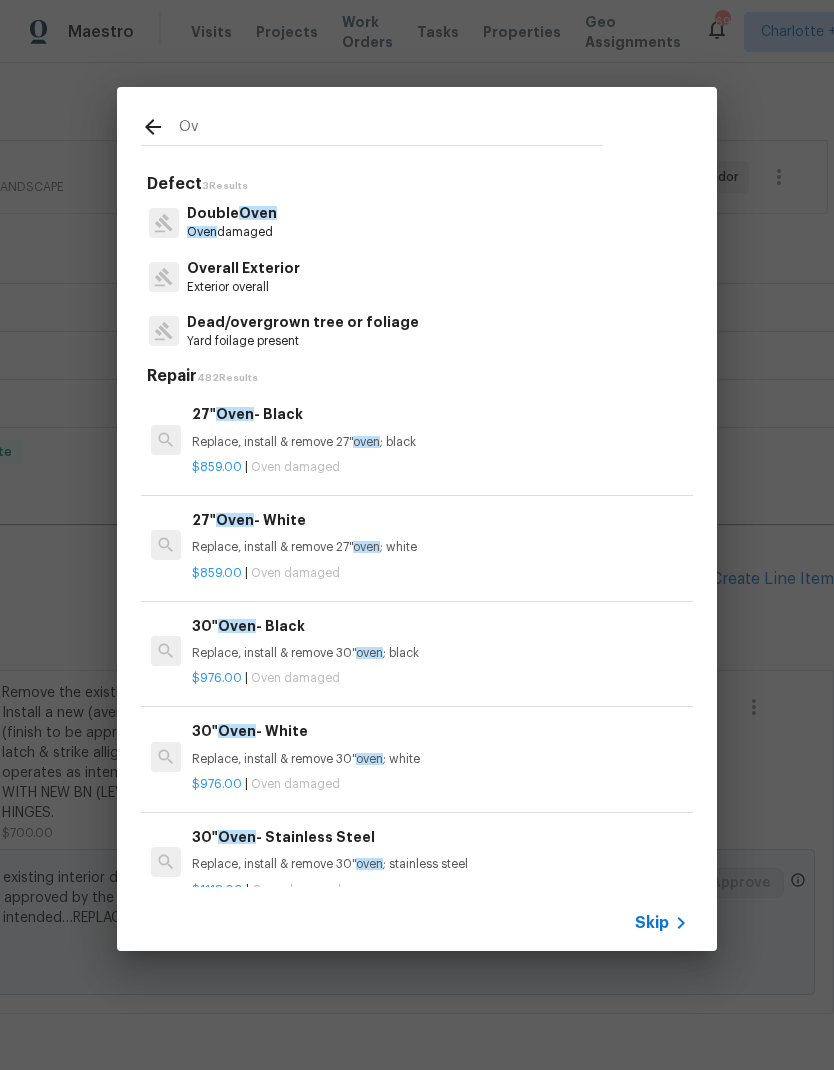 type on "O" 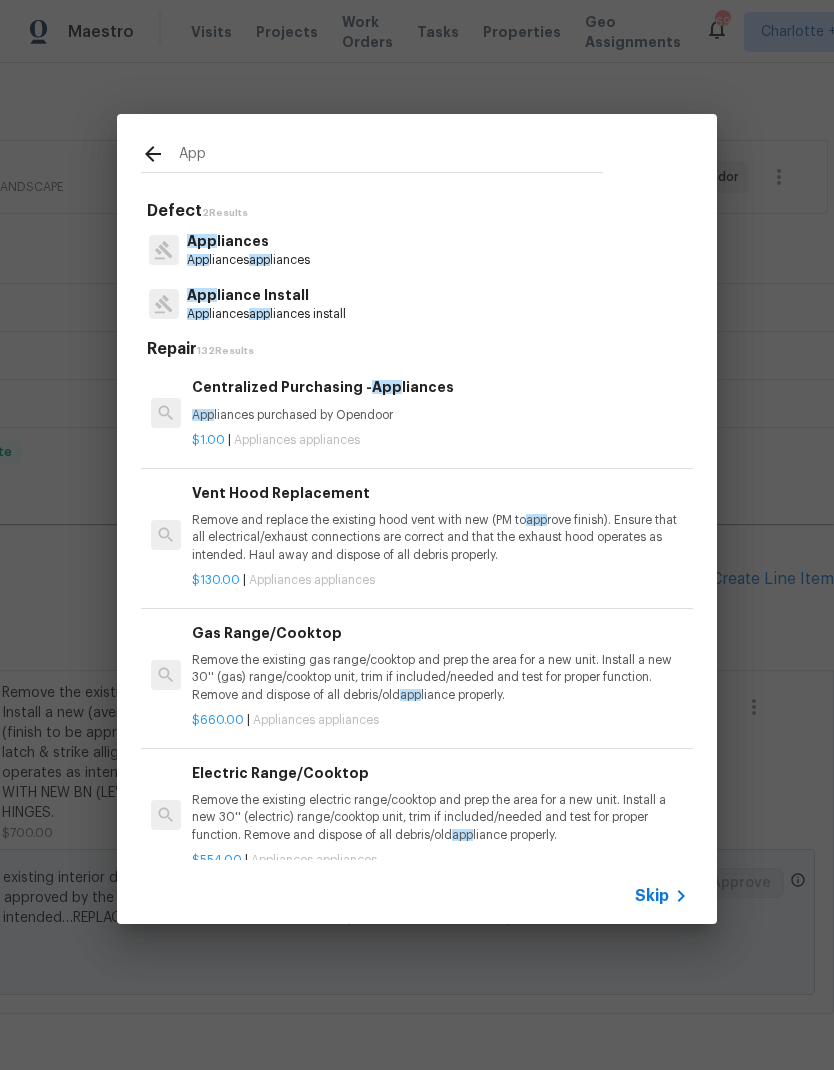 type on "Appl" 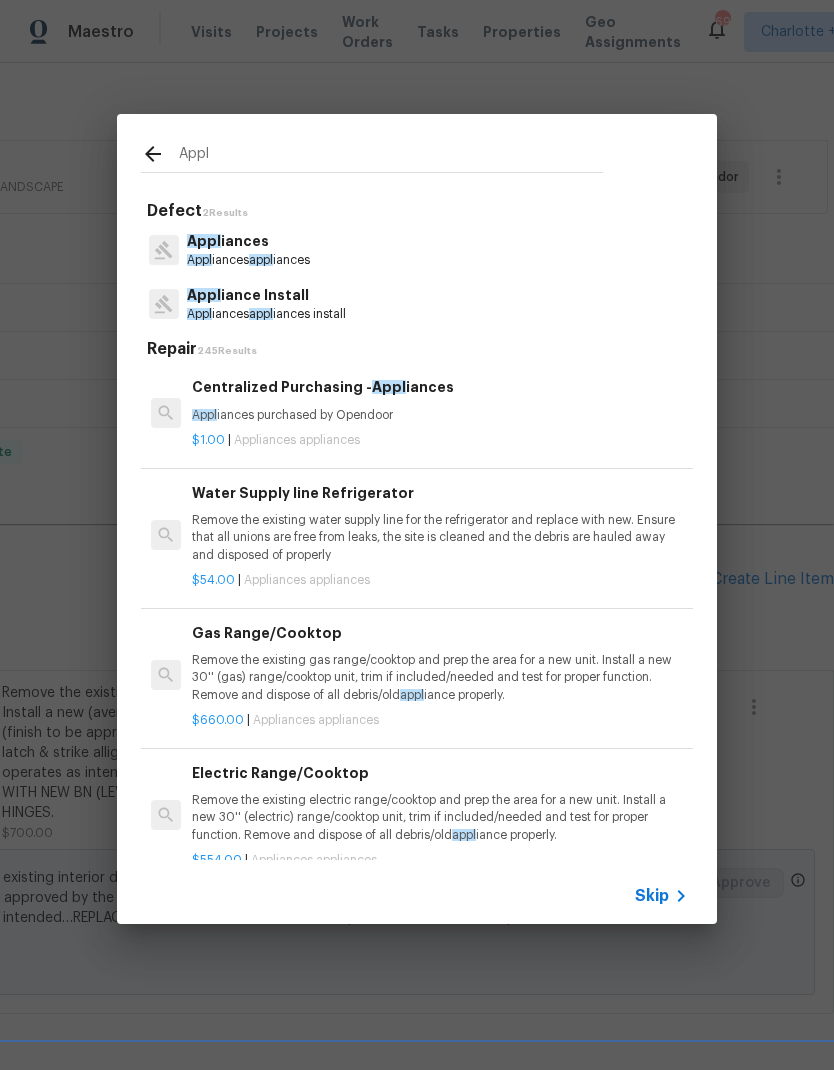click on "Appl iances  appl iances install" at bounding box center (266, 314) 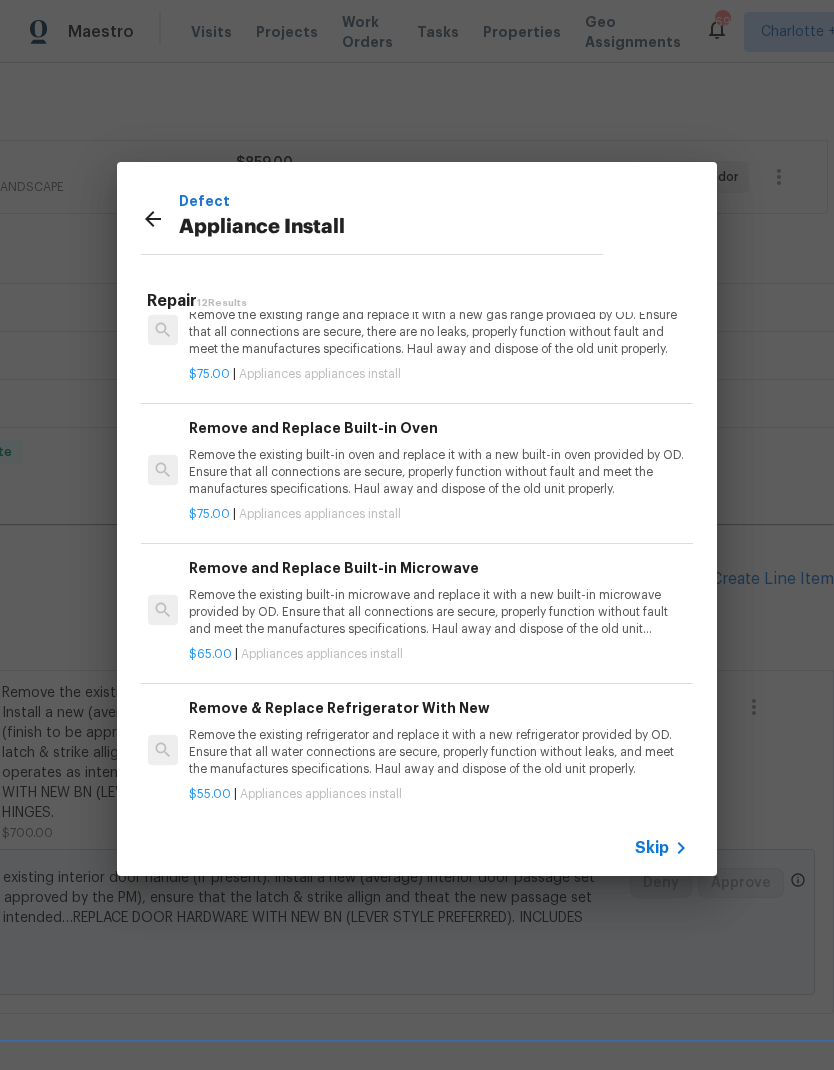 scroll, scrollTop: 1171, scrollLeft: 3, axis: both 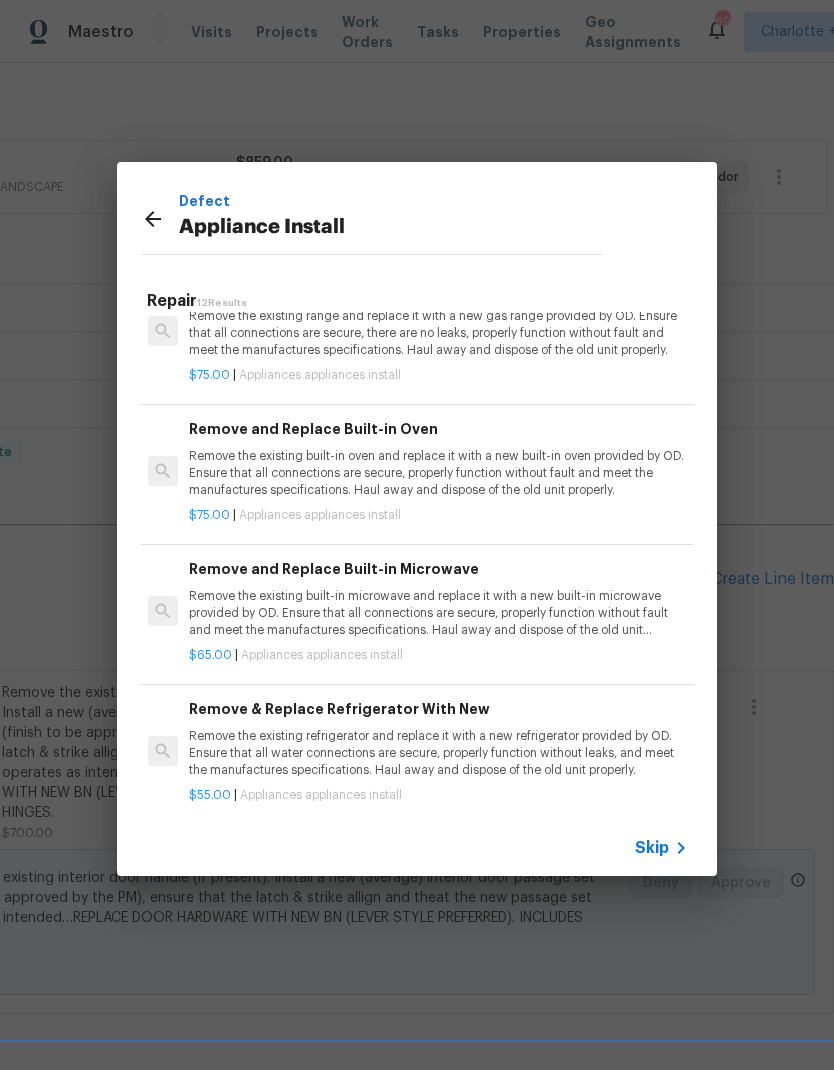 click on "Remove the existing built-in oven and replace it with a new built-in oven provided by OD. Ensure that all connections are secure, properly function without fault and meet the manufactures specifications. Haul away and dispose of the old unit properly." at bounding box center (437, 473) 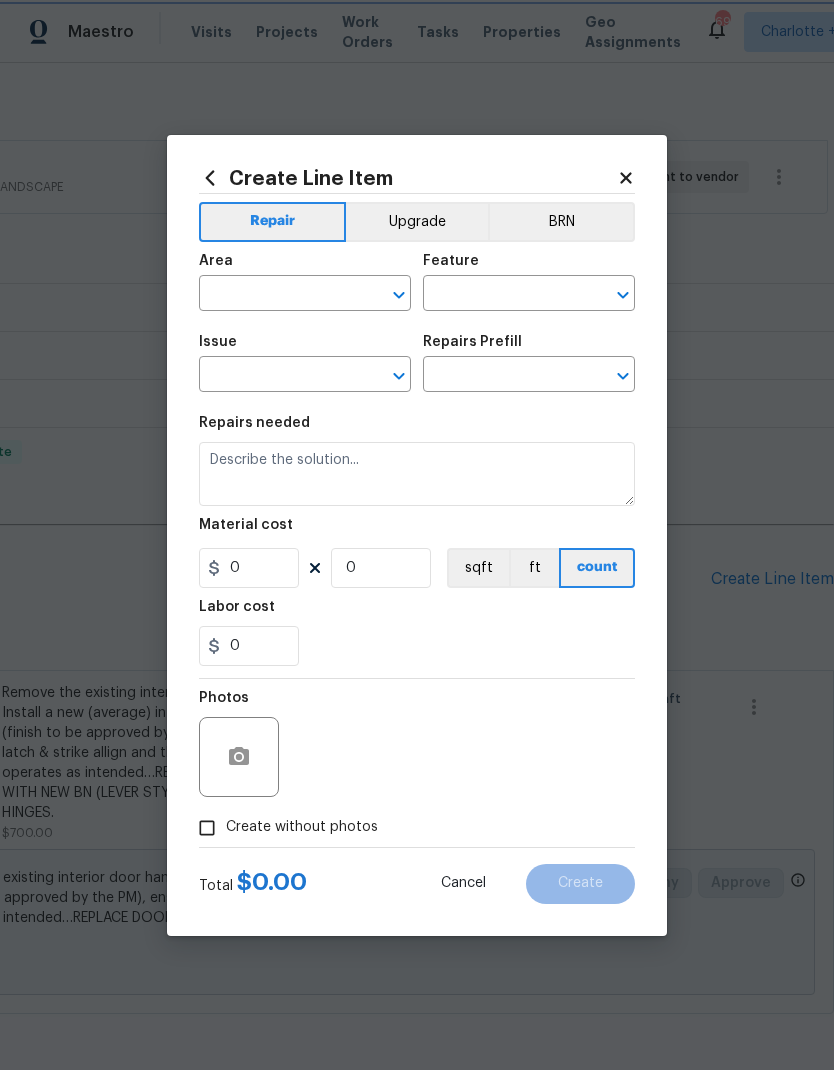 type on "Appliances" 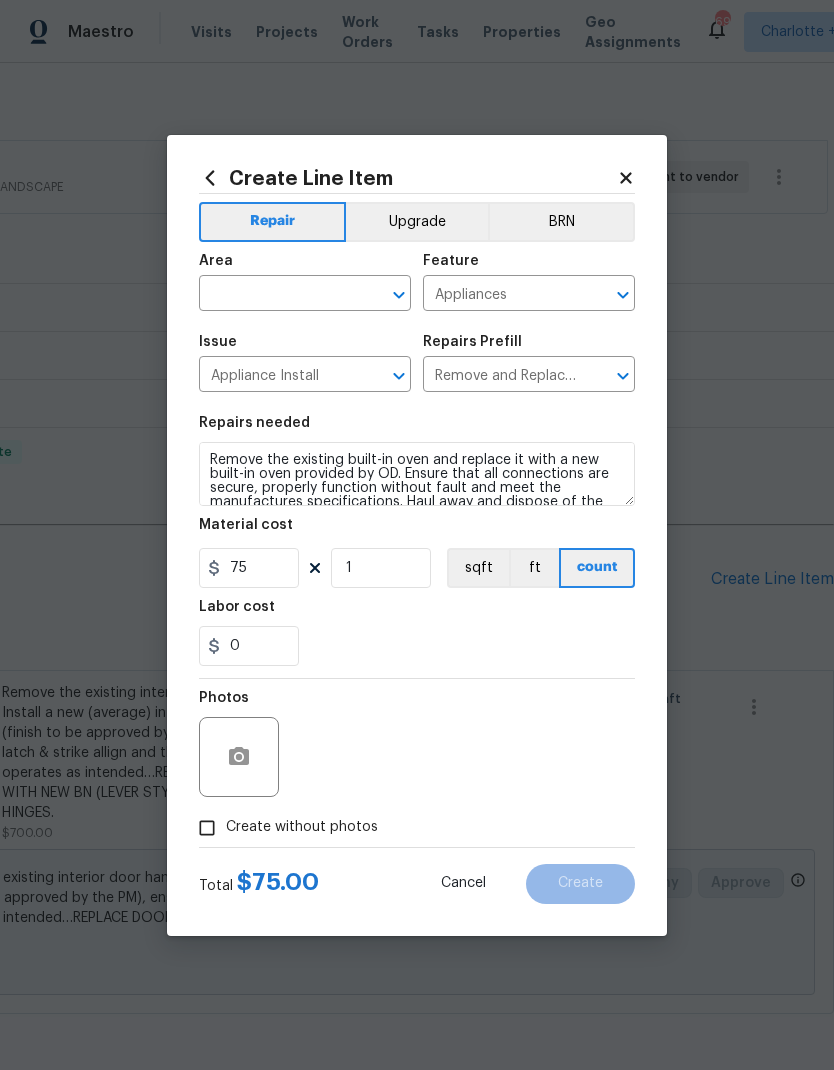 click at bounding box center (277, 295) 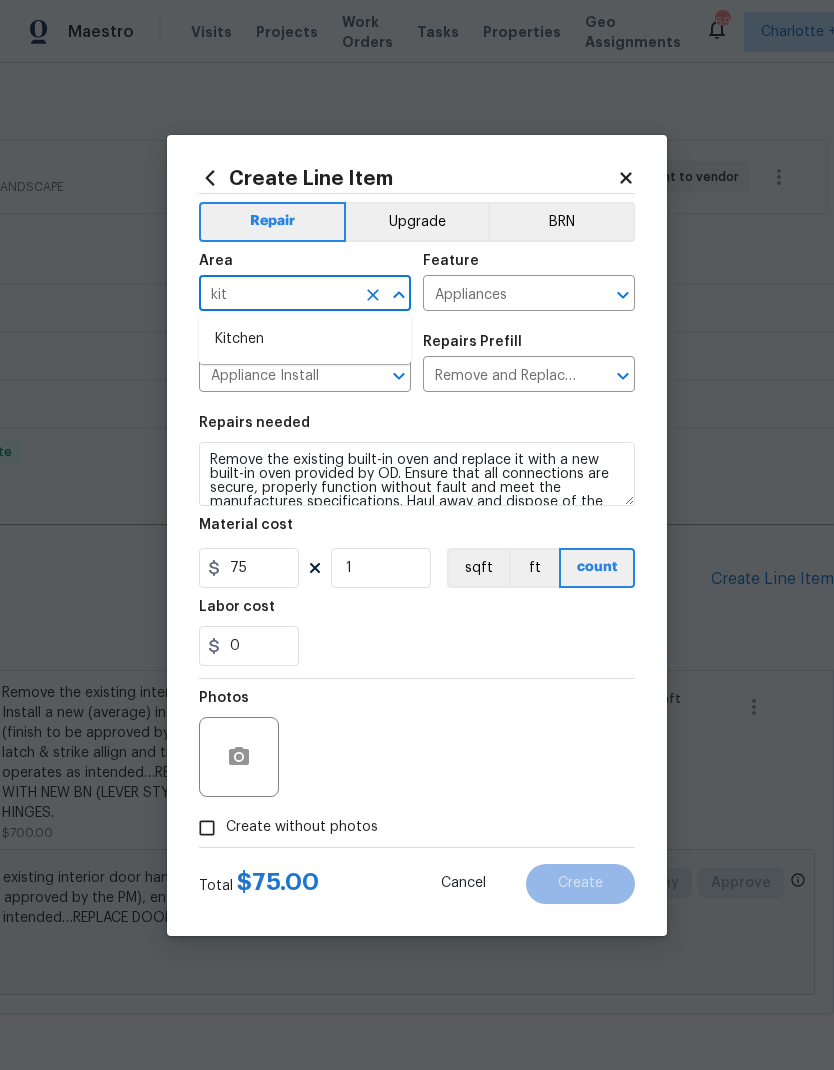 click on "Kitchen" at bounding box center [305, 339] 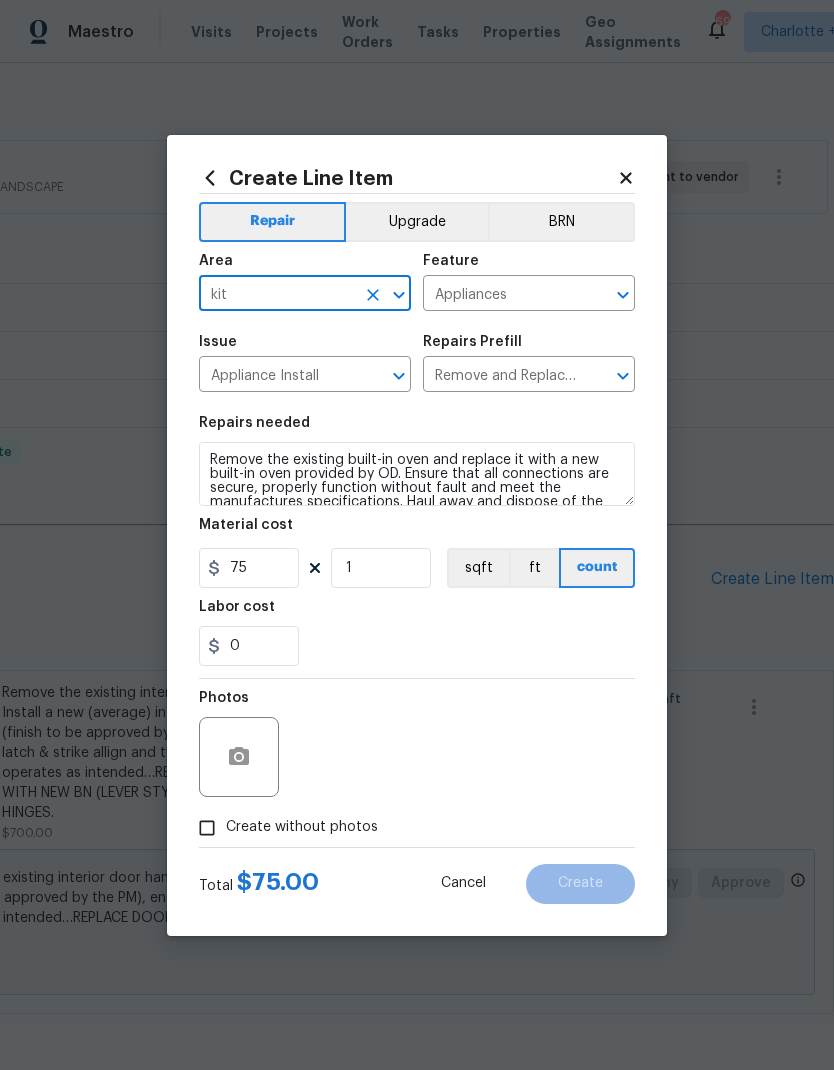 type on "Kitchen" 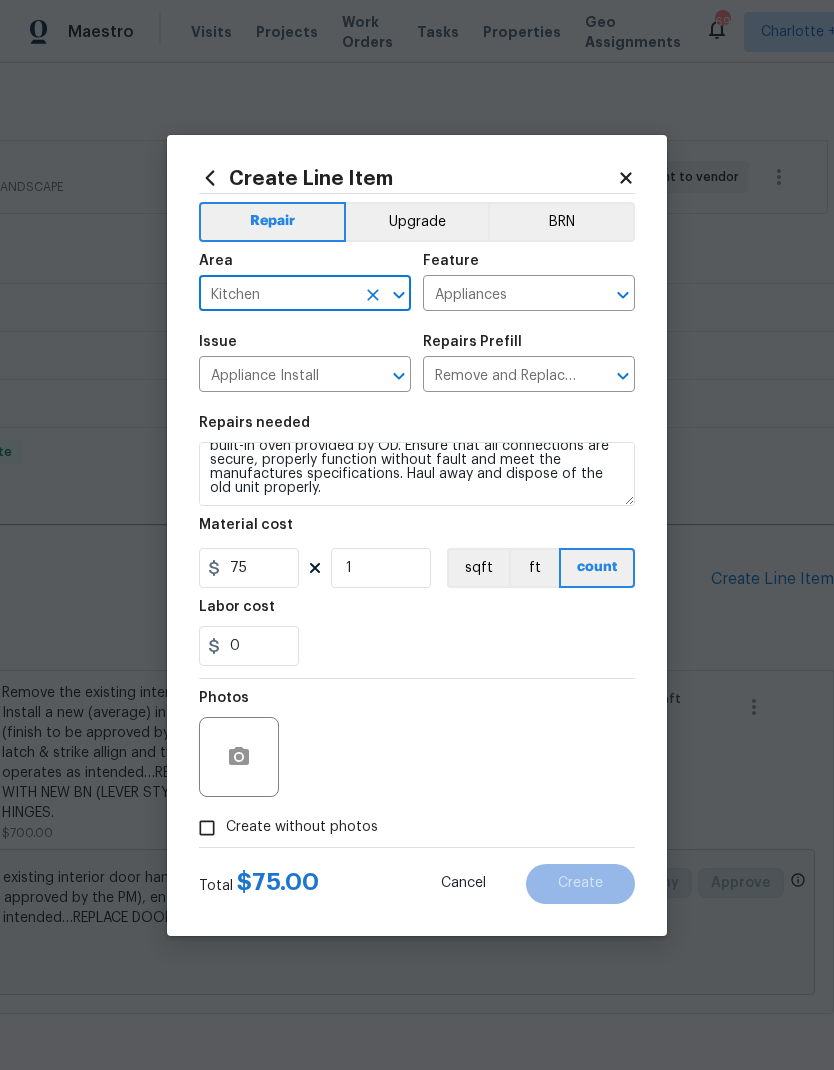 scroll, scrollTop: 28, scrollLeft: 0, axis: vertical 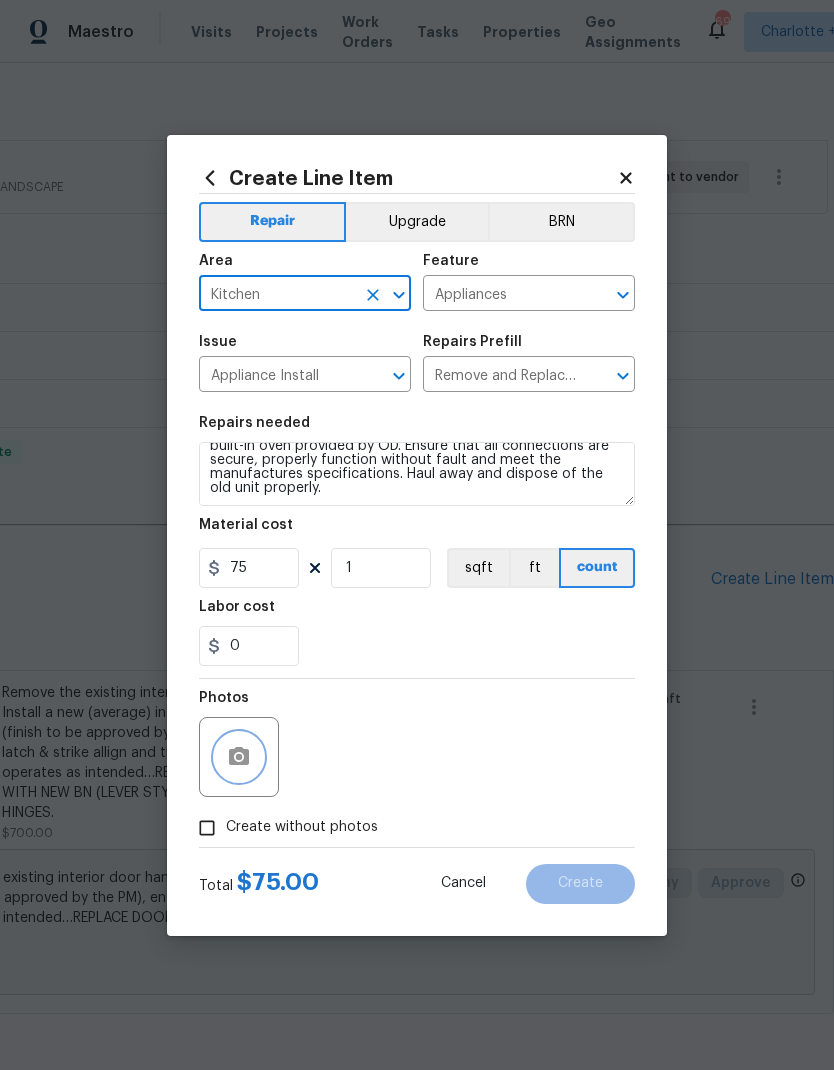 click 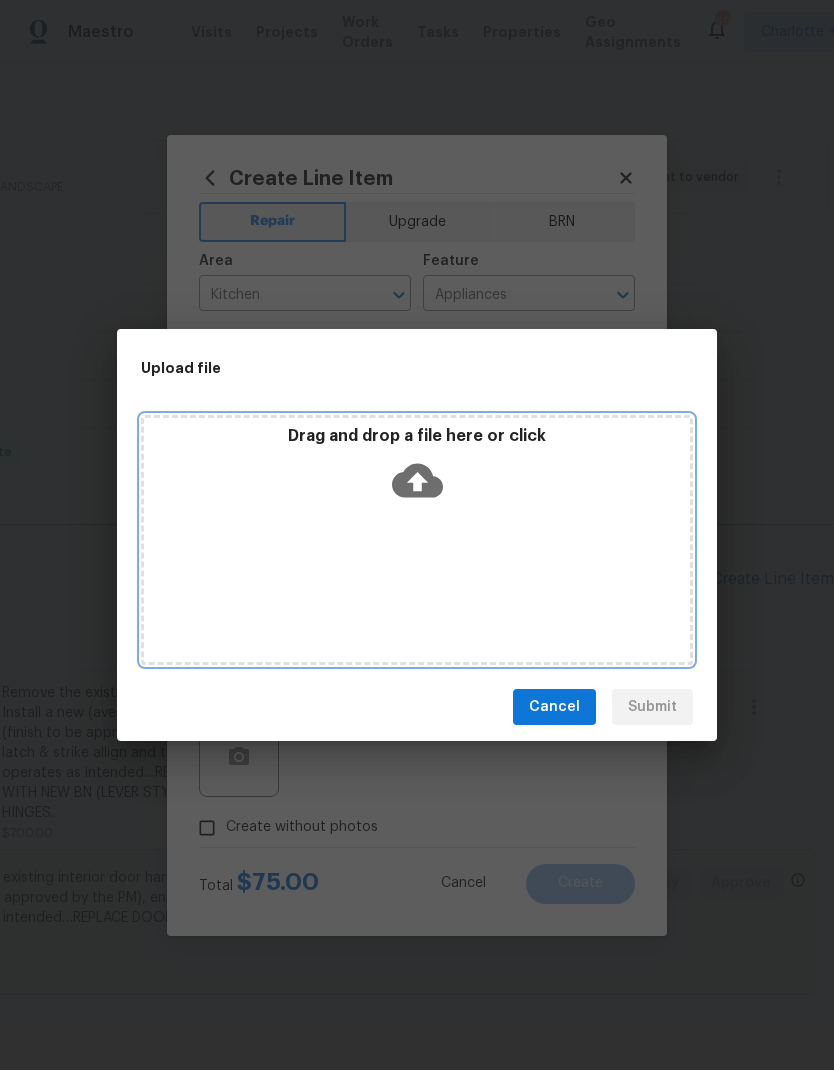 click 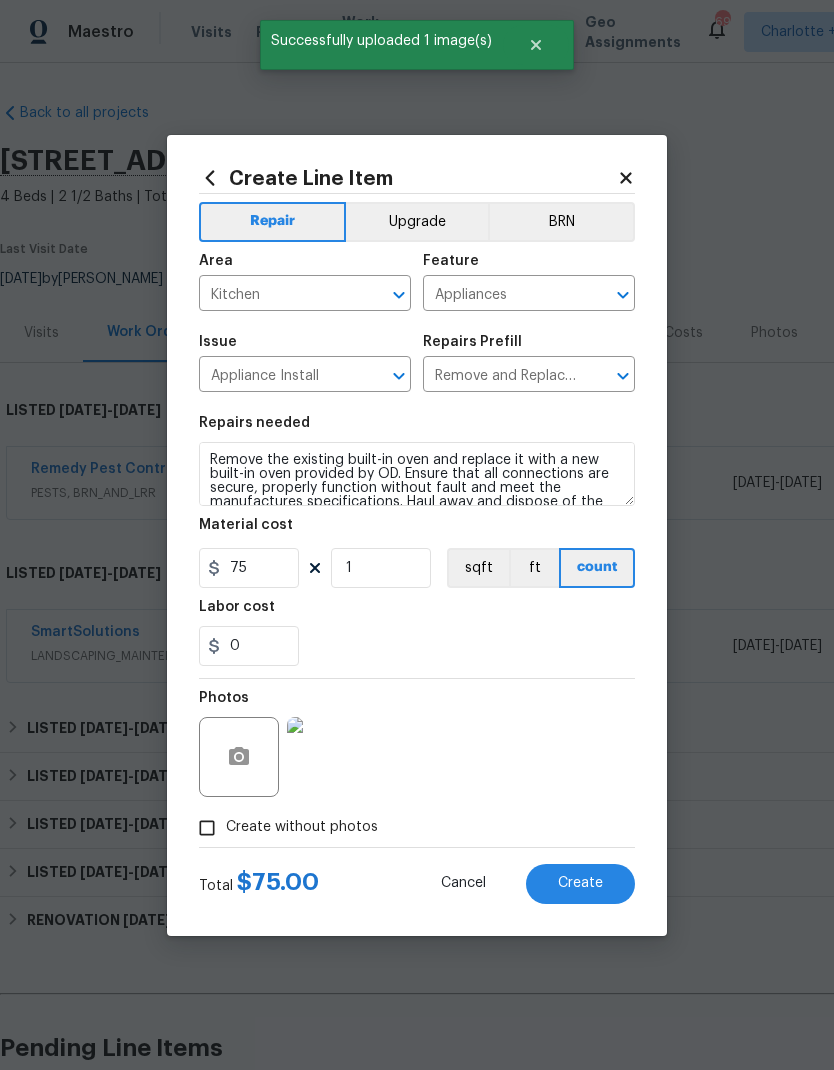scroll, scrollTop: 0, scrollLeft: 0, axis: both 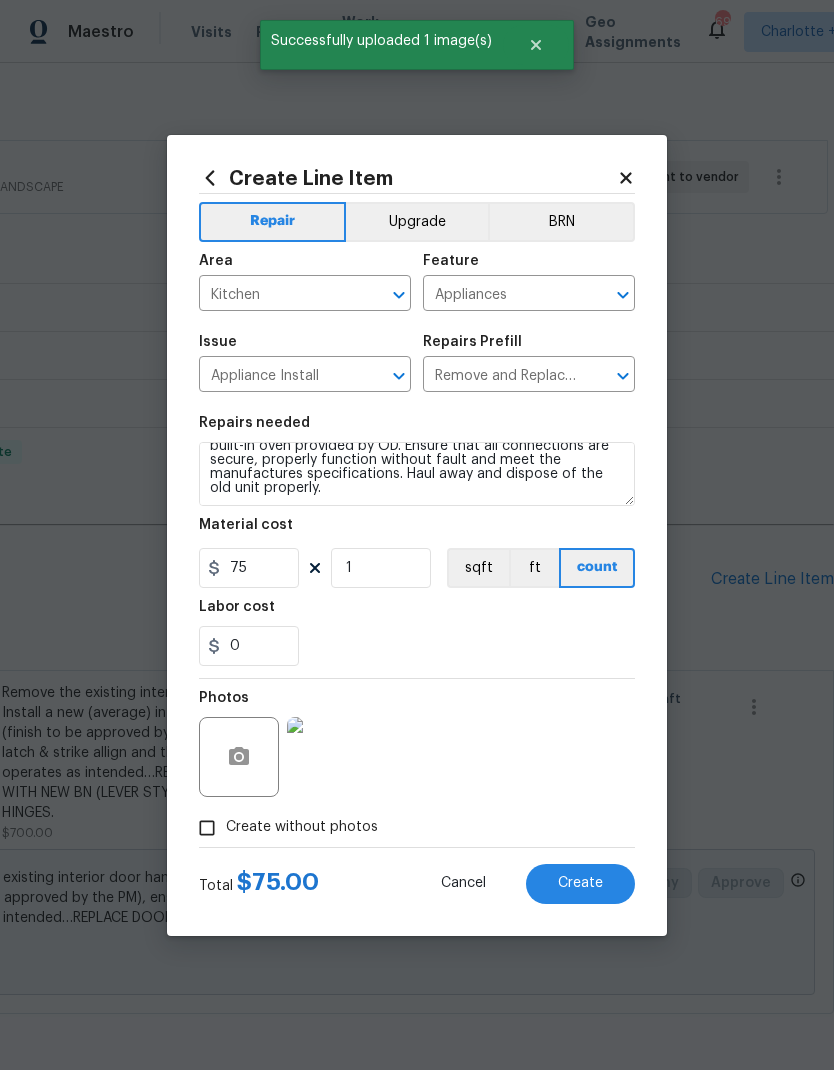 click on "Create" at bounding box center [580, 884] 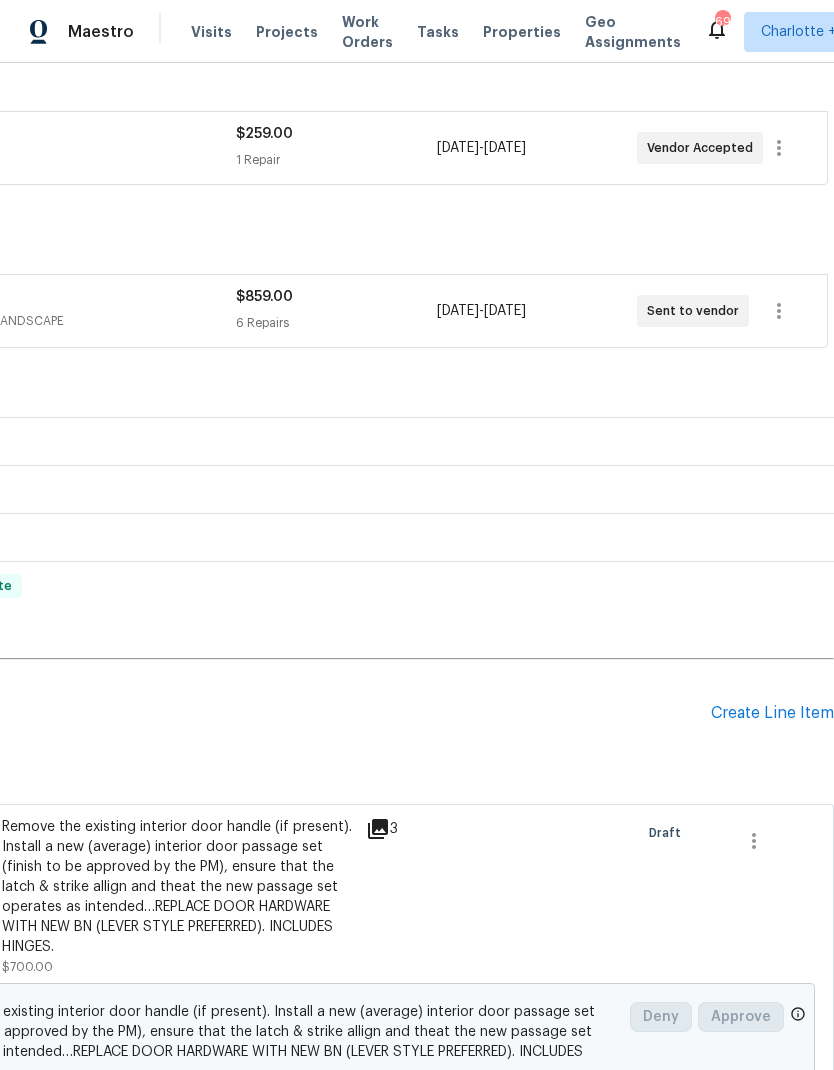 scroll, scrollTop: 333, scrollLeft: 296, axis: both 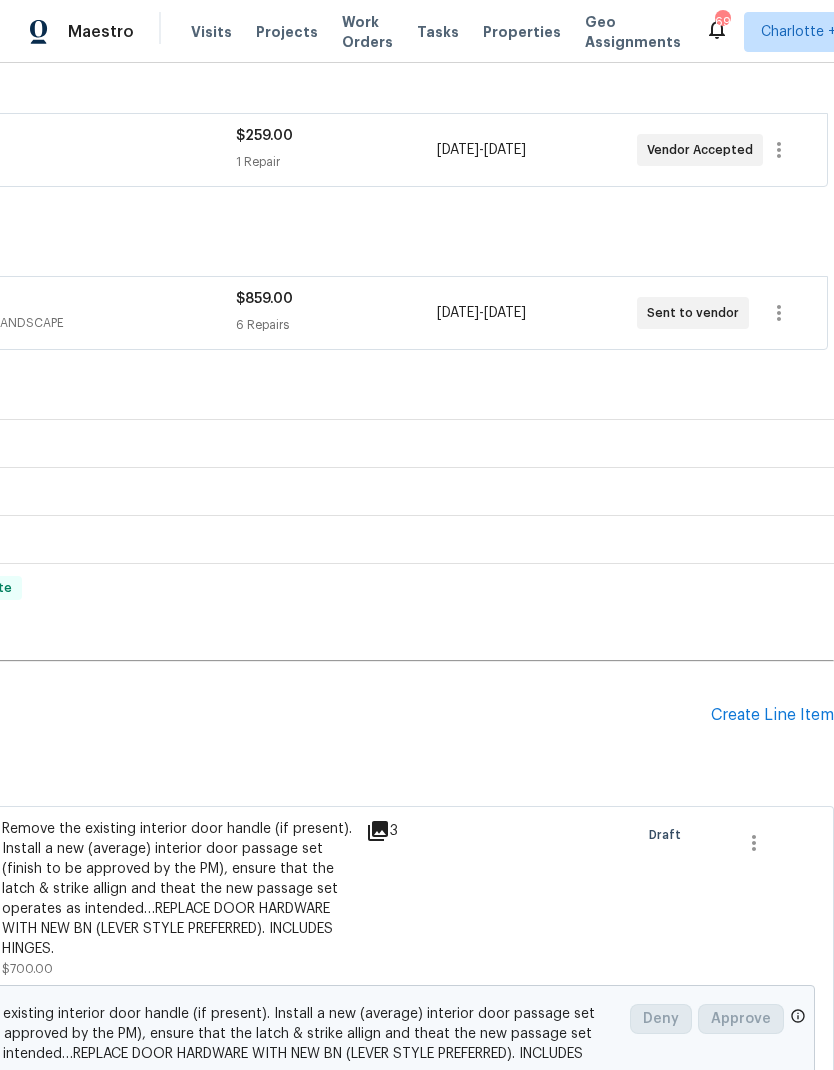 click on "Create Line Item" at bounding box center [772, 715] 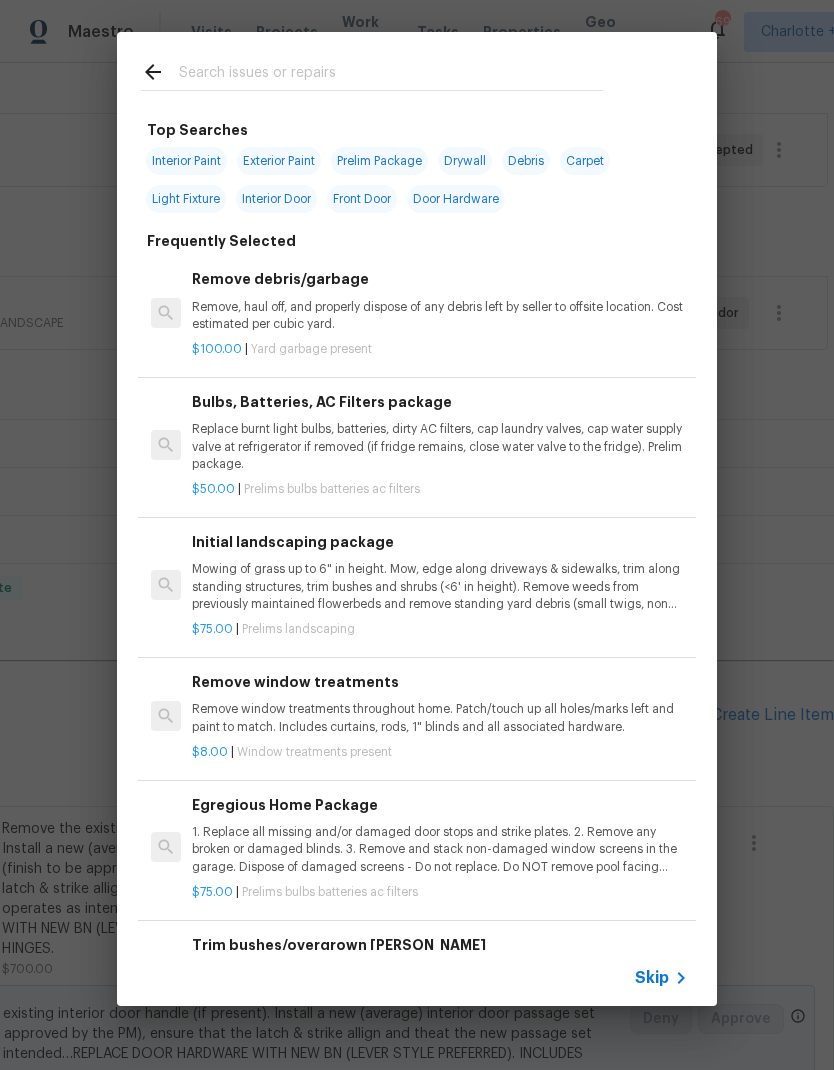 click at bounding box center (391, 75) 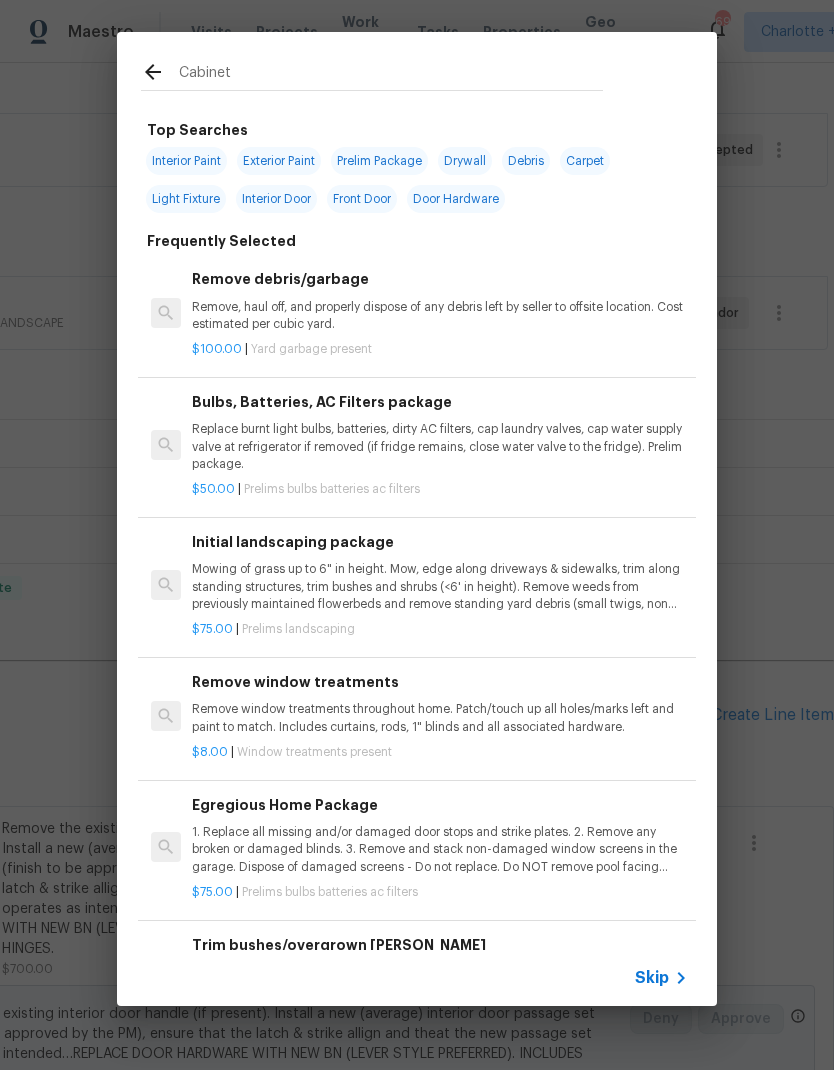 type on "Cabinets" 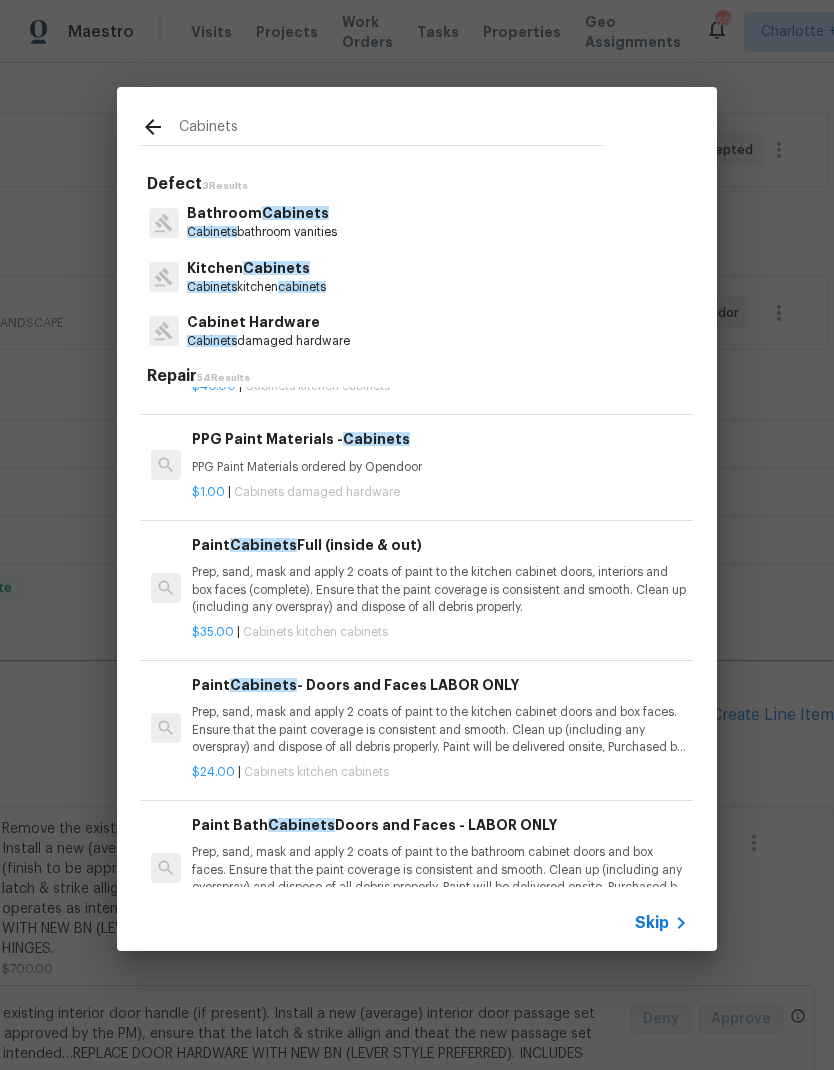 scroll, scrollTop: 399, scrollLeft: 0, axis: vertical 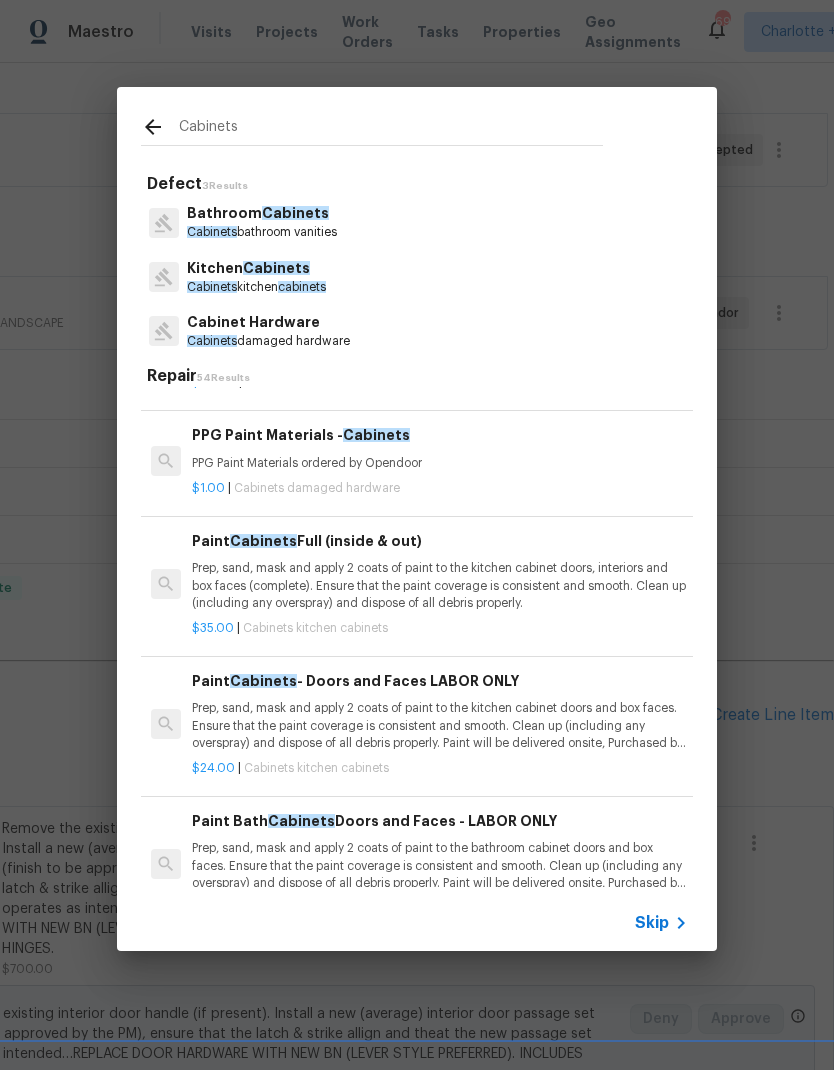 click on "Prep, sand, mask and apply 2 coats of paint to the kitchen cabinet doors, interiors and box faces (complete). Ensure that the paint coverage is consistent and smooth. Clean up (including any overspray) and dispose of all debris properly." at bounding box center (440, 585) 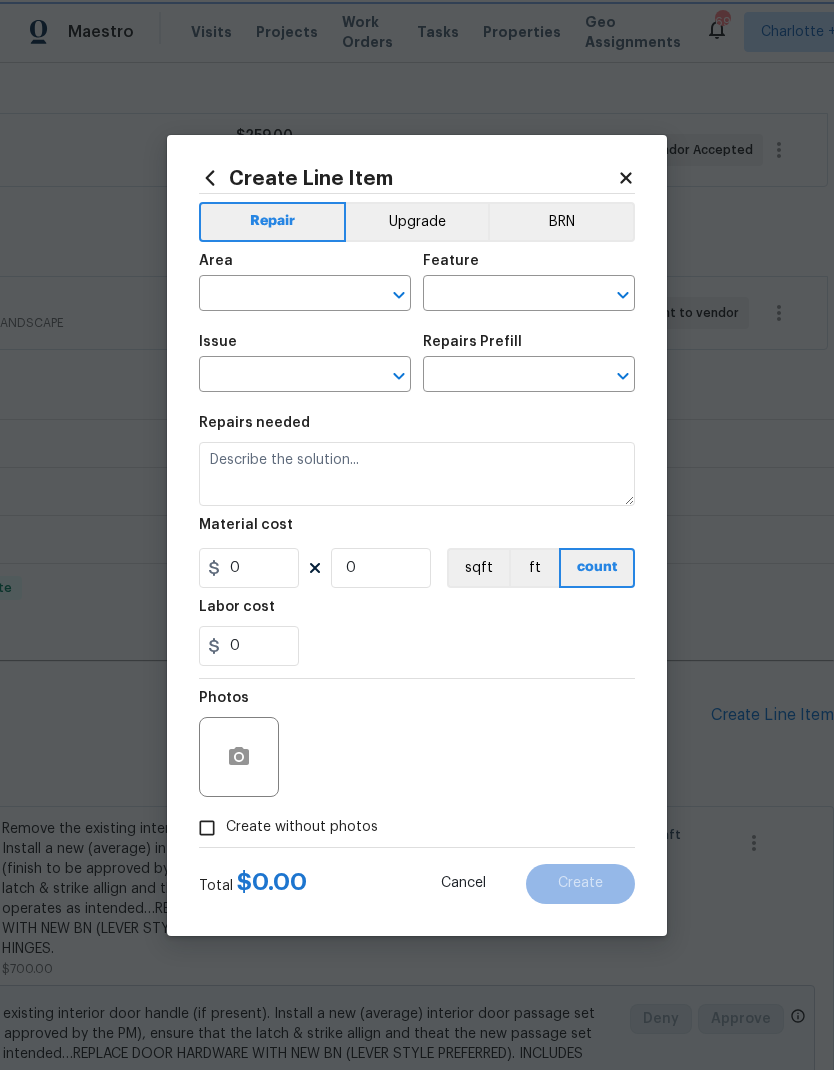 type on "Cabinets" 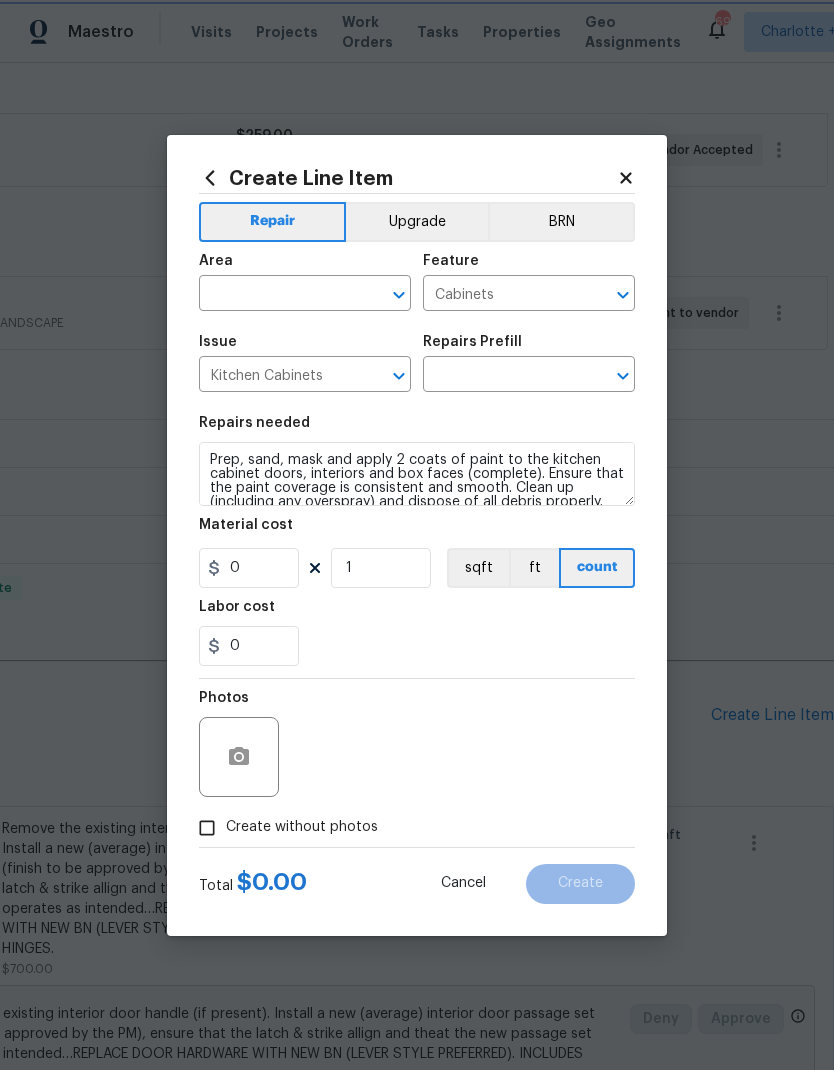 type on "Paint Cabinets Full (inside & out) $35.00" 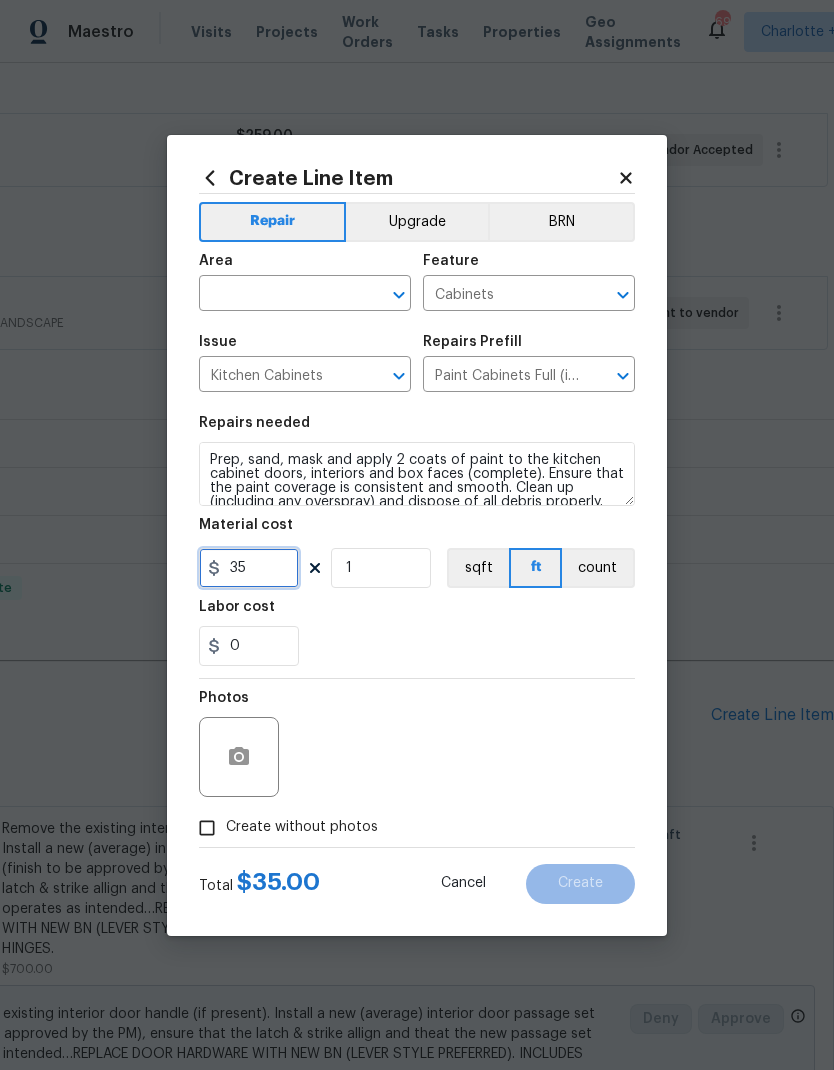 click on "35" at bounding box center [249, 568] 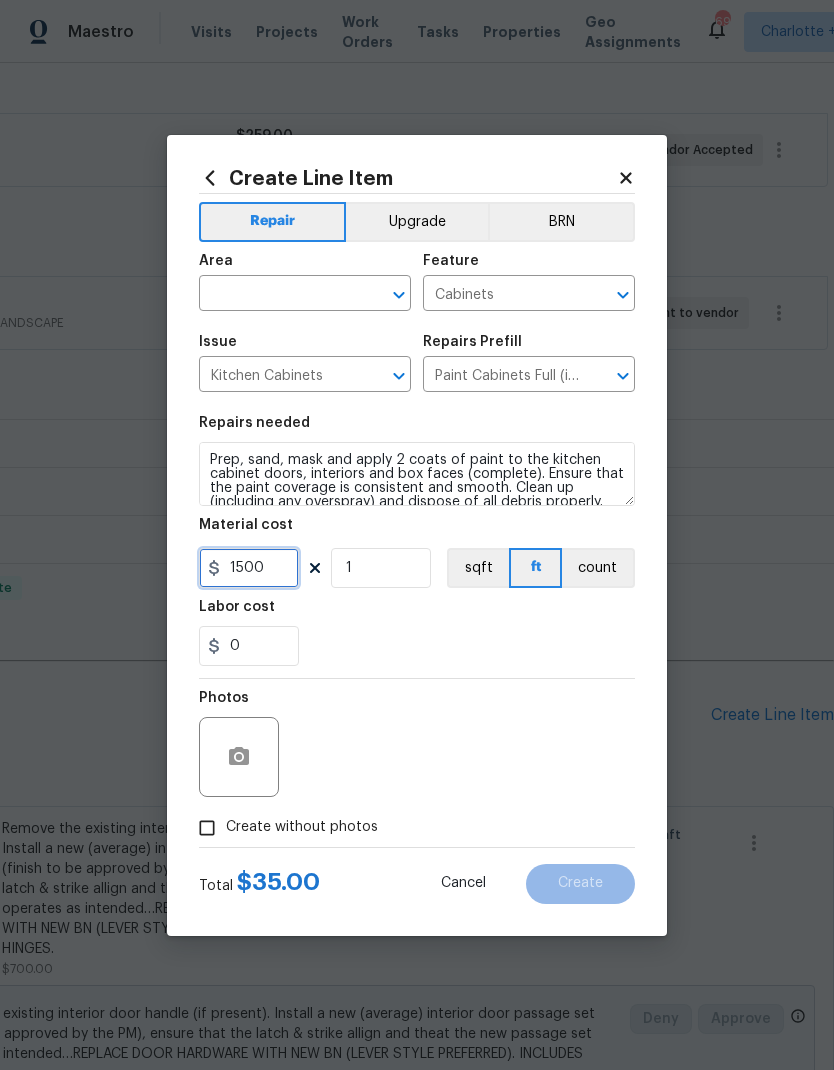 type on "1500" 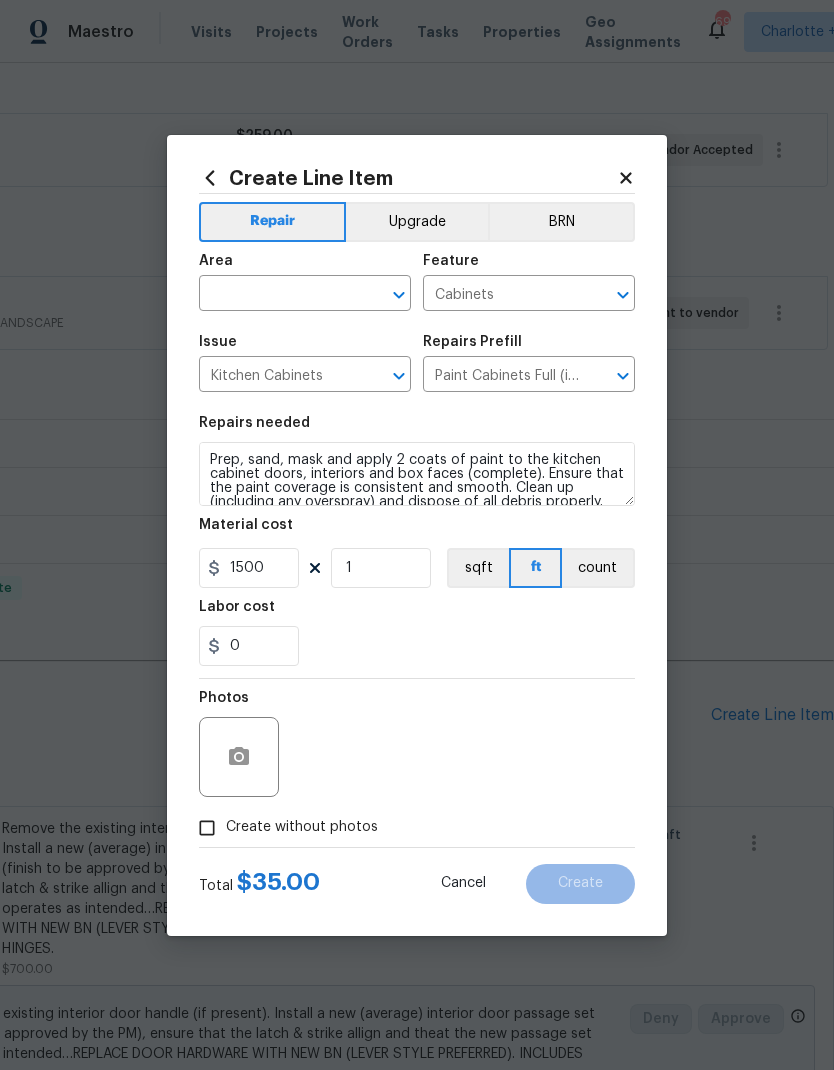 click on "Area" at bounding box center (305, 267) 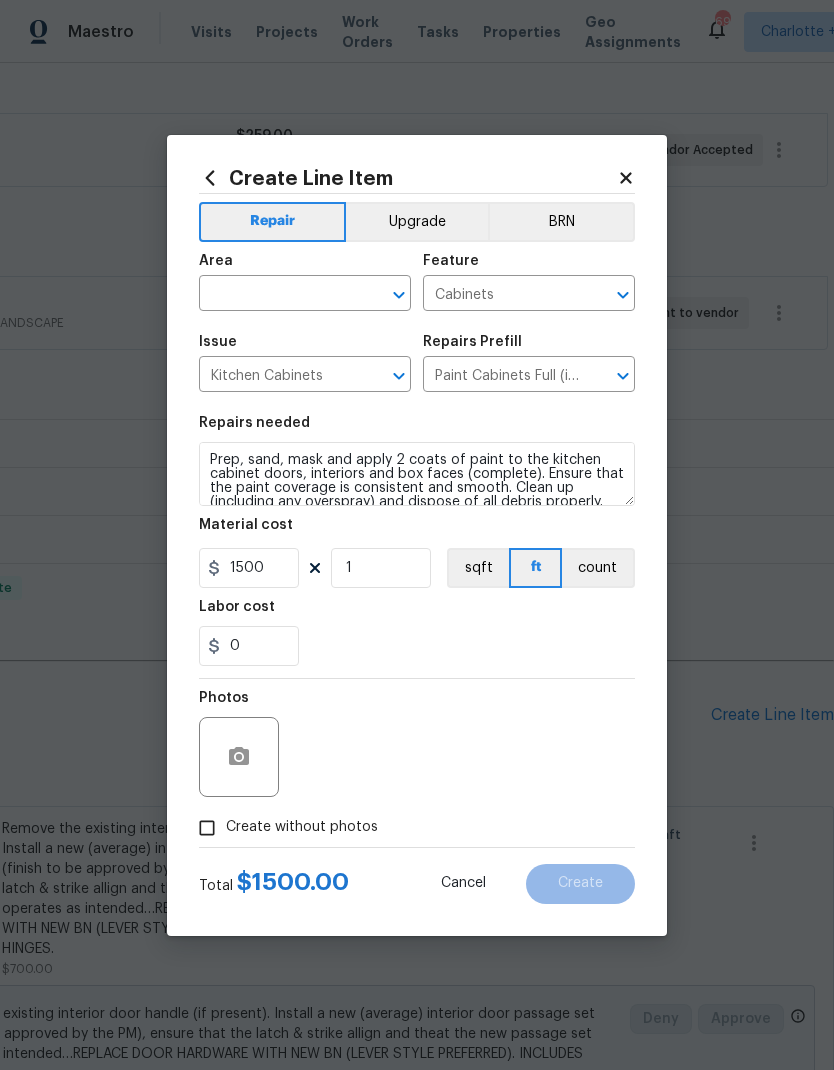 click on "Area" at bounding box center (305, 267) 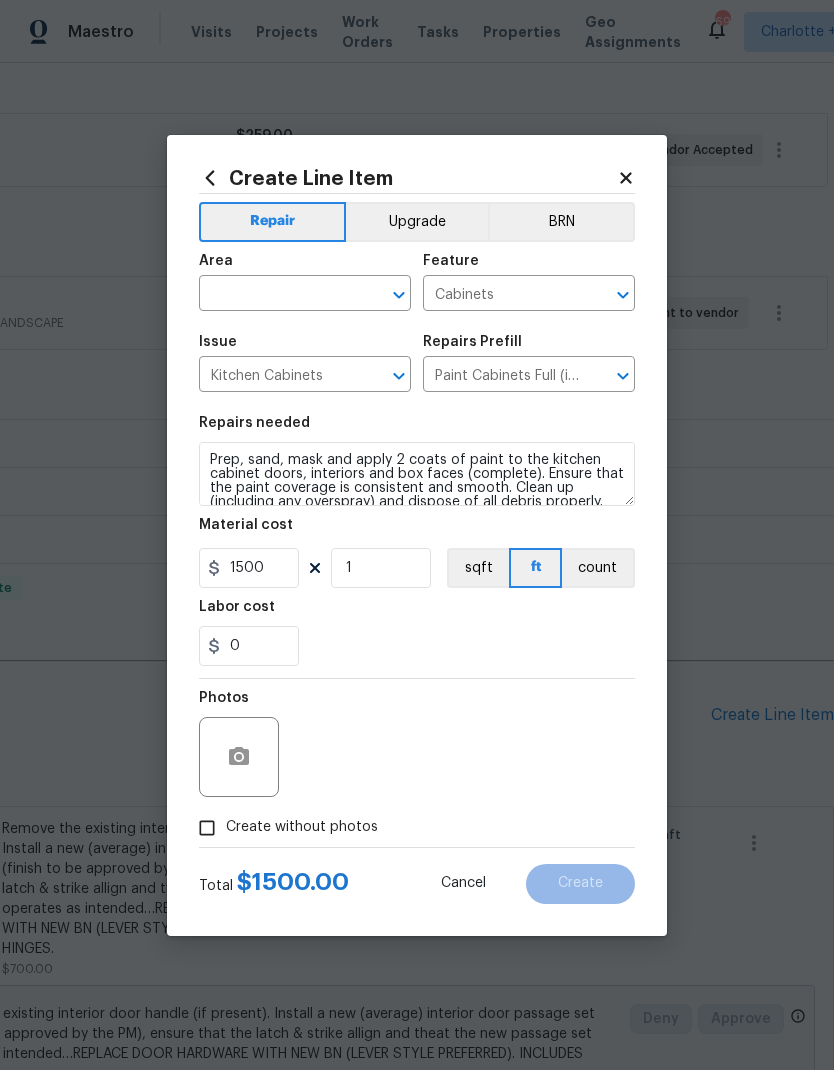 click at bounding box center (277, 295) 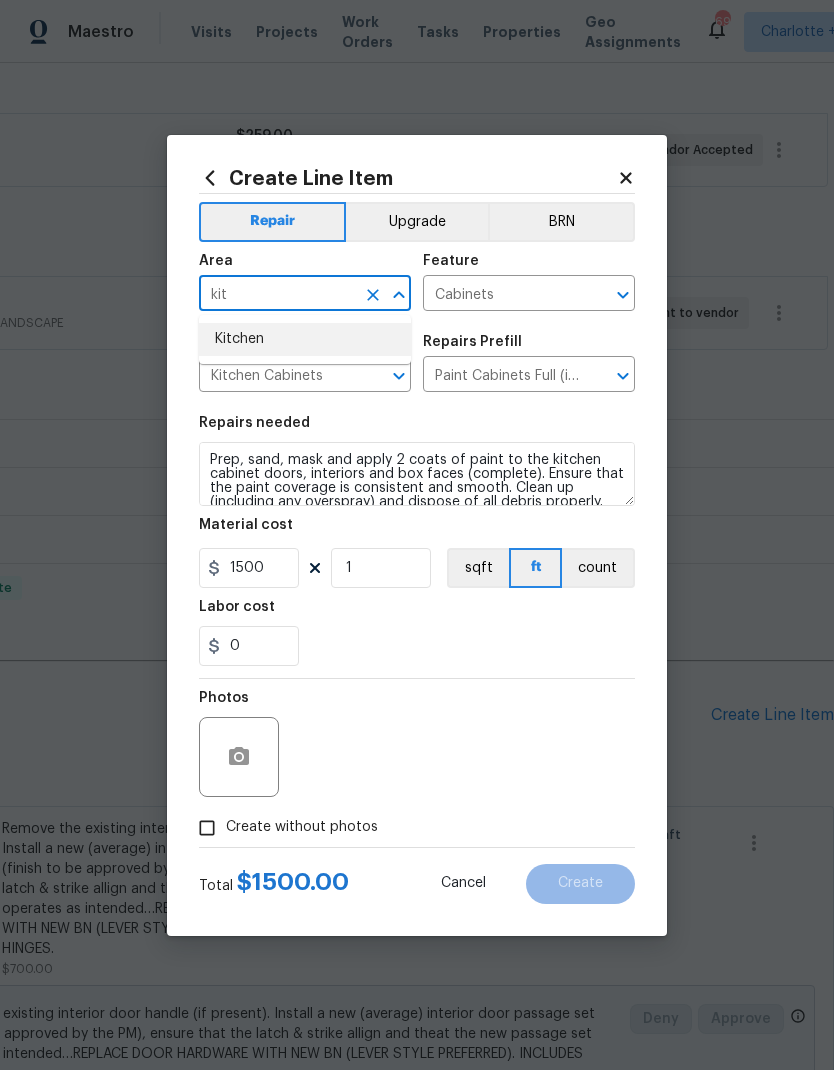 click on "Kitchen" at bounding box center [305, 339] 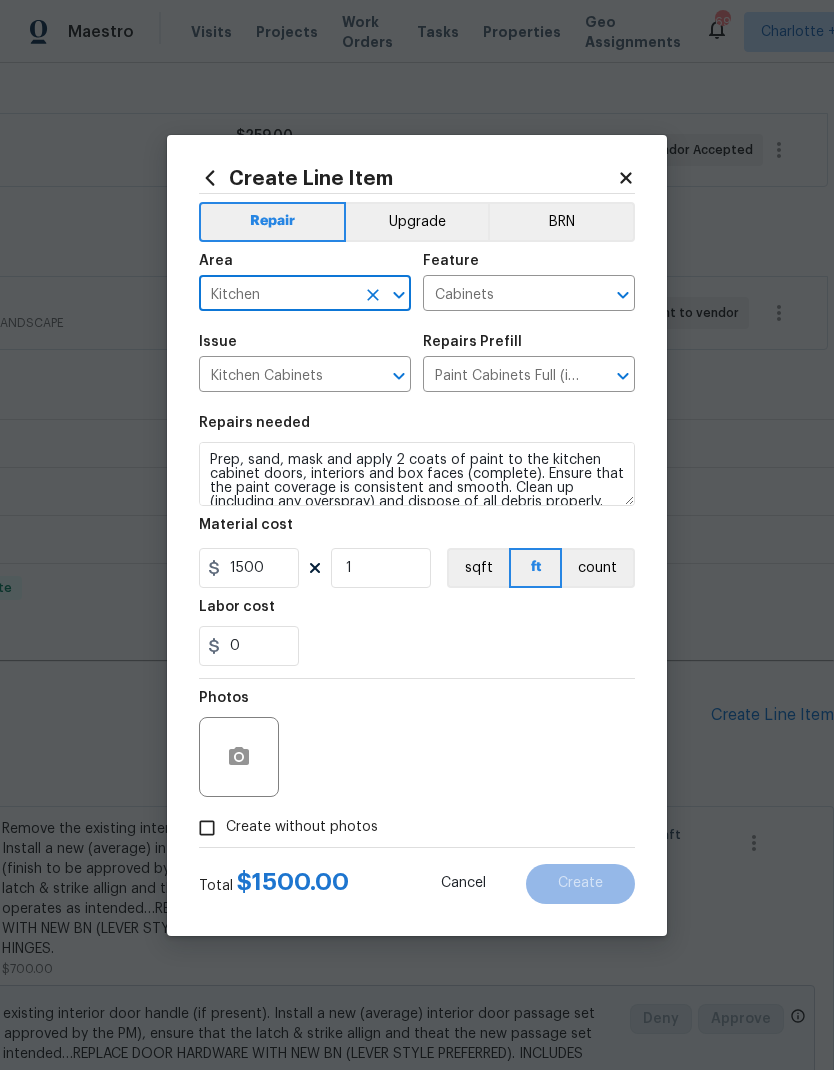 click on "Upgrade" at bounding box center (417, 222) 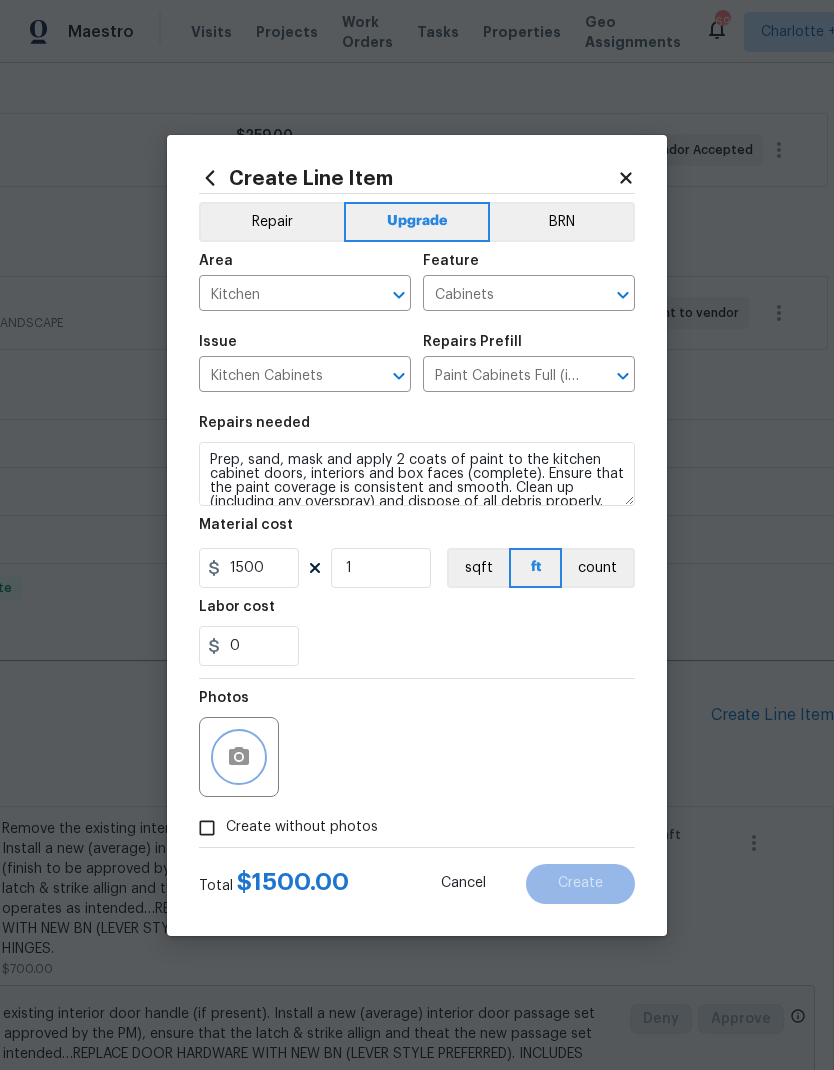 click 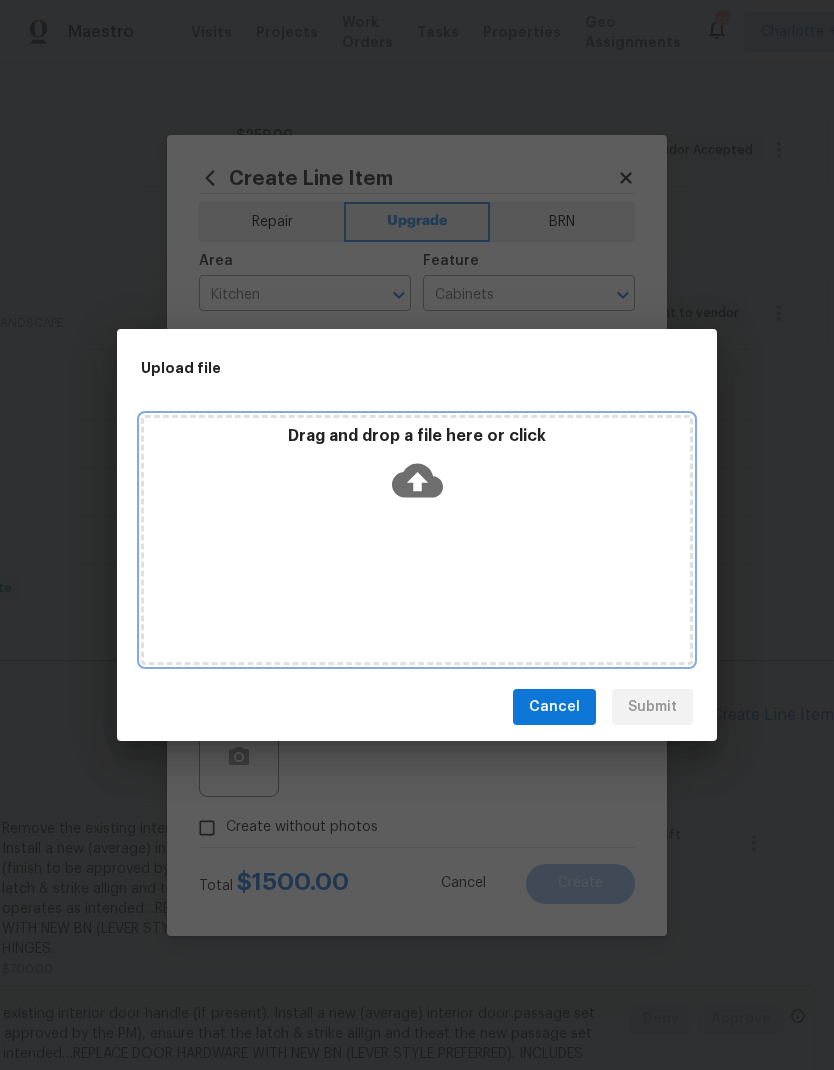 click 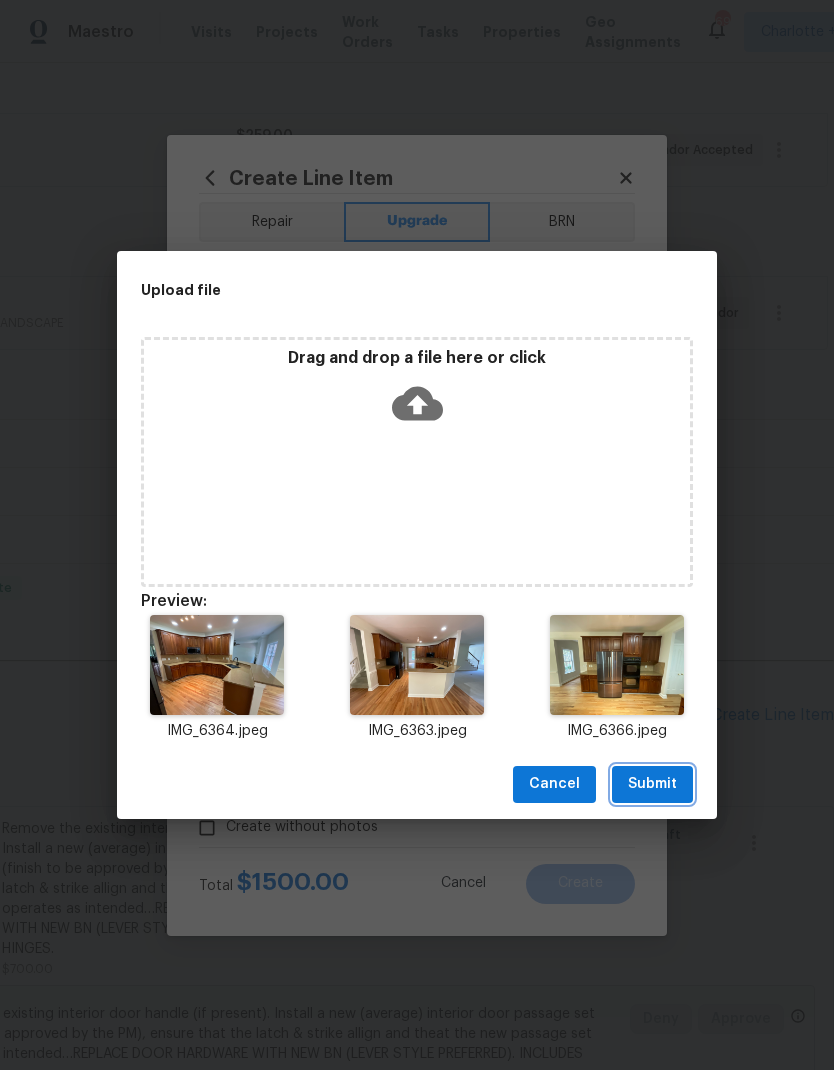 click on "Submit" at bounding box center [652, 784] 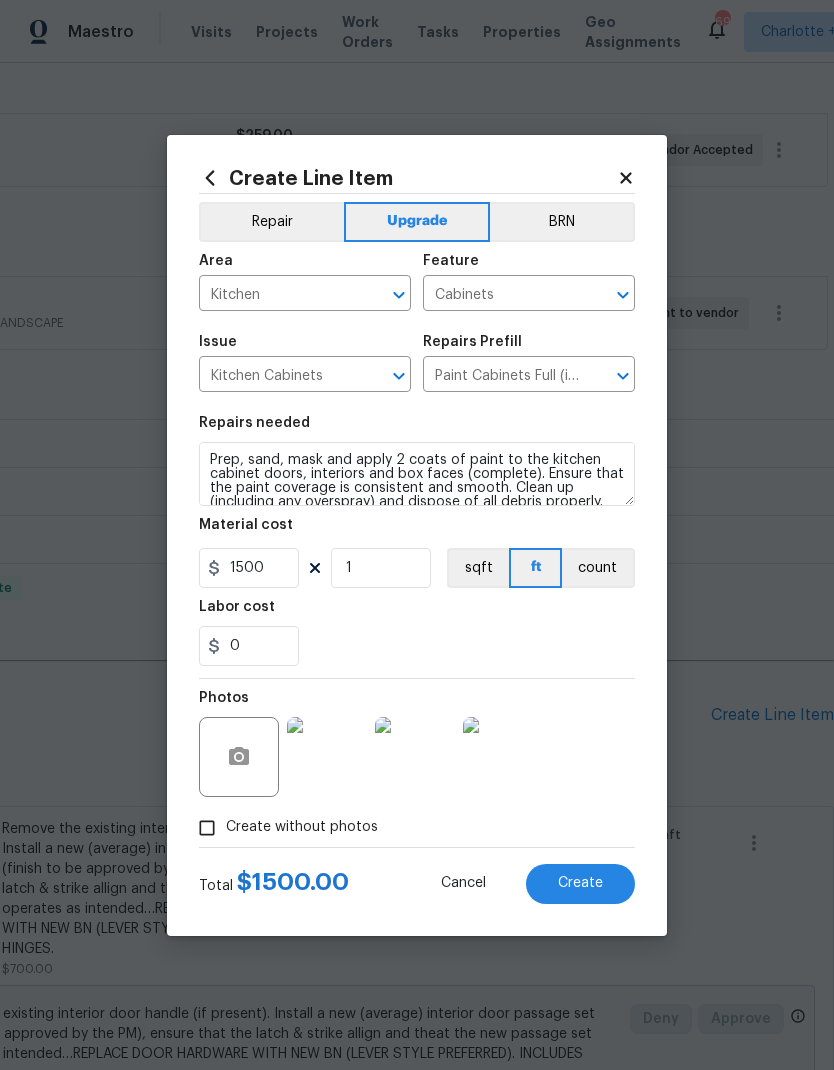 click at bounding box center (327, 757) 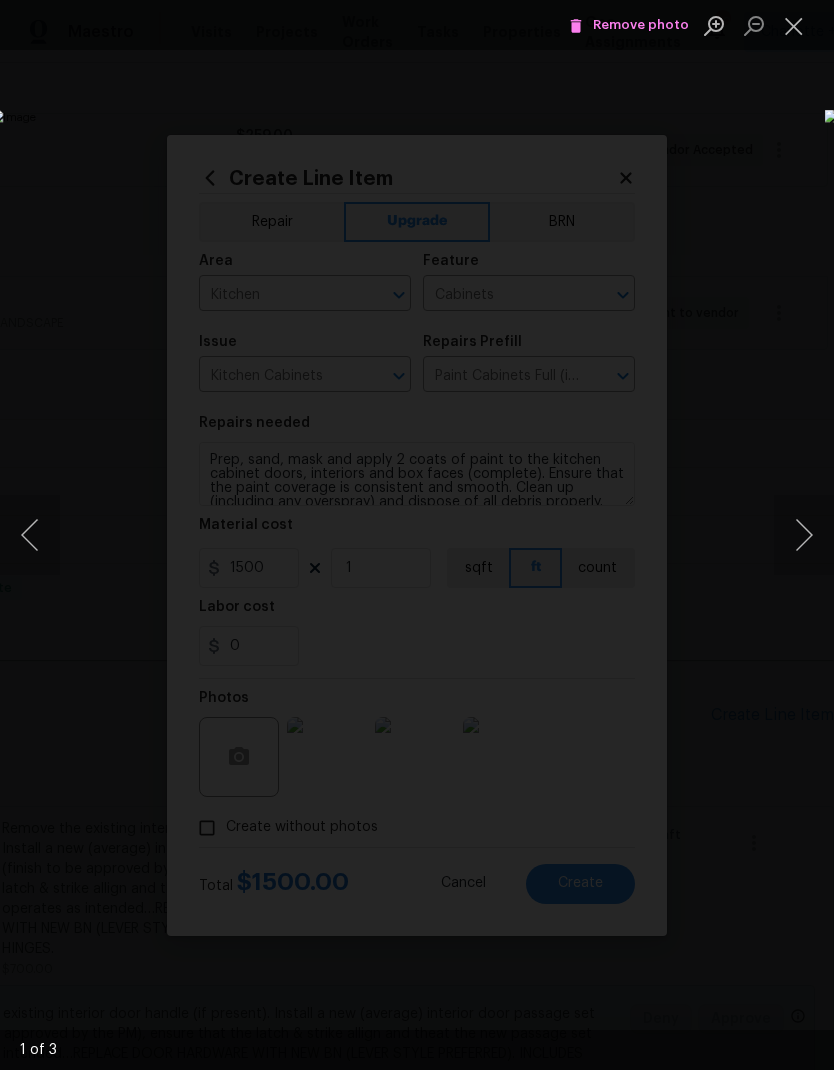 click at bounding box center (804, 535) 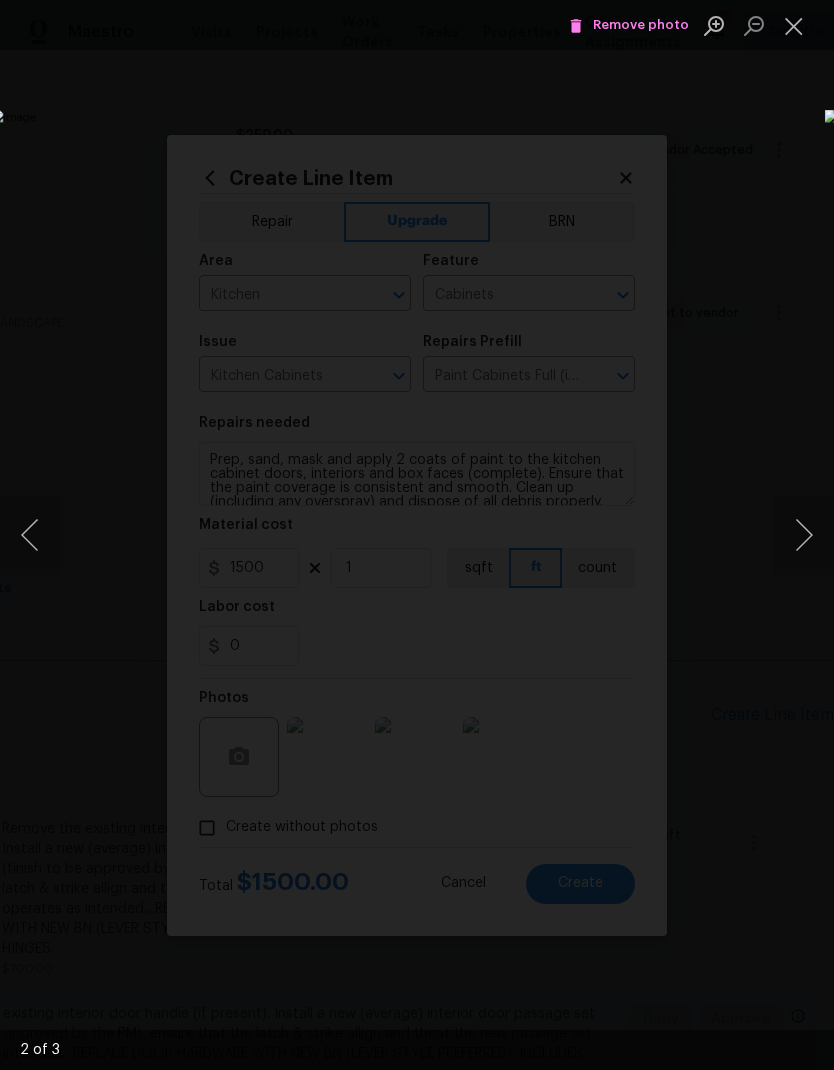 click at bounding box center [804, 535] 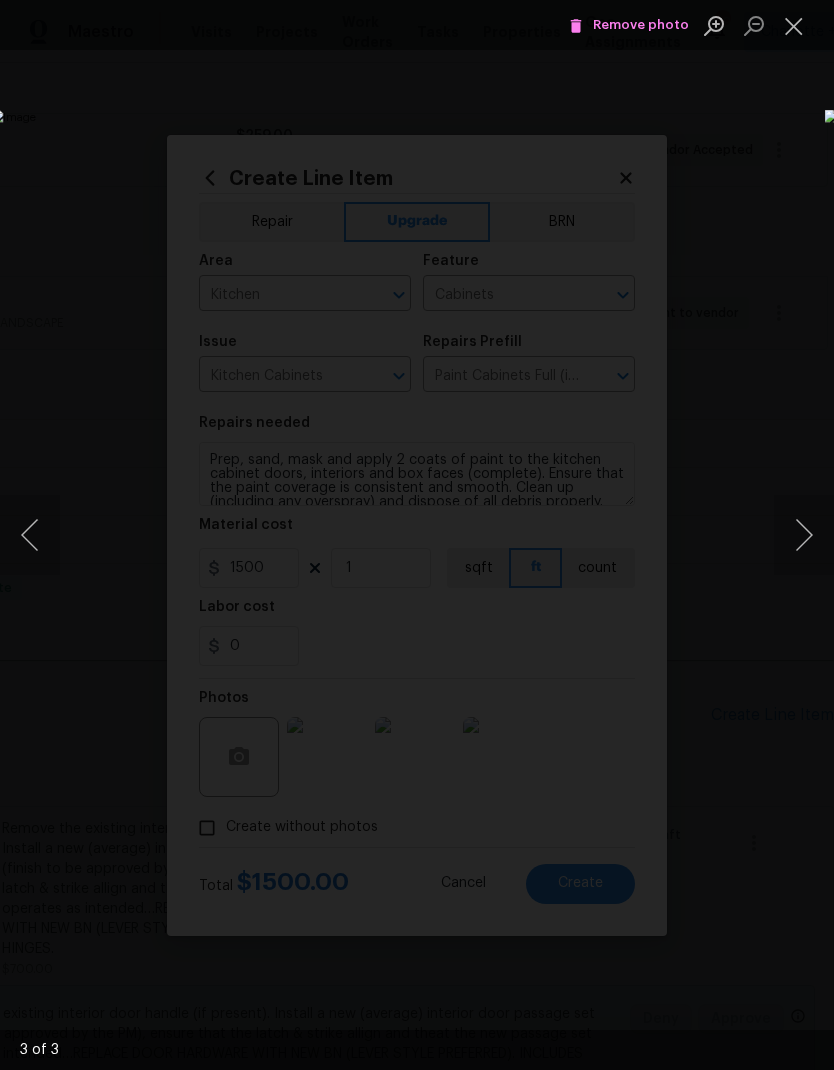click at bounding box center [804, 535] 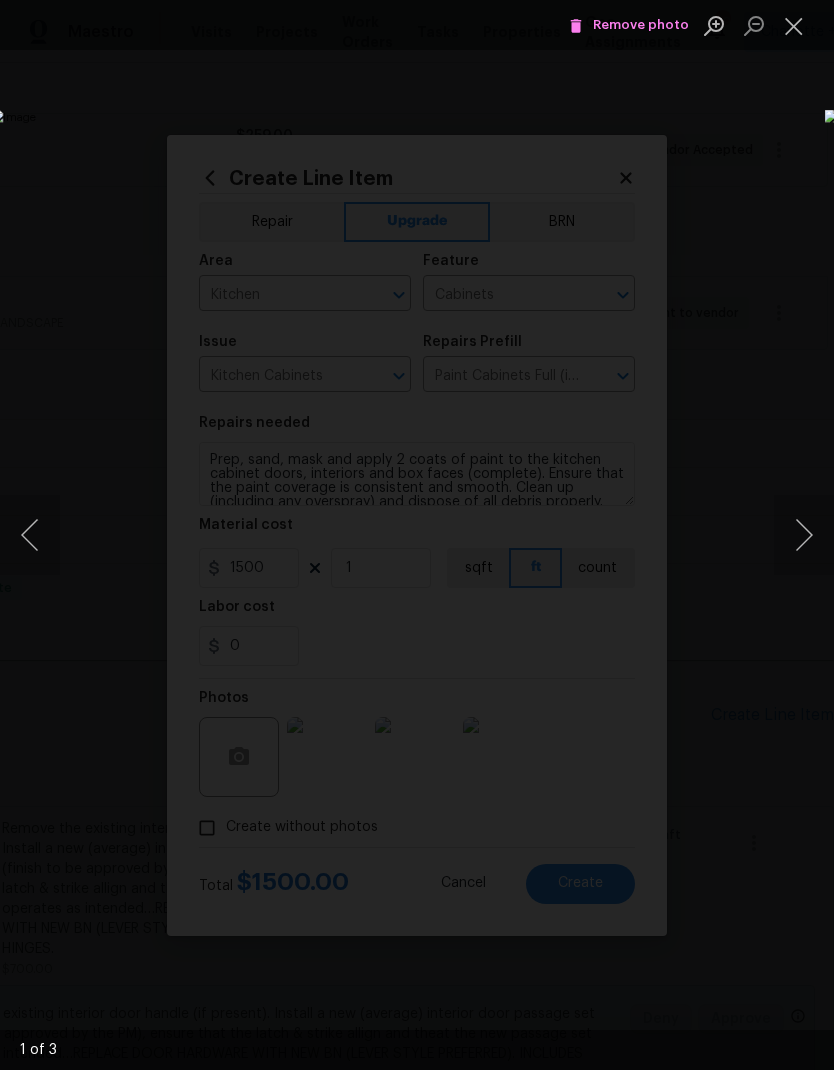 click at bounding box center [804, 535] 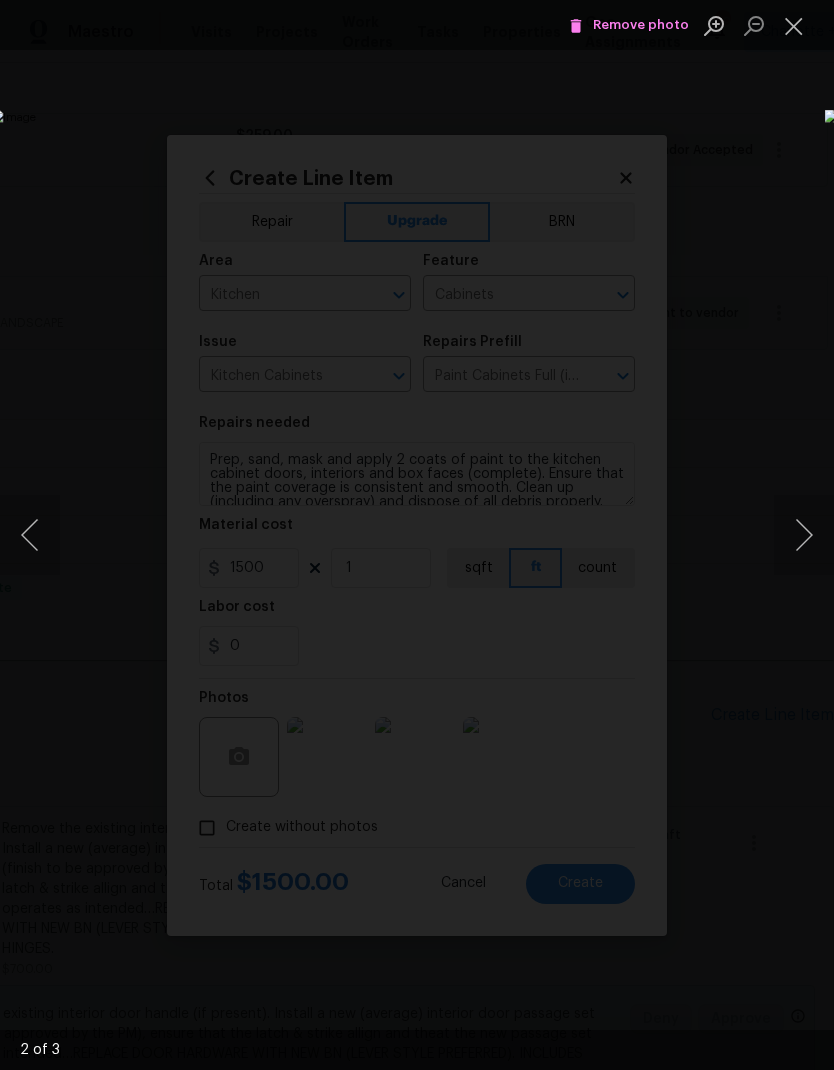 click at bounding box center (804, 535) 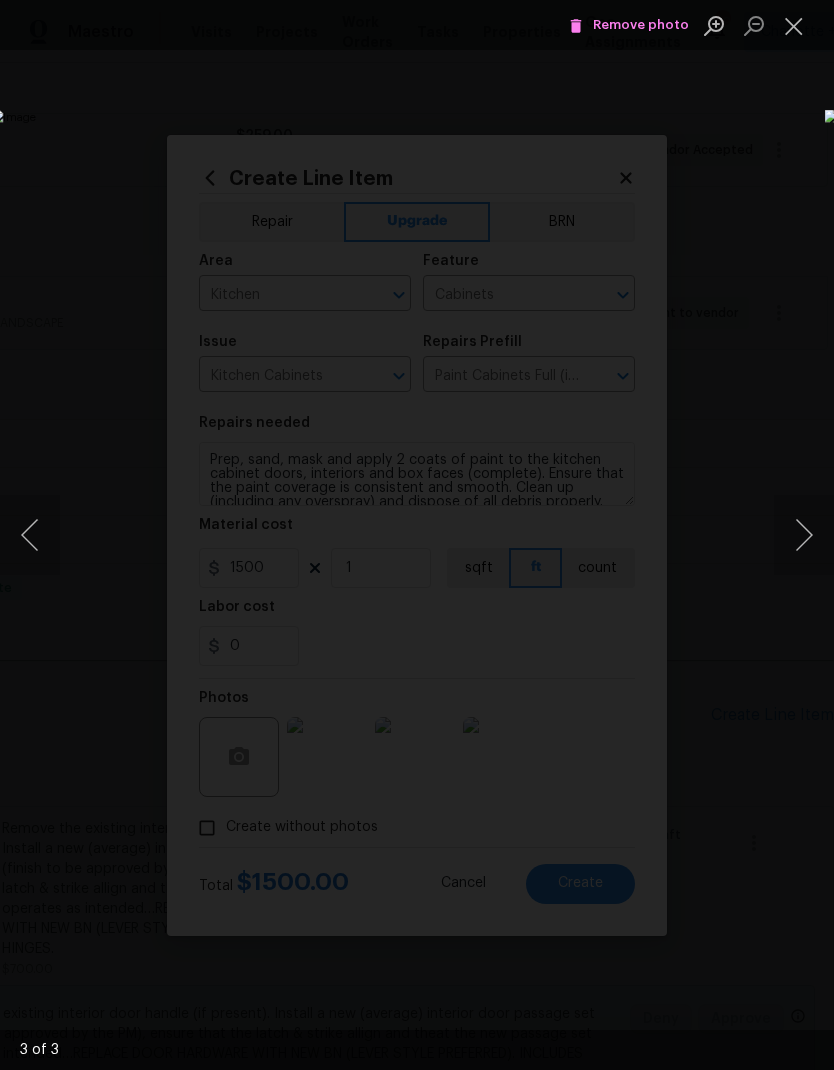 click at bounding box center (794, 25) 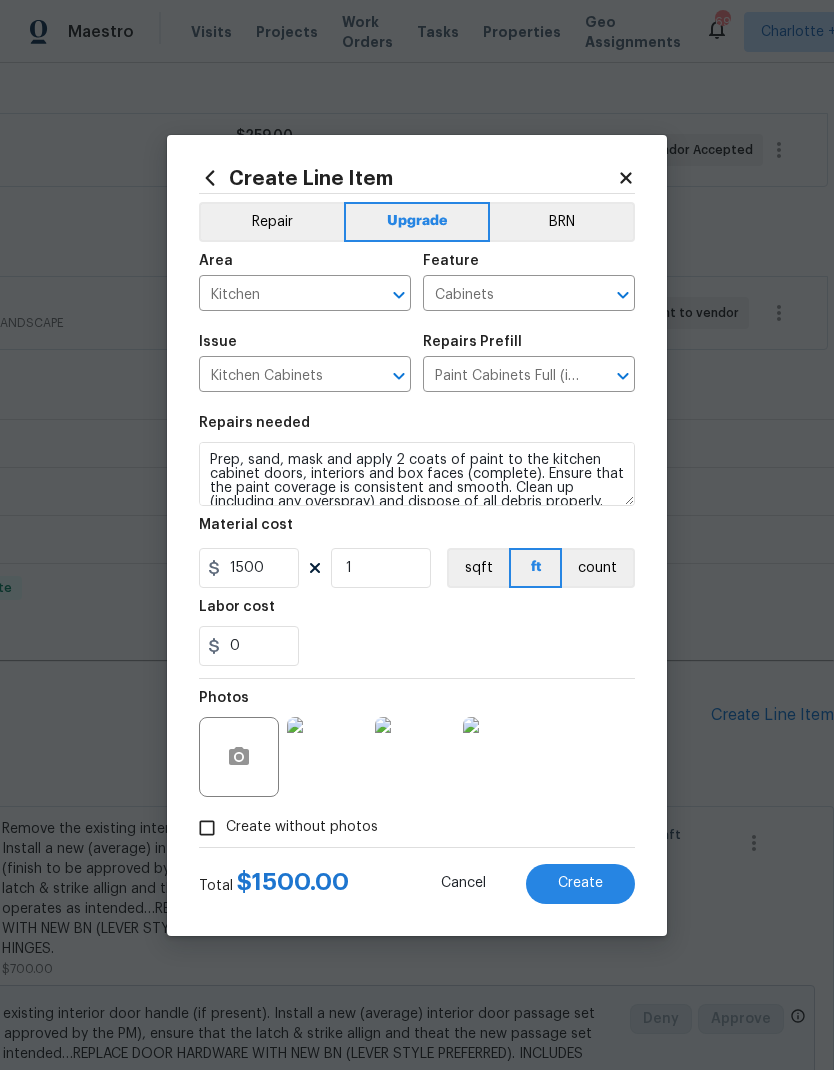 click at bounding box center (327, 757) 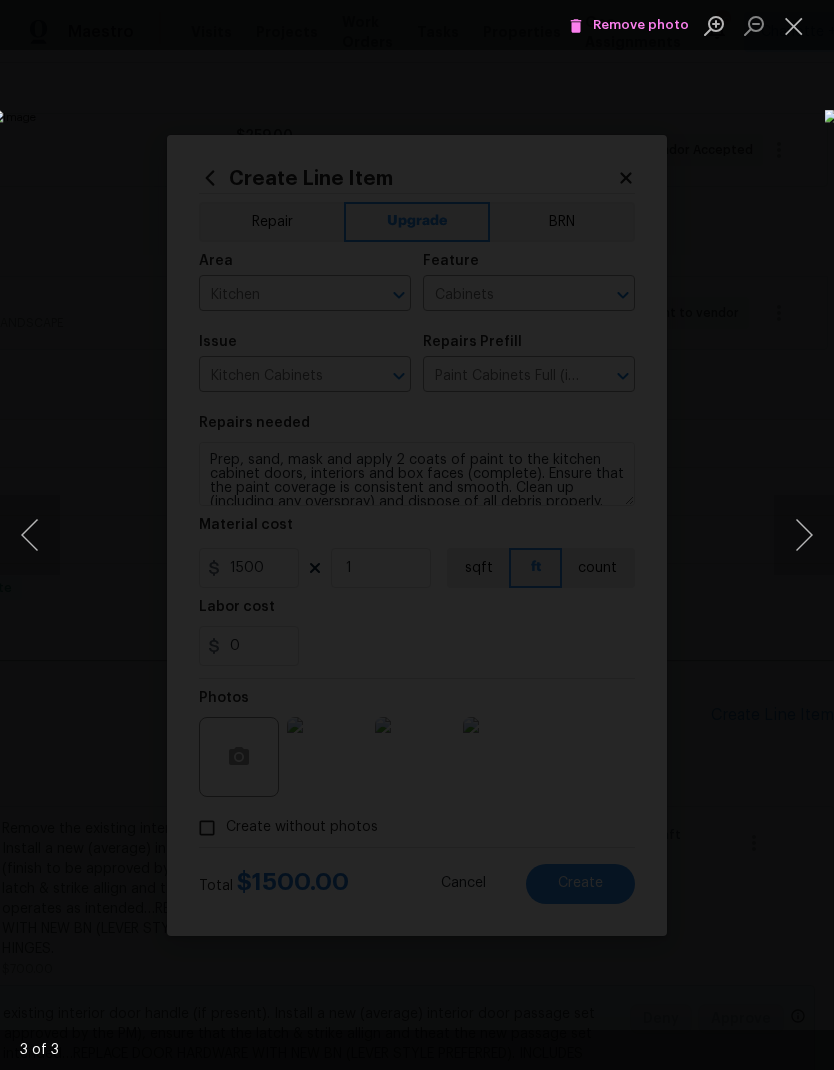 click at bounding box center [804, 535] 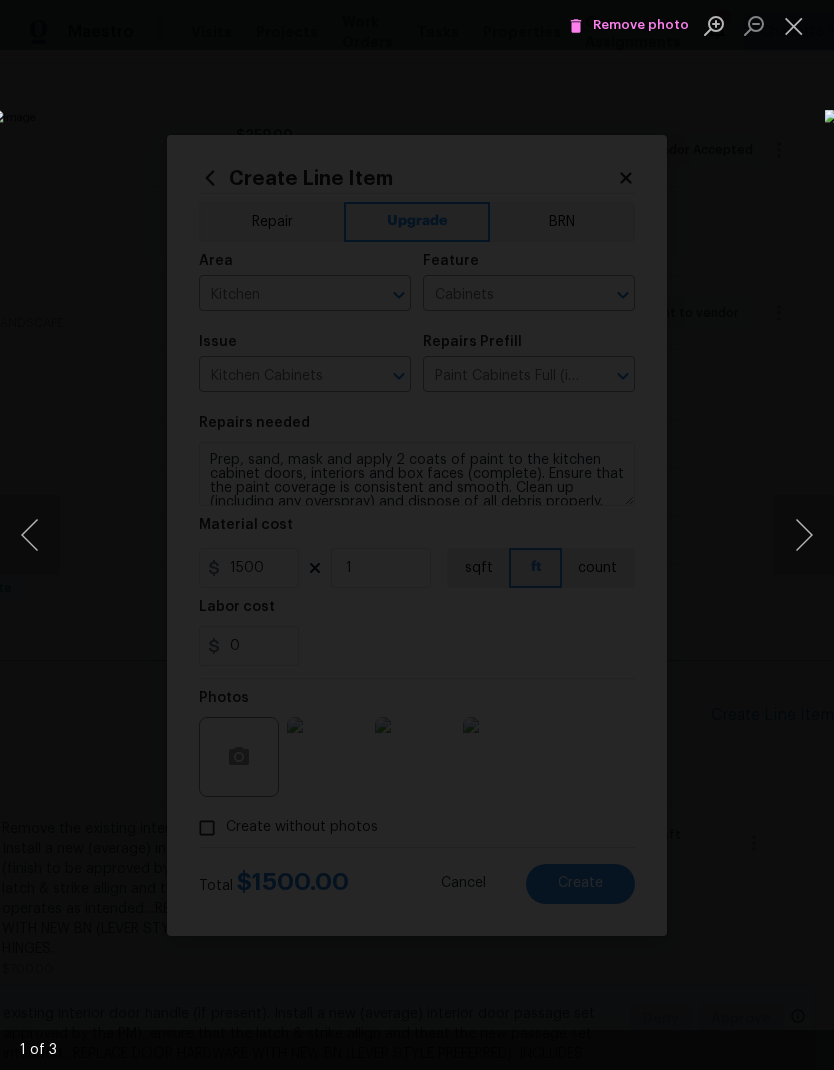 click at bounding box center (804, 535) 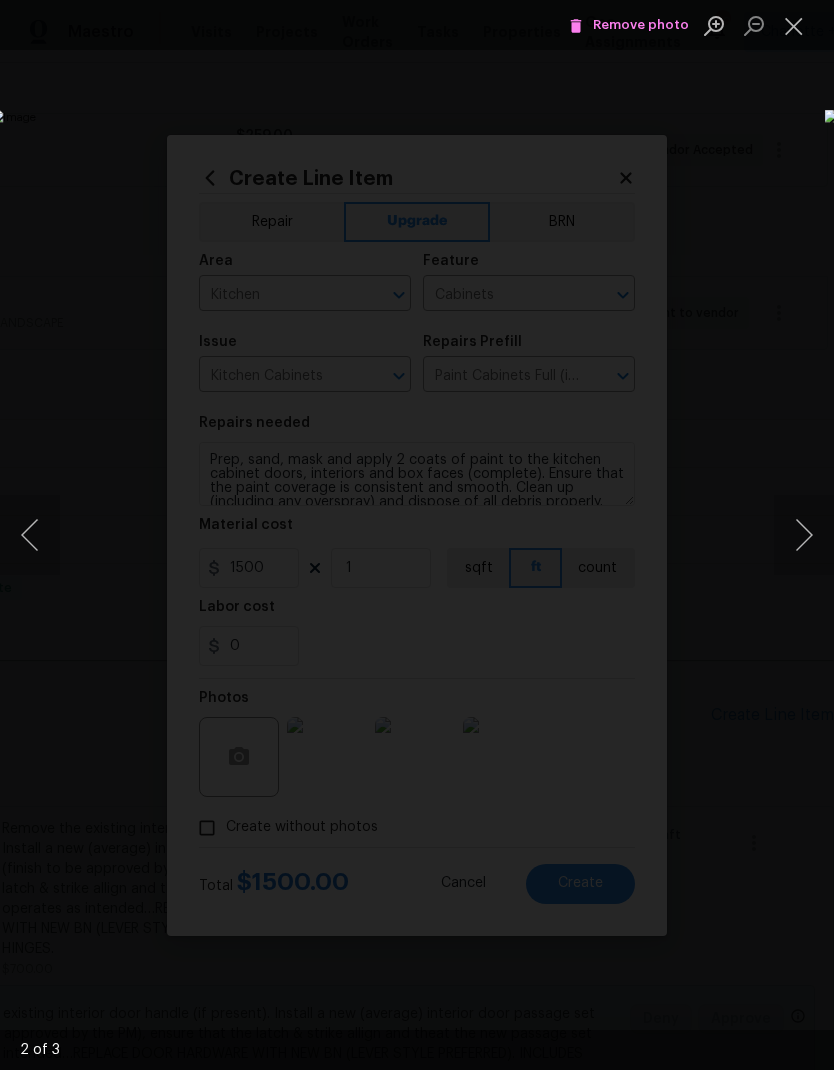 click at bounding box center [794, 25] 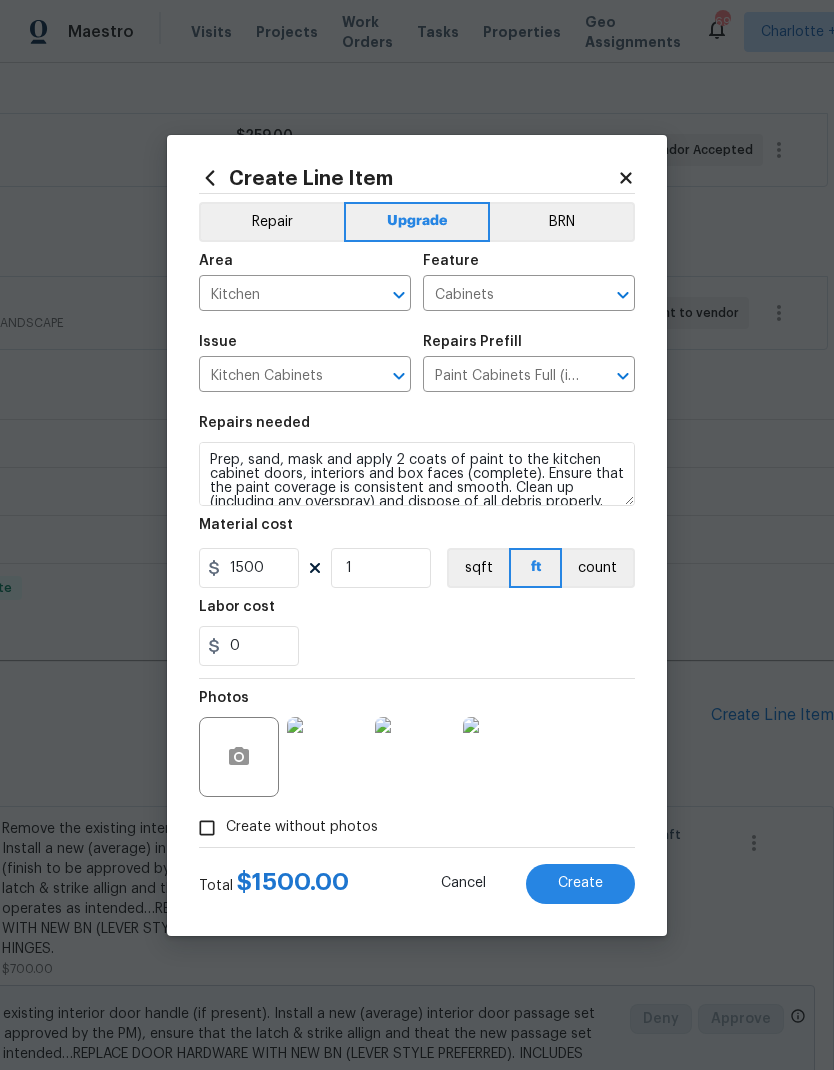 click on "Create" at bounding box center (580, 884) 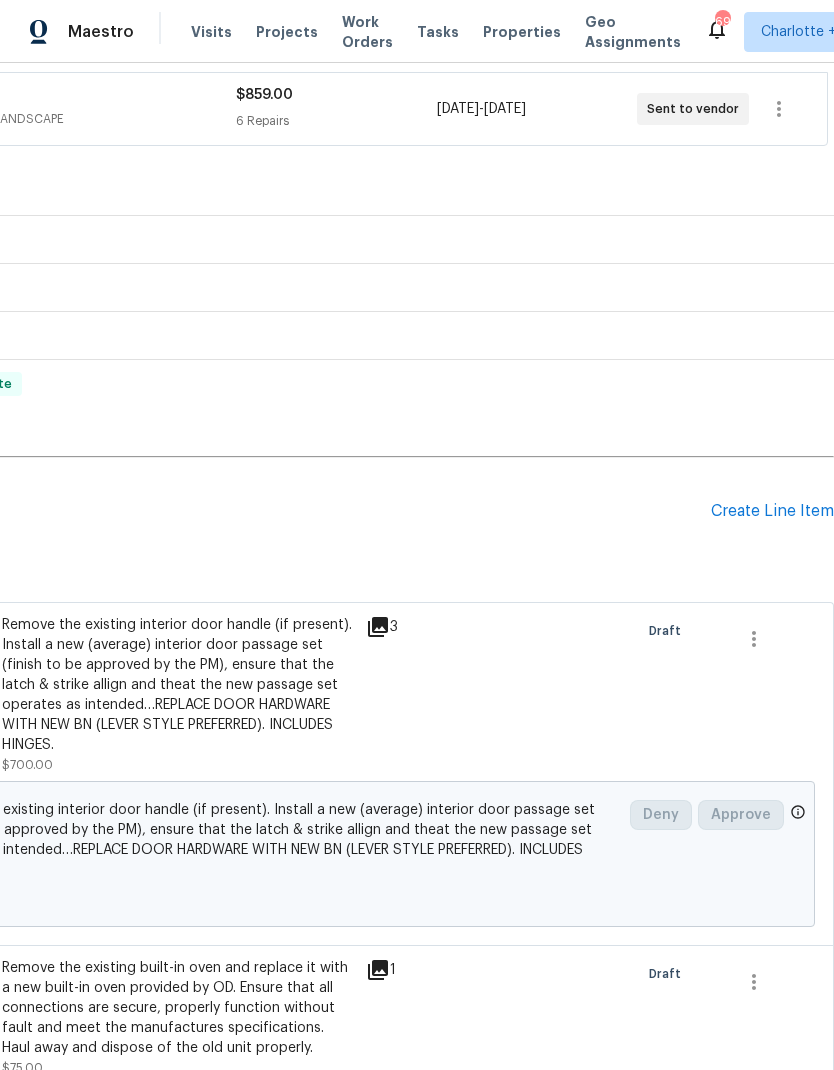 scroll, scrollTop: 537, scrollLeft: 296, axis: both 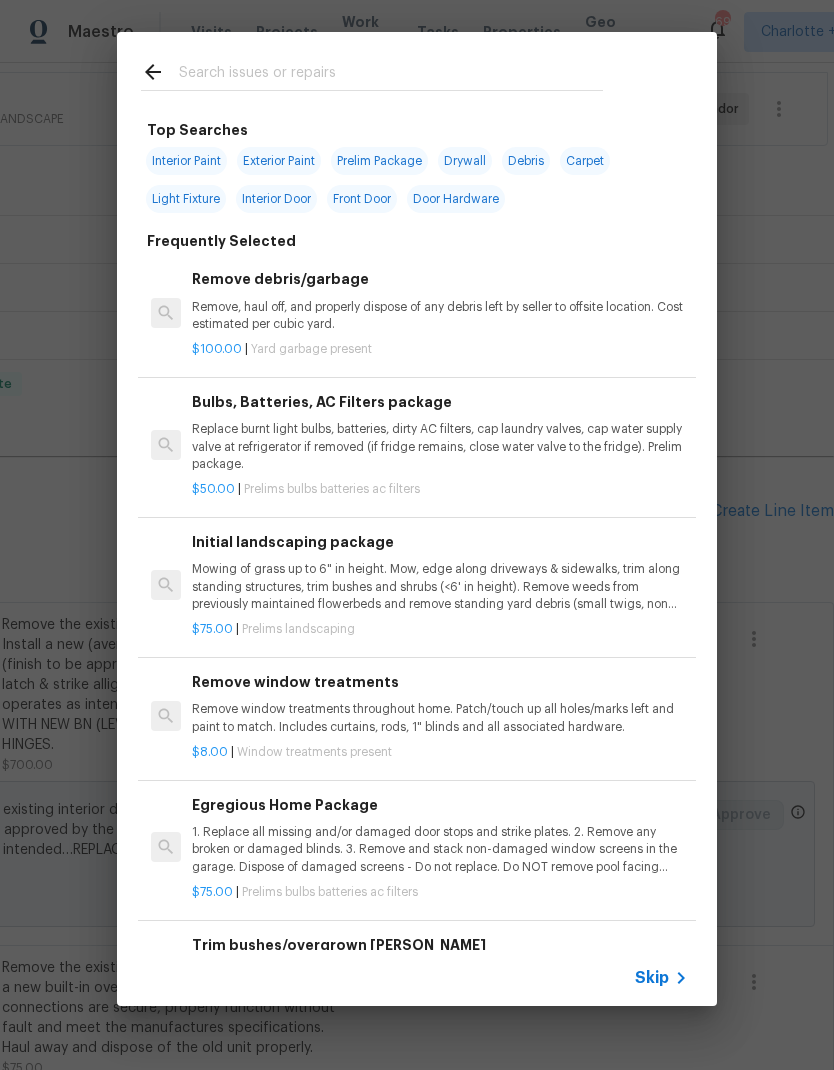 click at bounding box center [391, 75] 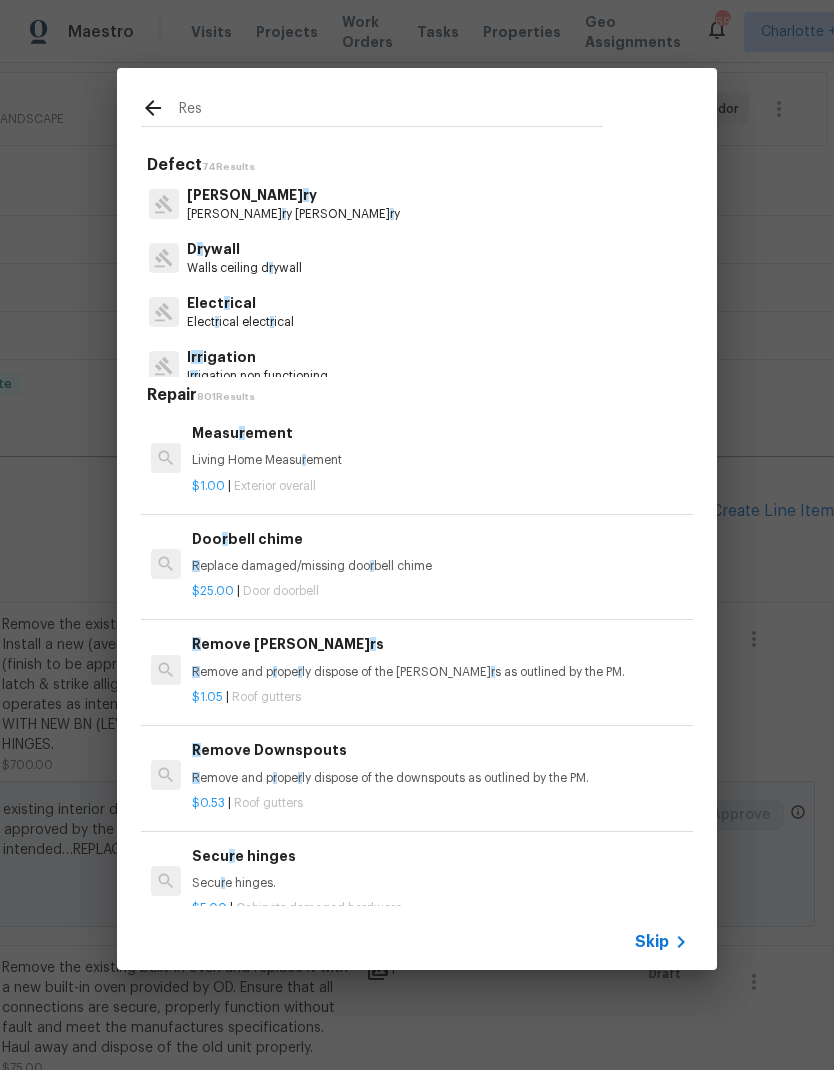 type on "Resu" 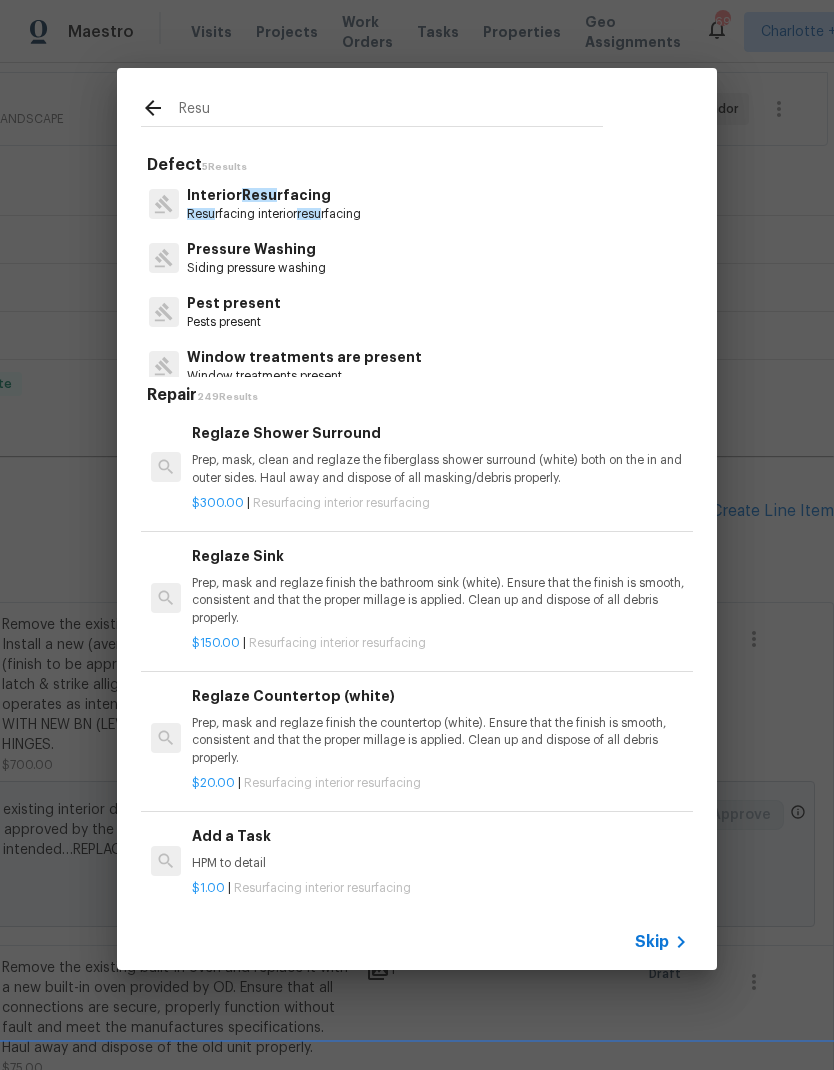 click on "Prep, mask and reglaze finish the bathroom sink (white). Ensure that the finish is smooth, consistent and that the proper millage is applied. Clean up and dispose of all debris properly." at bounding box center [440, 600] 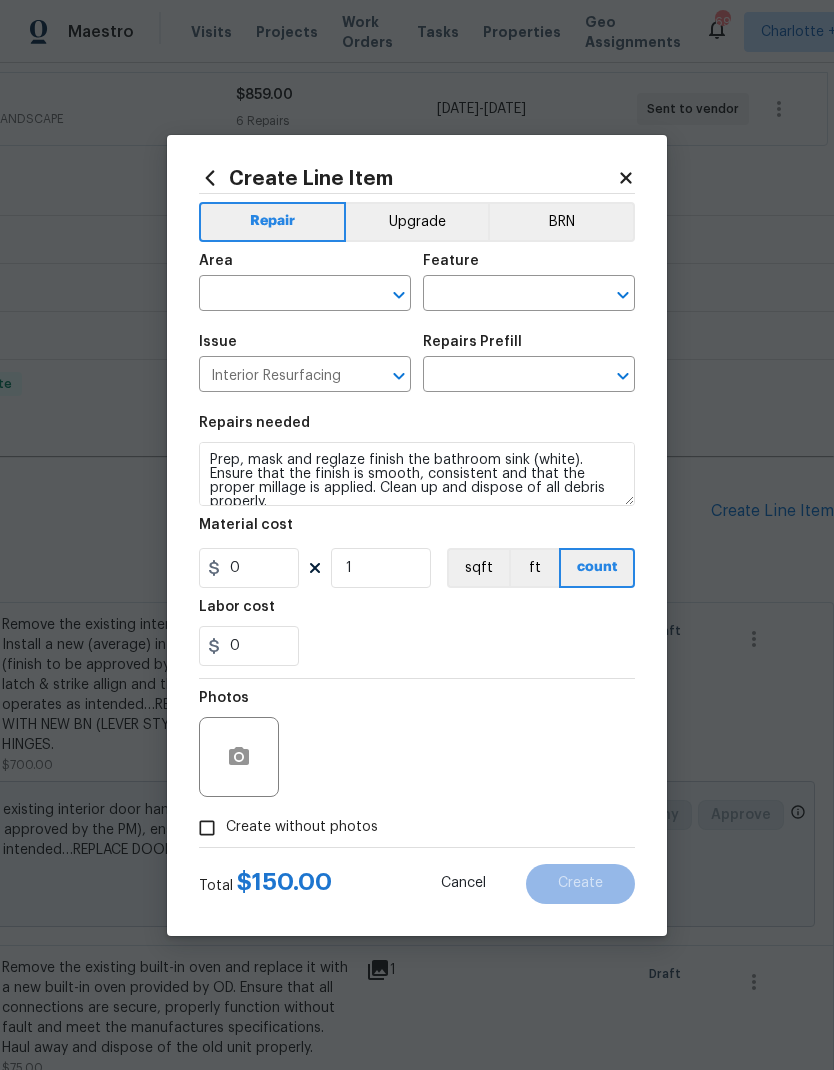 type on "Reglaze Sink $150.00" 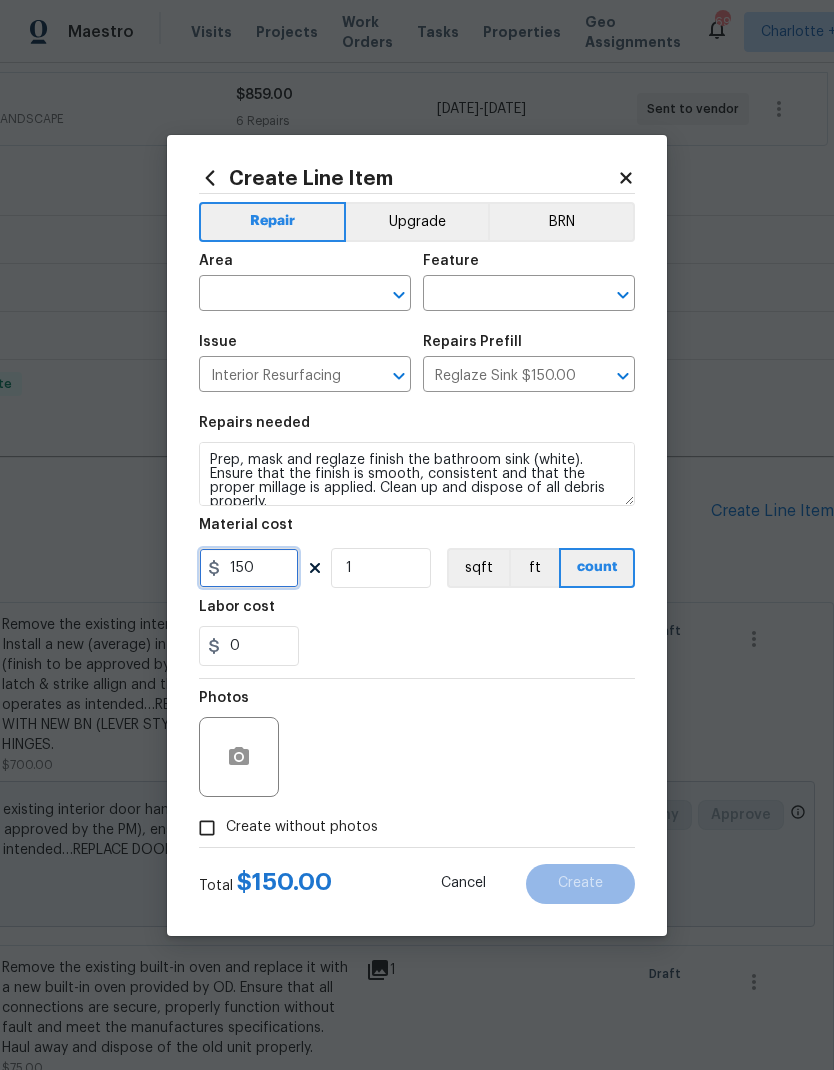click on "150" at bounding box center [249, 568] 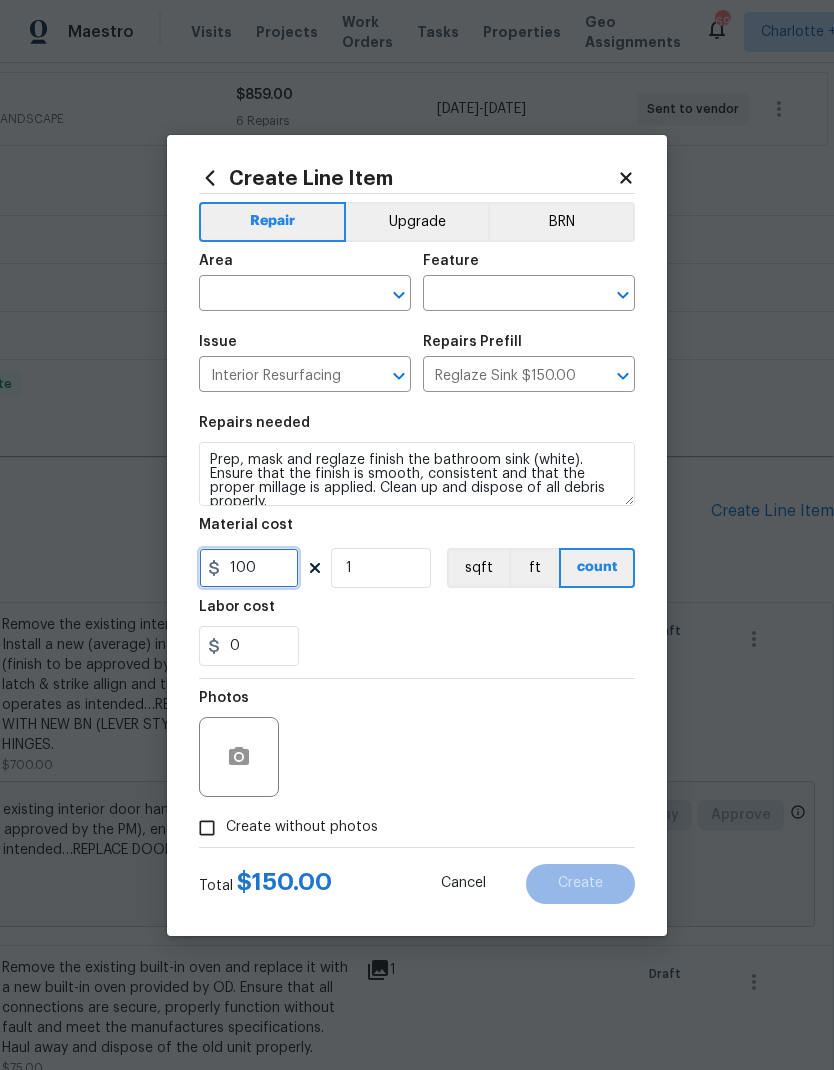 type on "100" 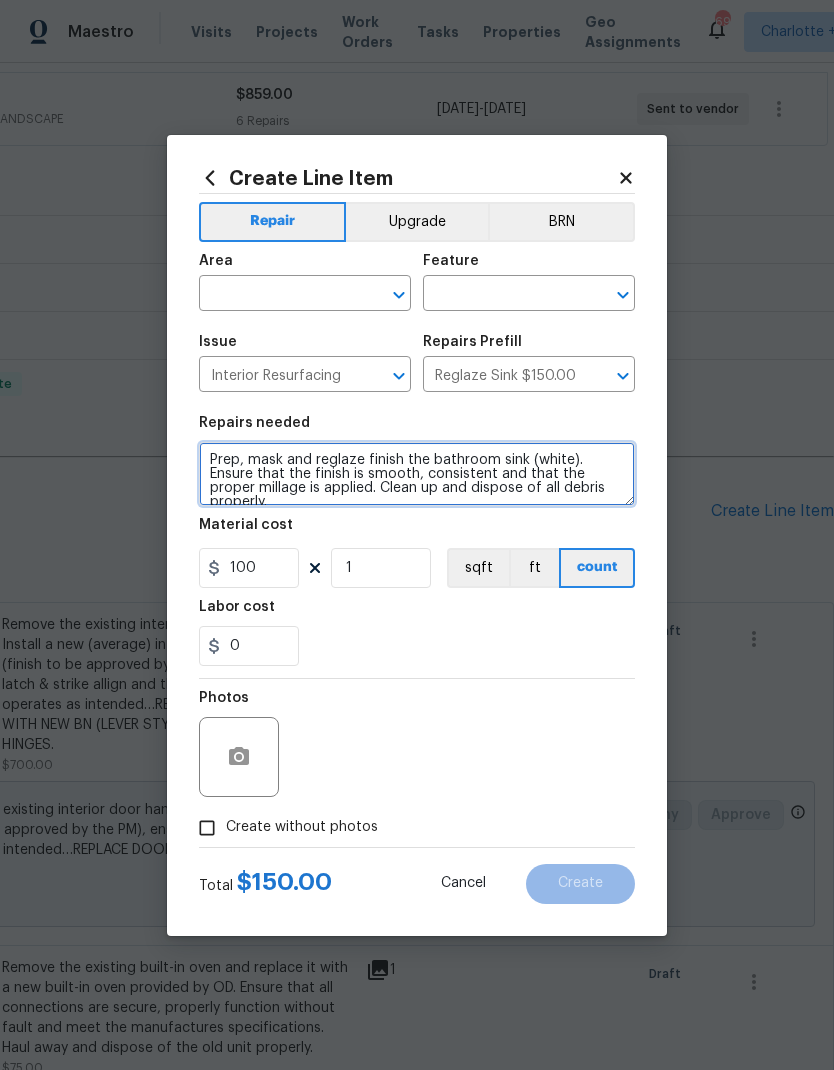 click on "Prep, mask and reglaze finish the bathroom sink (white). Ensure that the finish is smooth, consistent and that the proper millage is applied. Clean up and dispose of all debris properly." at bounding box center [417, 474] 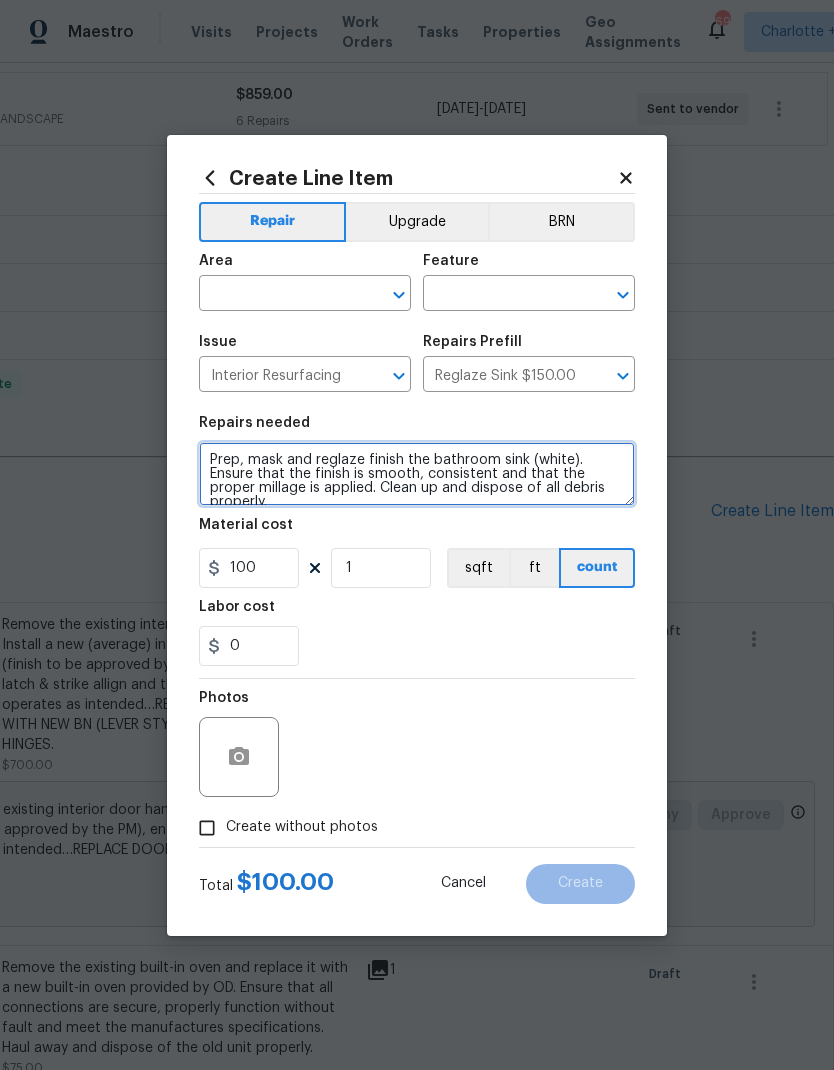 click on "Prep, mask and reglaze finish the bathroom sink (white). Ensure that the finish is smooth, consistent and that the proper millage is applied. Clean up and dispose of all debris properly." at bounding box center [417, 474] 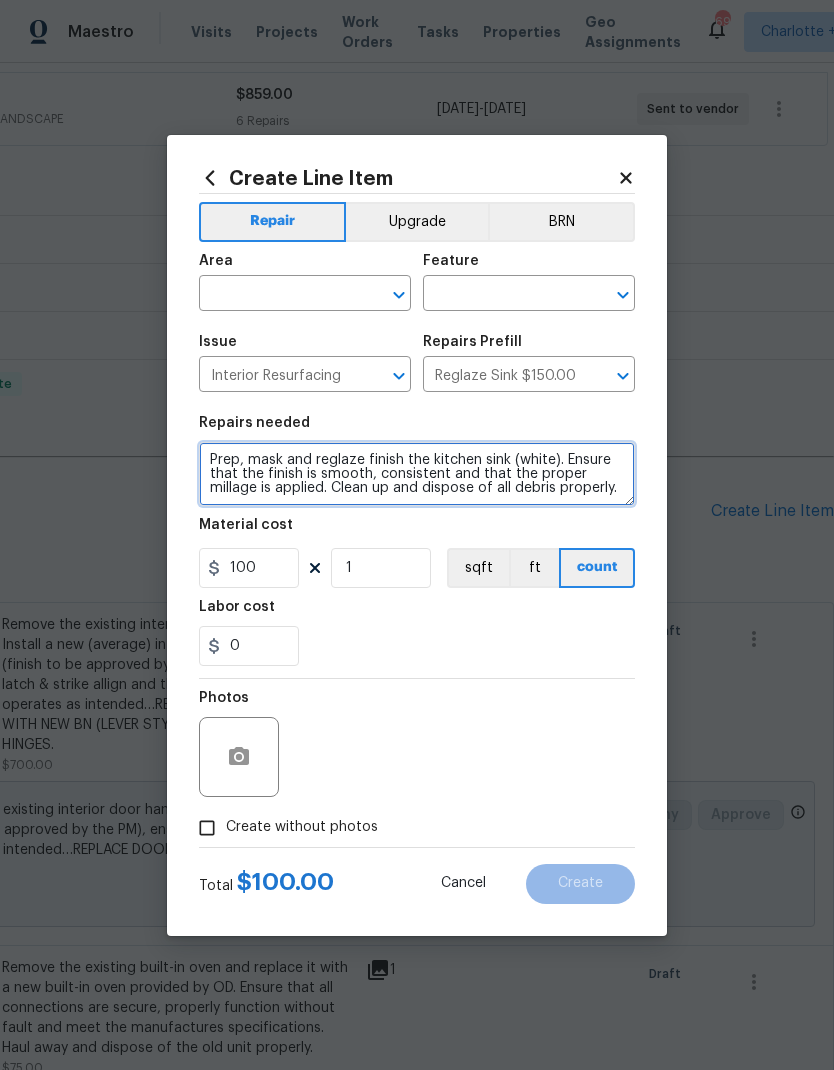 type on "Prep, mask and reglaze finish the kitchen sink (white). Ensure that the finish is smooth, consistent and that the proper millage is applied. Clean up and dispose of all debris properly." 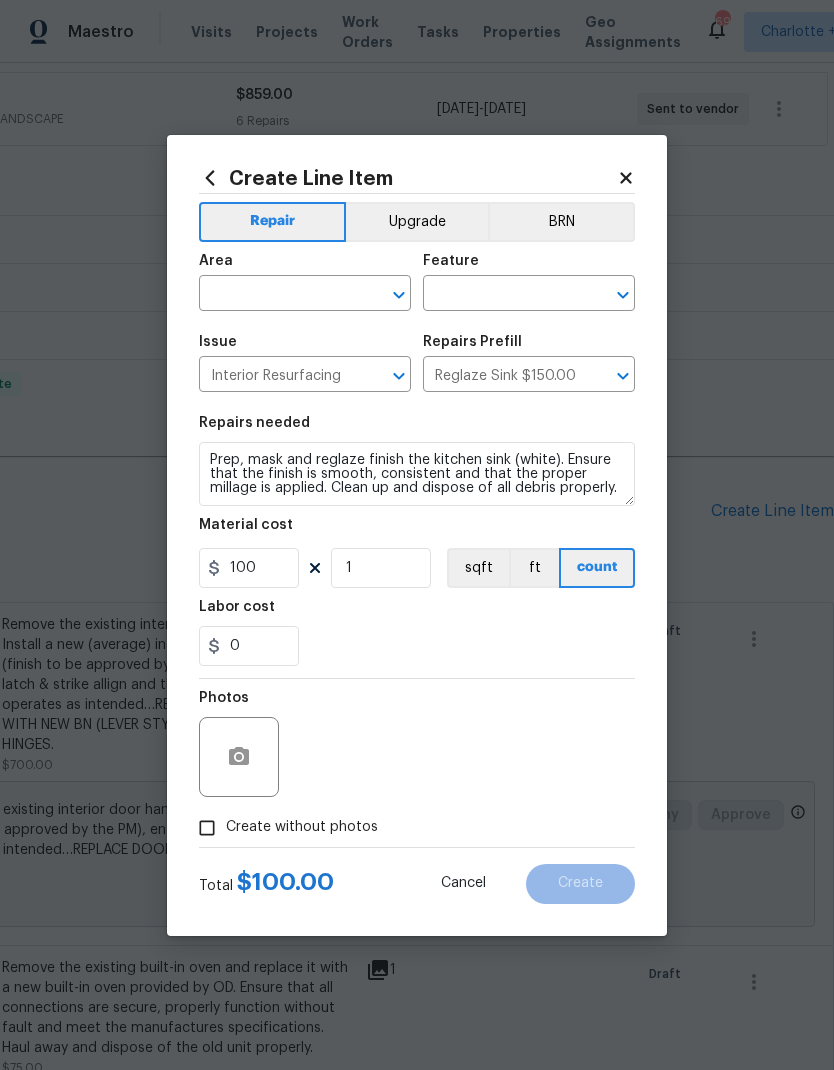 click at bounding box center [277, 295] 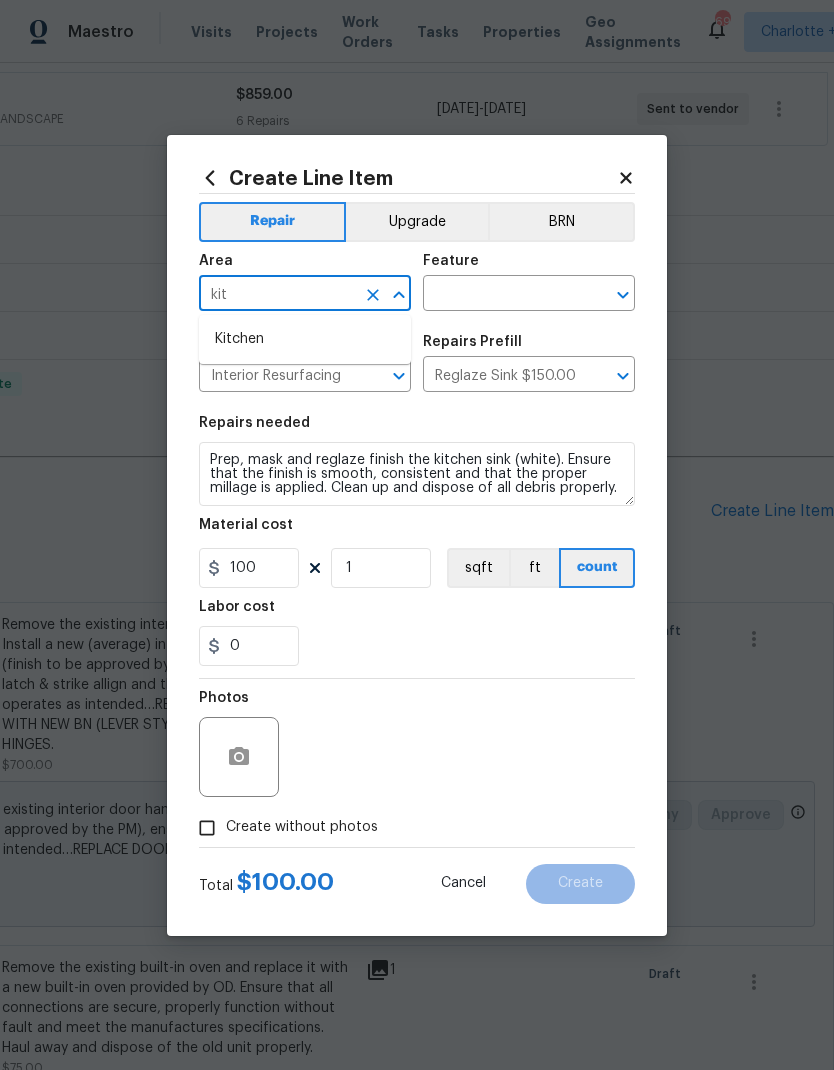 click on "Kitchen" at bounding box center (305, 339) 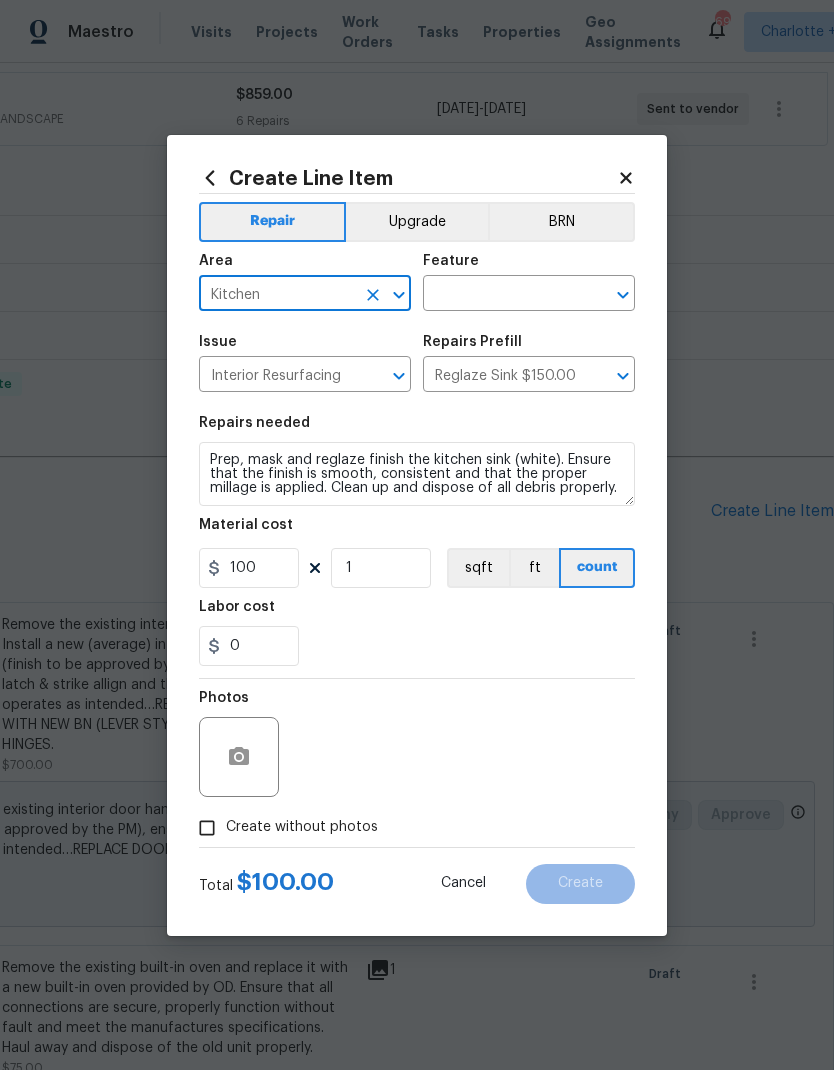 click at bounding box center [501, 295] 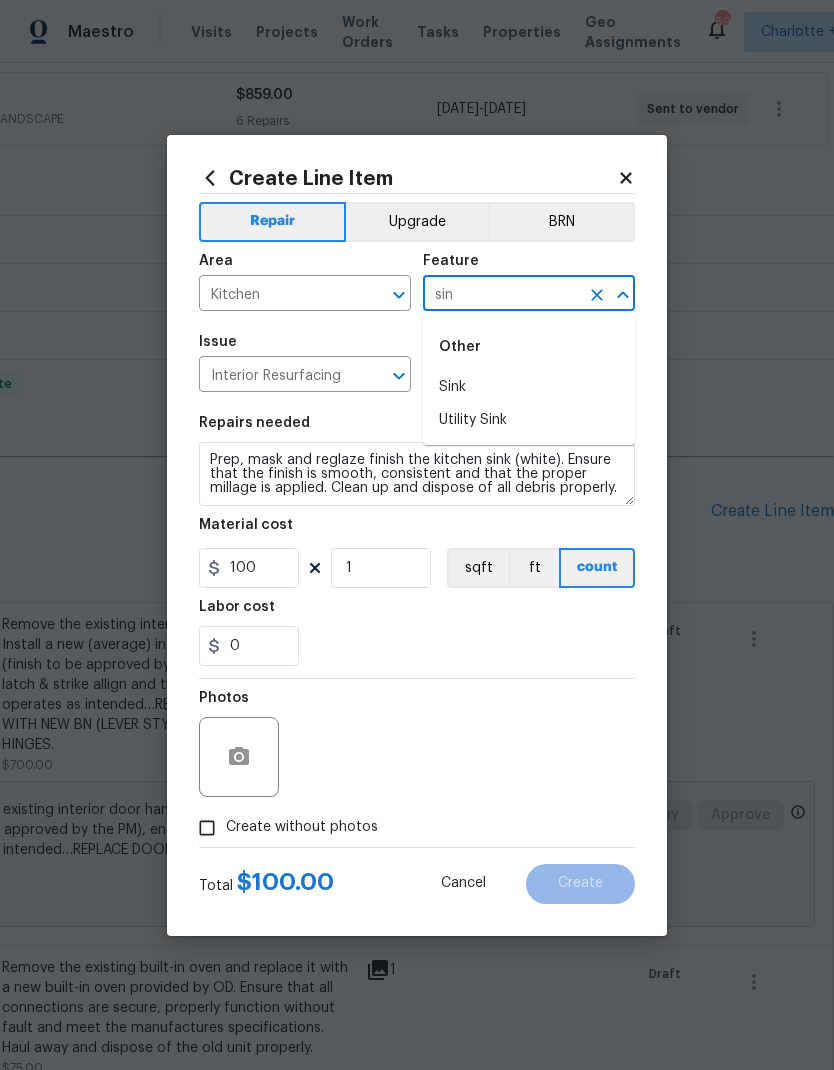 click on "Sink" at bounding box center (529, 387) 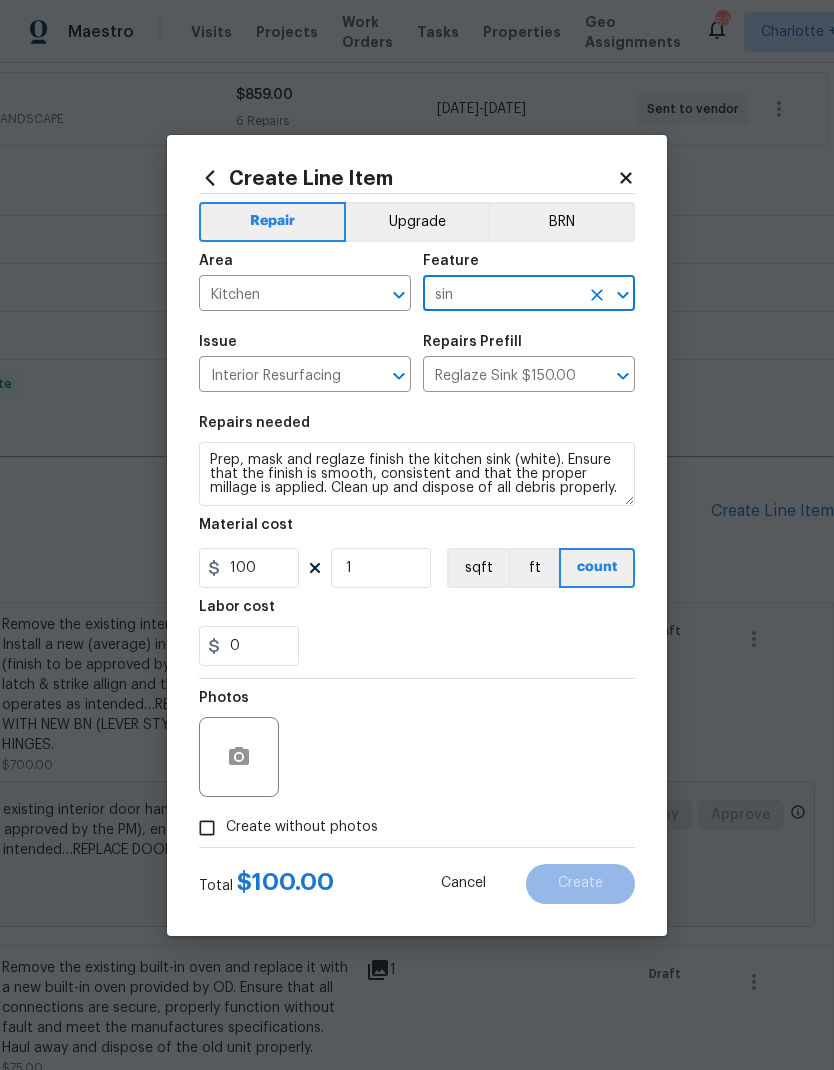 type on "Sink" 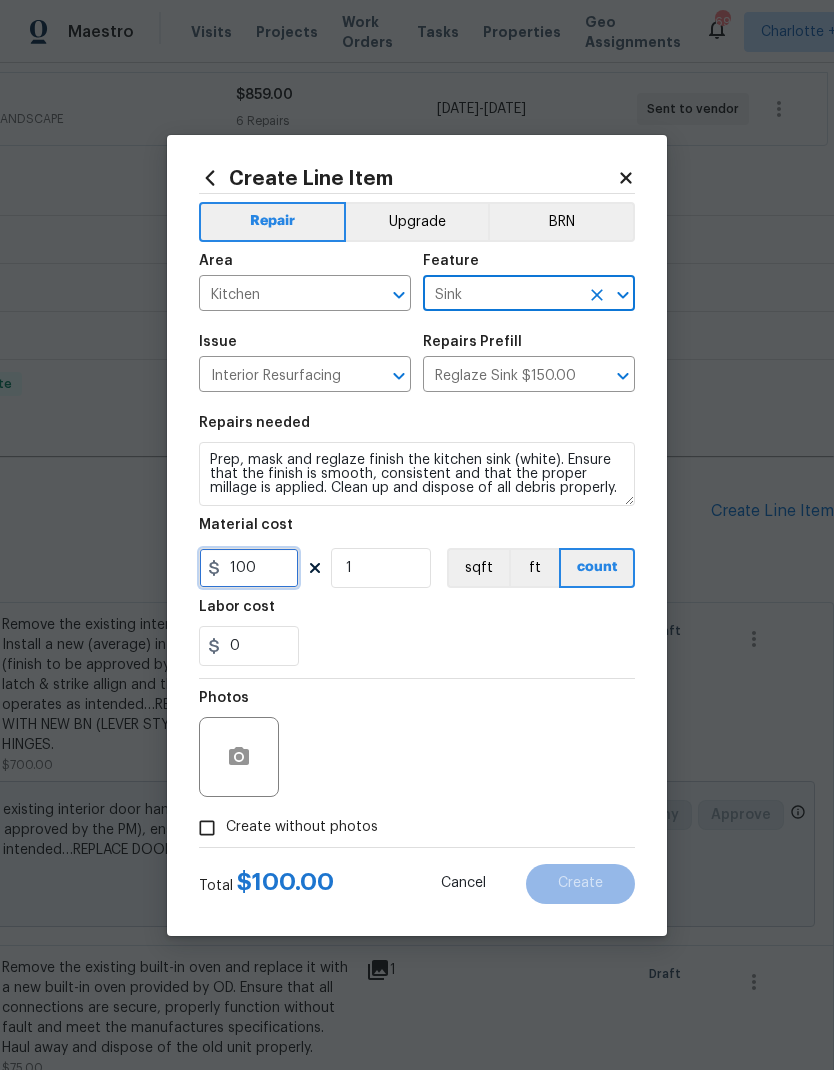 click on "100" at bounding box center [249, 568] 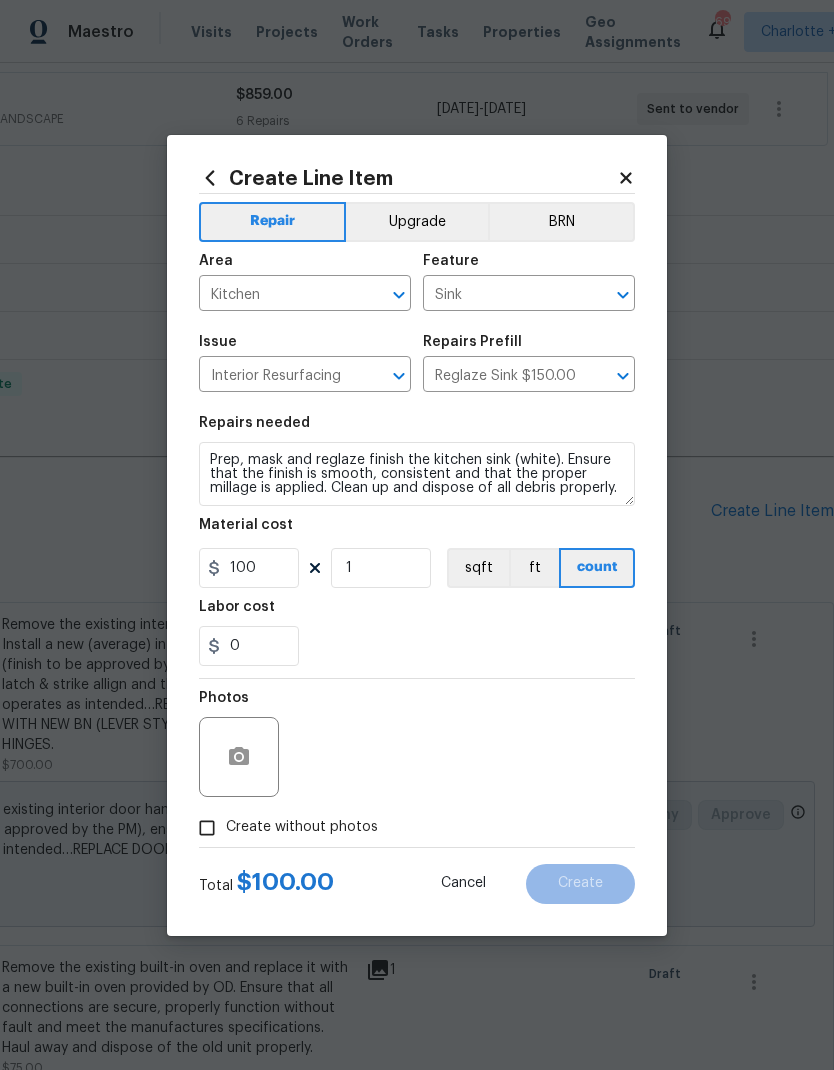 click on "Upgrade" at bounding box center (417, 222) 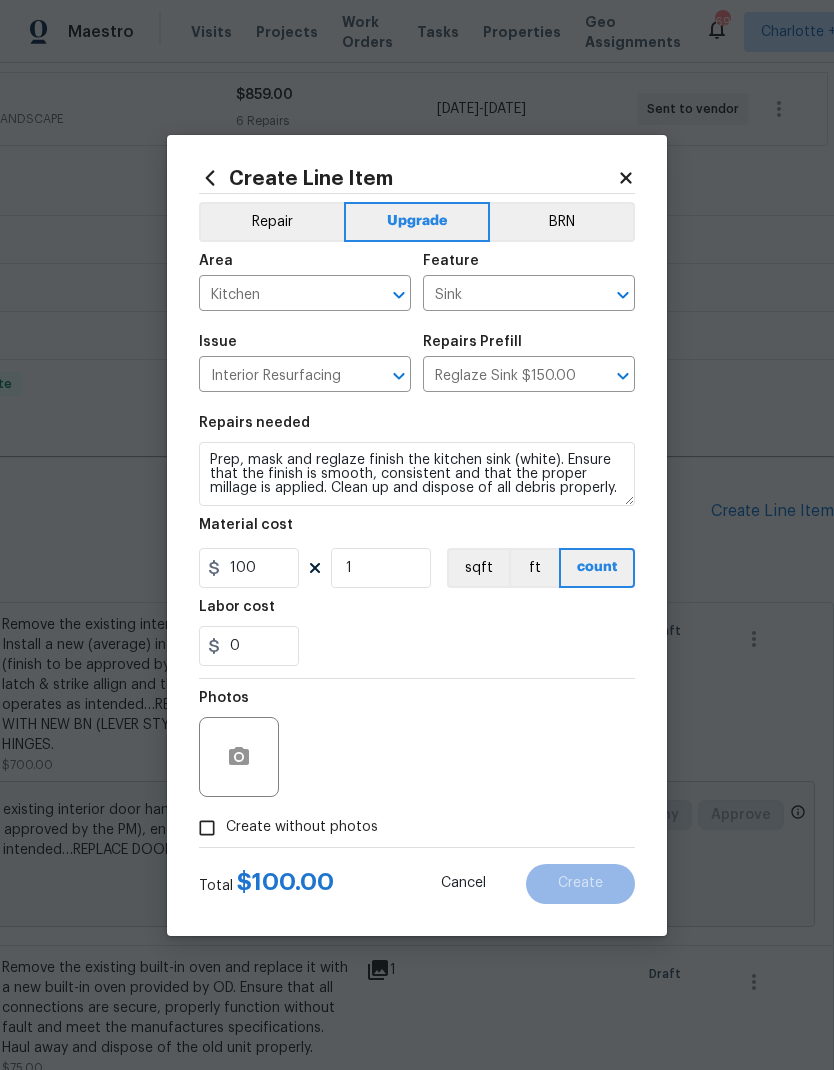 click at bounding box center (239, 757) 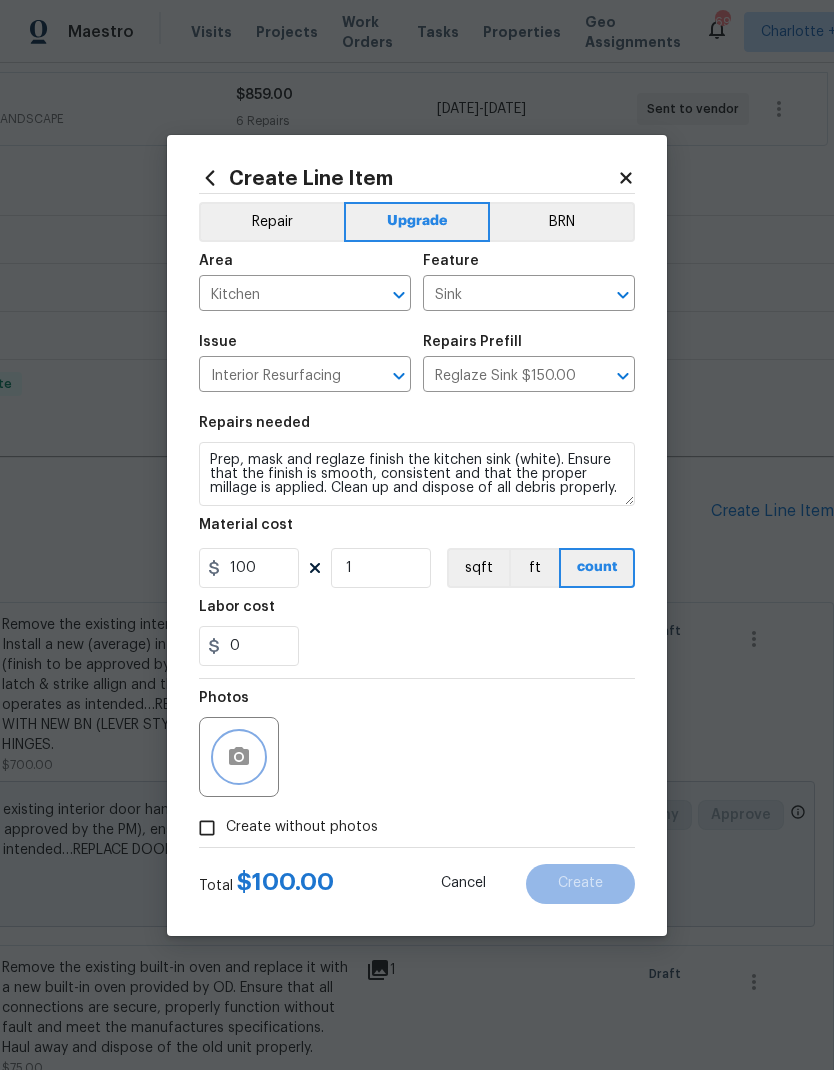 click at bounding box center (239, 757) 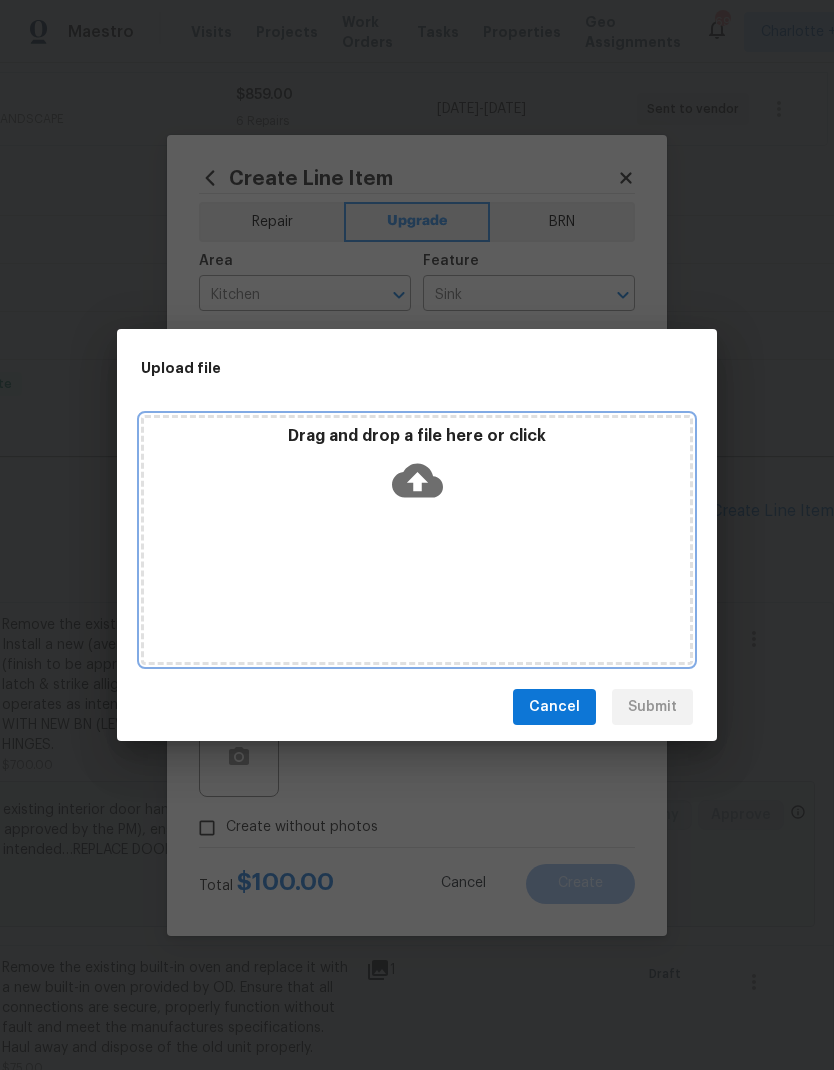 click 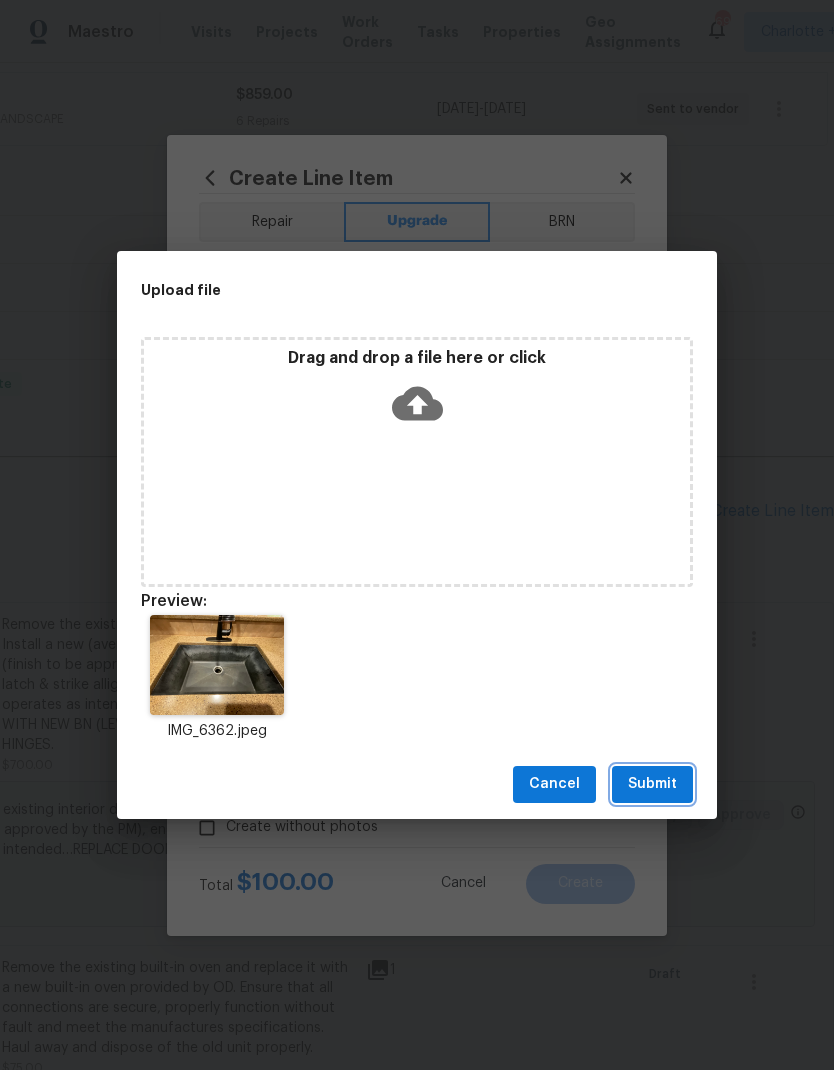 click on "Submit" at bounding box center (652, 784) 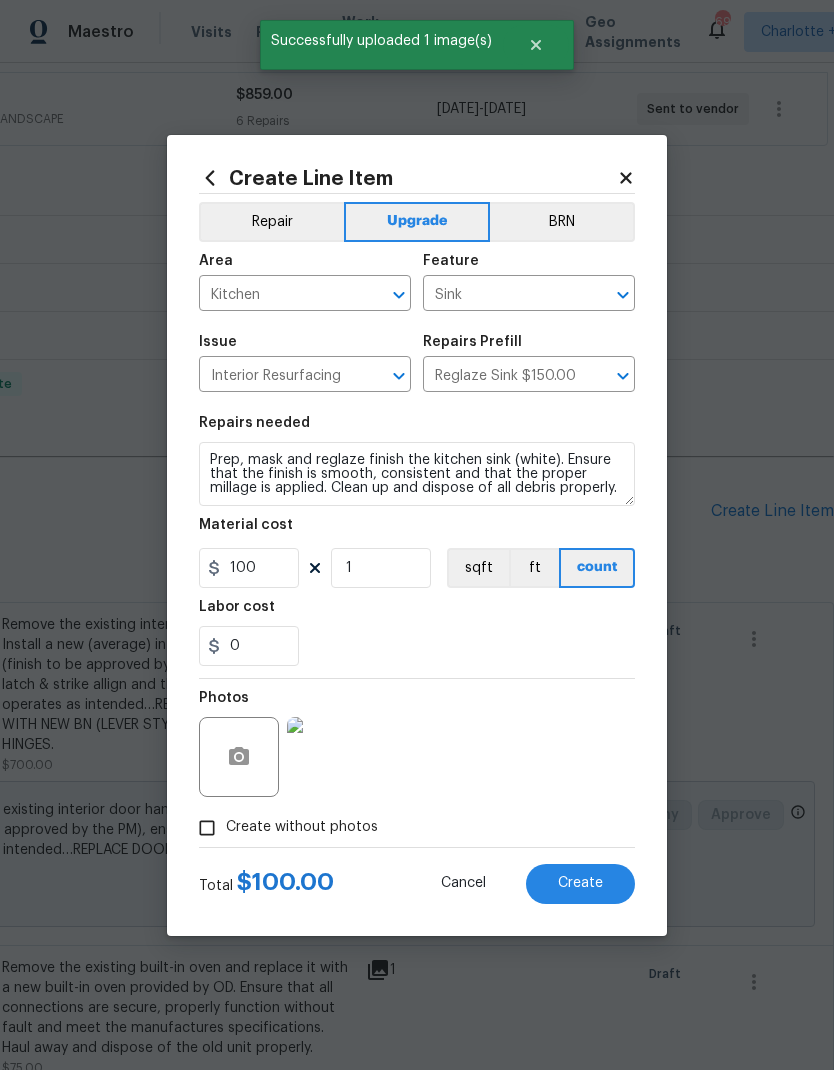 click on "Create" at bounding box center (580, 883) 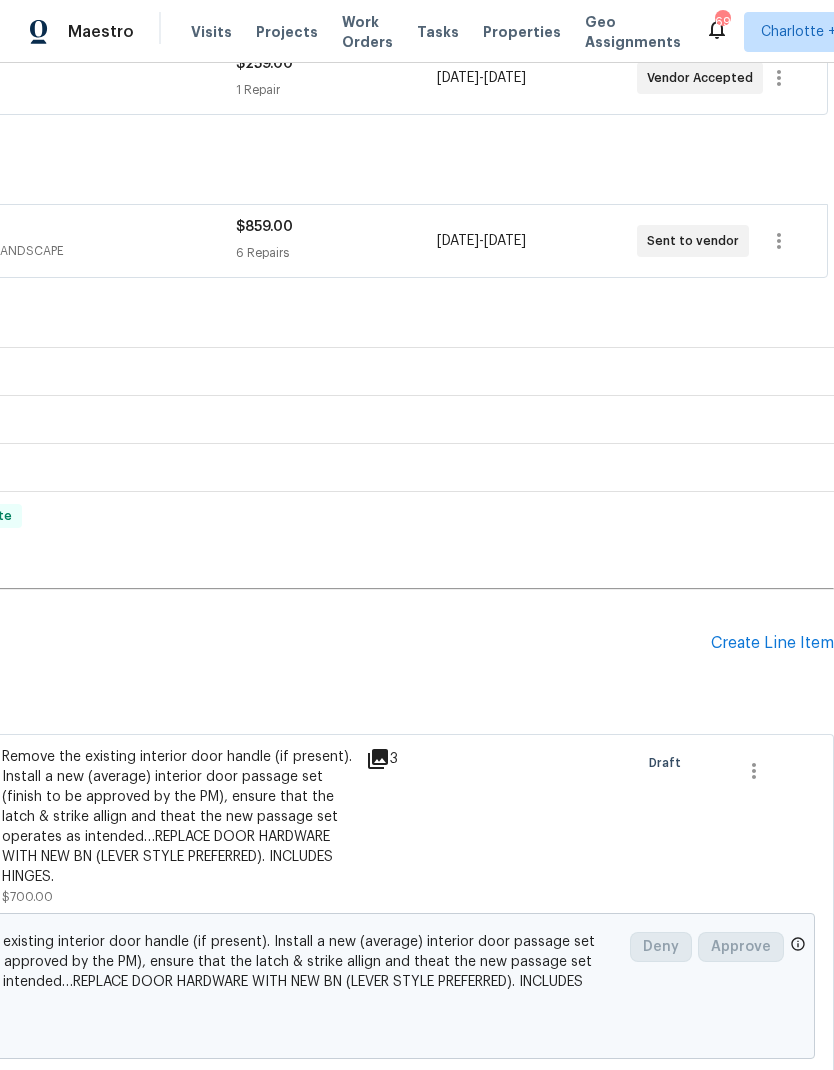 scroll, scrollTop: 405, scrollLeft: 296, axis: both 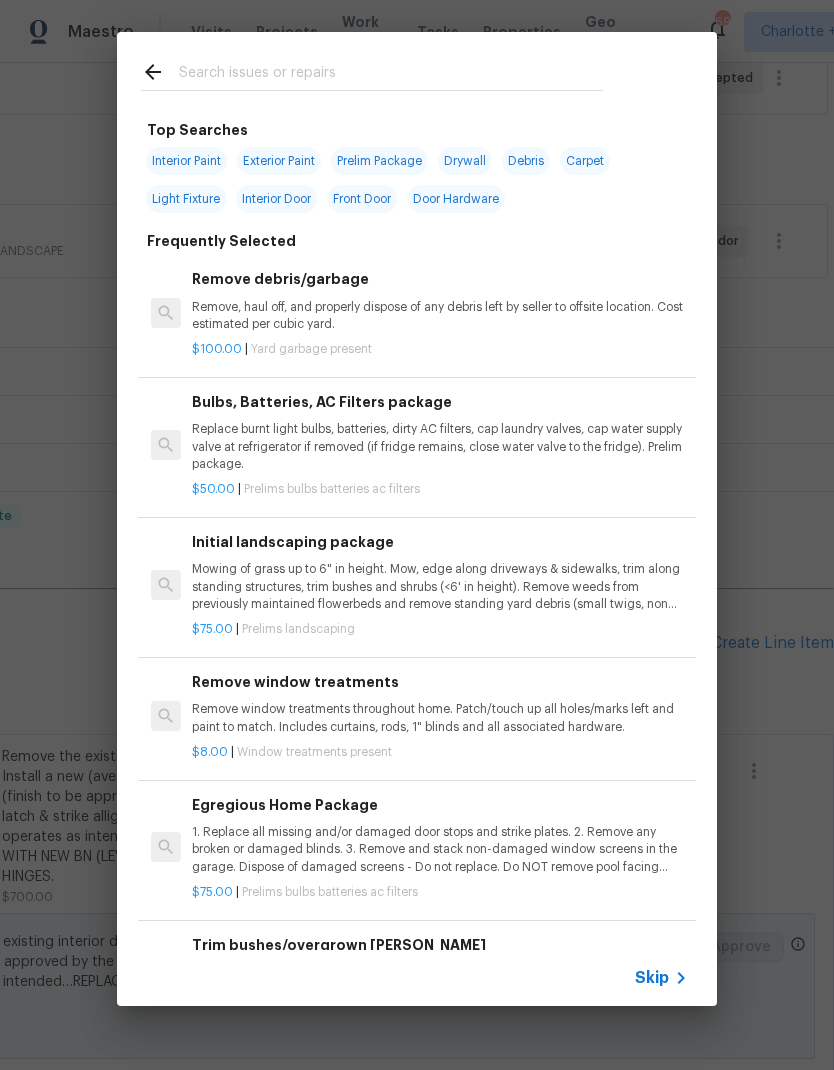 click at bounding box center (372, 71) 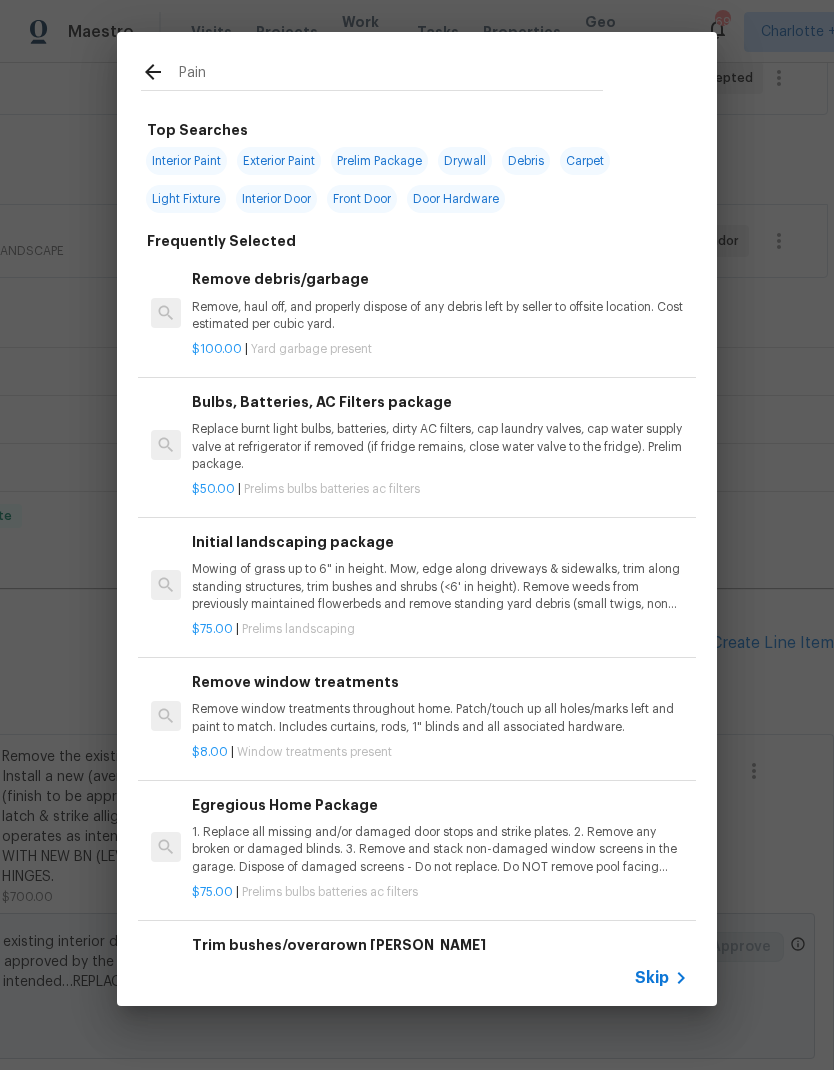 type on "Paint" 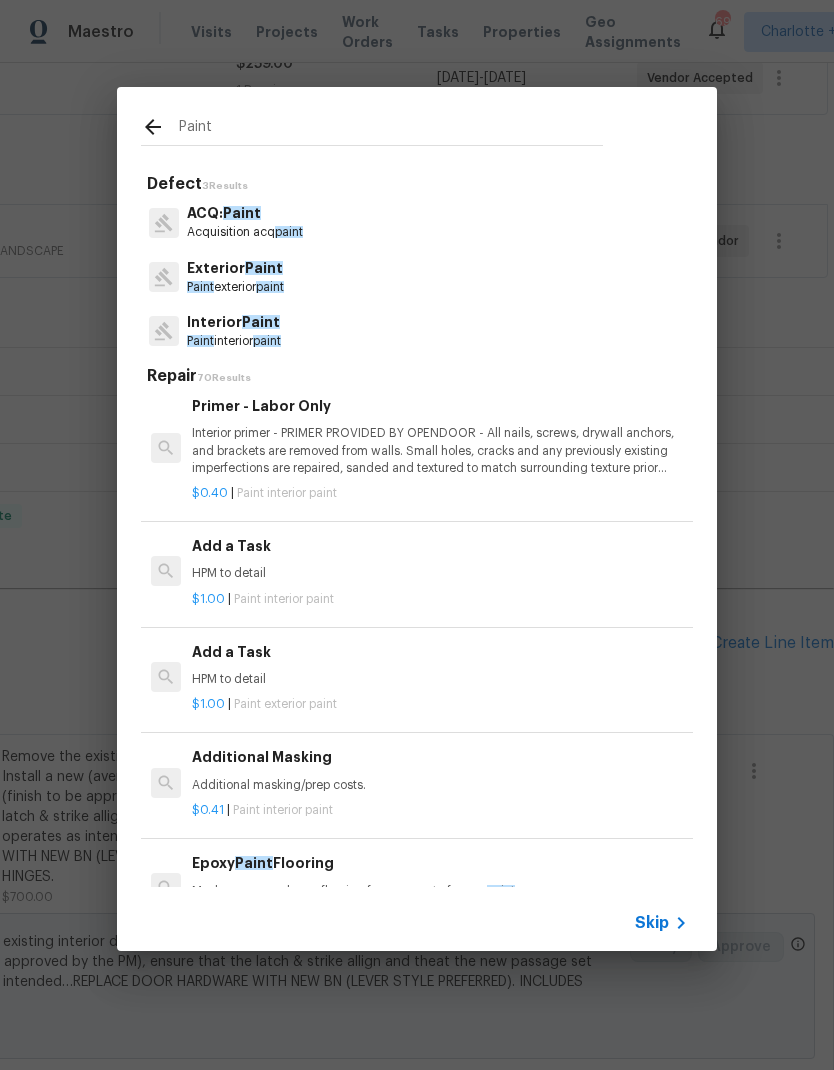 scroll, scrollTop: 1695, scrollLeft: 0, axis: vertical 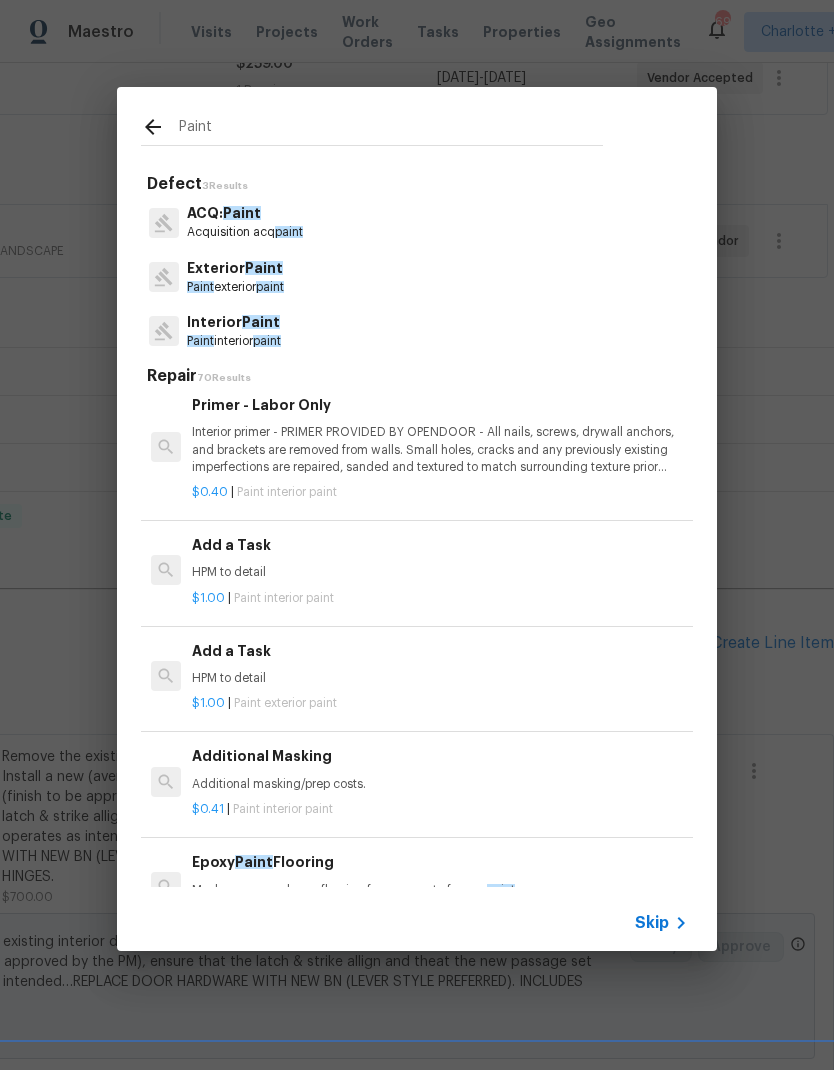 click on "Add a Task" at bounding box center [440, 545] 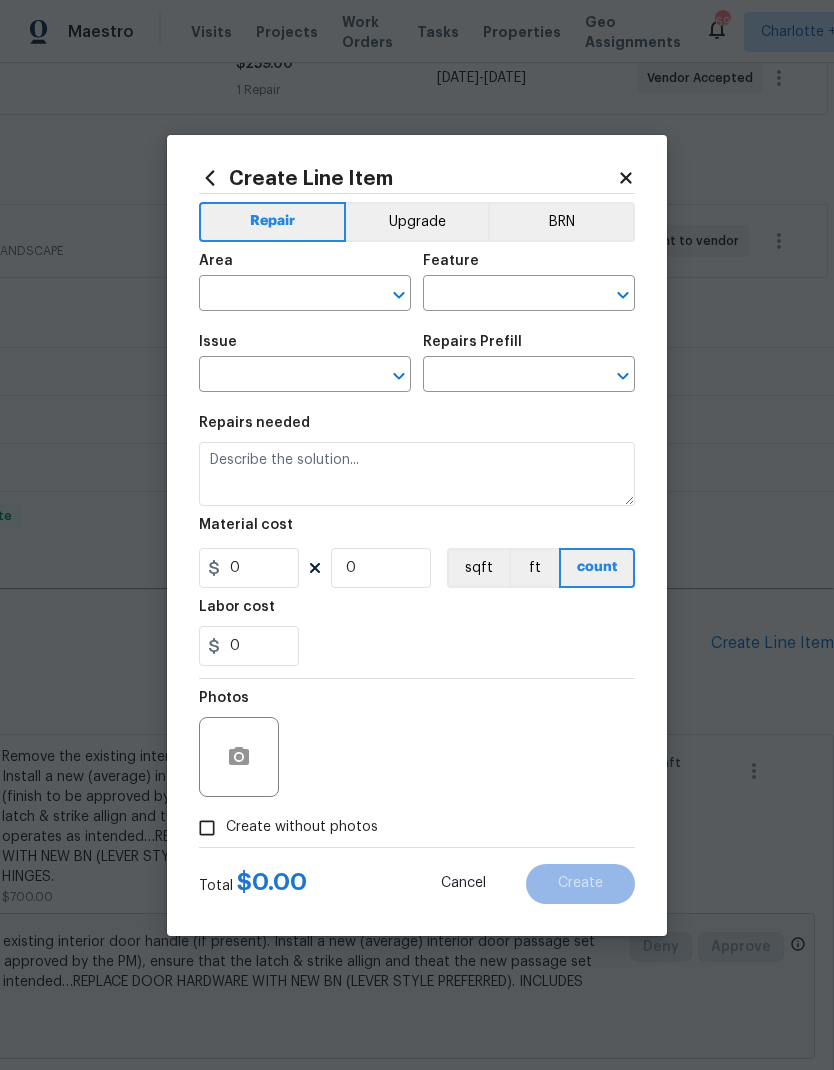type on "Overall Paint" 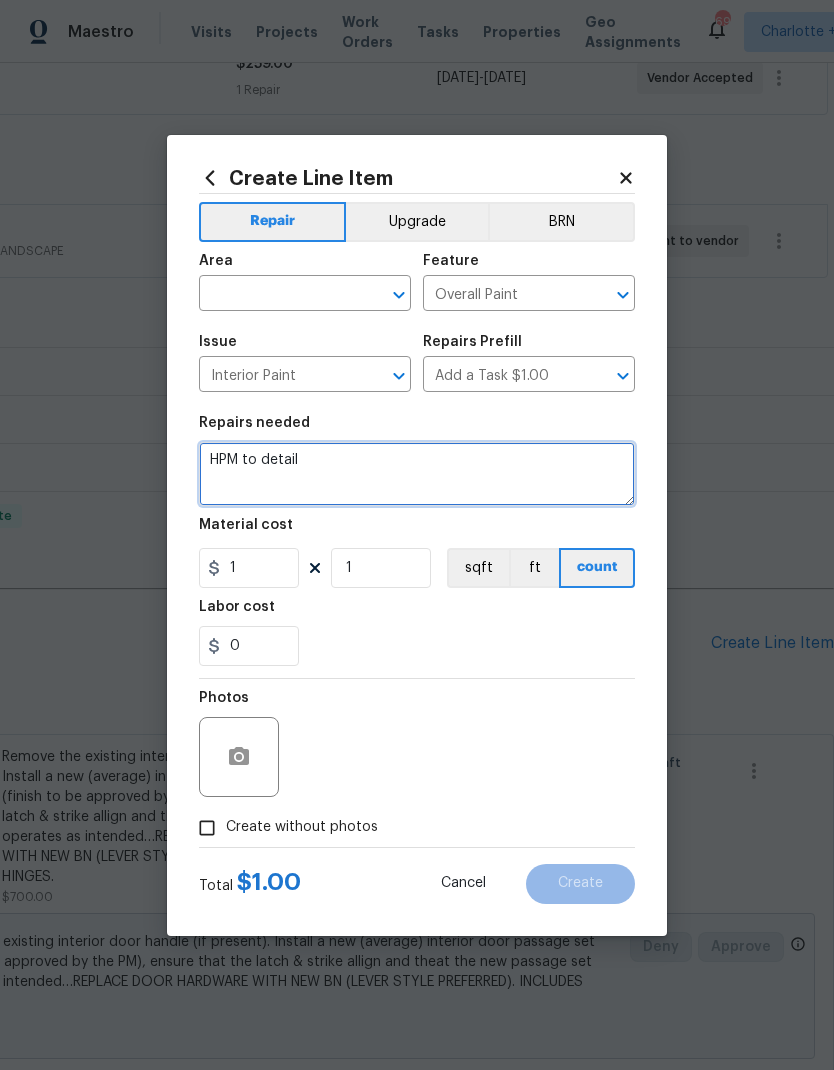 click on "HPM to detail" at bounding box center [417, 474] 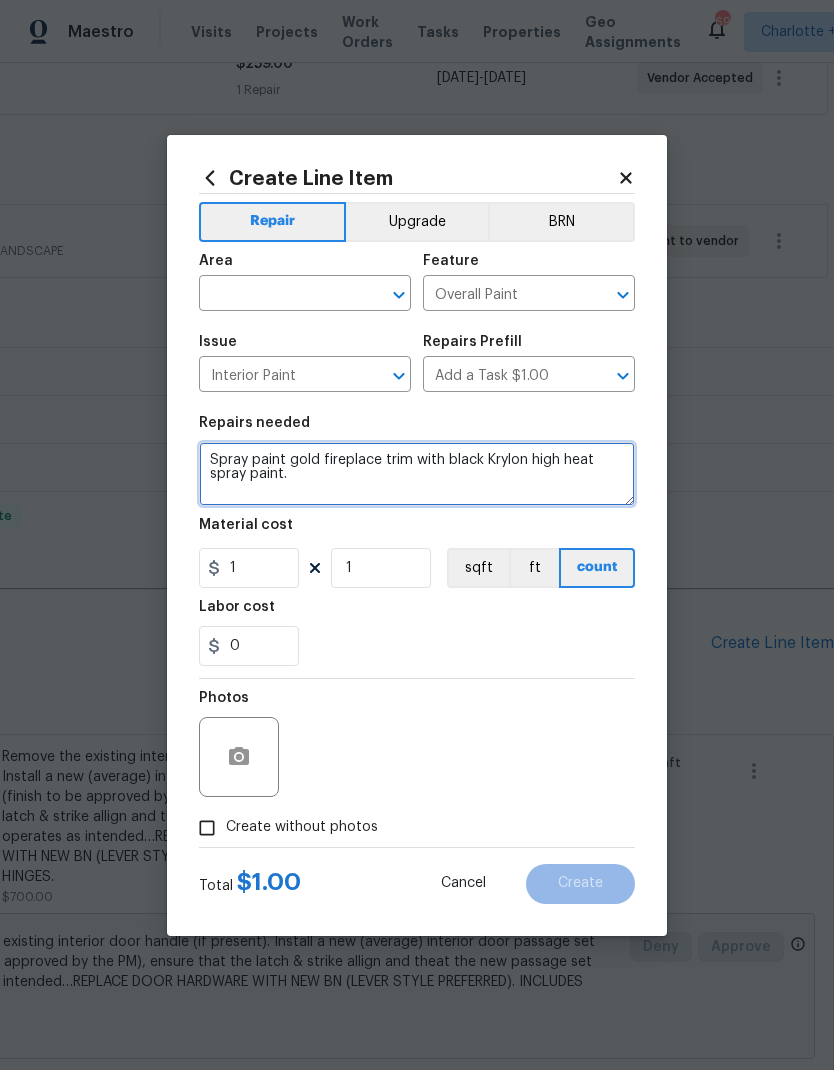 click on "Spray paint gold fireplace trim with black Krylon high heat spray paint." at bounding box center (417, 474) 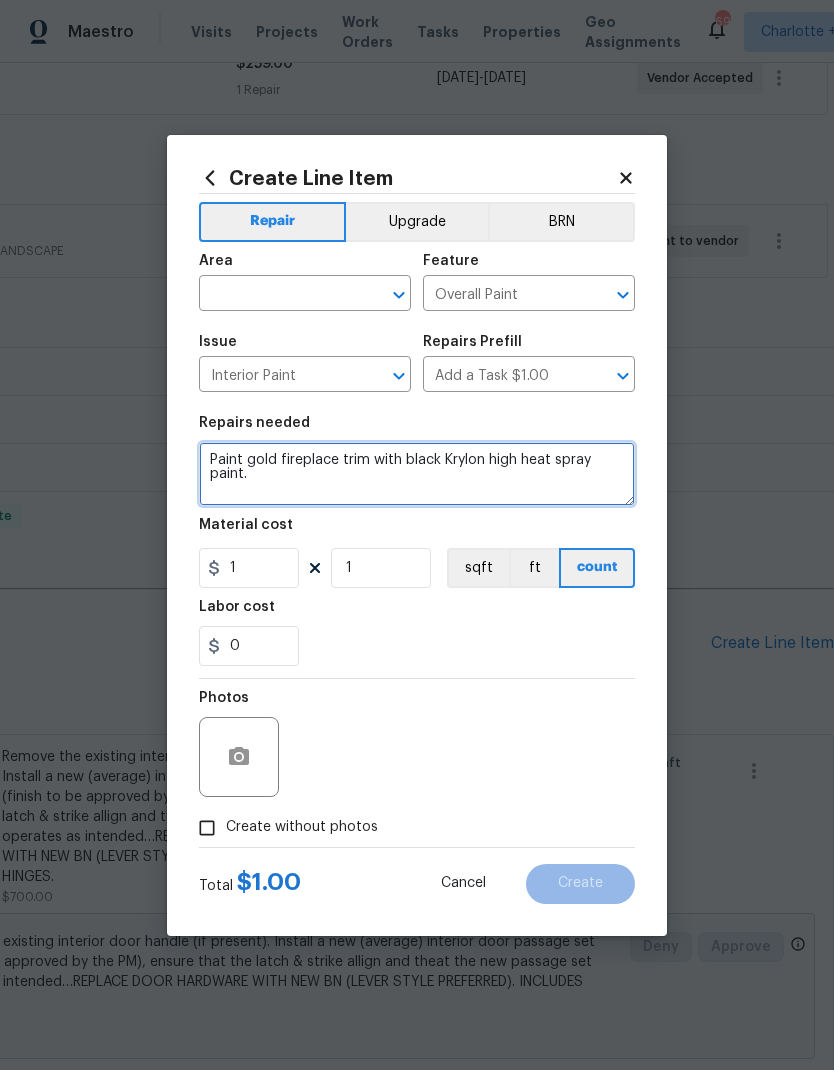 type on "Paint gold fireplace trim with black Krylon high heat spray paint." 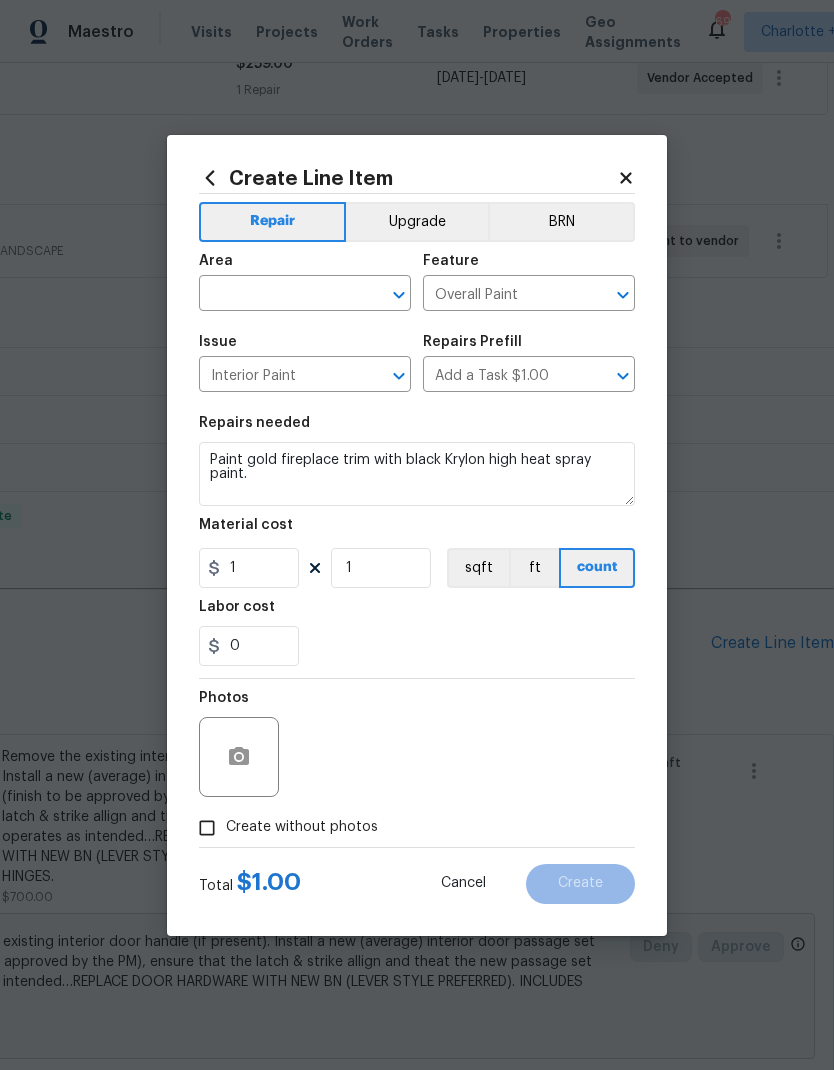 click at bounding box center [277, 295] 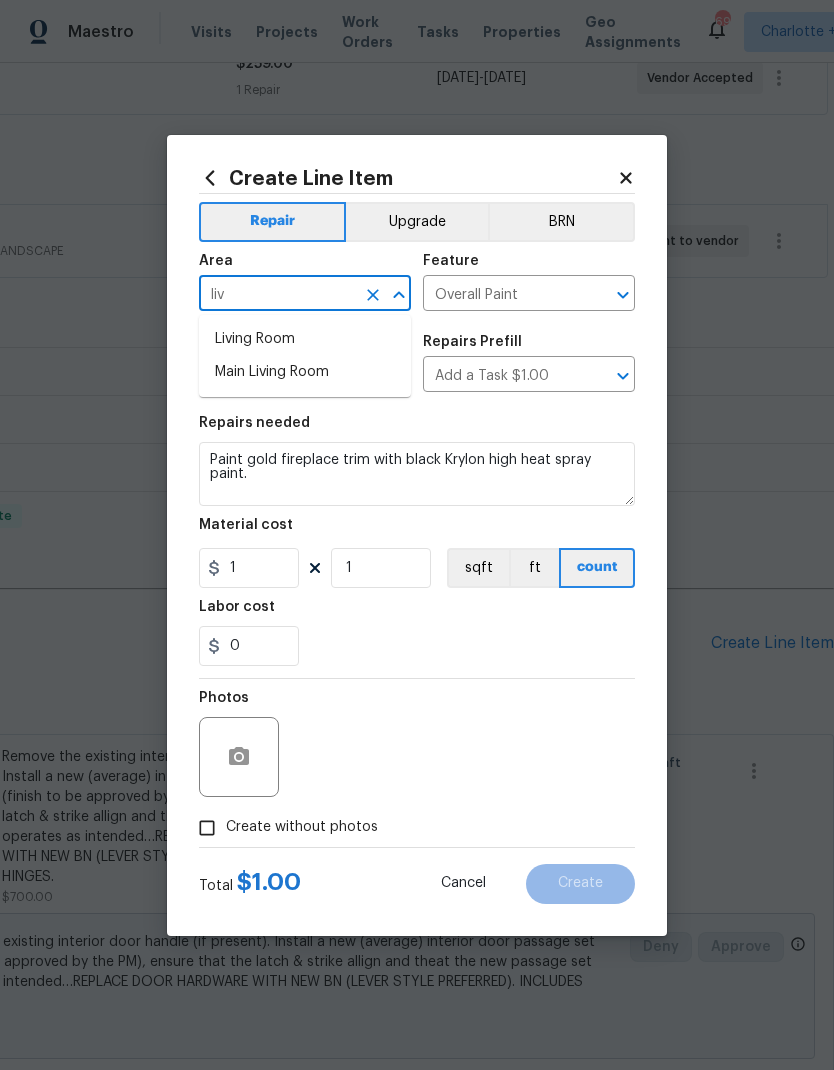 click on "Living Room" at bounding box center (305, 339) 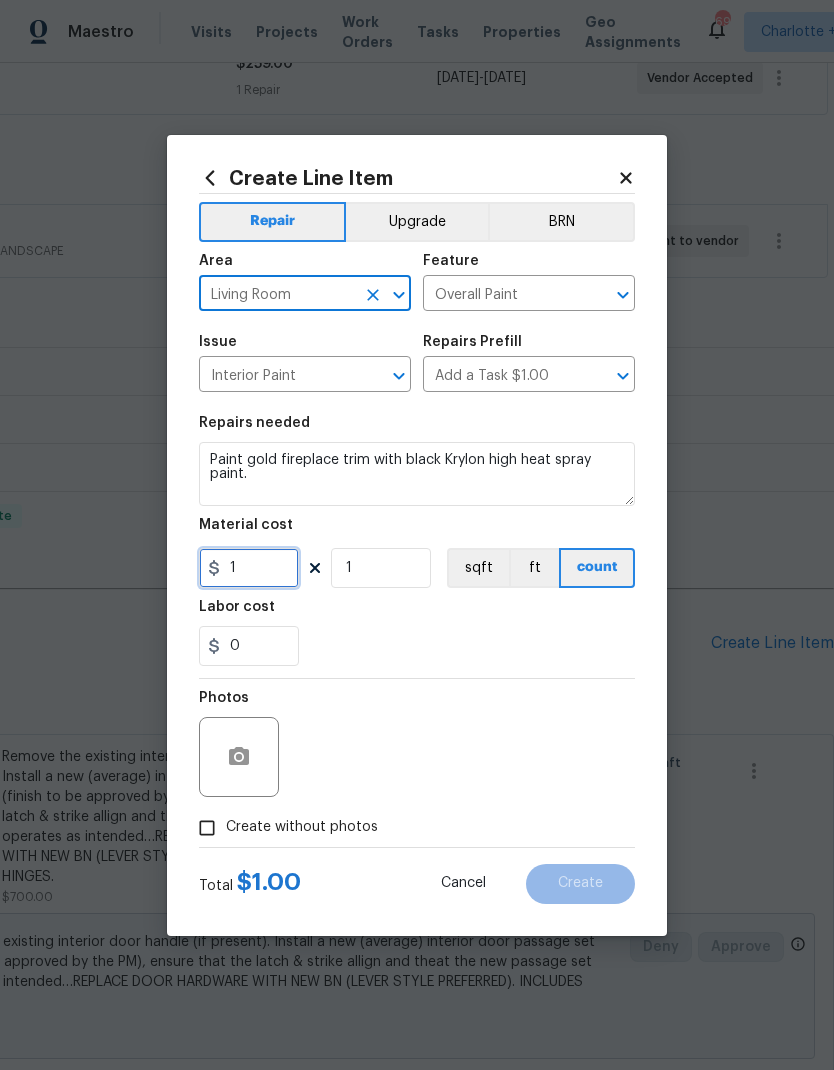 click on "1" at bounding box center (249, 568) 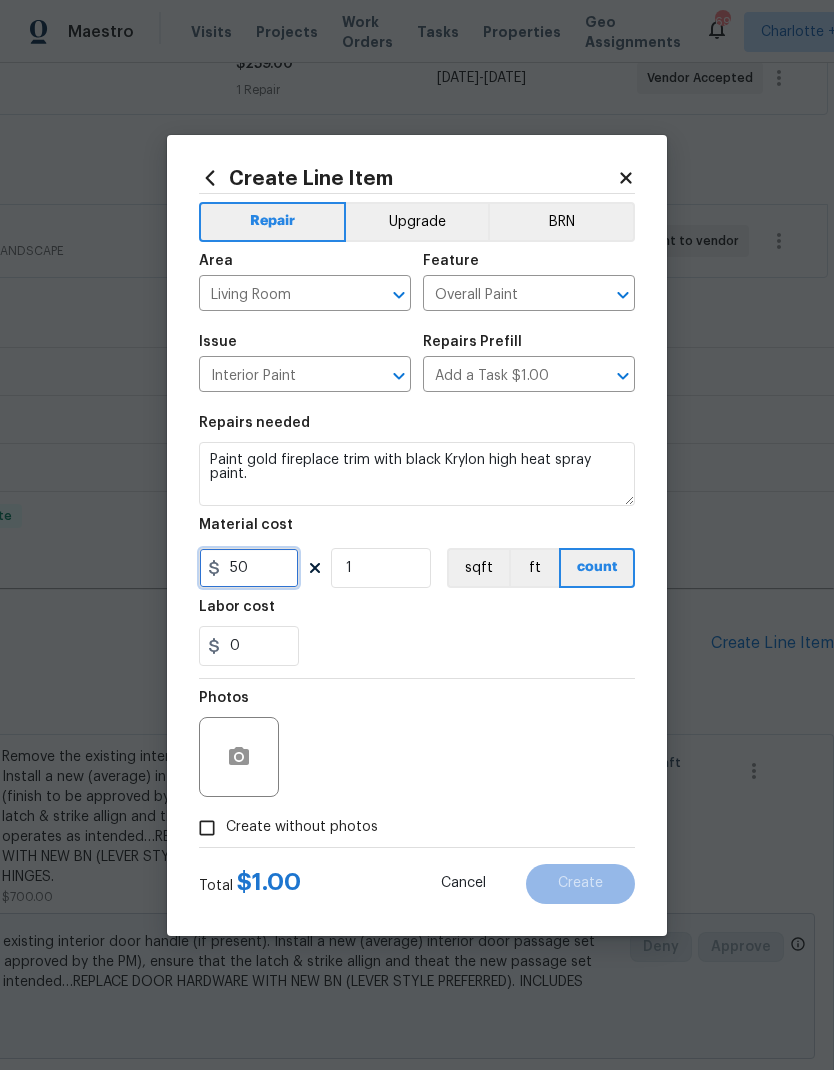 type on "50" 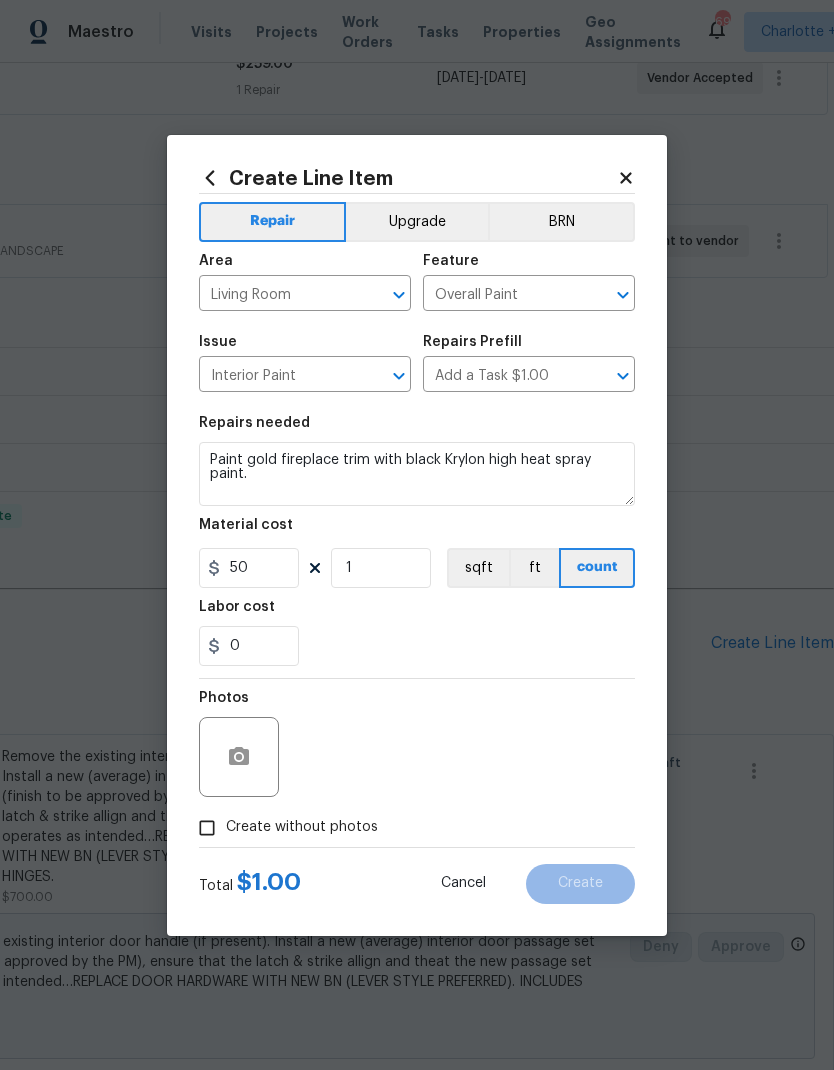 click on "Upgrade" at bounding box center (417, 222) 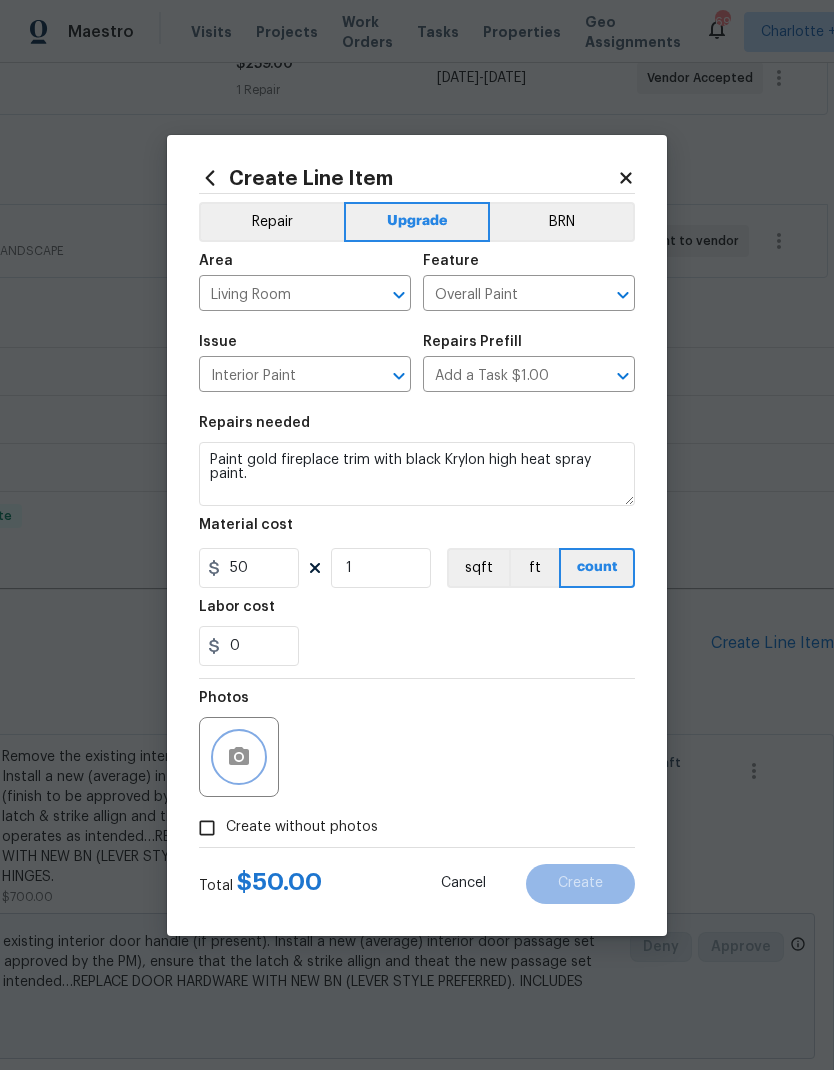 click 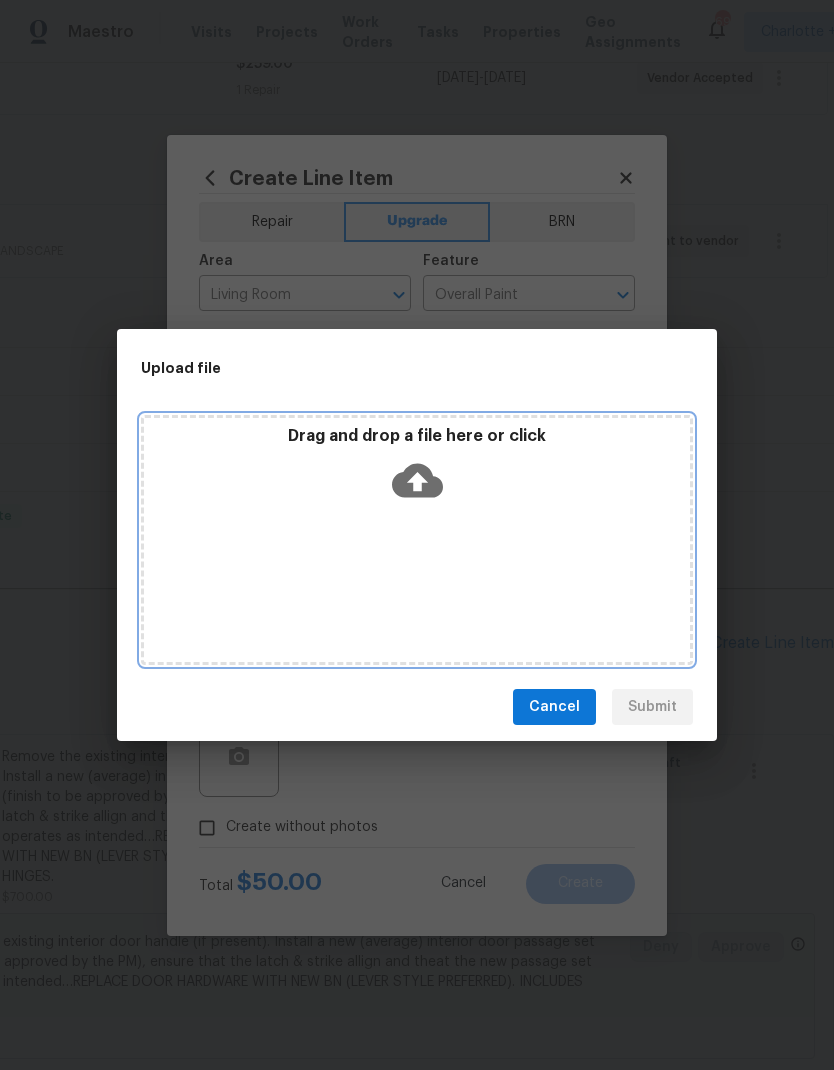 click 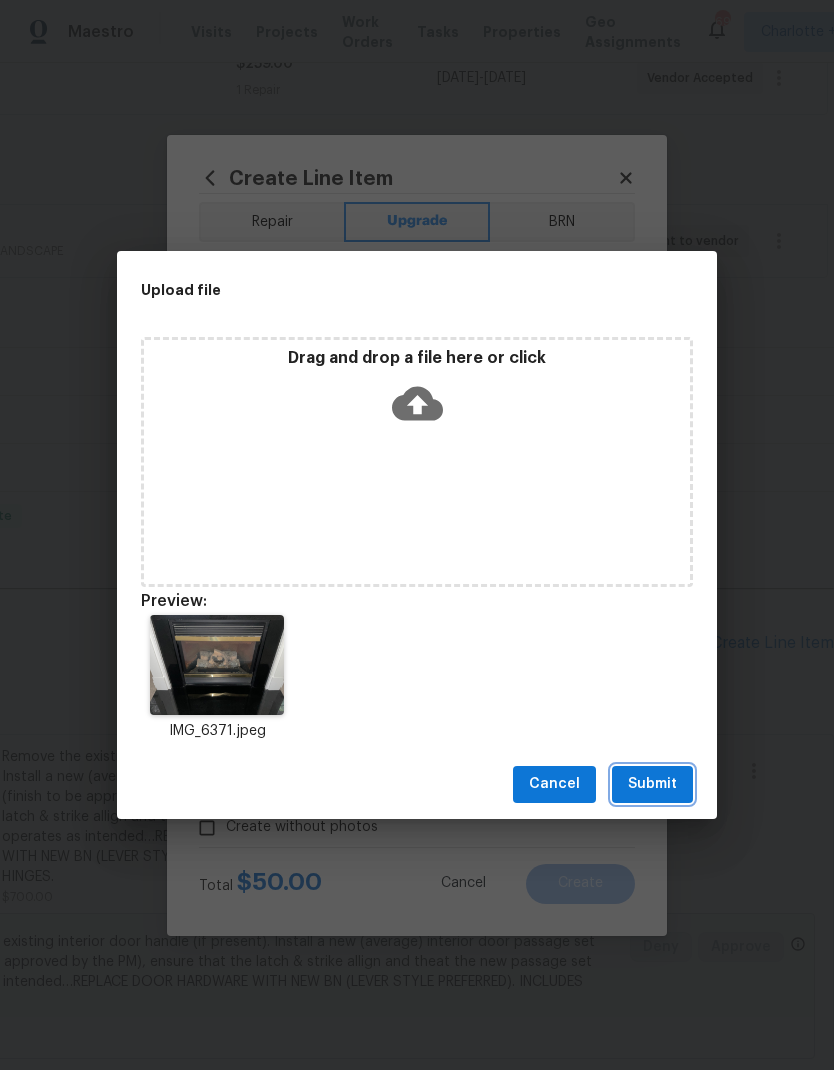 click on "Submit" at bounding box center [652, 784] 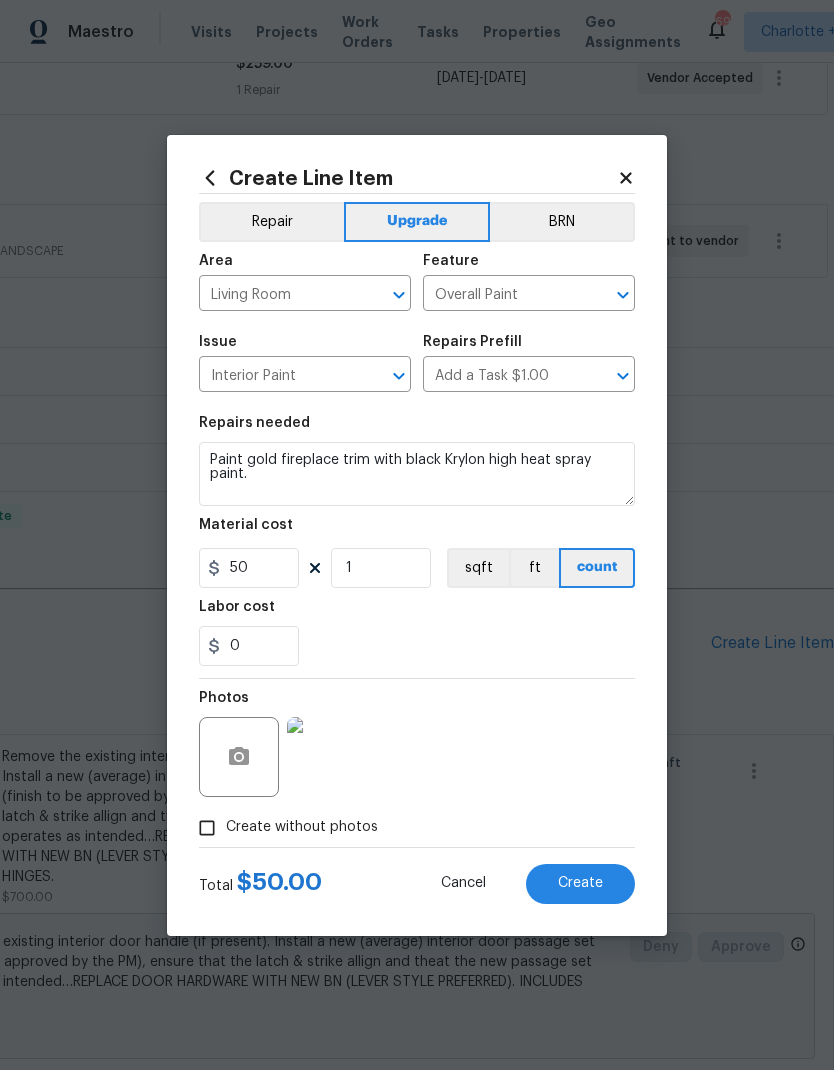 click on "Create" at bounding box center [580, 883] 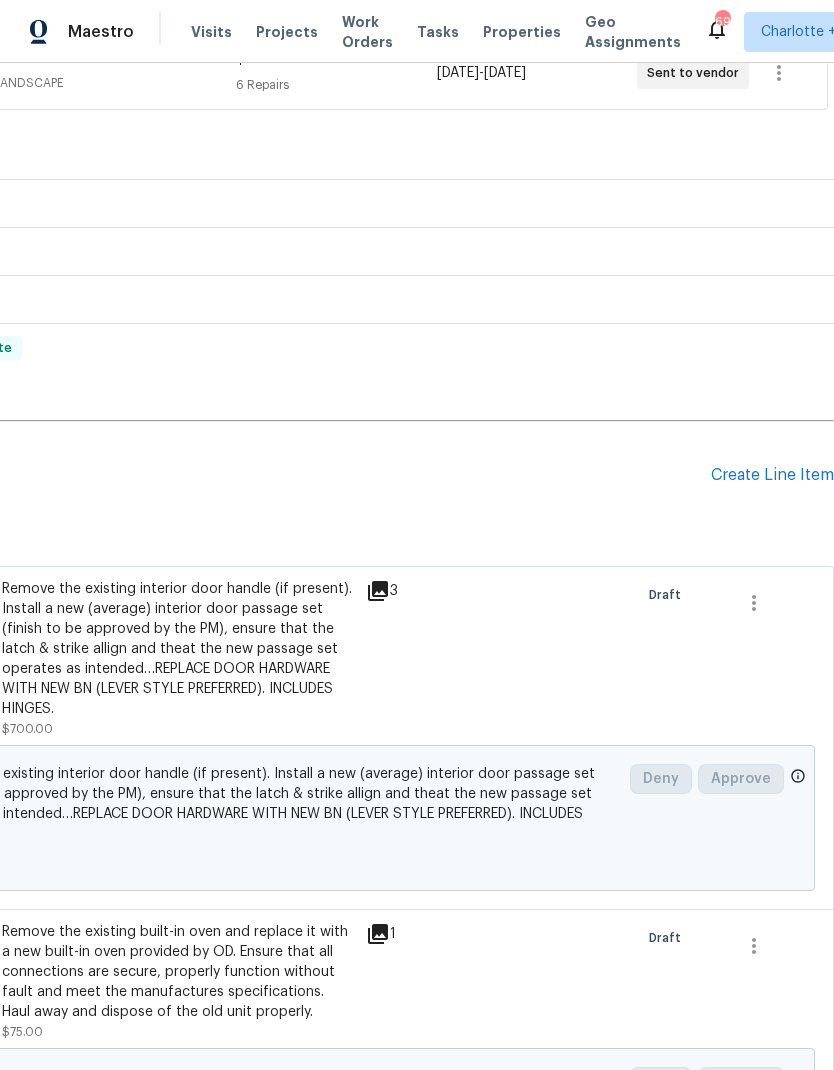 scroll, scrollTop: 573, scrollLeft: 296, axis: both 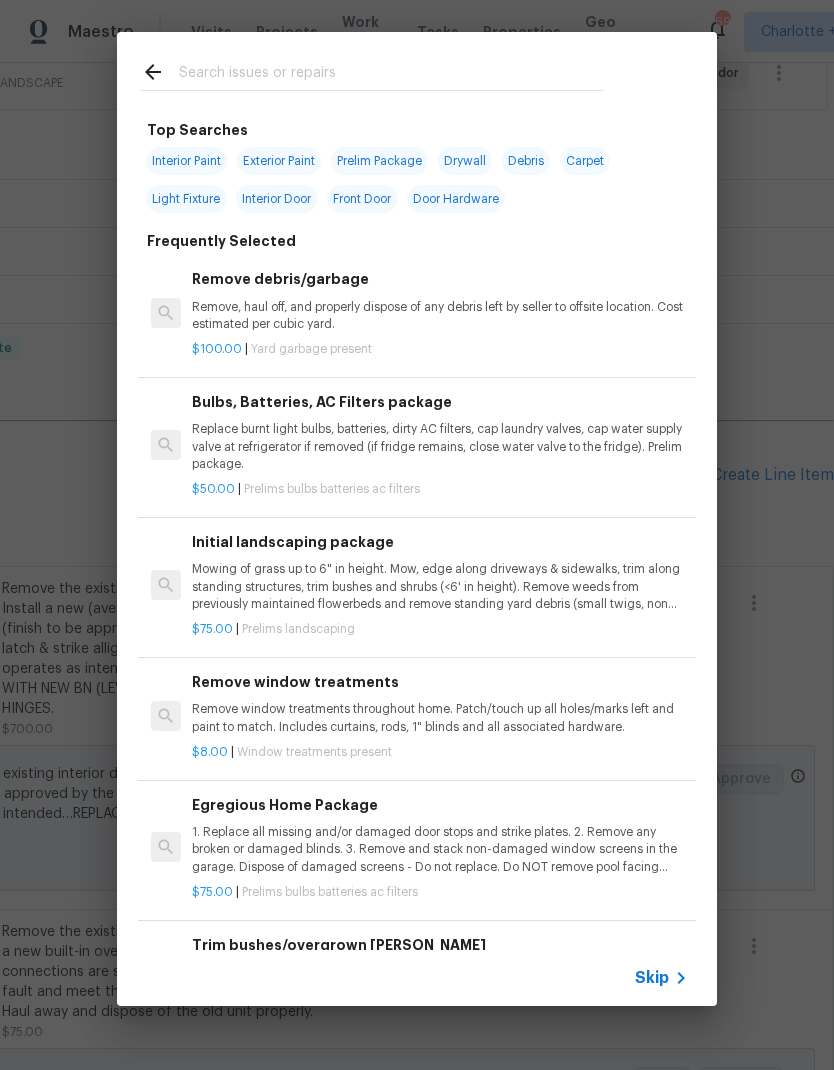 click at bounding box center (391, 75) 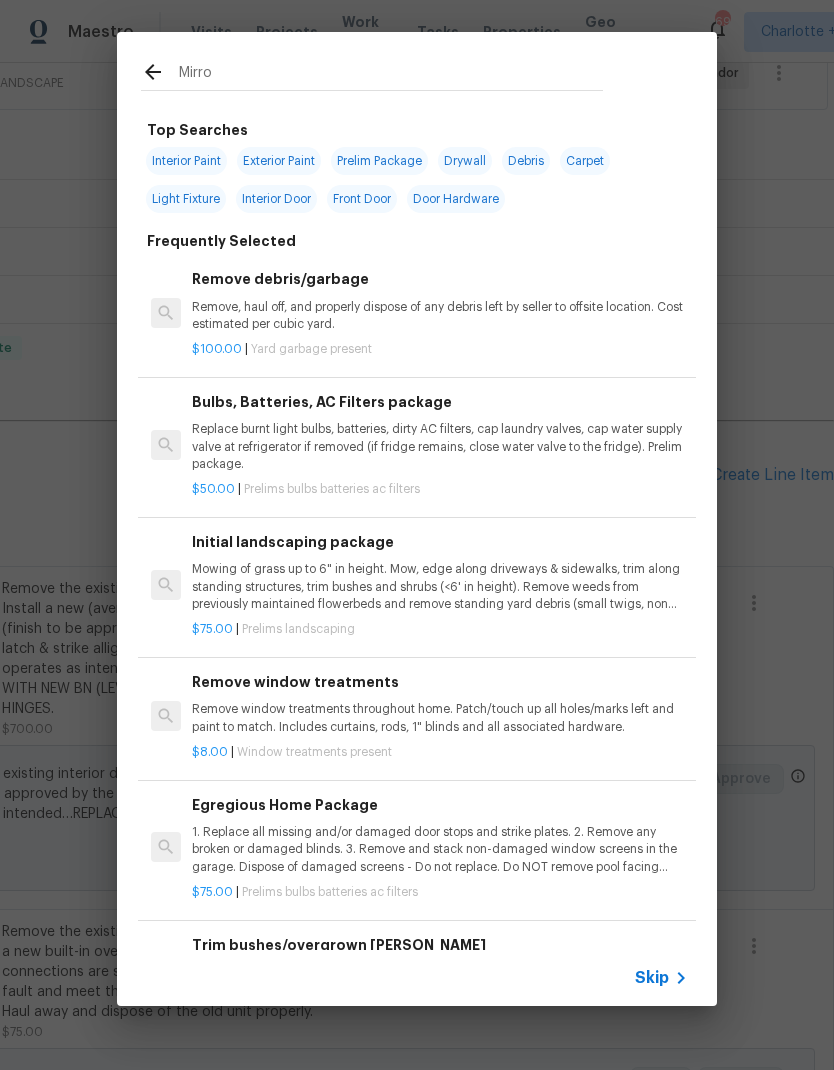 type on "Mirror" 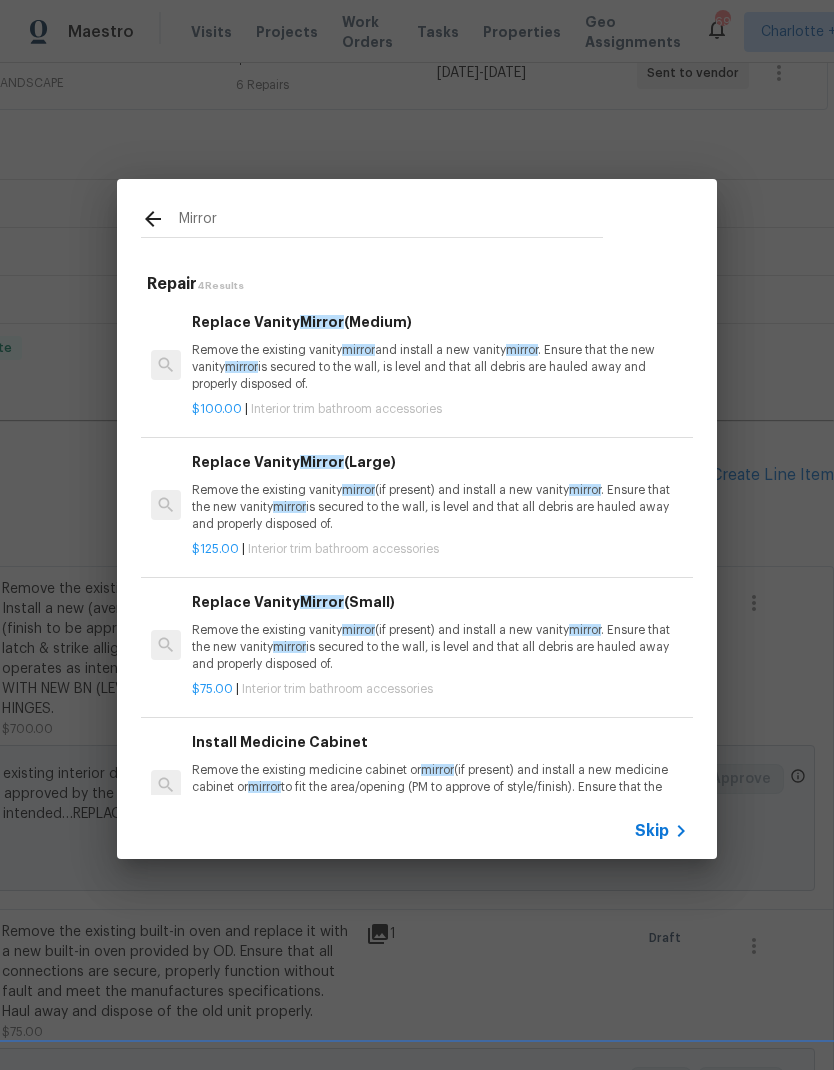 click on "Remove the existing vanity  mirror  (if present) and install a new vanity  mirror . Ensure that the new vanity  mirror  is secured to the wall, is level and that all debris are hauled away and properly disposed of." at bounding box center [440, 647] 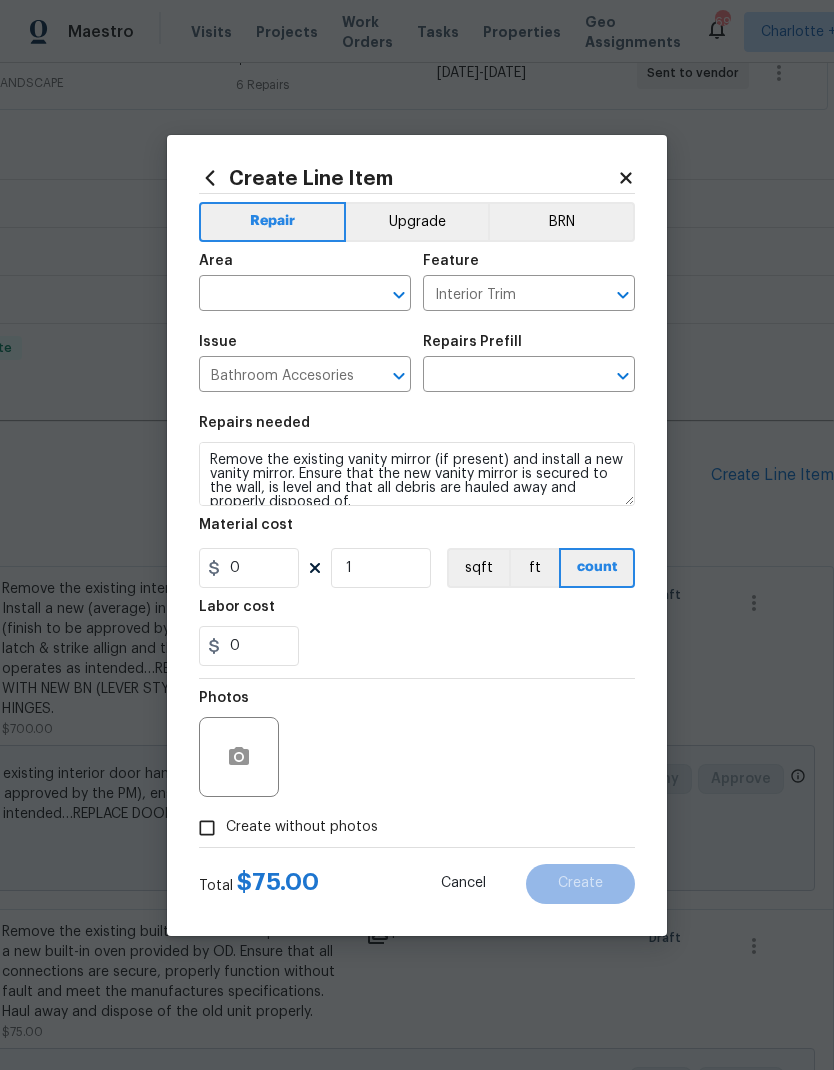 type on "Replace Vanity Mirror (Small) $75.00" 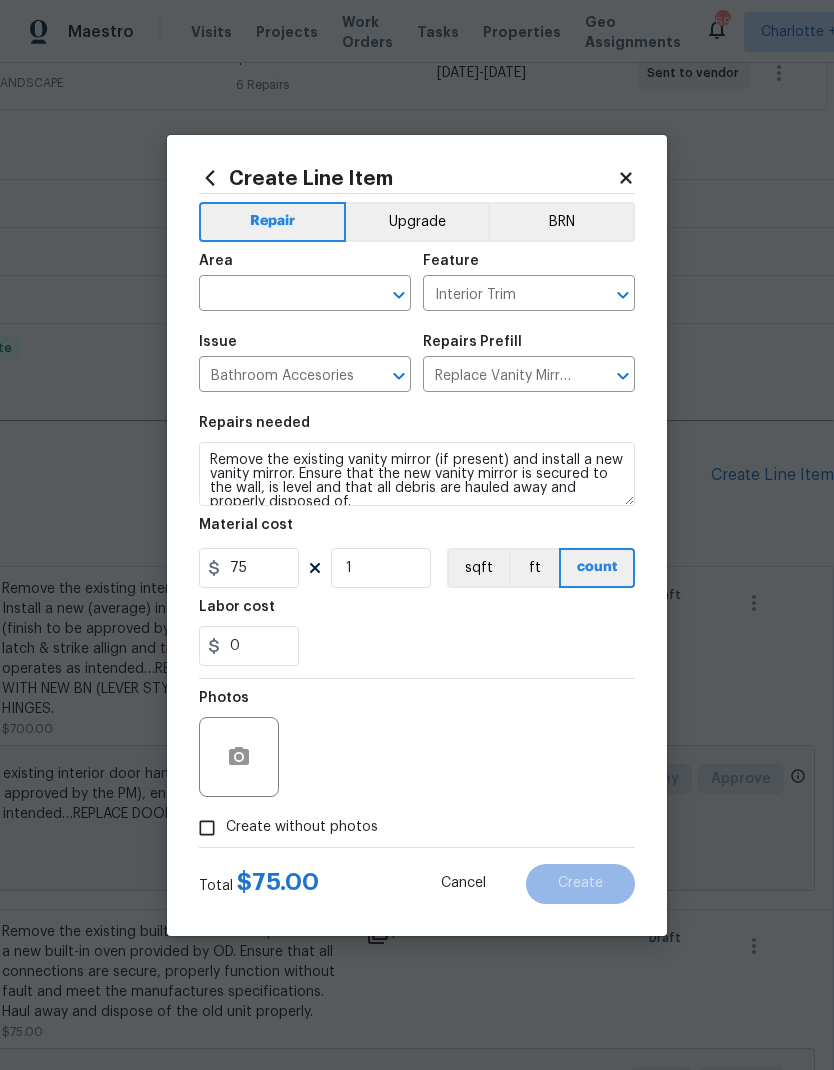 click at bounding box center (277, 295) 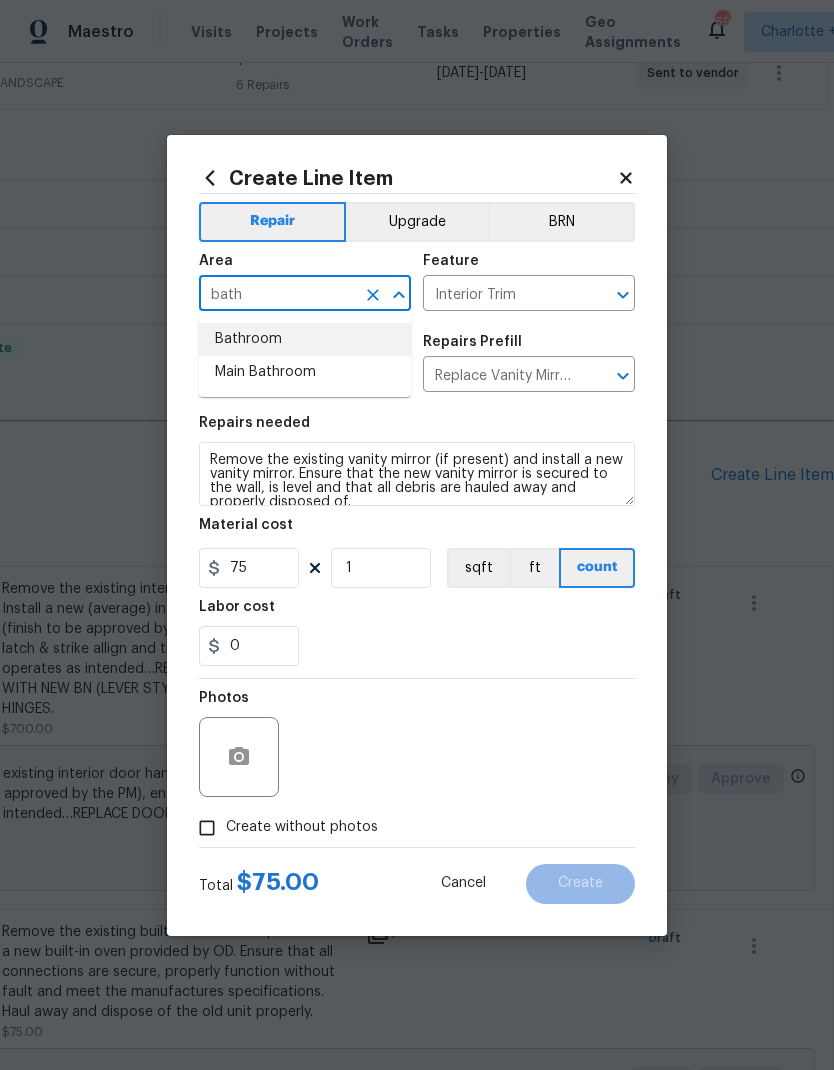 click on "Bathroom" at bounding box center (305, 339) 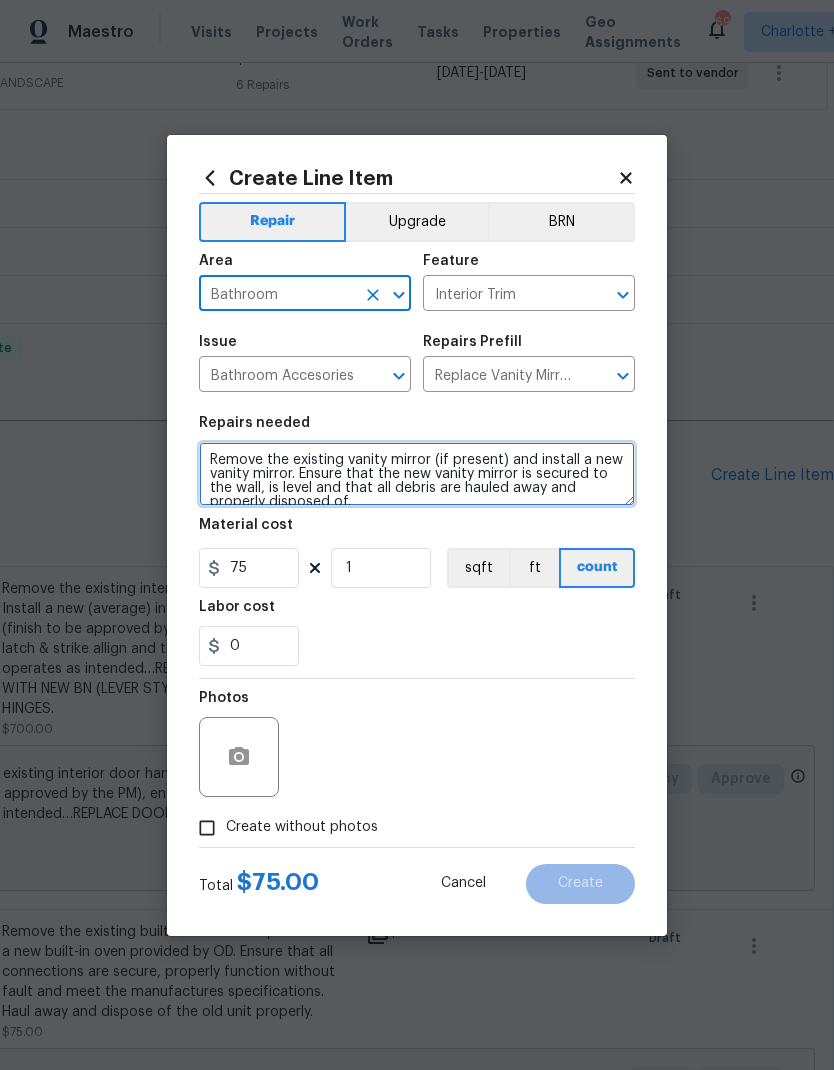 click on "Remove the existing vanity mirror (if present) and install a new vanity mirror. Ensure that the new vanity mirror is secured to the wall, is level and that all debris are hauled away and properly disposed of." at bounding box center (417, 474) 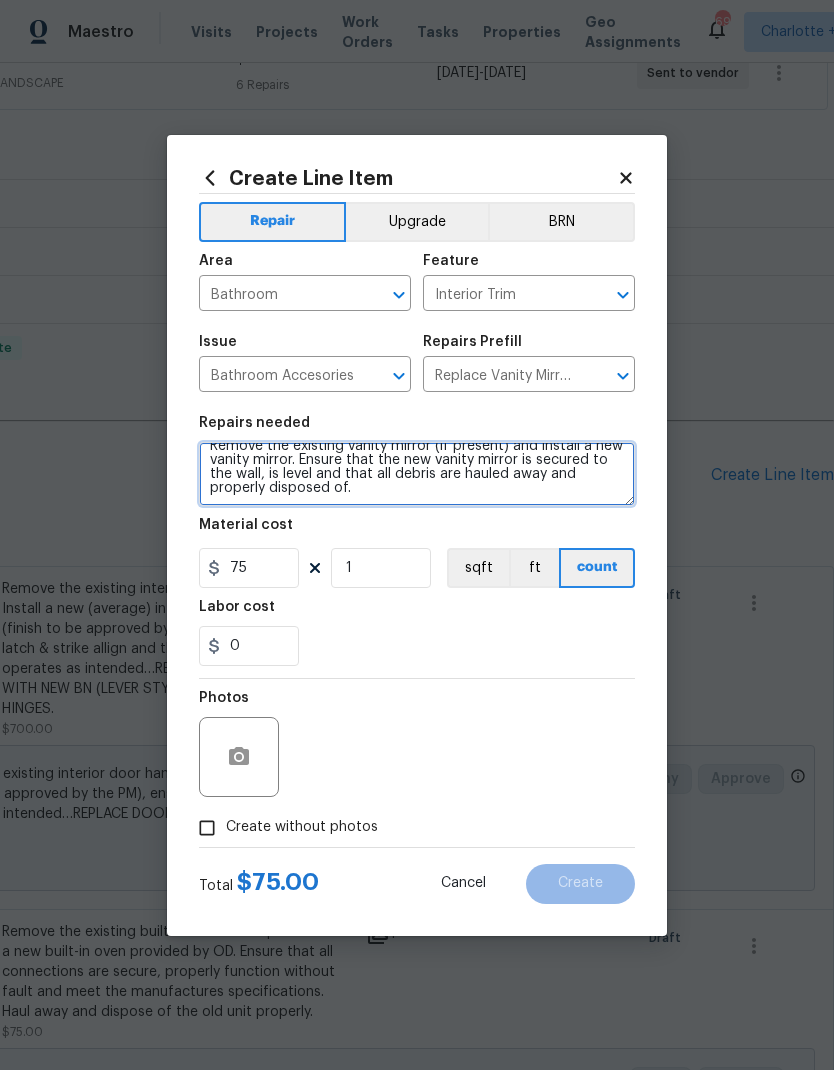 scroll, scrollTop: 14, scrollLeft: 0, axis: vertical 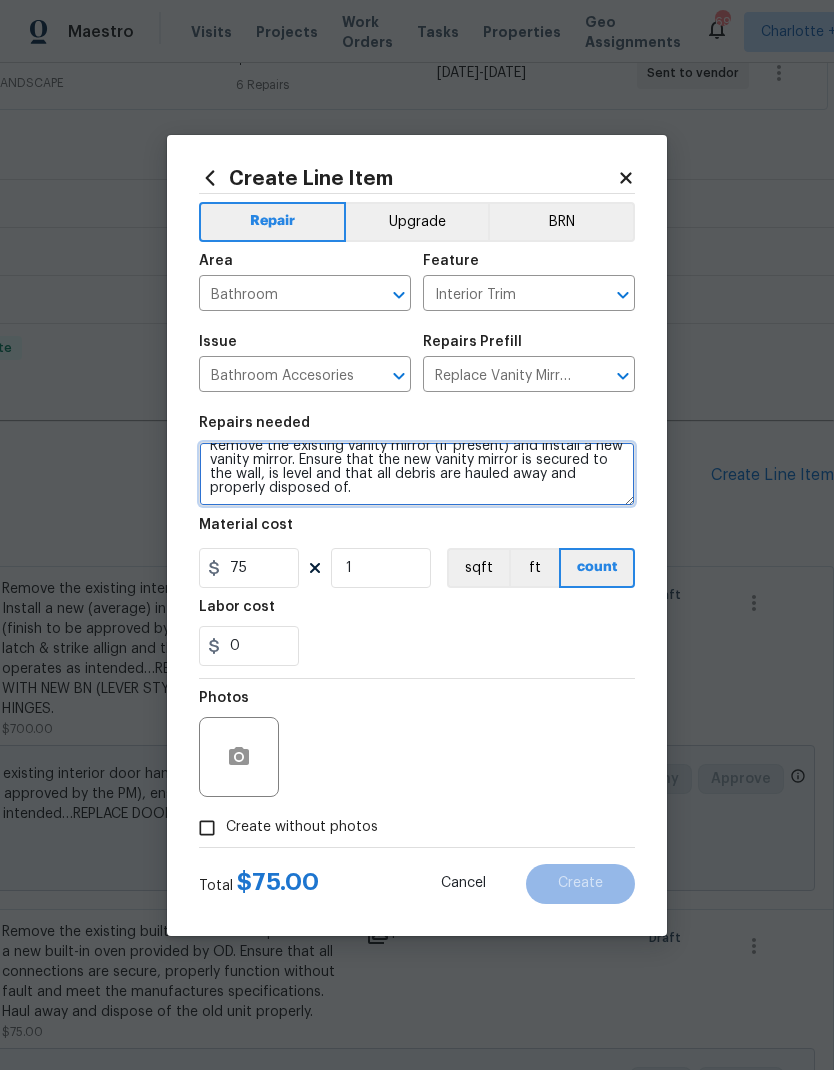 click on "Remove the existing vanity mirror (if present) and install a new vanity mirror. Ensure that the new vanity mirror is secured to the wall, is level and that all debris are hauled away and properly disposed of." at bounding box center [417, 474] 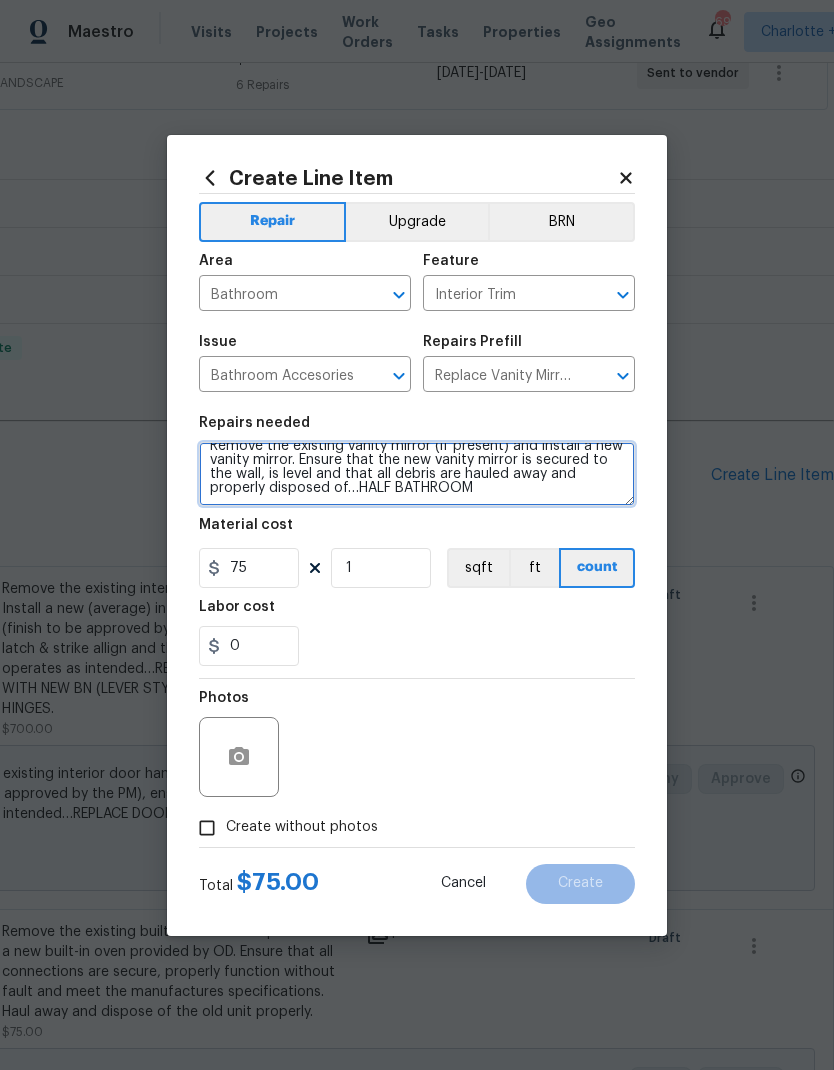type on "Remove the existing vanity mirror (if present) and install a new vanity mirror. Ensure that the new vanity mirror is secured to the wall, is level and that all debris are hauled away and properly disposed of…HALF BATHROOM" 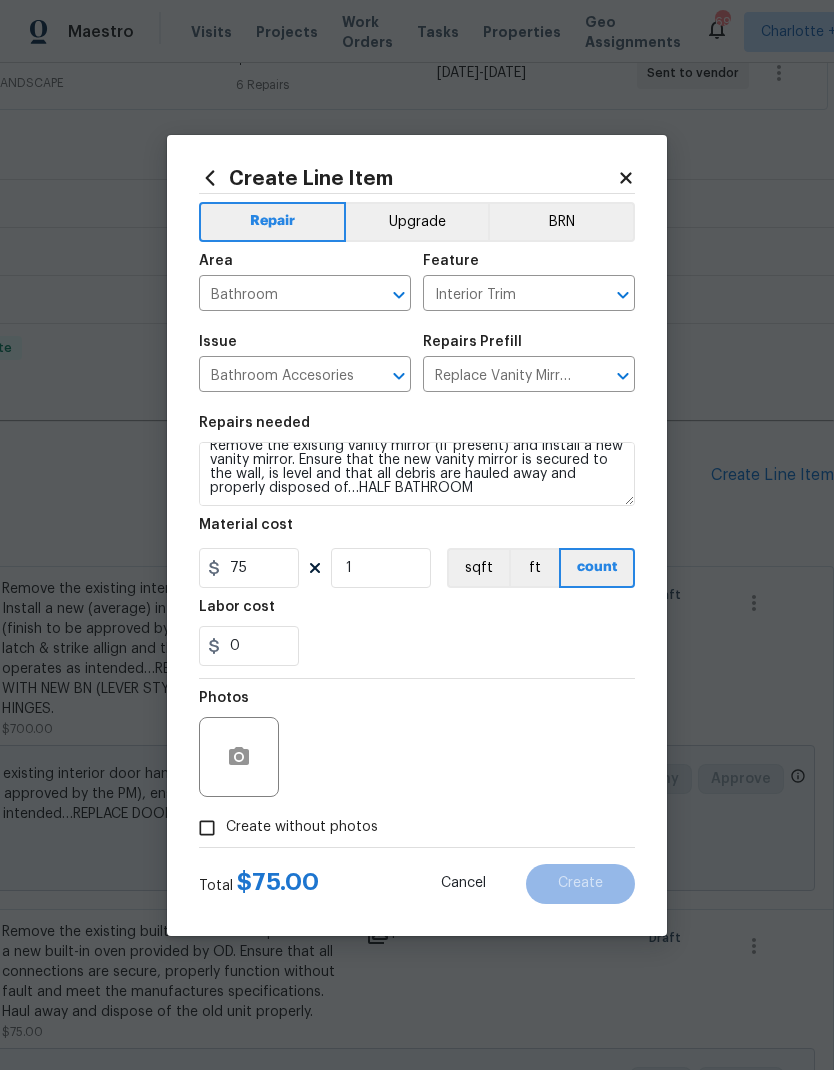 click on "Upgrade" at bounding box center [417, 222] 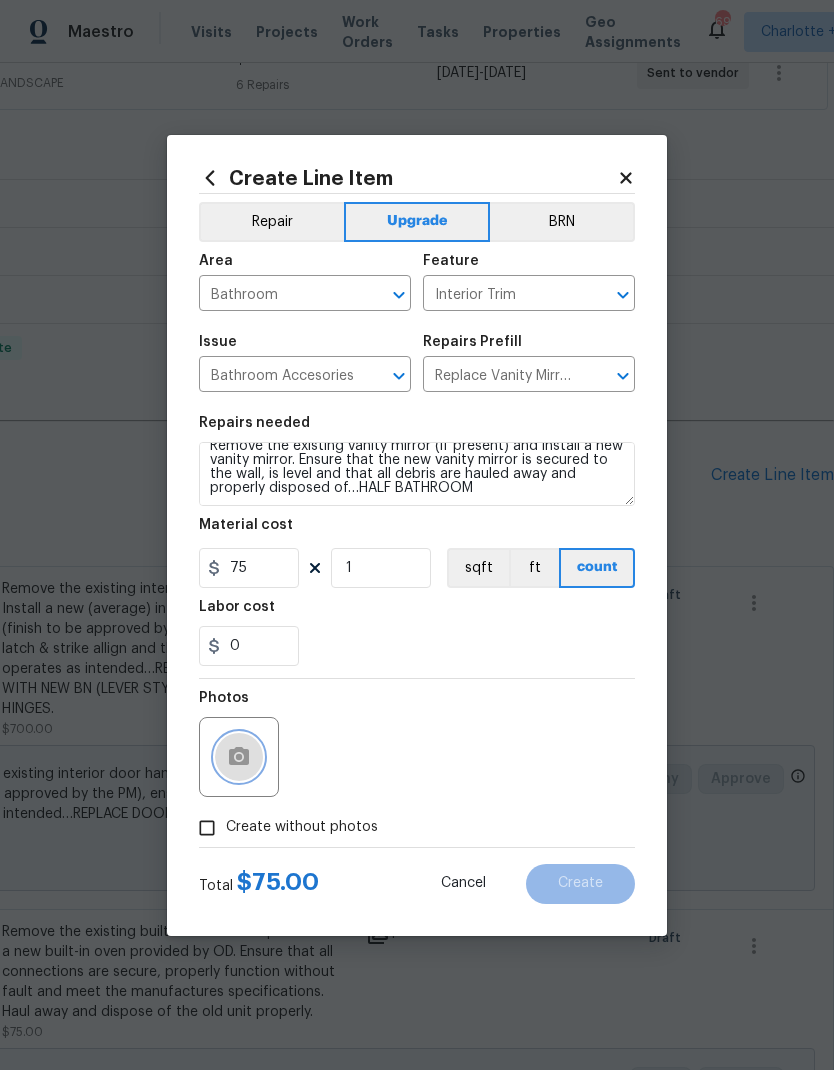 click at bounding box center (239, 757) 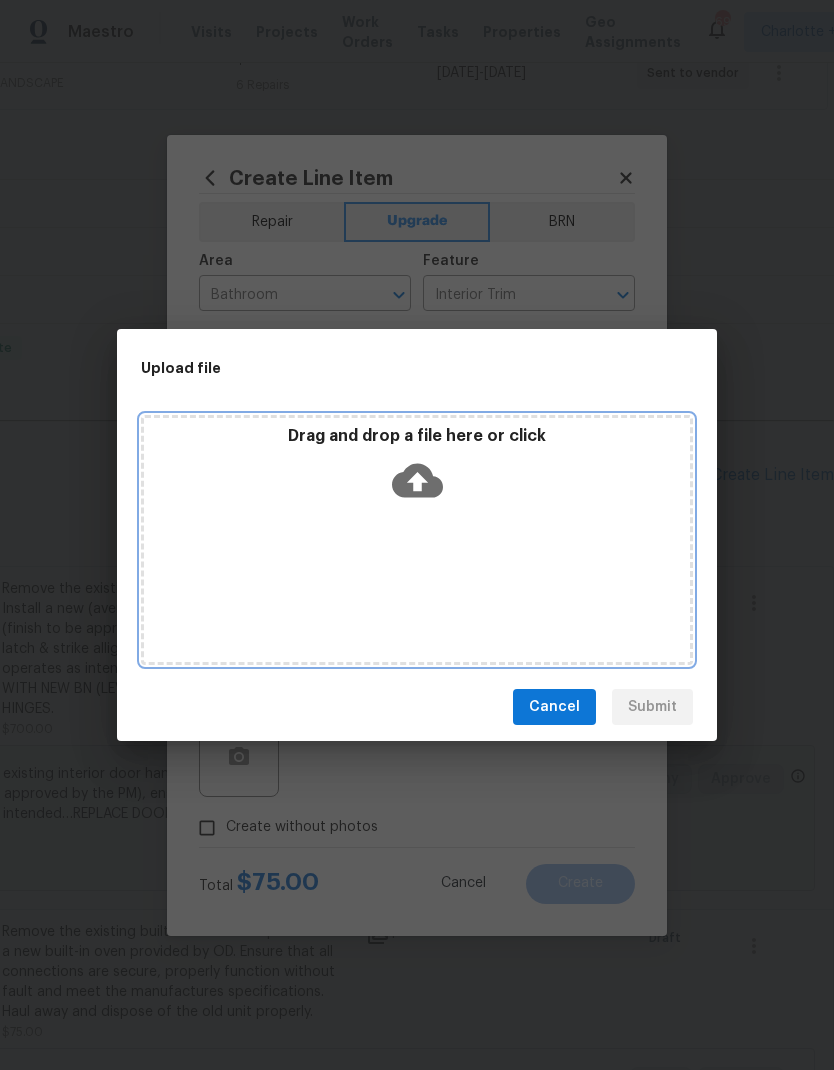 click 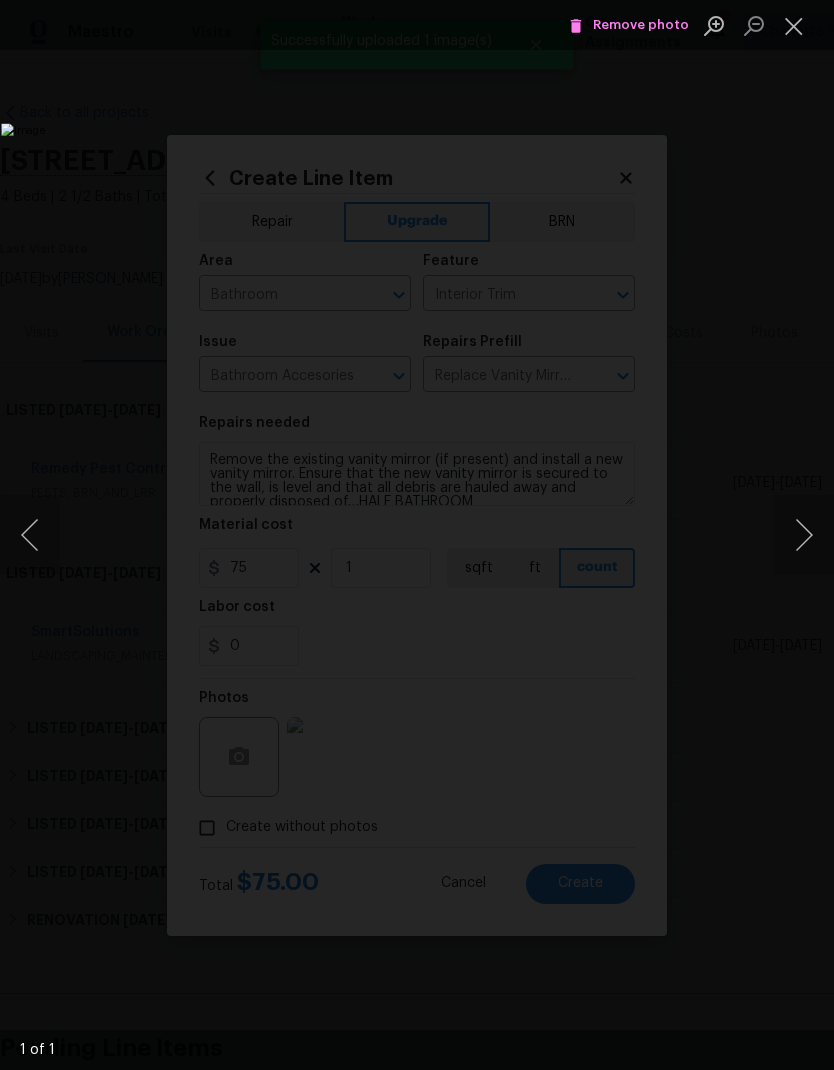 scroll, scrollTop: 0, scrollLeft: 0, axis: both 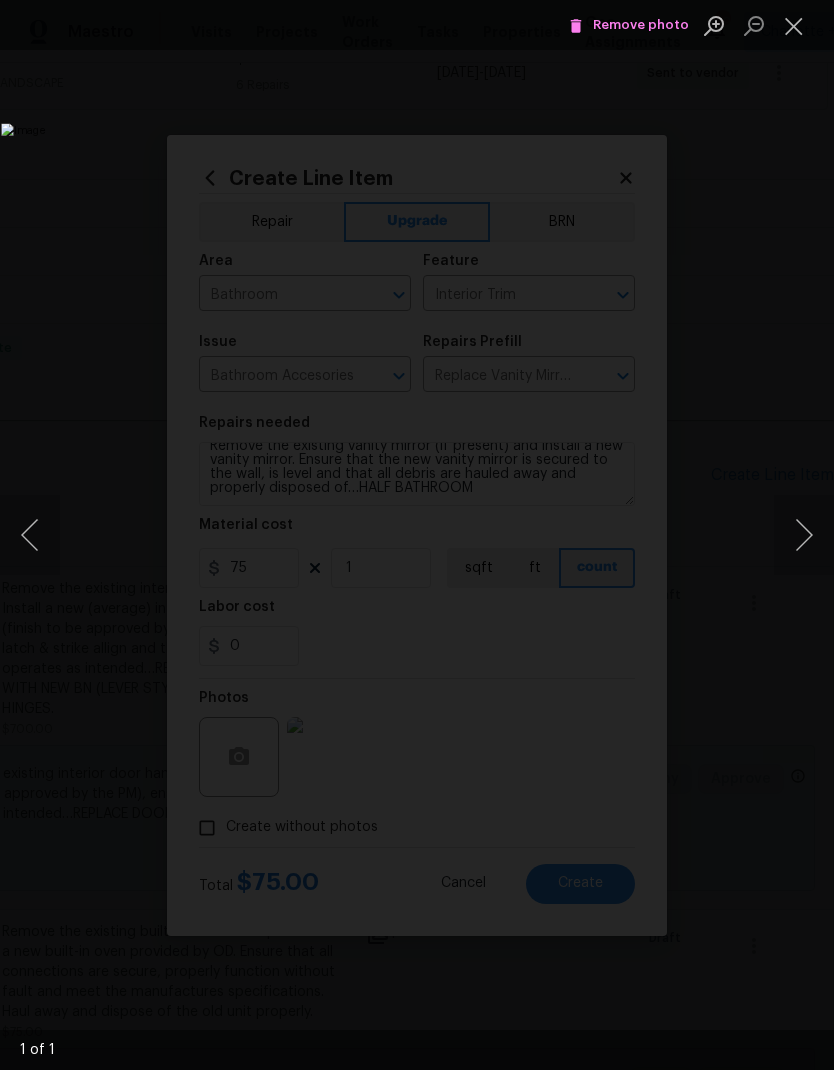 click at bounding box center (794, 25) 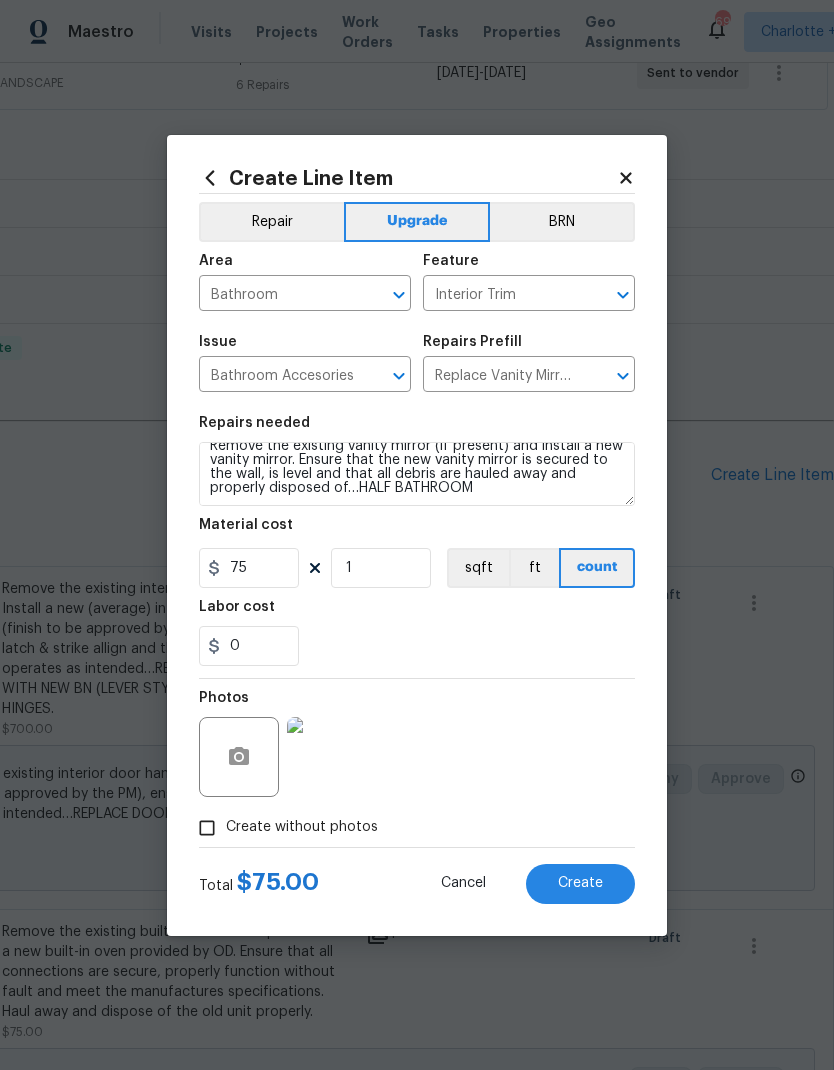 click on "Create" at bounding box center [580, 884] 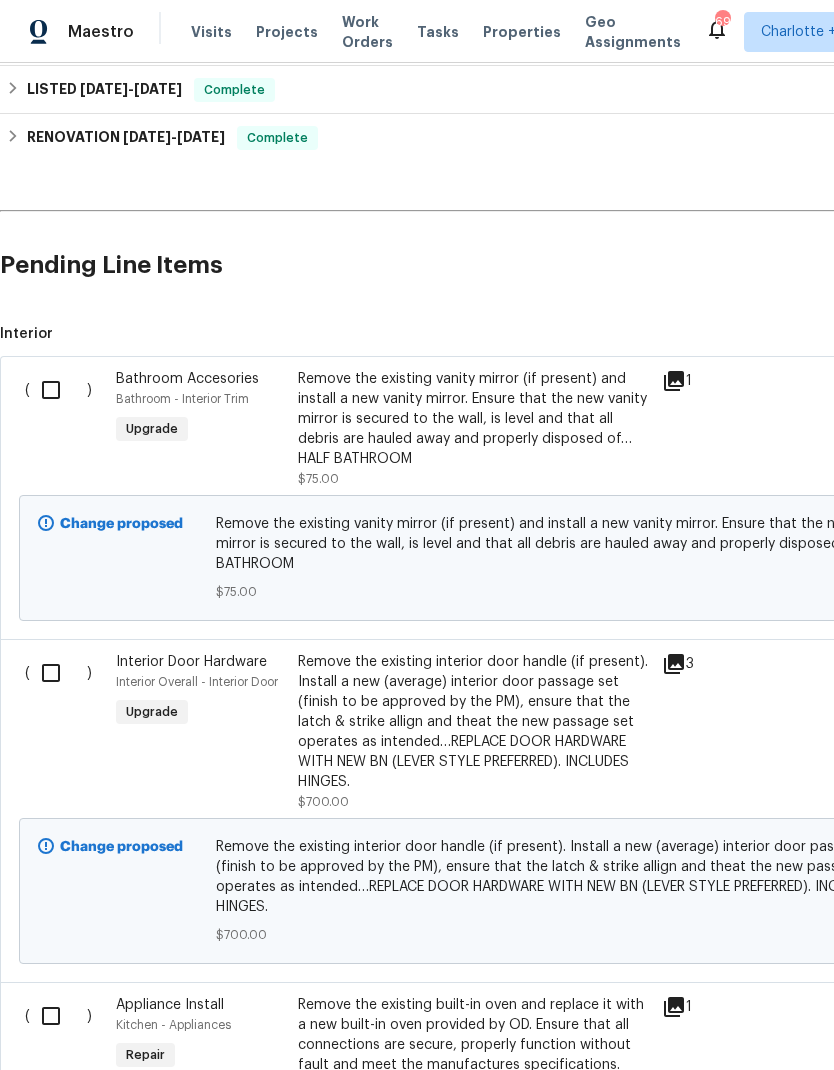scroll, scrollTop: 784, scrollLeft: 0, axis: vertical 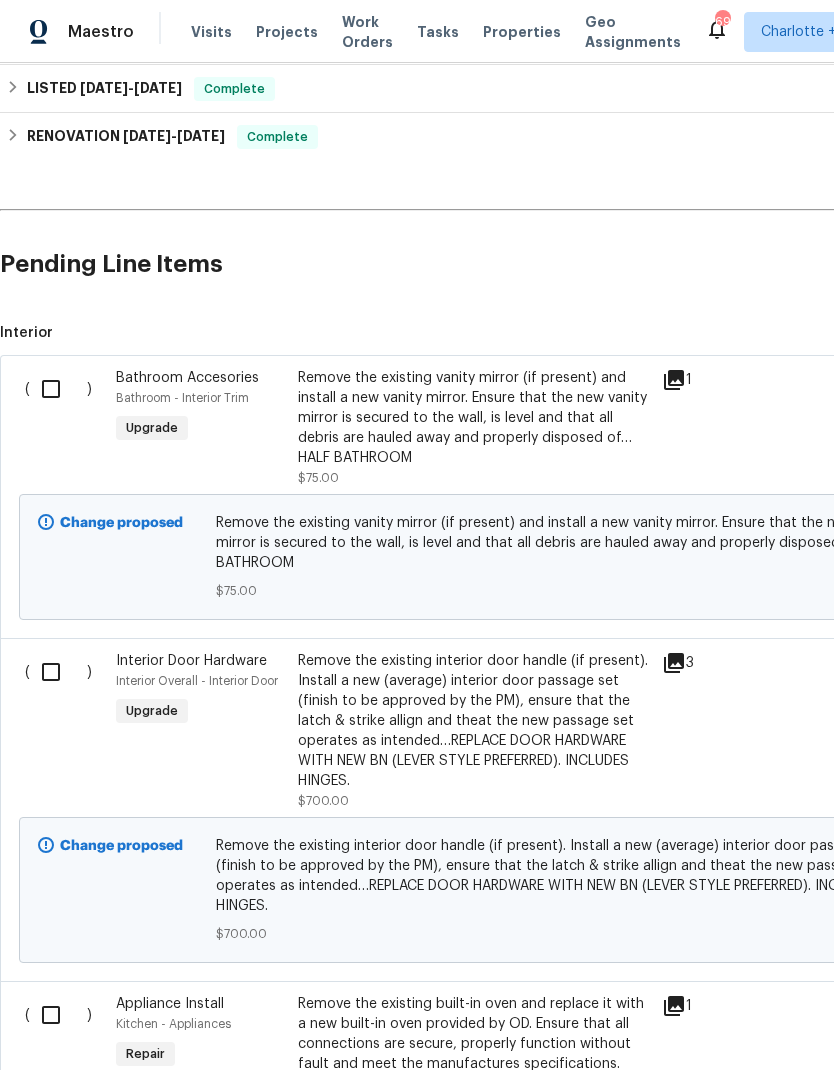 click at bounding box center [58, 389] 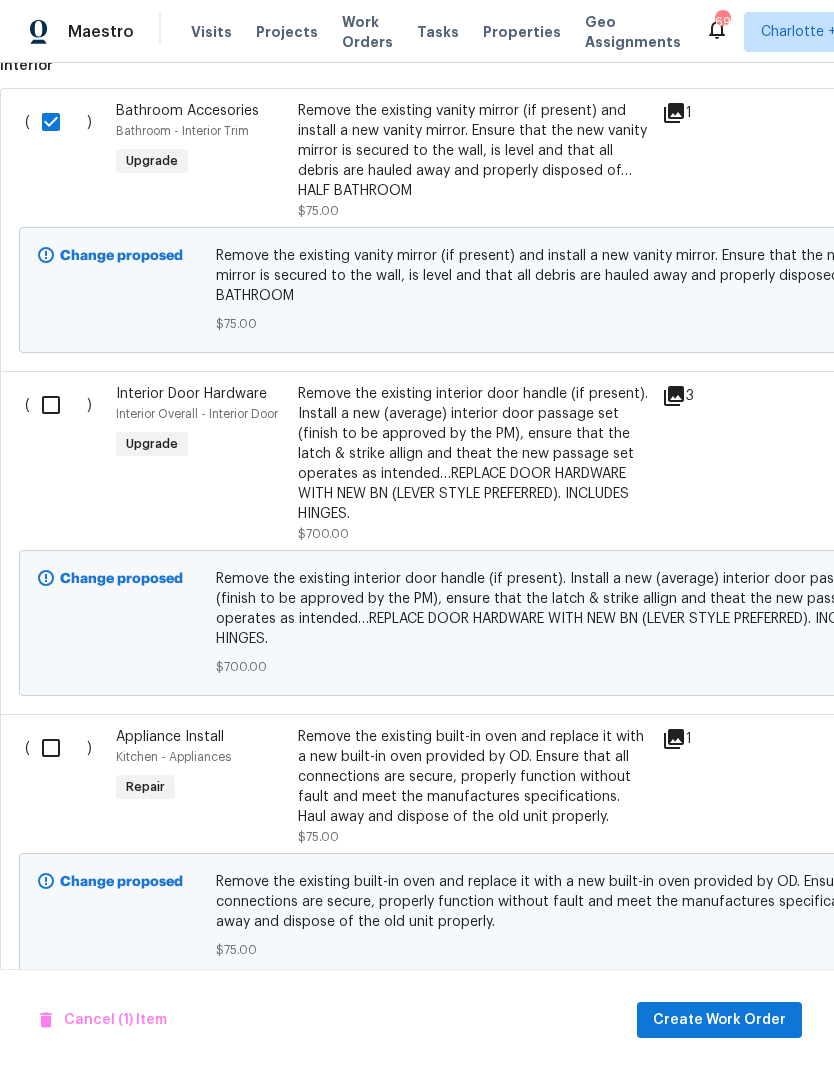 scroll, scrollTop: 1049, scrollLeft: 0, axis: vertical 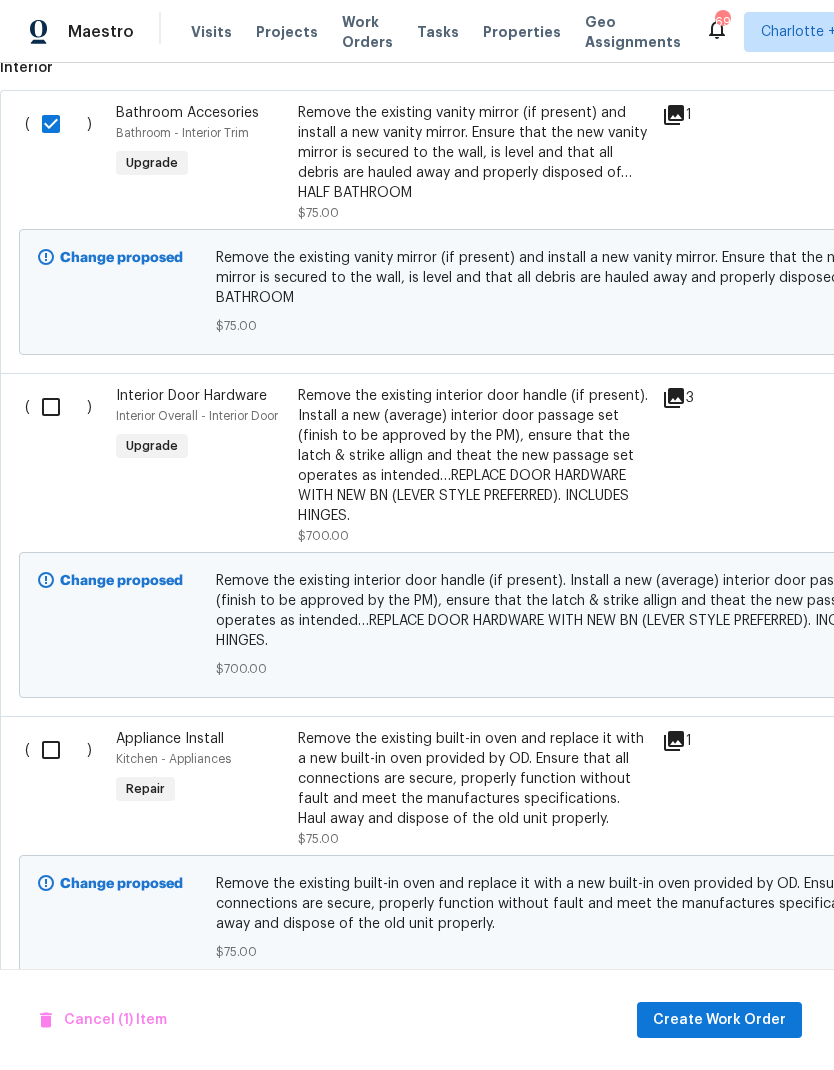 click at bounding box center (58, 407) 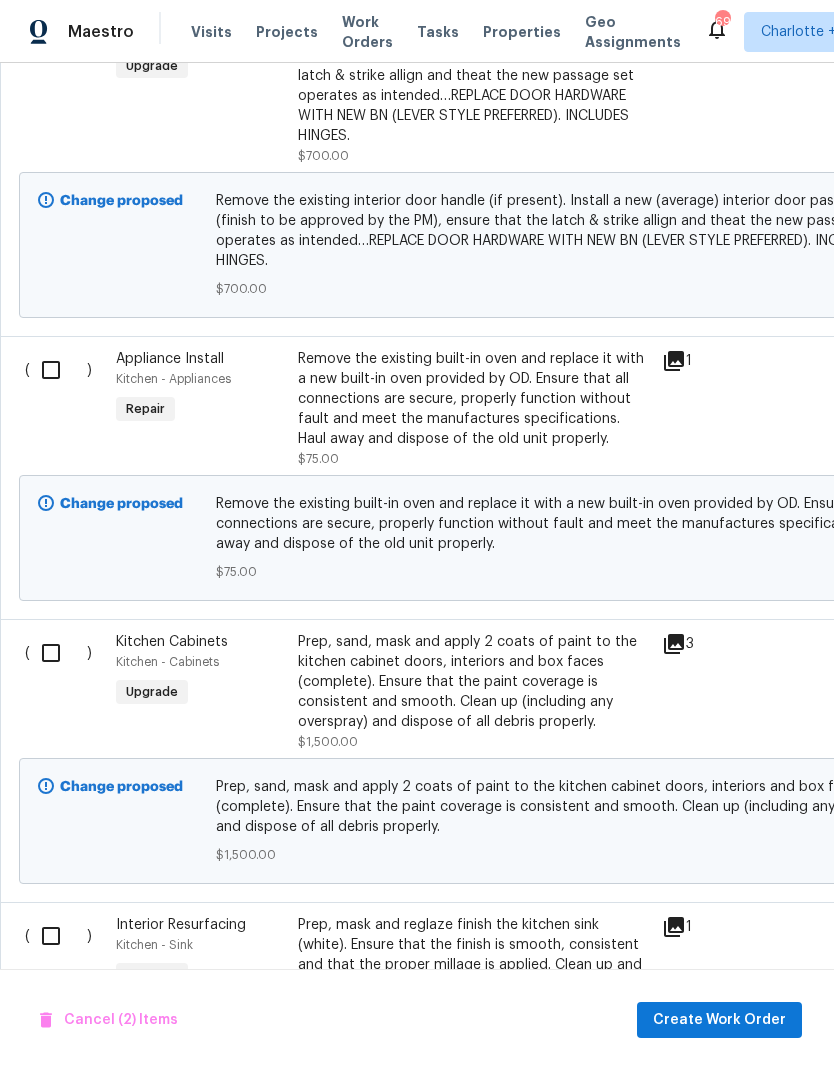 scroll, scrollTop: 1428, scrollLeft: 0, axis: vertical 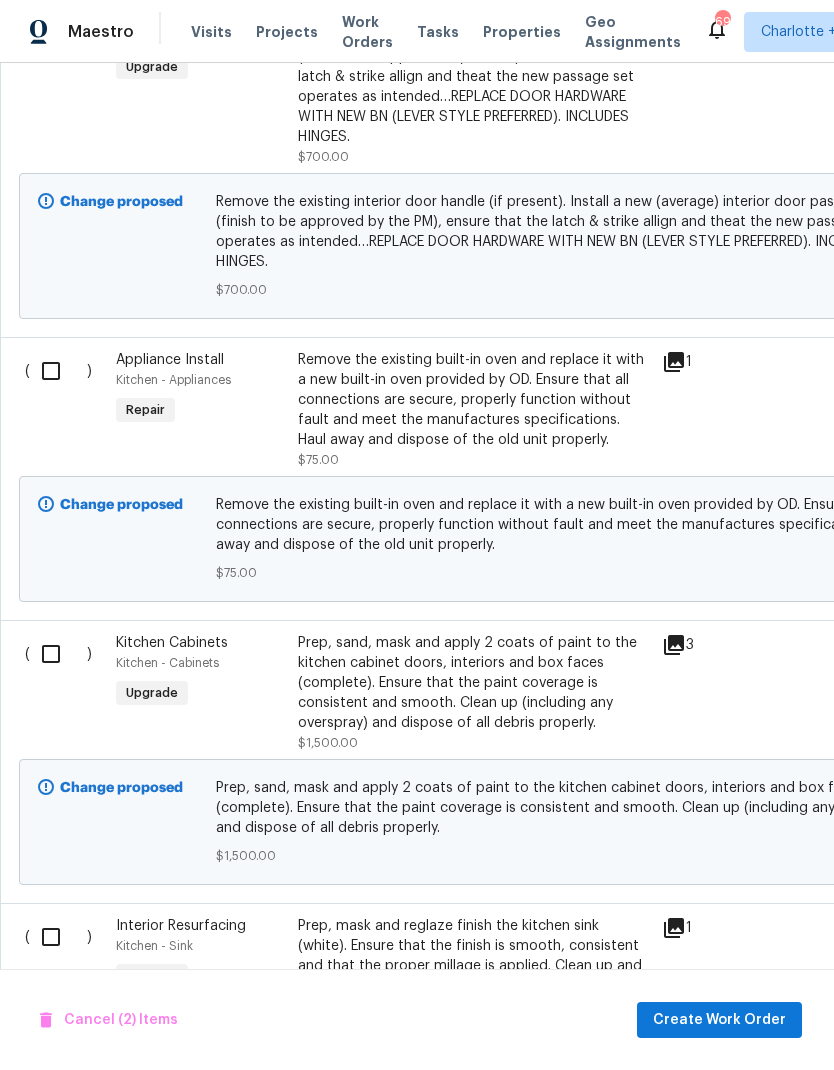 click at bounding box center [58, 371] 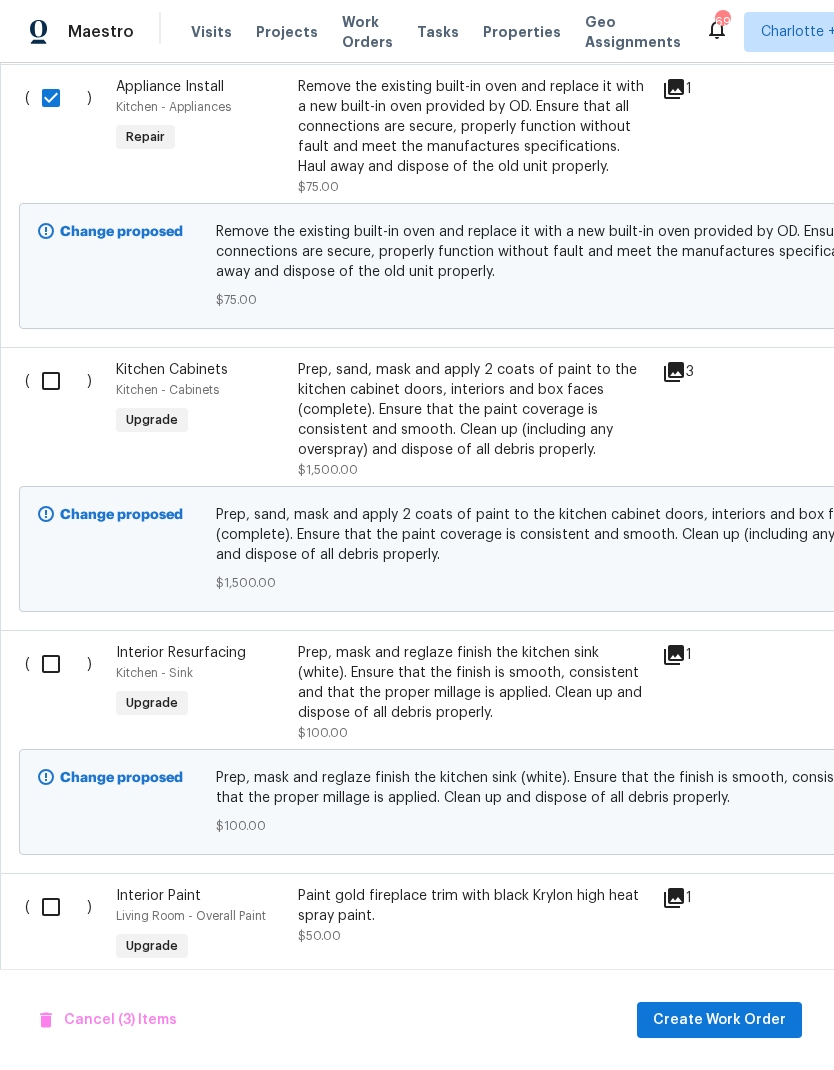 scroll, scrollTop: 1703, scrollLeft: 0, axis: vertical 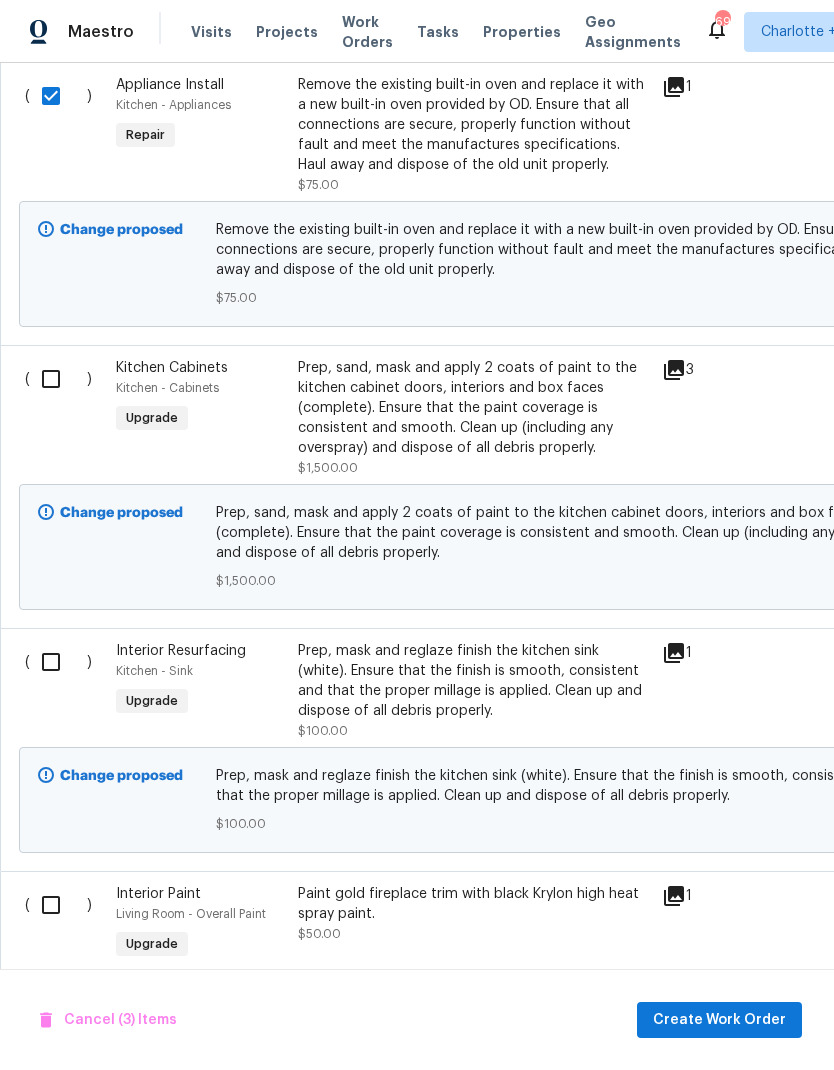 click at bounding box center (58, 379) 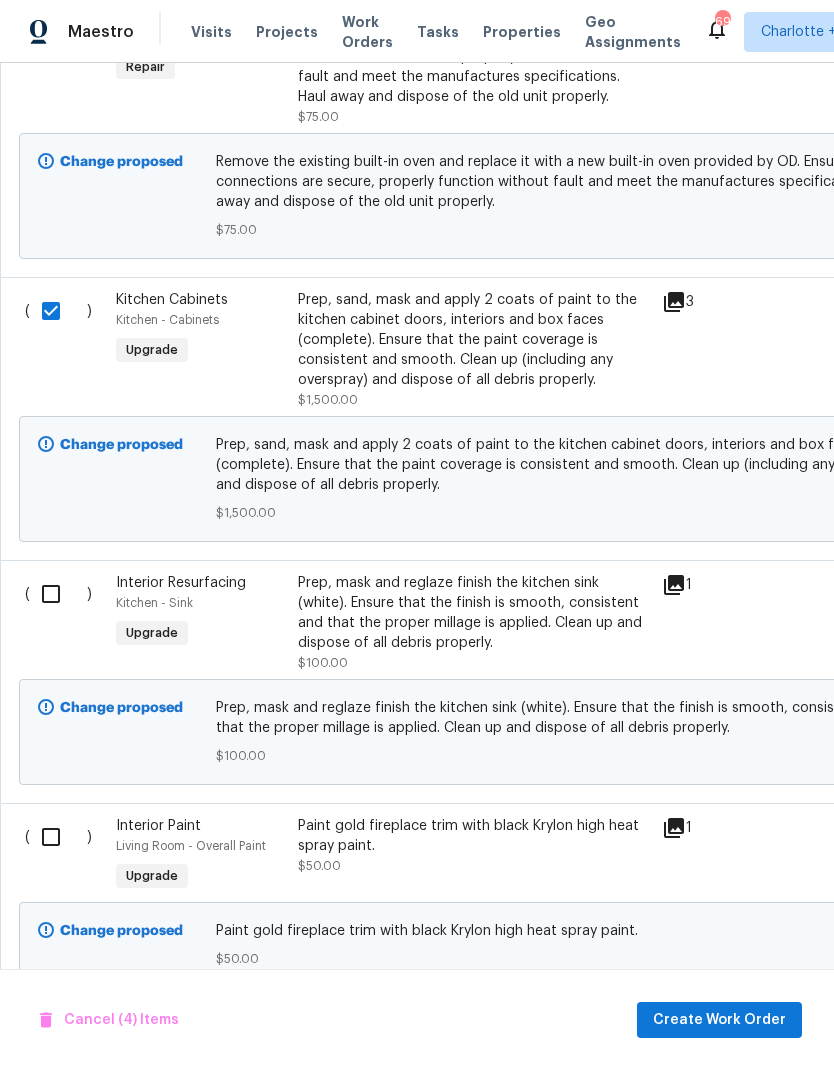 scroll, scrollTop: 1769, scrollLeft: 0, axis: vertical 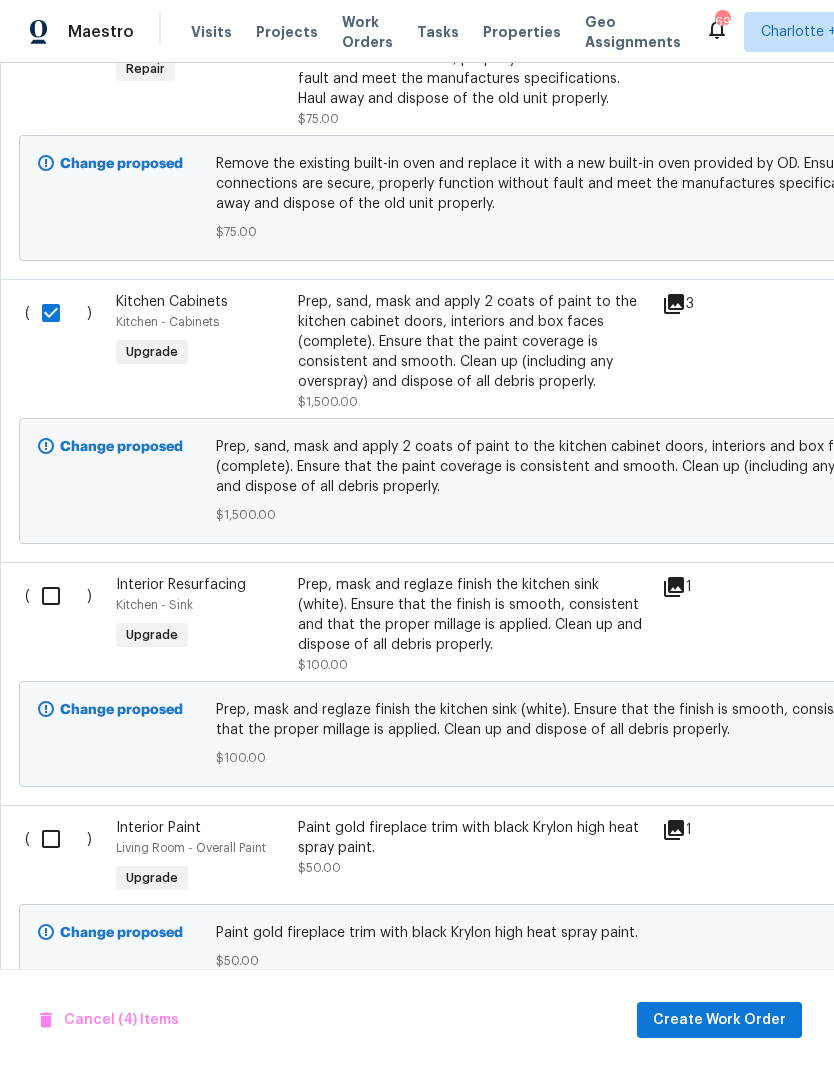 click at bounding box center [58, 596] 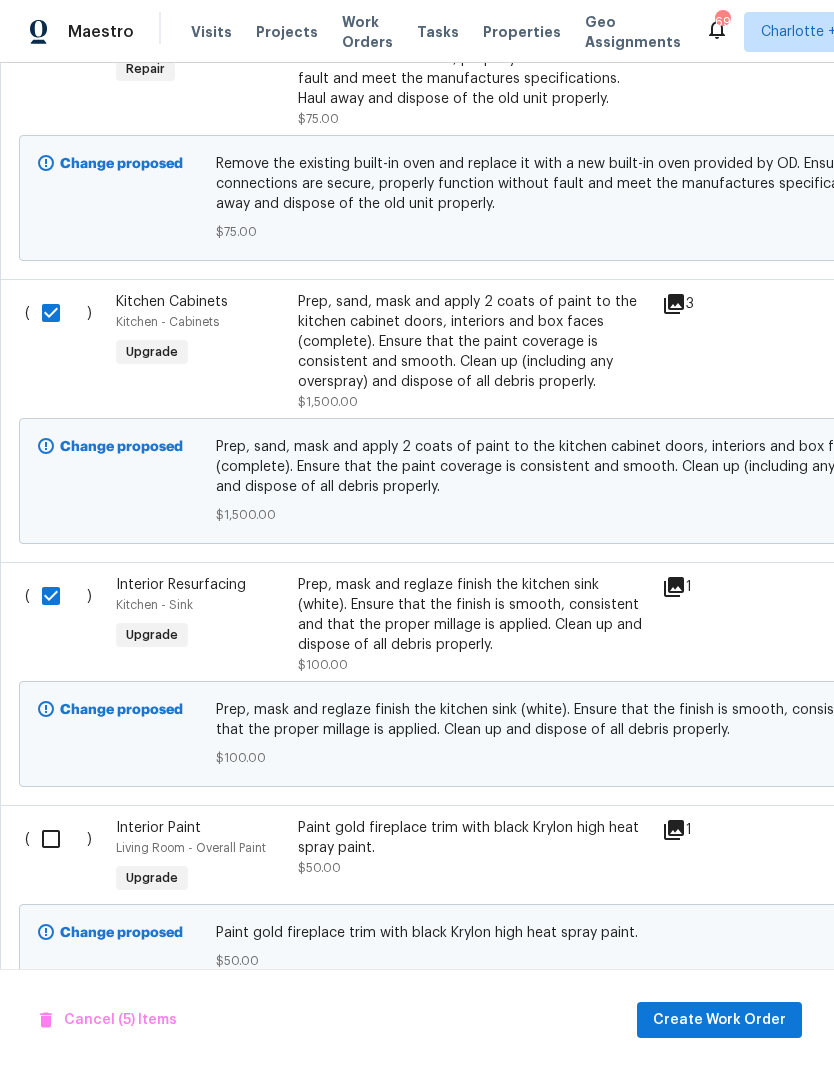 click at bounding box center [58, 596] 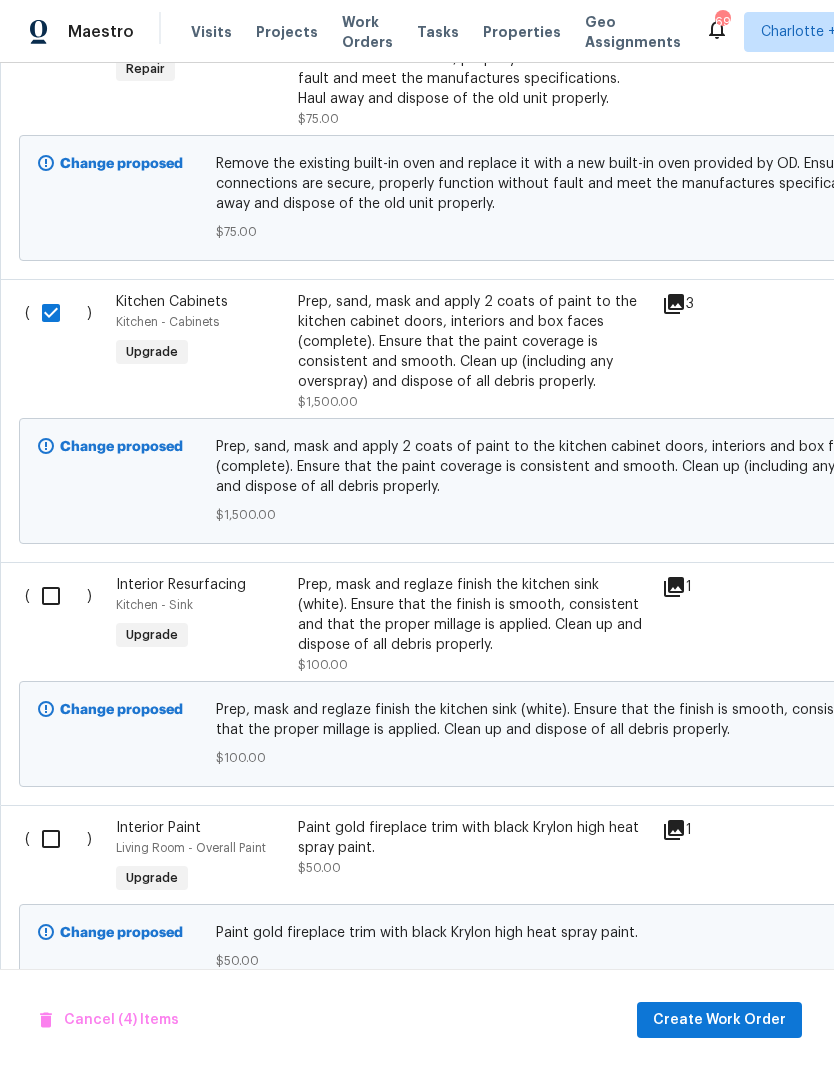 click at bounding box center (58, 596) 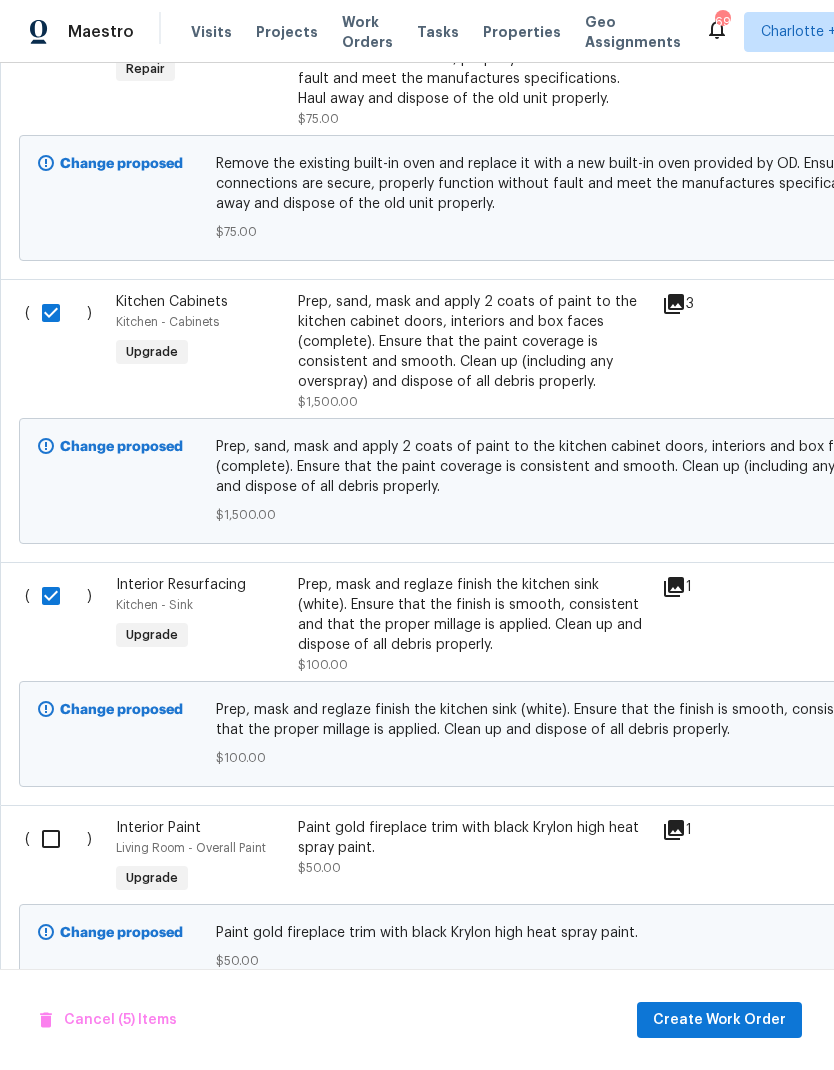 click at bounding box center (58, 839) 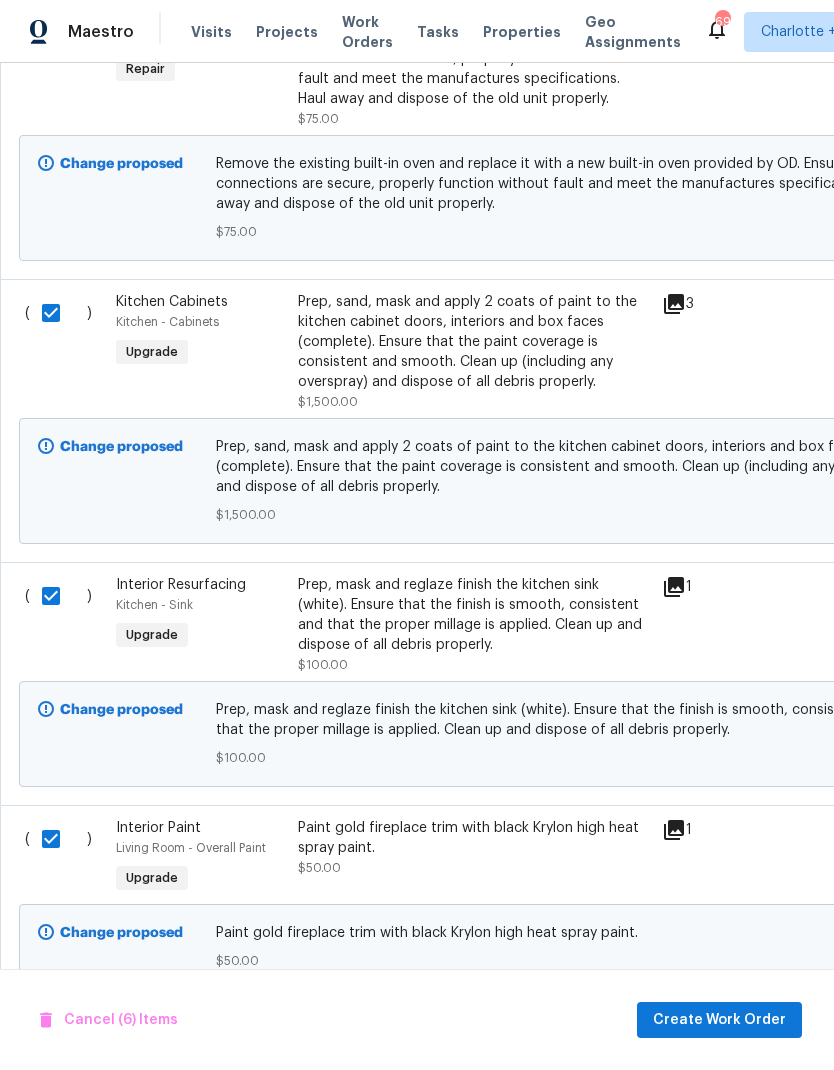 click at bounding box center (58, 596) 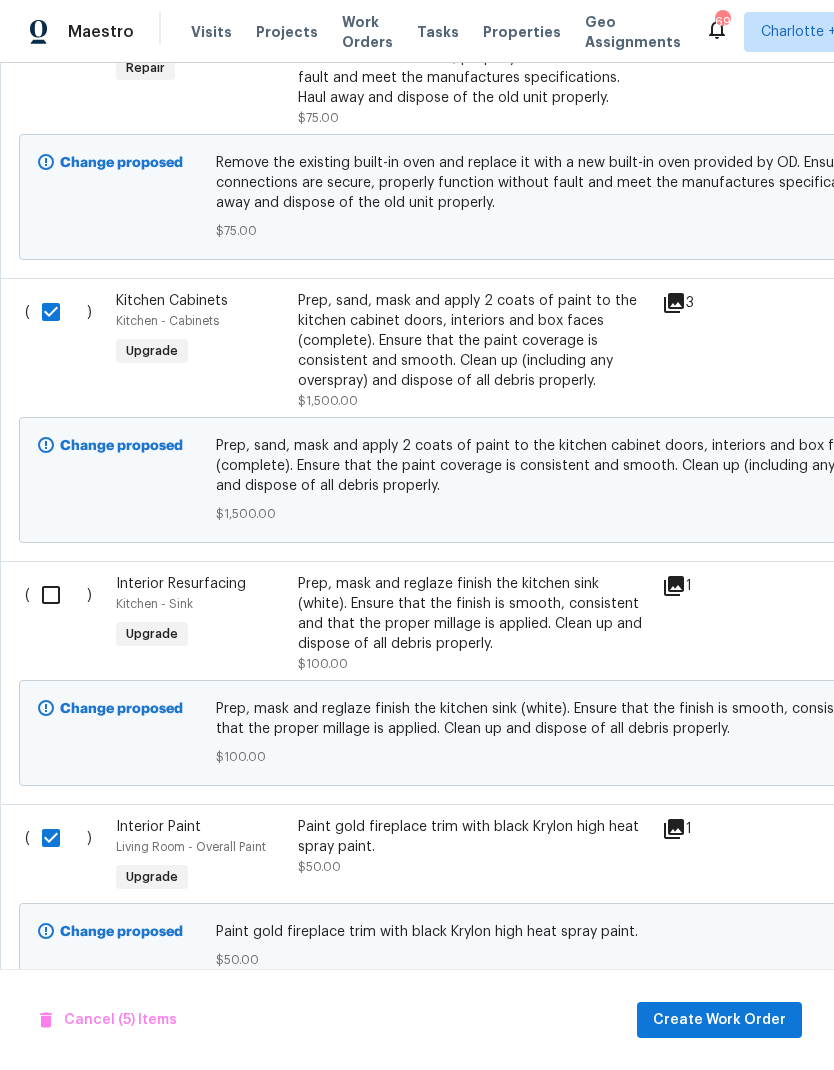 scroll, scrollTop: 1769, scrollLeft: 0, axis: vertical 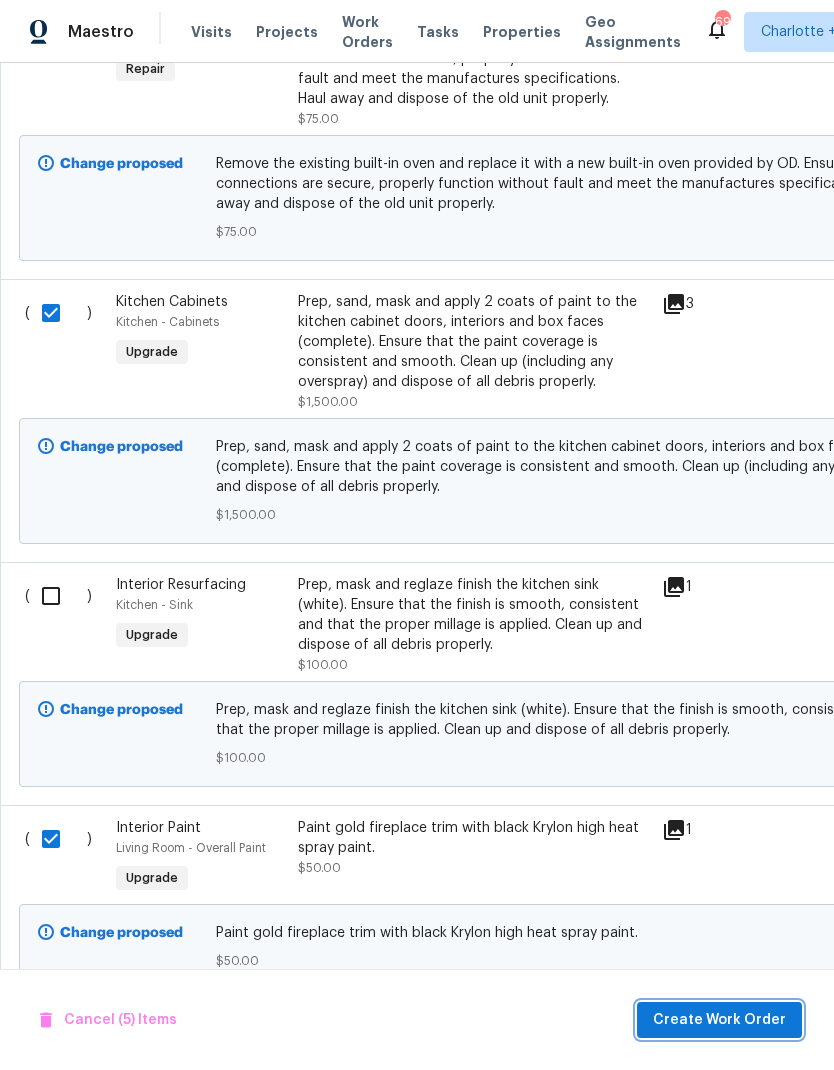 click on "Create Work Order" at bounding box center [719, 1020] 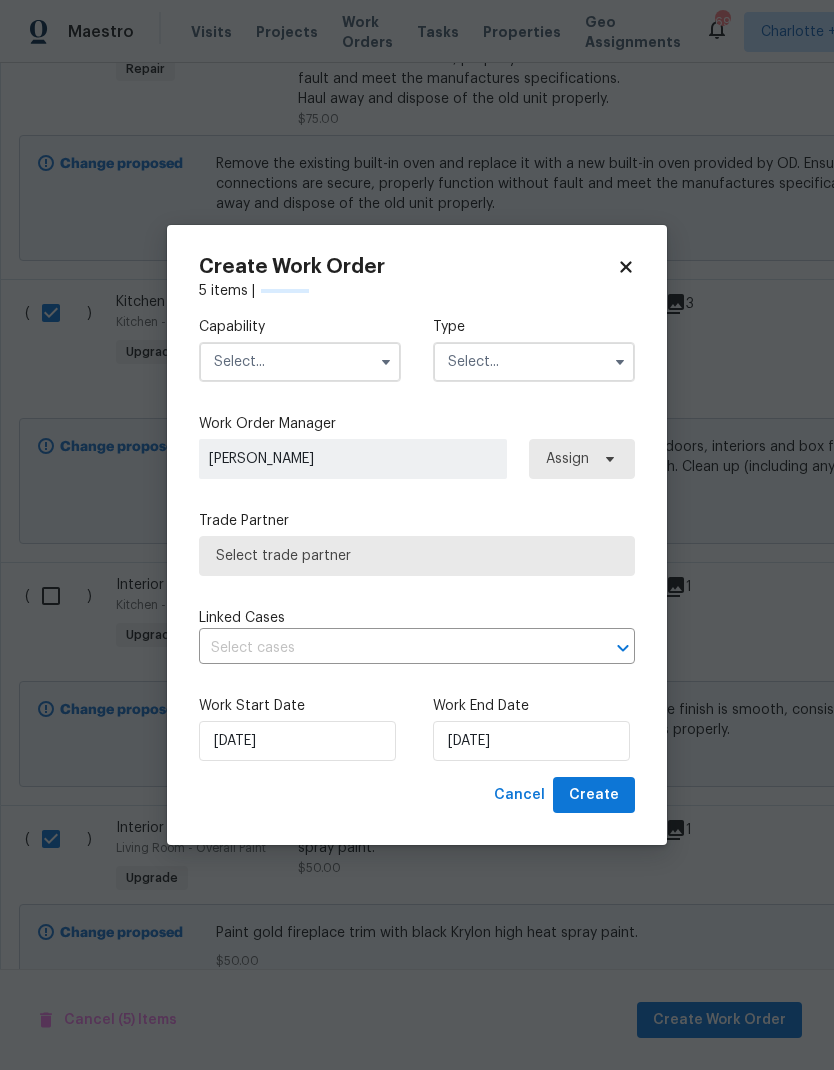 checkbox on "false" 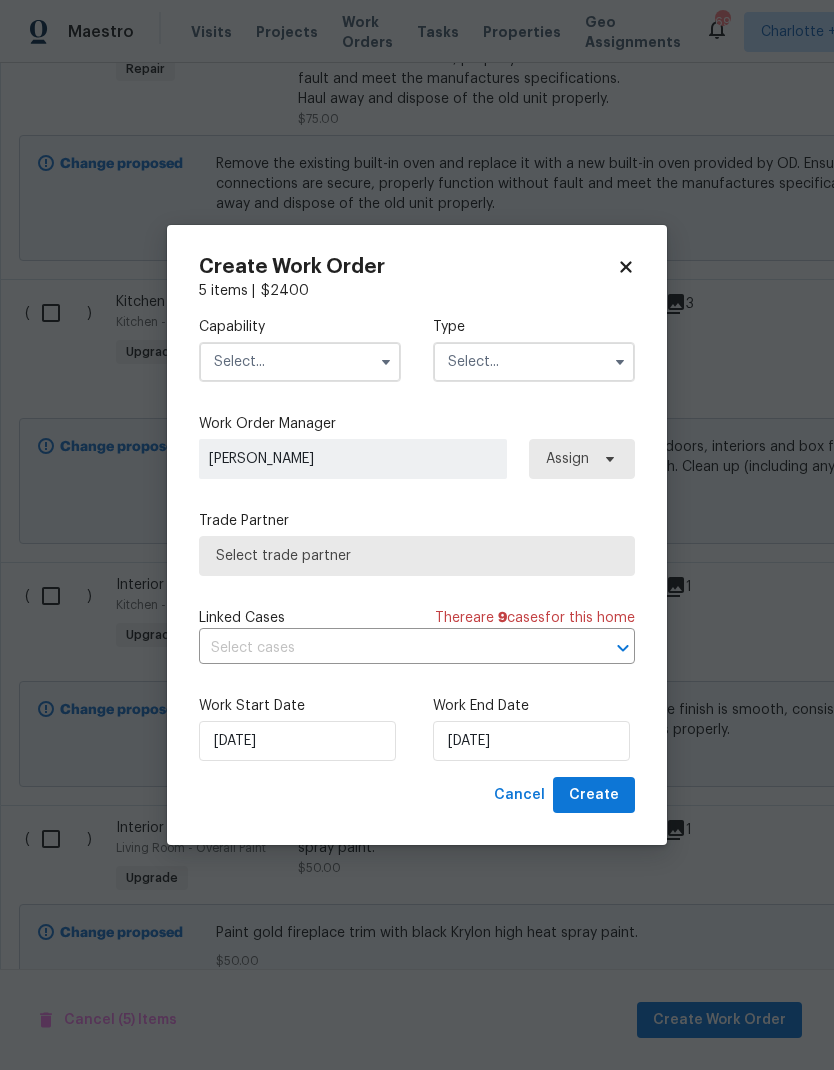 click at bounding box center (300, 362) 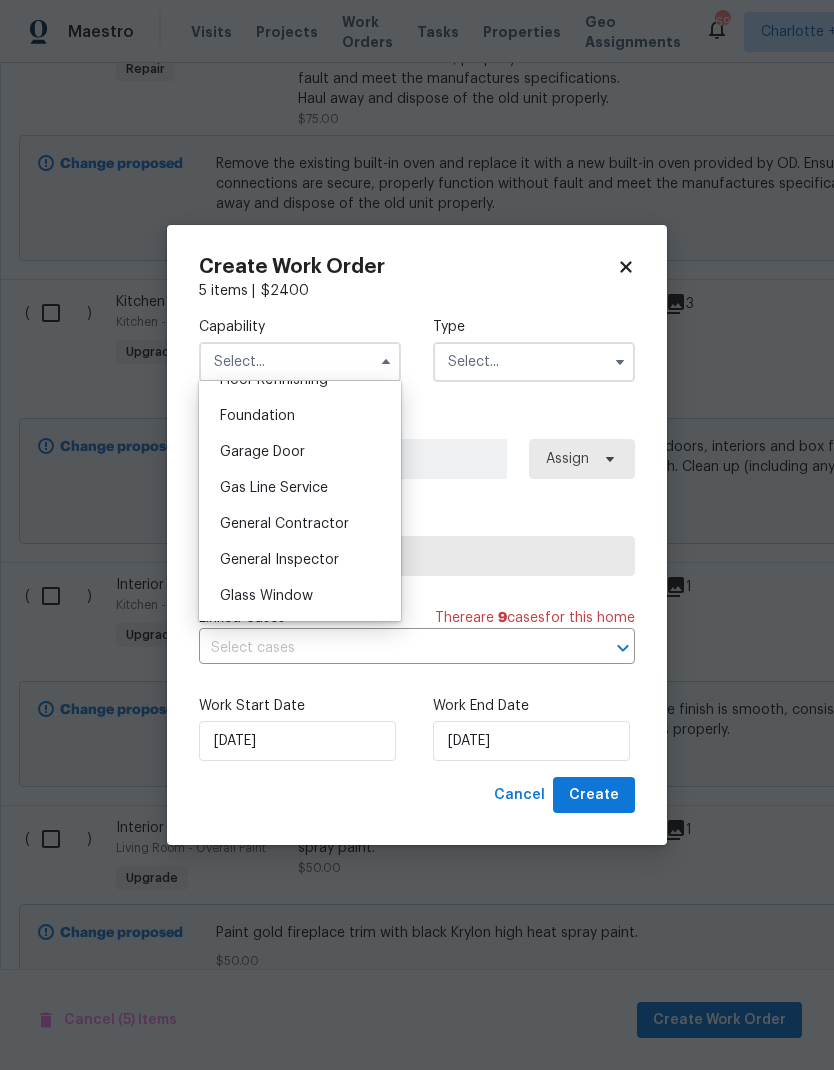 scroll, scrollTop: 850, scrollLeft: 0, axis: vertical 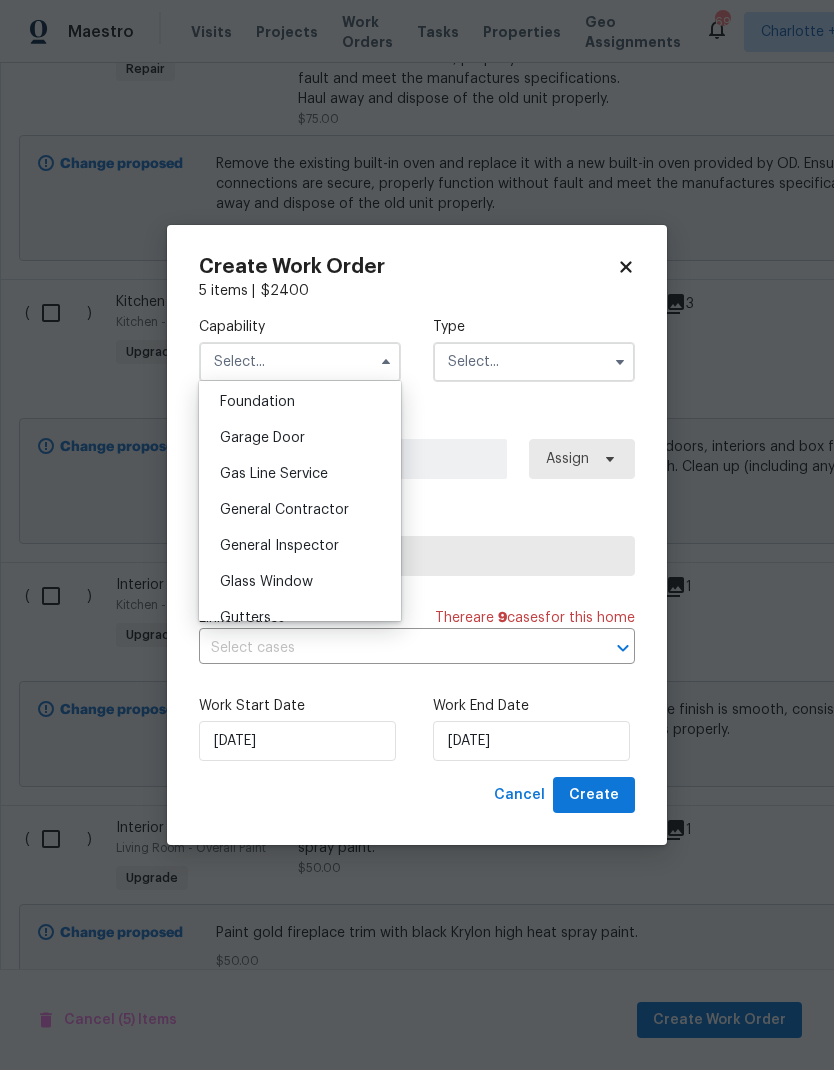click on "General Contractor" at bounding box center [284, 510] 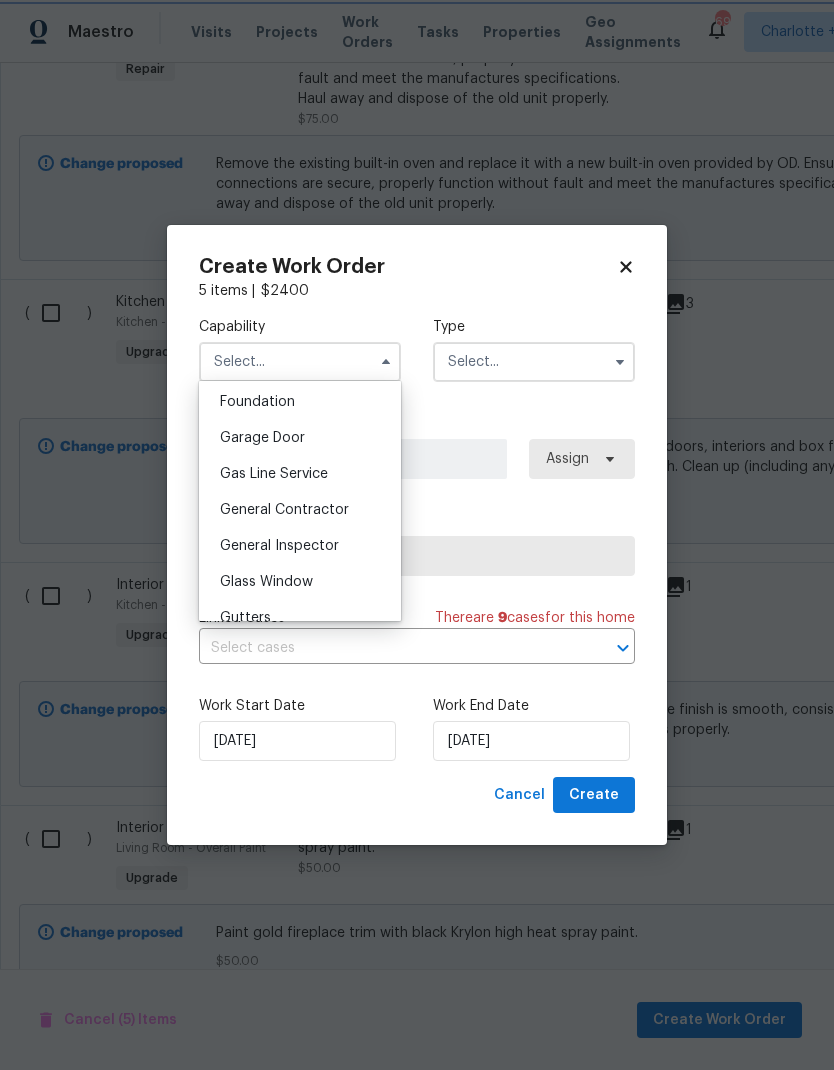 type on "General Contractor" 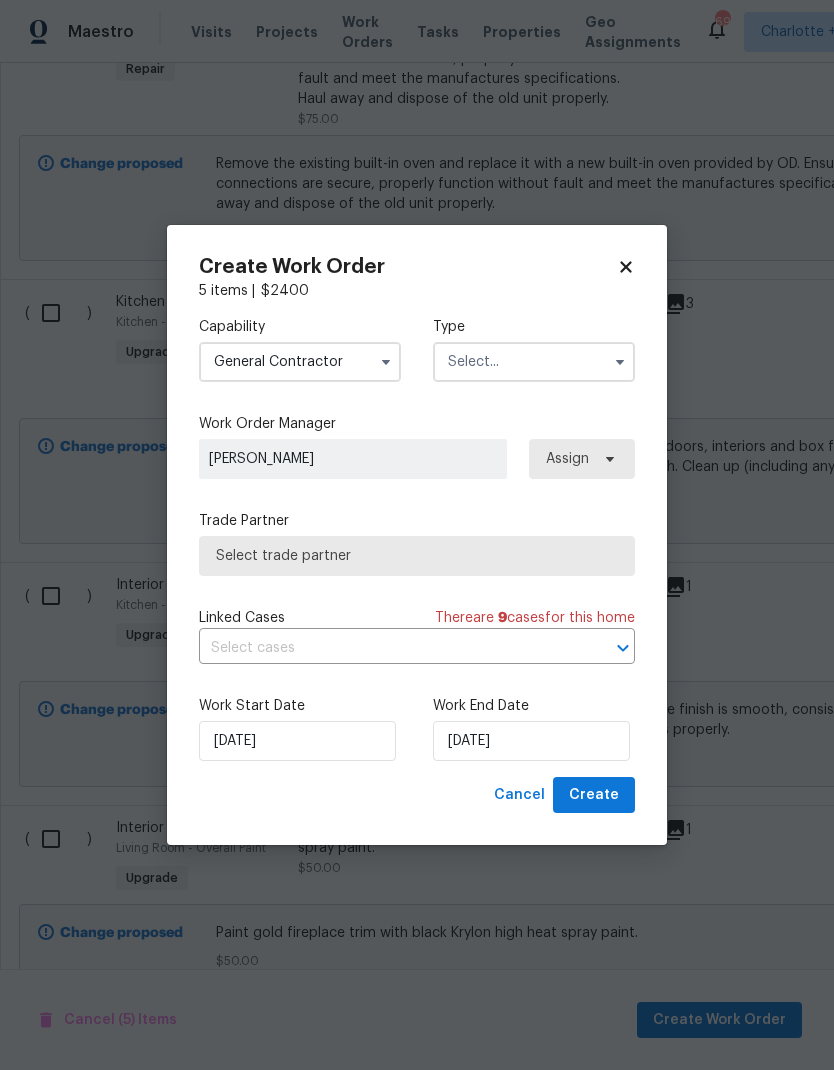 click at bounding box center [534, 362] 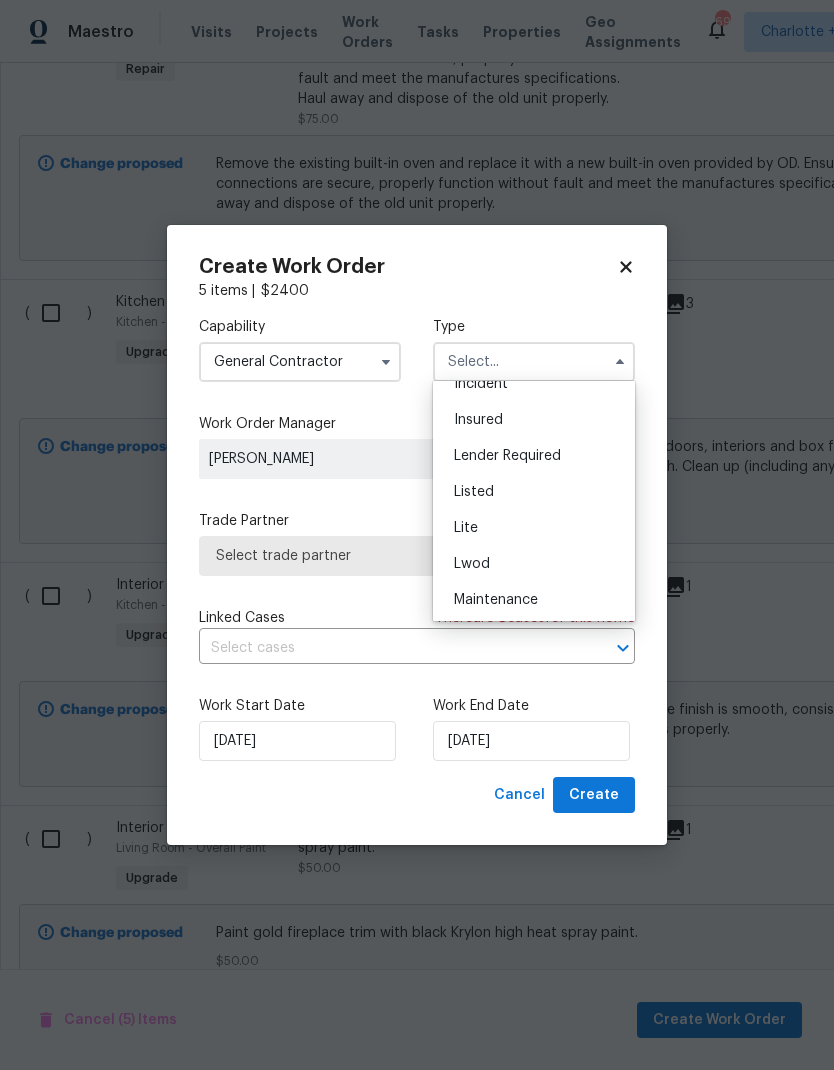 scroll, scrollTop: 139, scrollLeft: 0, axis: vertical 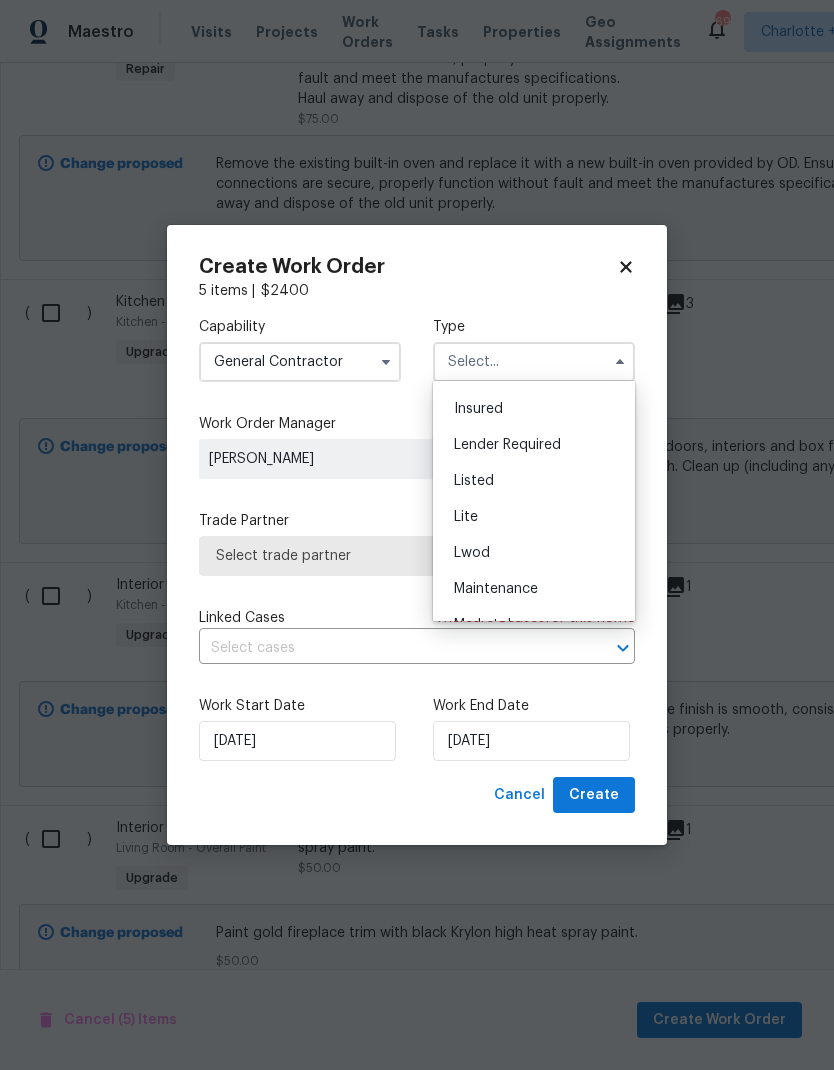 click on "Listed" at bounding box center [534, 481] 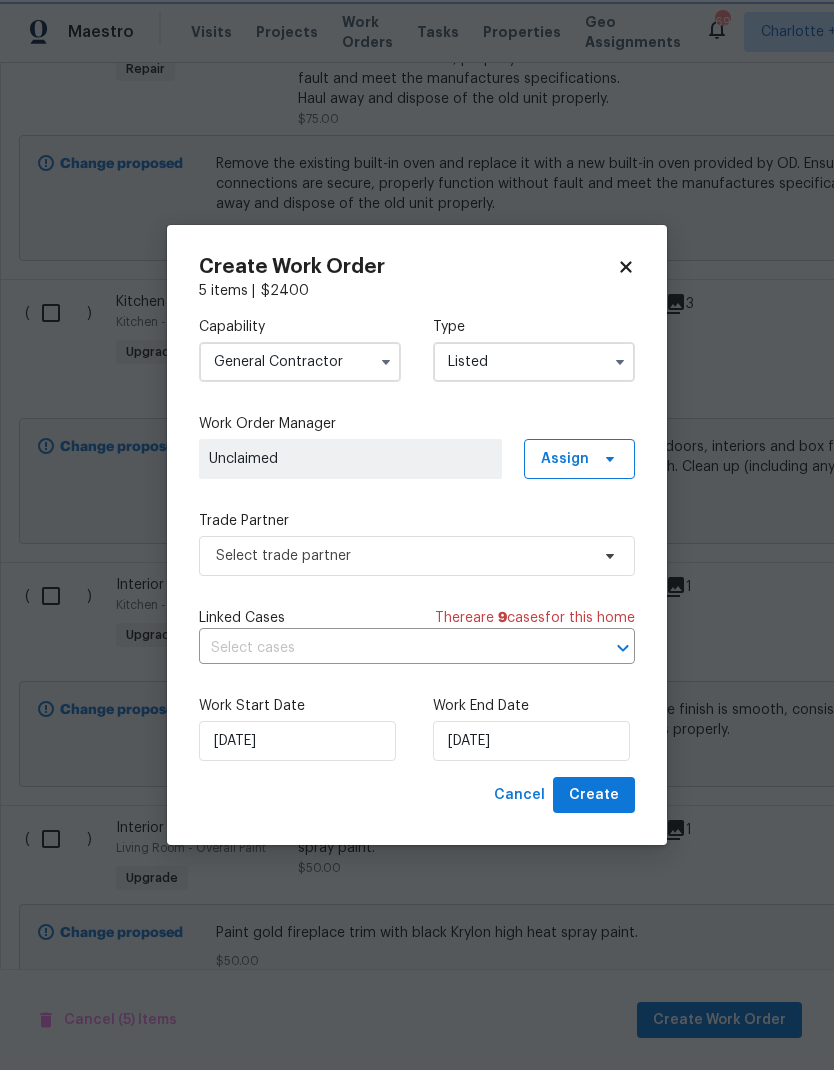 scroll, scrollTop: 0, scrollLeft: 0, axis: both 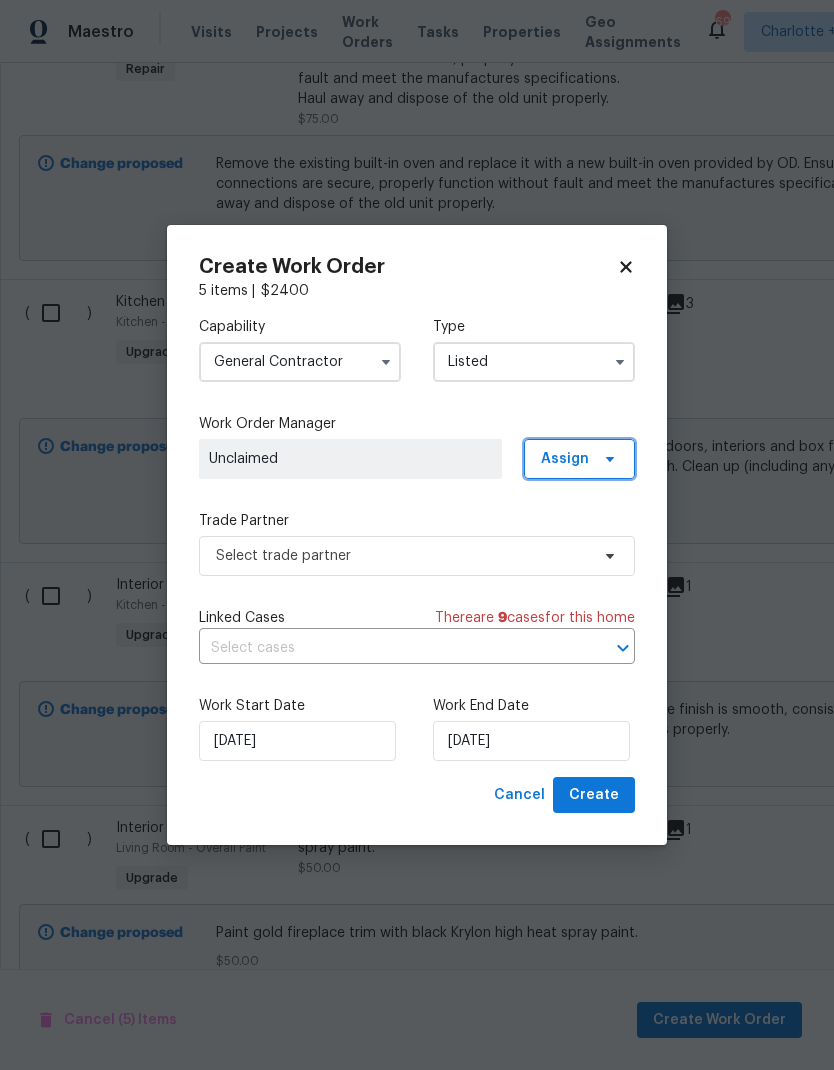 click at bounding box center (607, 459) 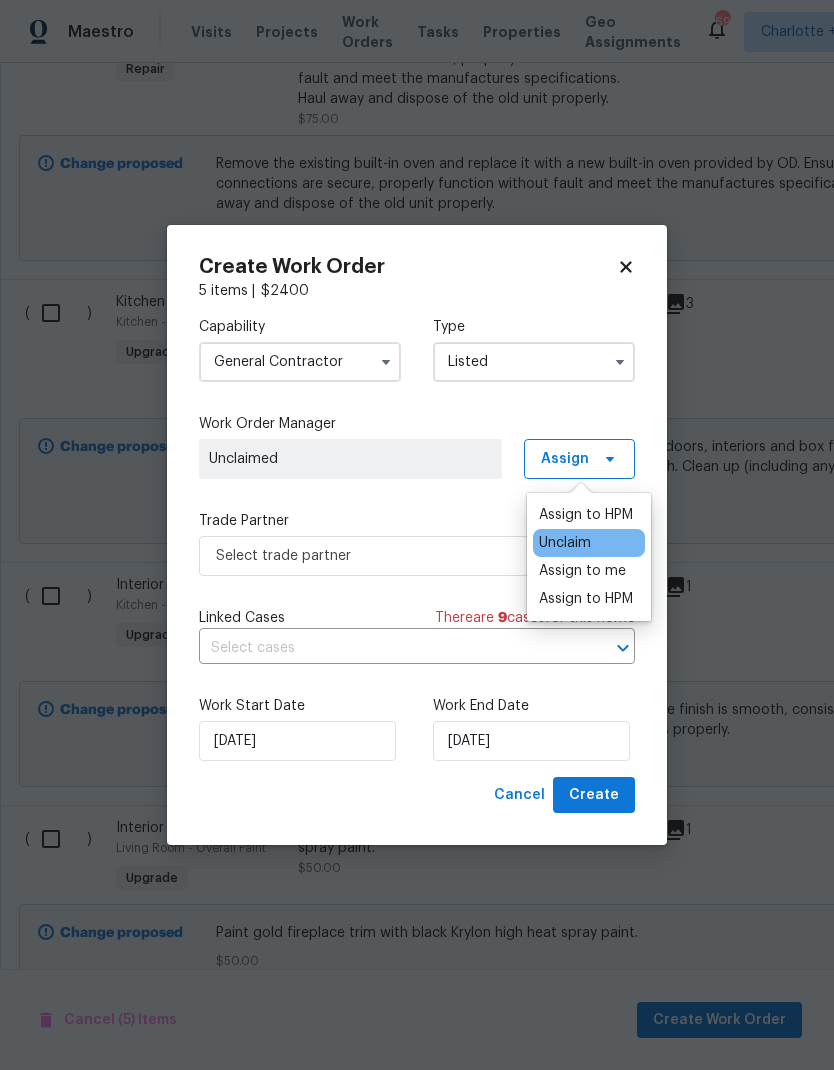 click on "Assign to me" at bounding box center [582, 571] 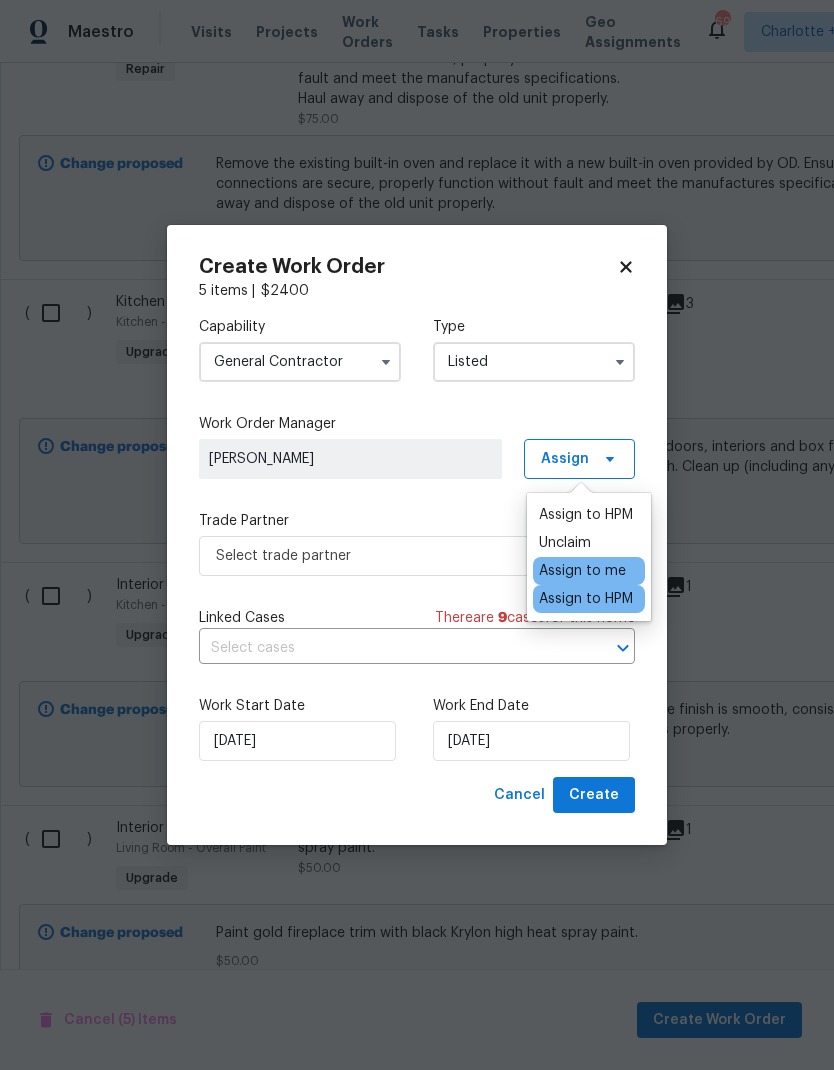 click on "Capability   General Contractor Type   Listed Work Order Manager   Ryan Craven Assign Trade Partner   Select trade partner Linked Cases There  are   9  case s  for this home   ​ Work Start Date   7/10/2025 Work End Date   7/10/2025" at bounding box center [417, 539] 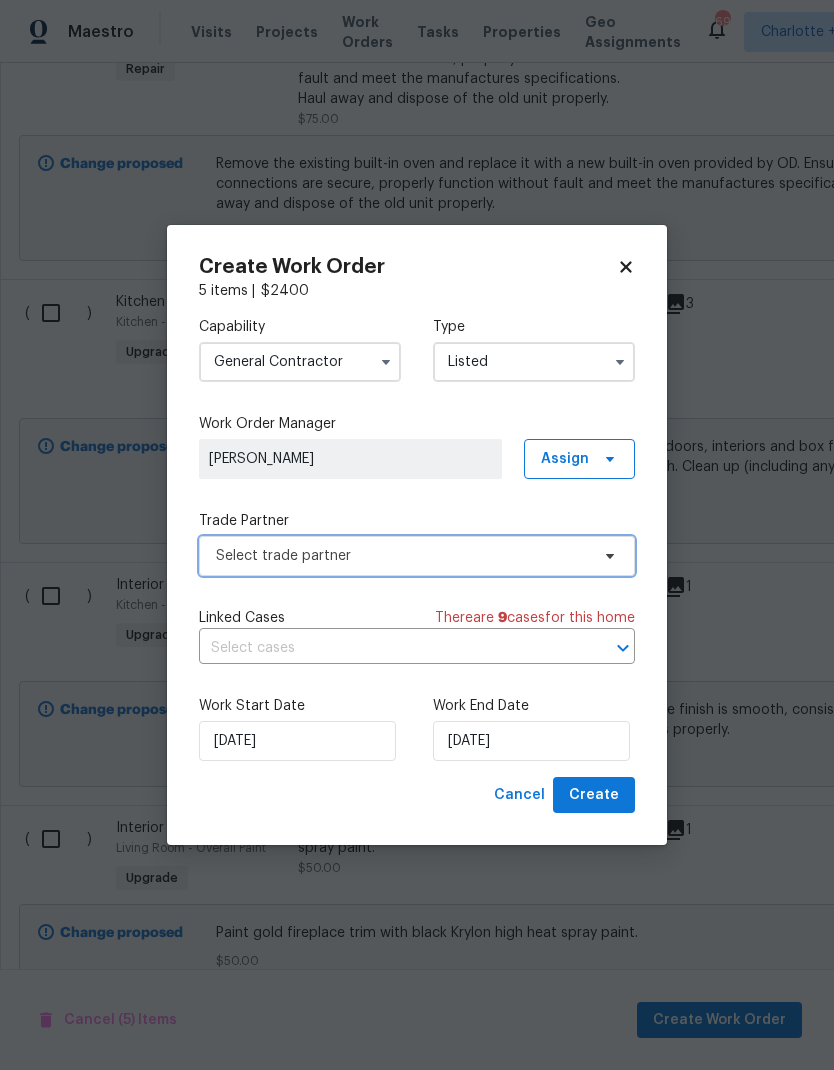 click at bounding box center (607, 556) 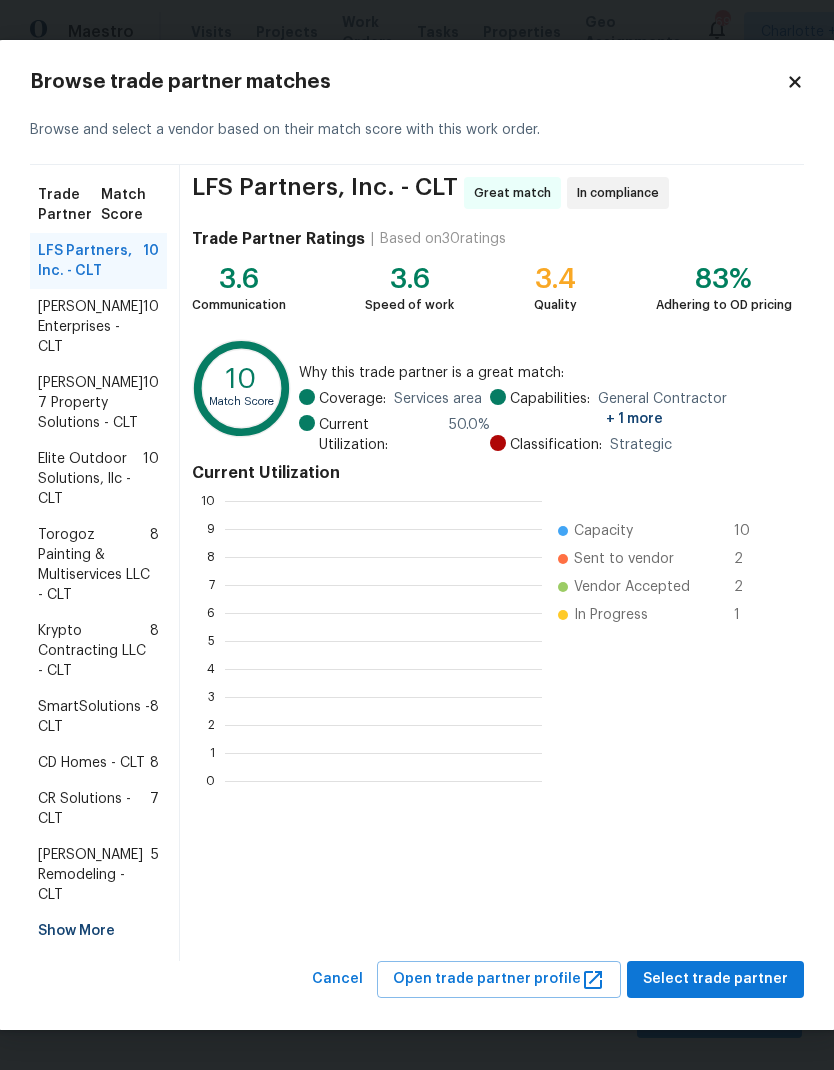 scroll, scrollTop: 2, scrollLeft: 2, axis: both 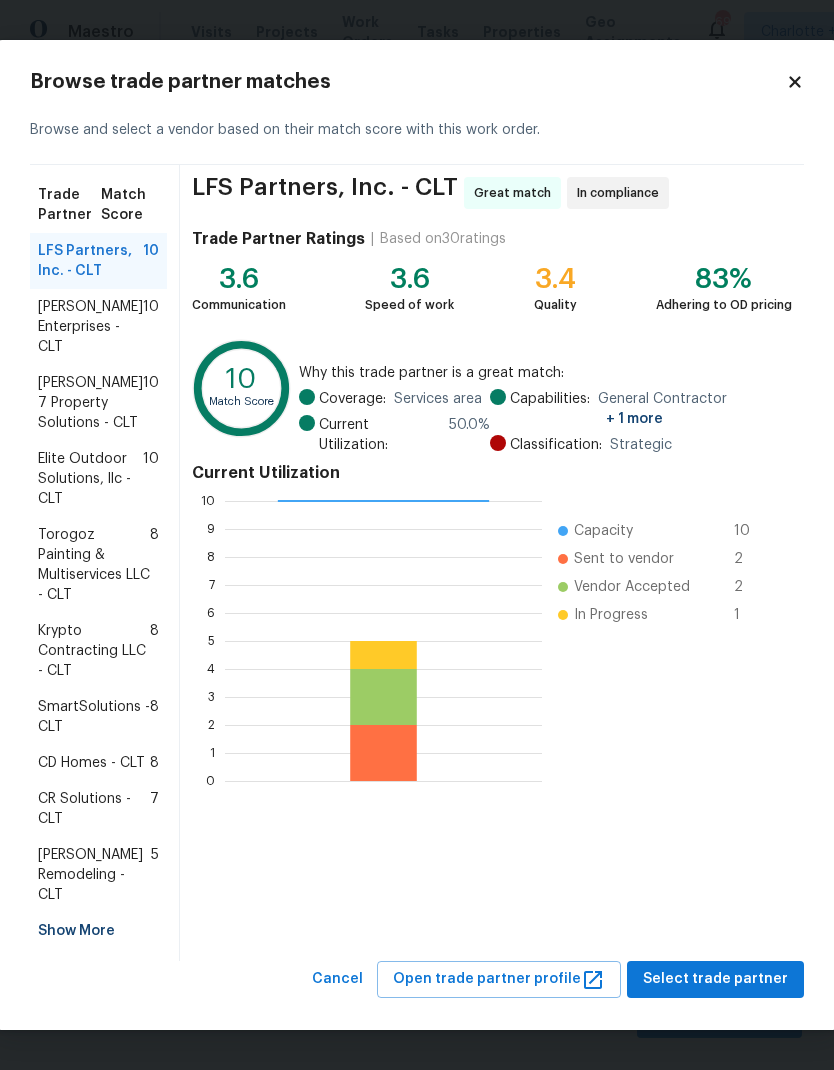 click on "Nordman Enterprises - CLT" at bounding box center [90, 327] 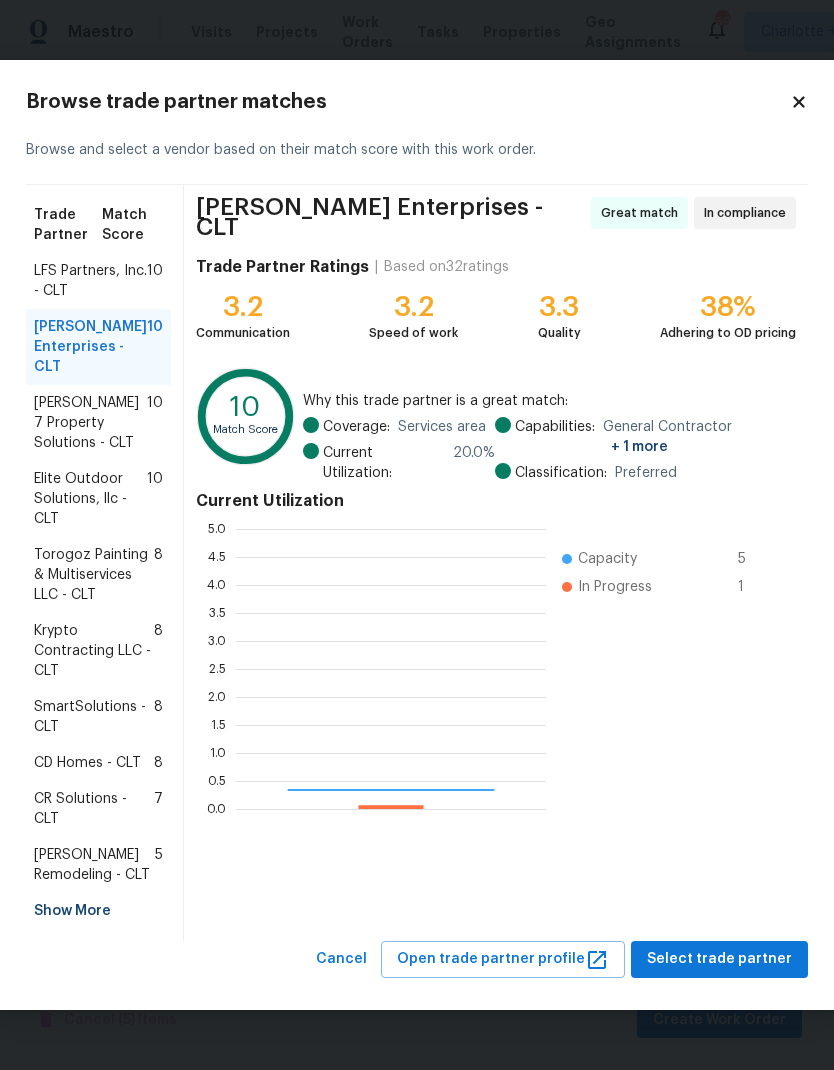 scroll, scrollTop: 2, scrollLeft: 2, axis: both 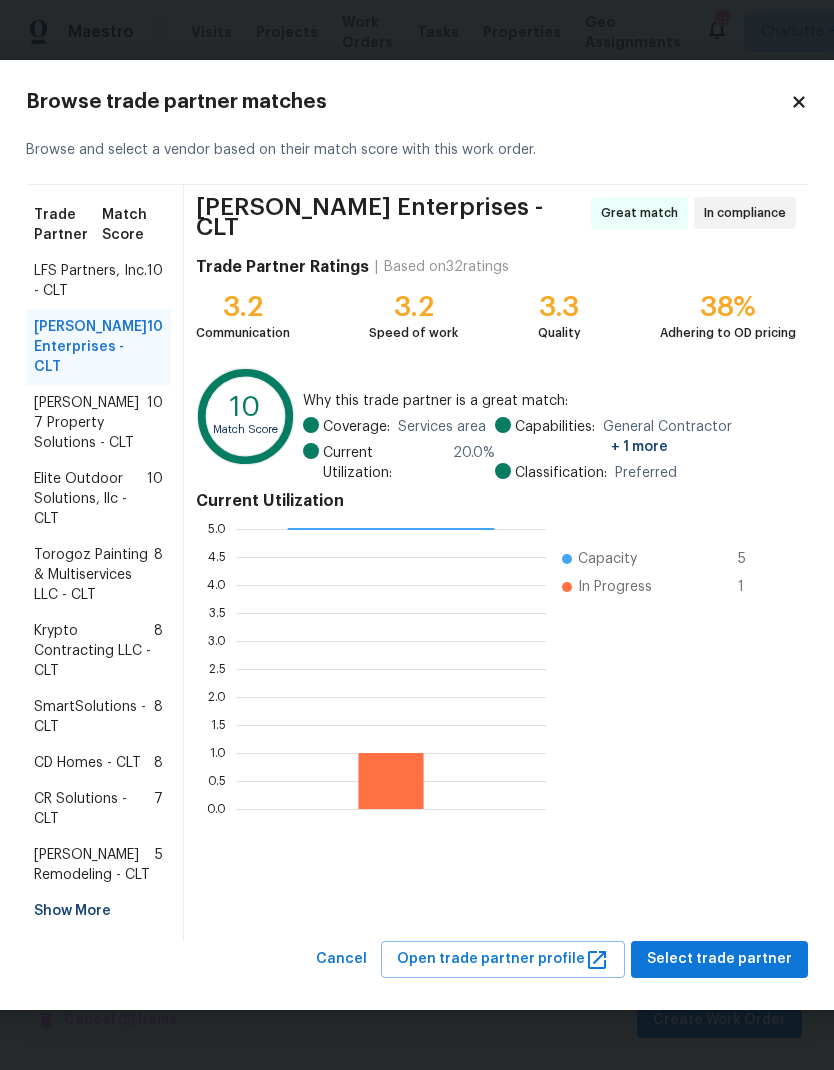 click on "Browse trade partner matches Browse and select a vendor based on their match score with this work order. Trade Partner Match Score LFS Partners, Inc. - CLT 10 Nordman Enterprises - CLT 10 Harris 7 Property Solutions - CLT 10 Elite Outdoor Solutions, llc - CLT 10 Torogoz Painting & Multiservices LLC - CLT 8 Krypto Contracting LLC - CLT 8 SmartSolutions - CLT 8 CD Homes - CLT 8 CR Solutions - CLT 7 Pino Remodeling - CLT 5 Show More Nordman Enterprises - CLT Great match In compliance Trade Partner Ratings    |    Based on  32  ratings 3.2 Communication 3.2 Speed of work 3.3 Quality 38% Adhering to OD pricing 10 Match Score Why this trade partner is a great match: Coverage: Services area Current Utilization: 20.0 % Capabilities: General Contractor + 1 more Classification: Preferred Current Utilization 0.0 0.5 1.0 1.5 2.0 2.5 3.0 3.5 4.0 4.5 5.0 Capacity 5 In Progress 1 Cancel Open trade partner profile Select trade partner" at bounding box center (417, 535) 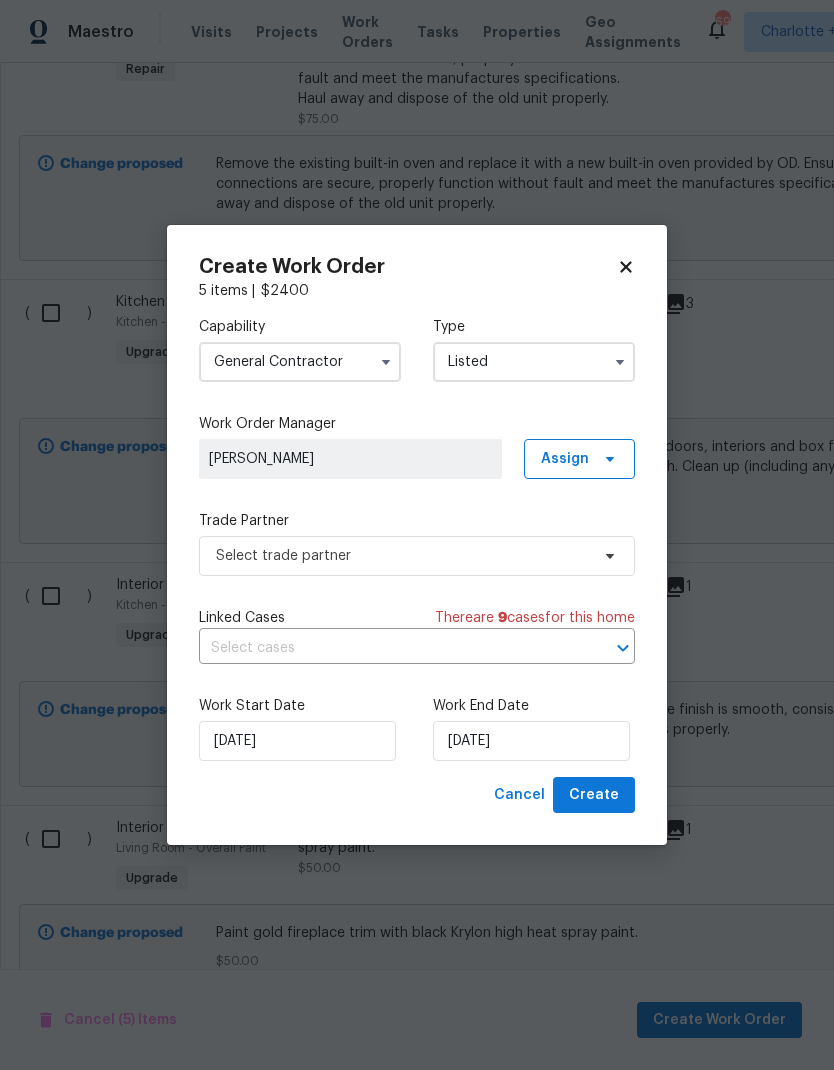 click 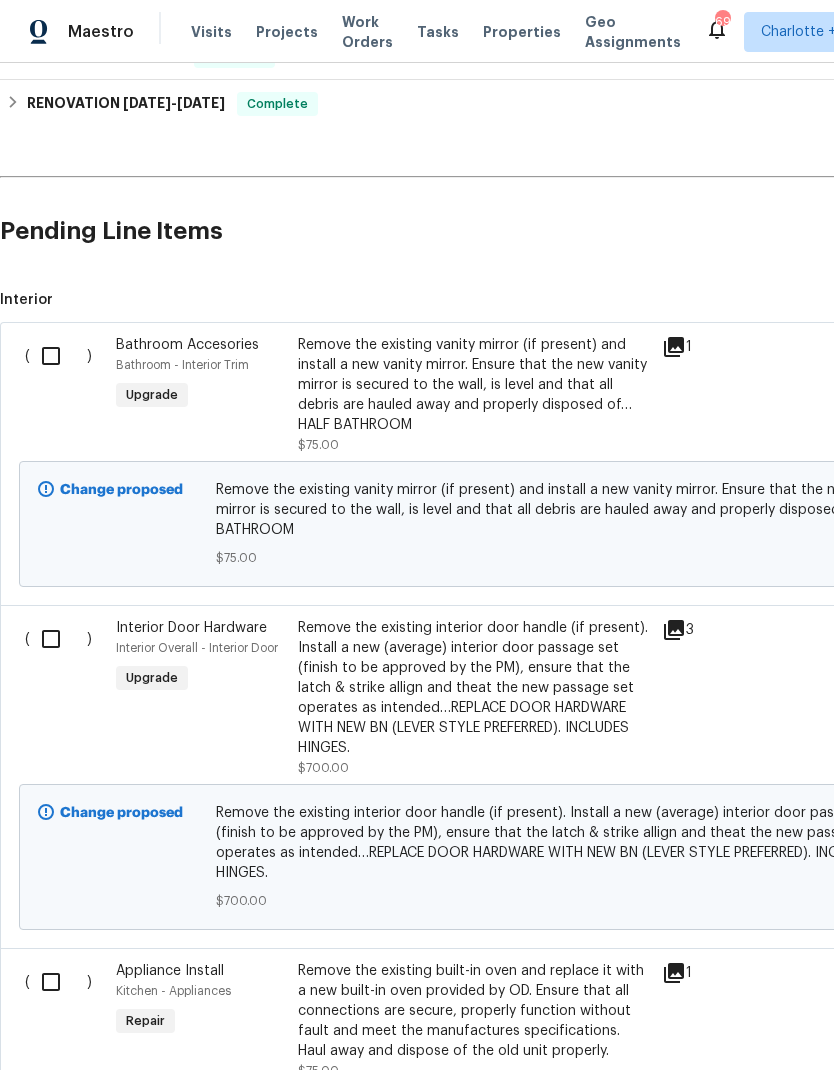scroll, scrollTop: 805, scrollLeft: 0, axis: vertical 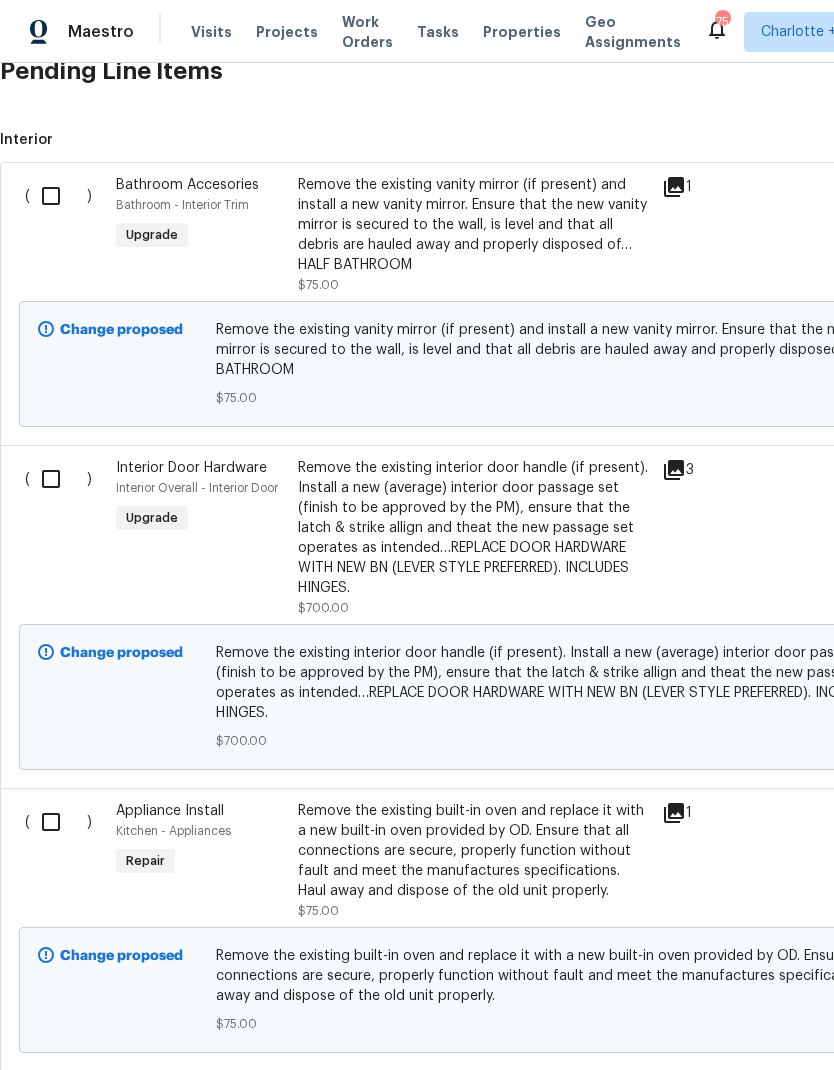 click at bounding box center (58, 196) 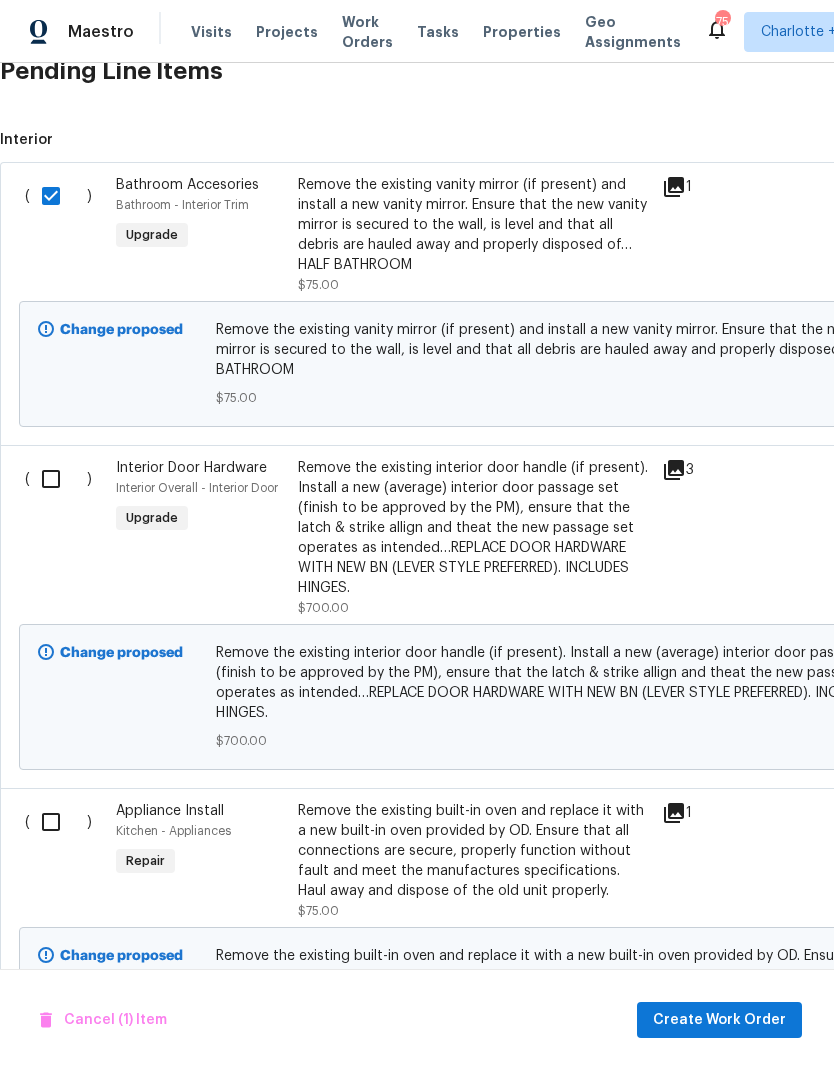 click at bounding box center (58, 479) 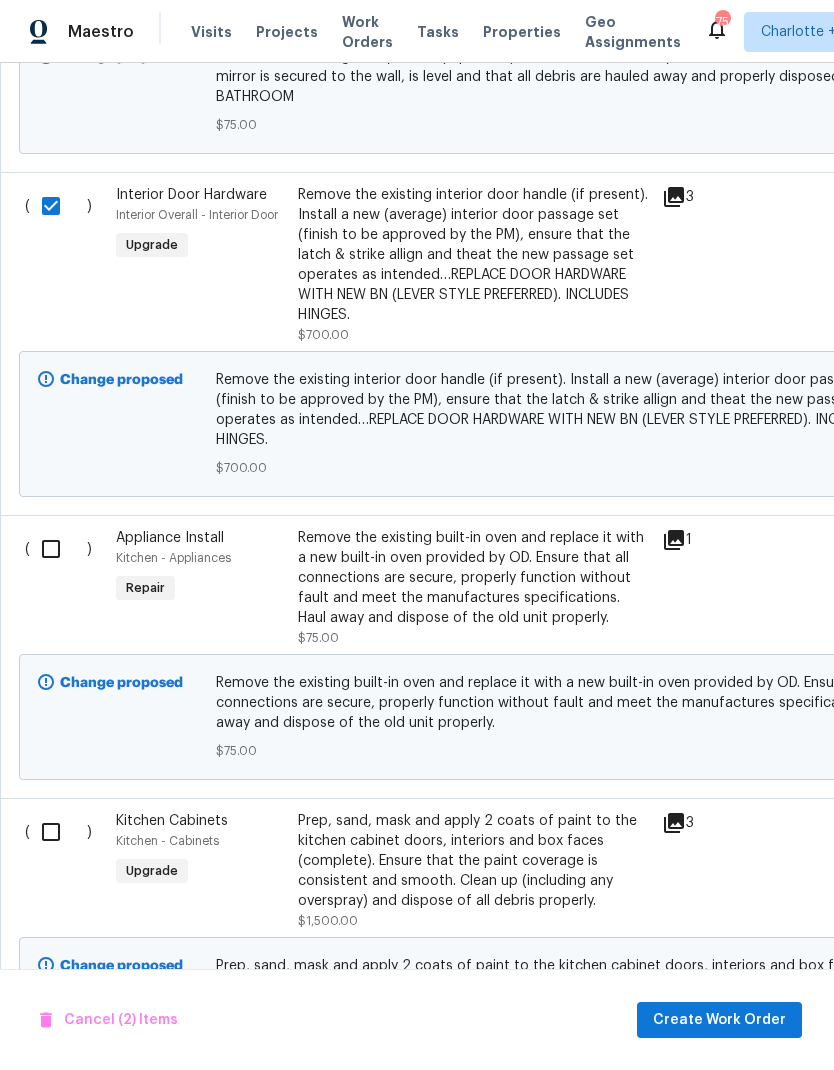 scroll, scrollTop: 1216, scrollLeft: 0, axis: vertical 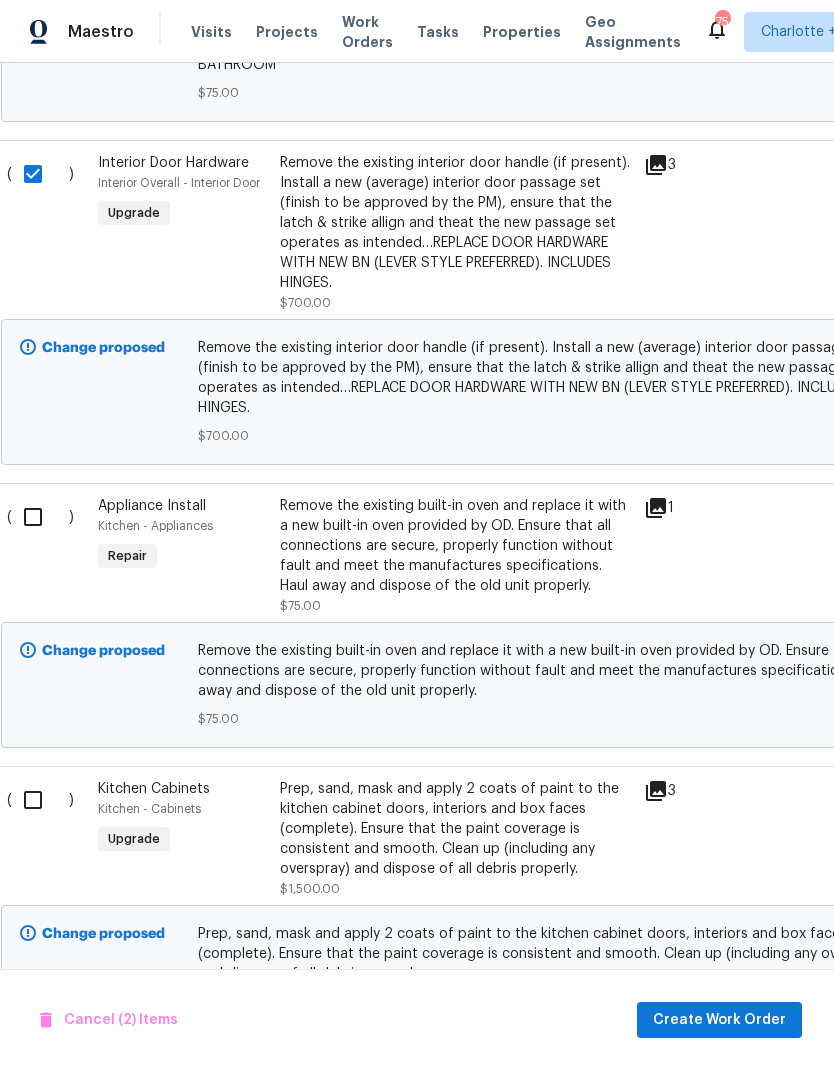 click at bounding box center [40, 517] 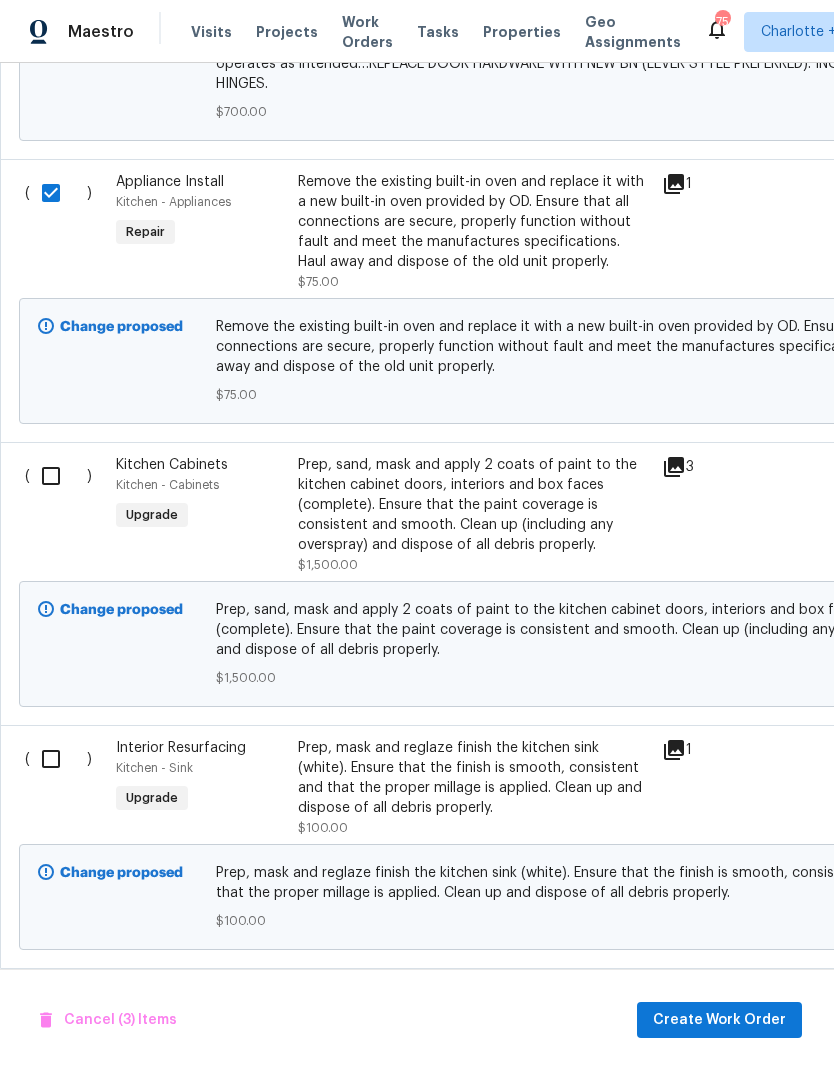 scroll, scrollTop: 1603, scrollLeft: 0, axis: vertical 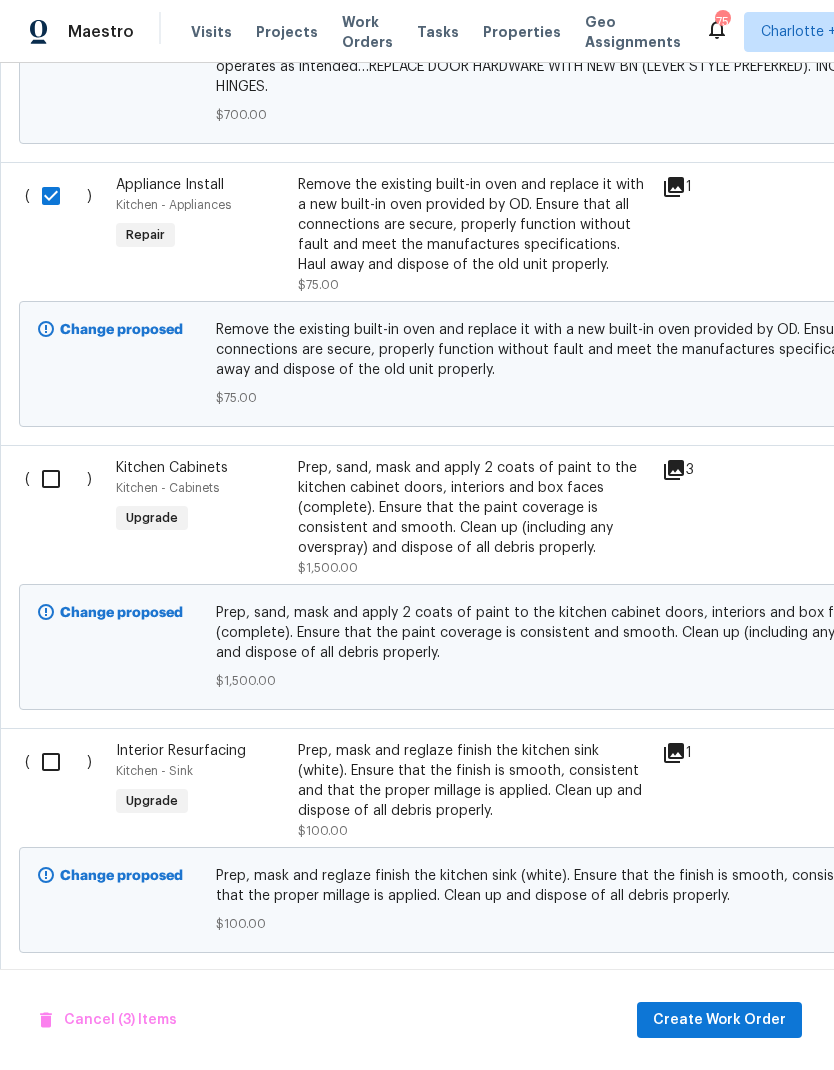 click at bounding box center [58, 479] 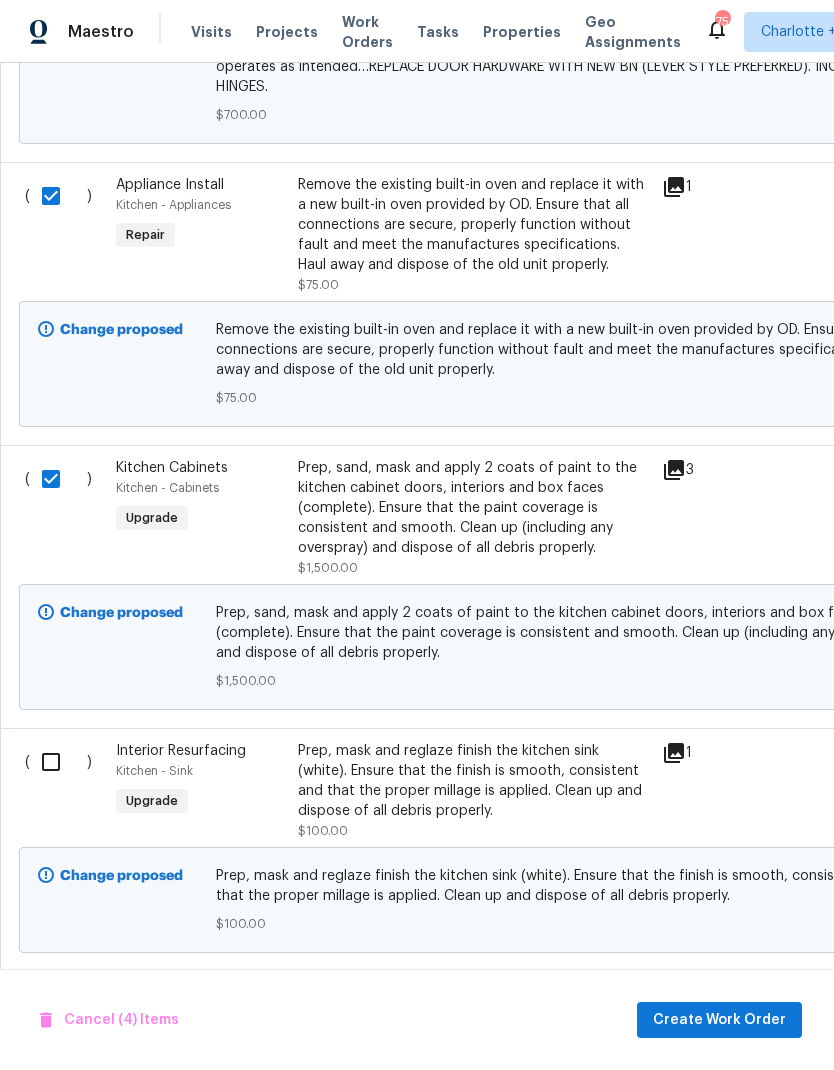 click at bounding box center (58, 762) 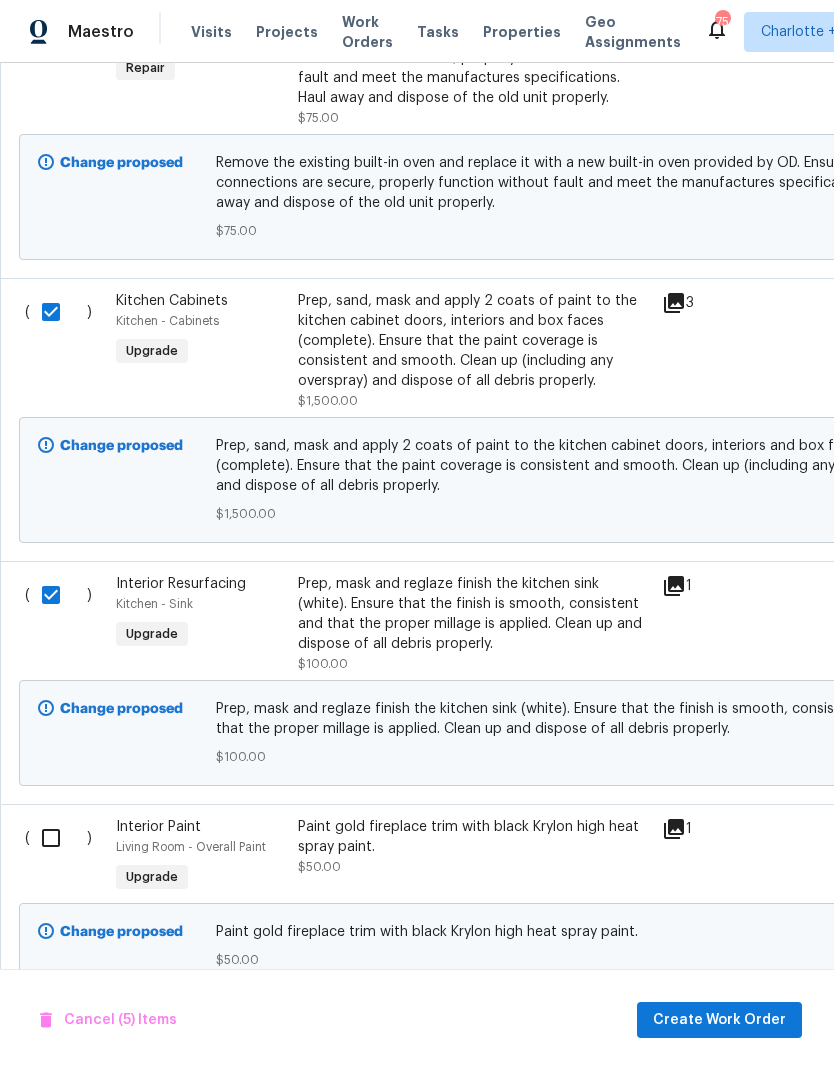 scroll, scrollTop: 1769, scrollLeft: 0, axis: vertical 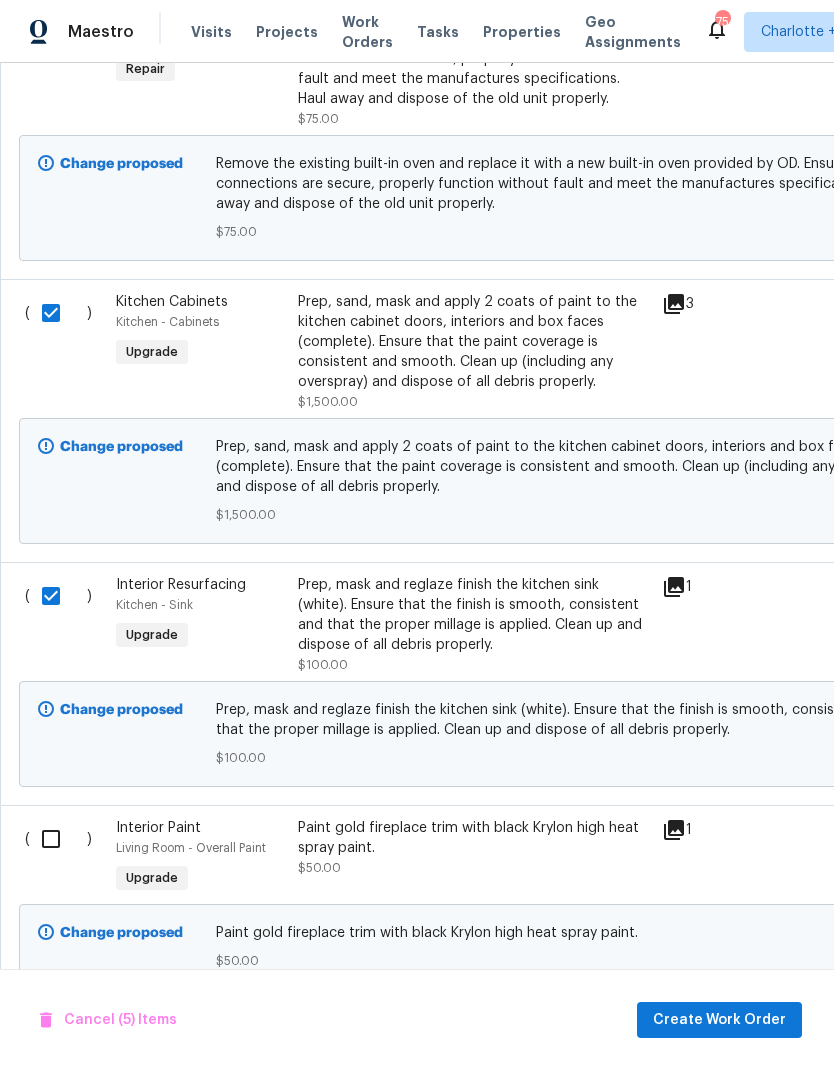 click at bounding box center (58, 839) 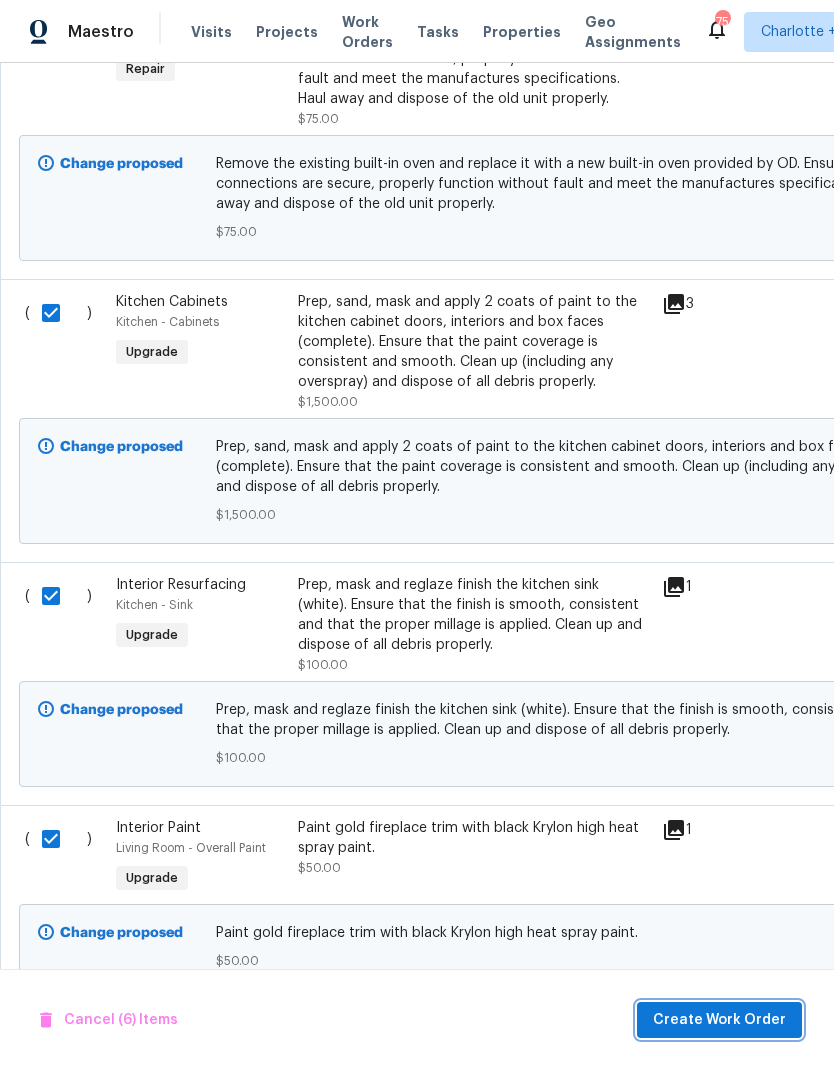 click on "Create Work Order" at bounding box center (719, 1020) 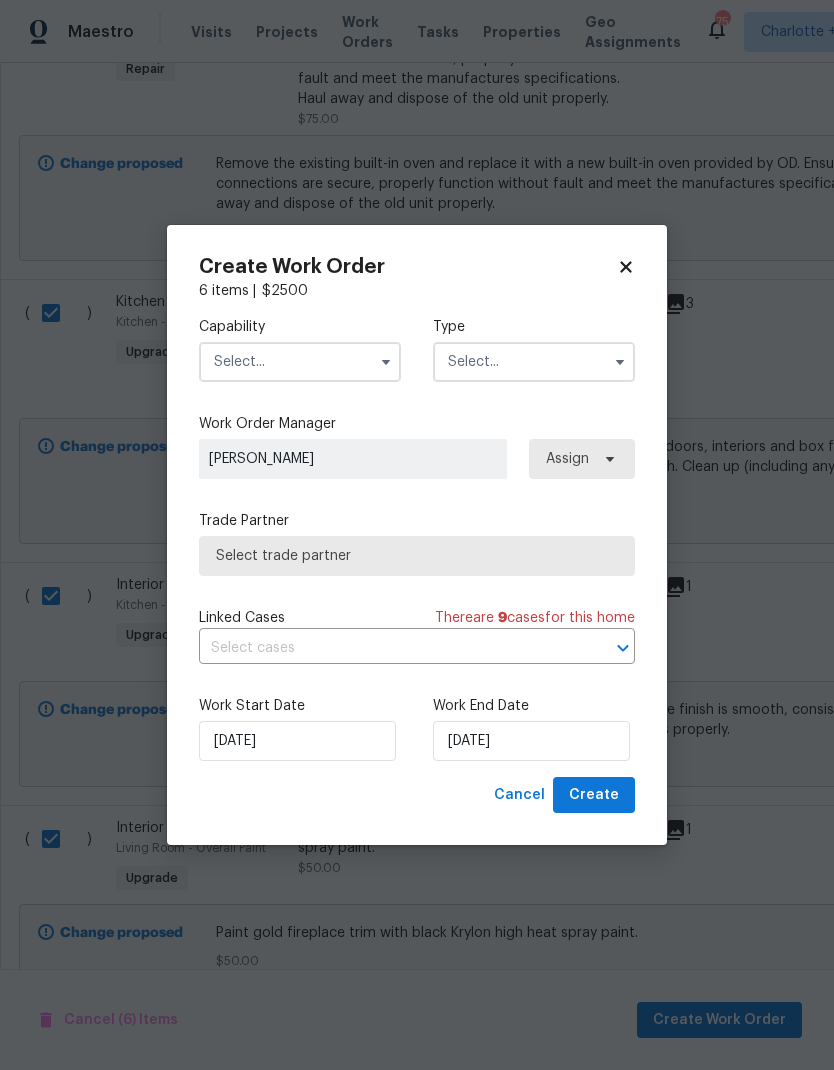 click at bounding box center [300, 362] 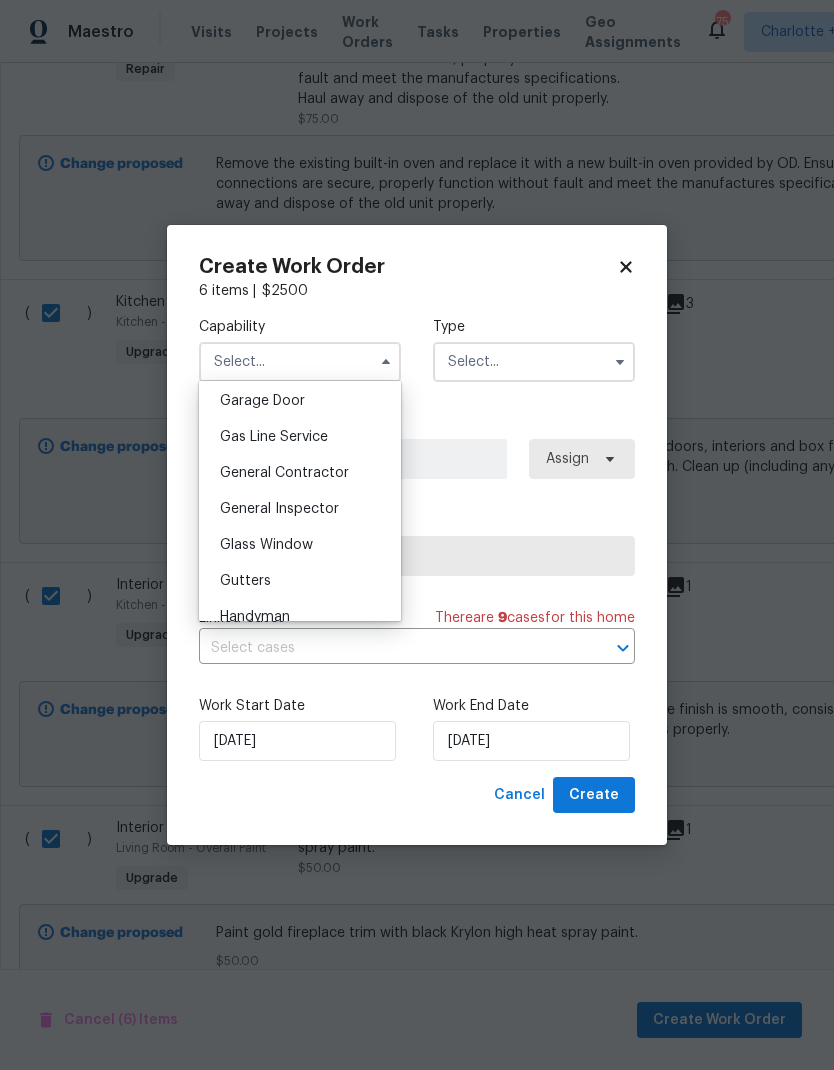 scroll, scrollTop: 886, scrollLeft: 0, axis: vertical 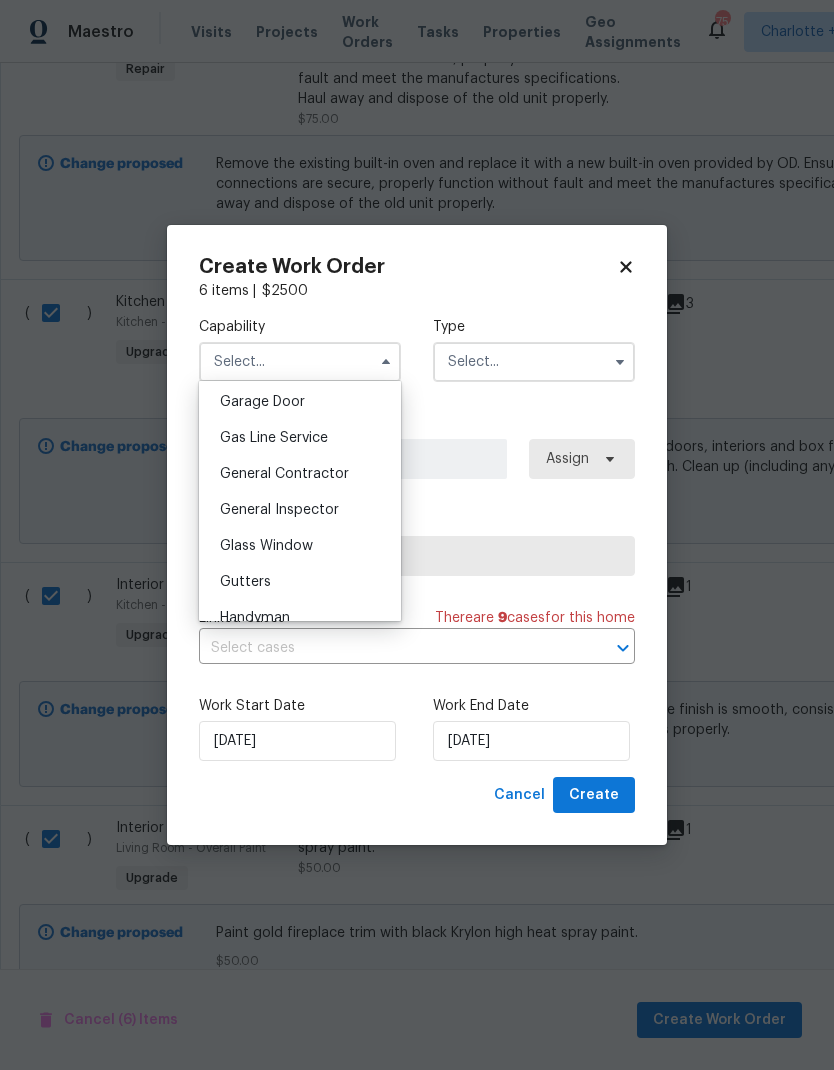 click on "General Inspector" at bounding box center [300, 510] 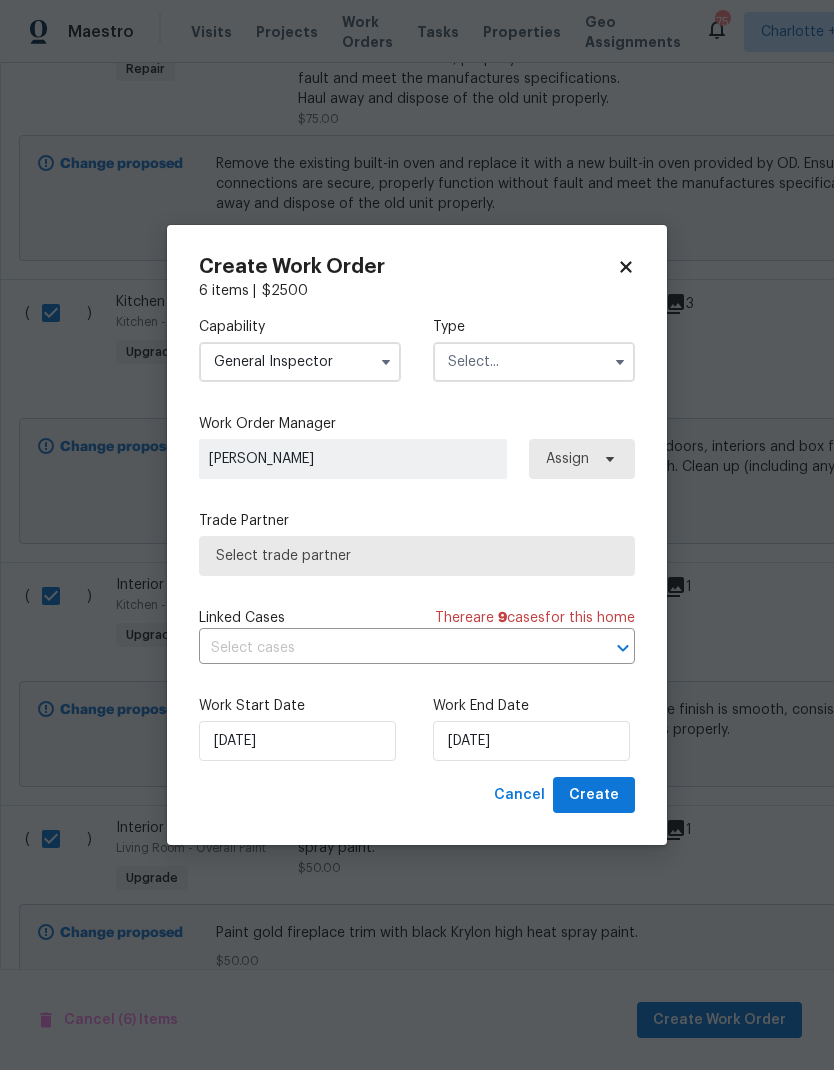 click at bounding box center (386, 362) 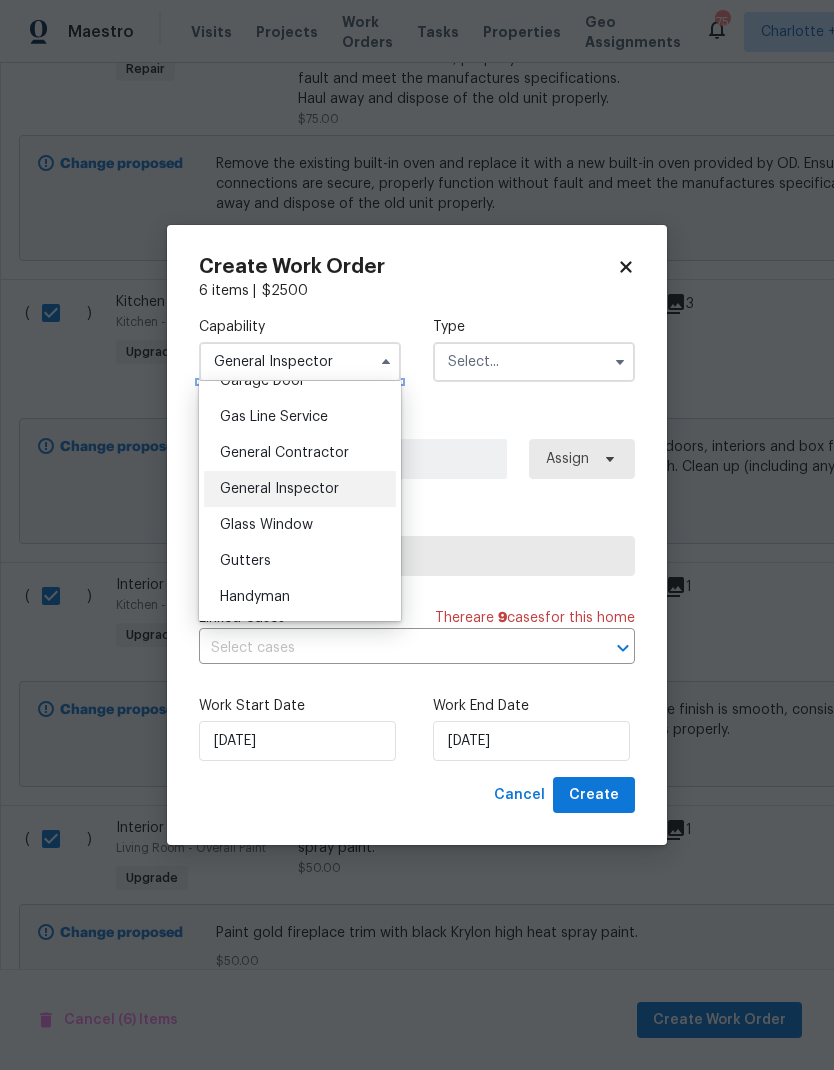 scroll, scrollTop: 905, scrollLeft: 0, axis: vertical 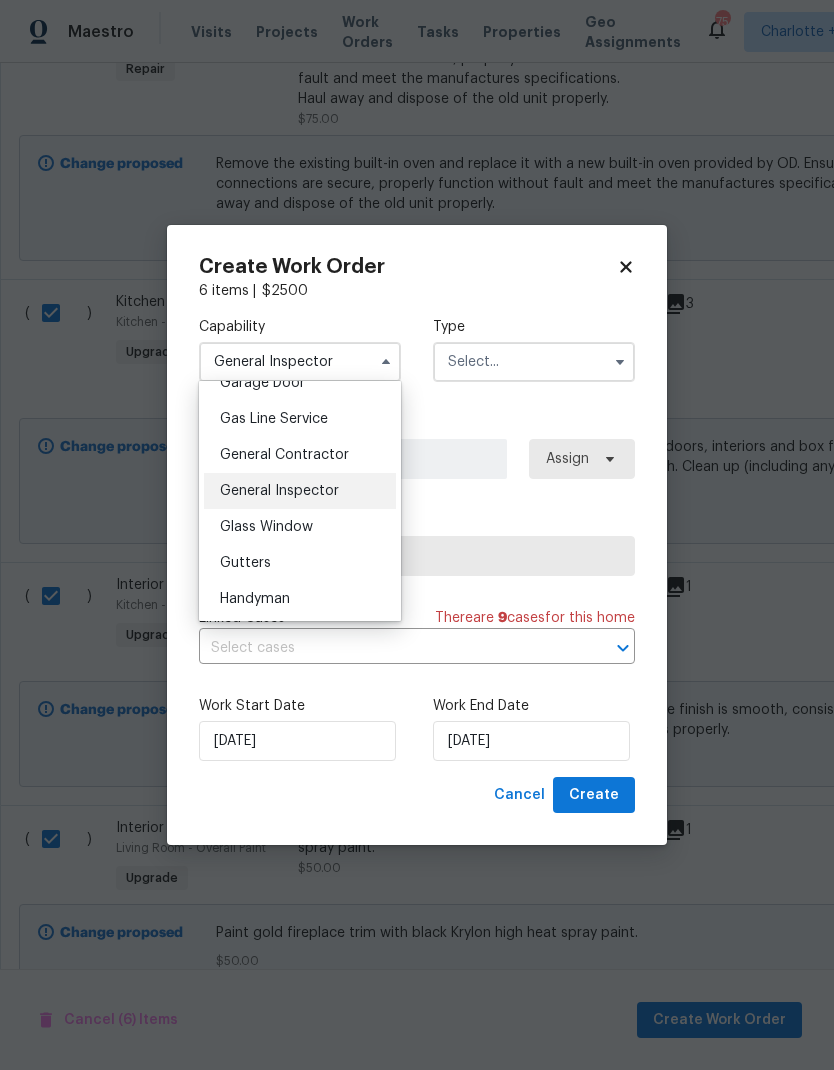 click on "General Contractor" at bounding box center [300, 455] 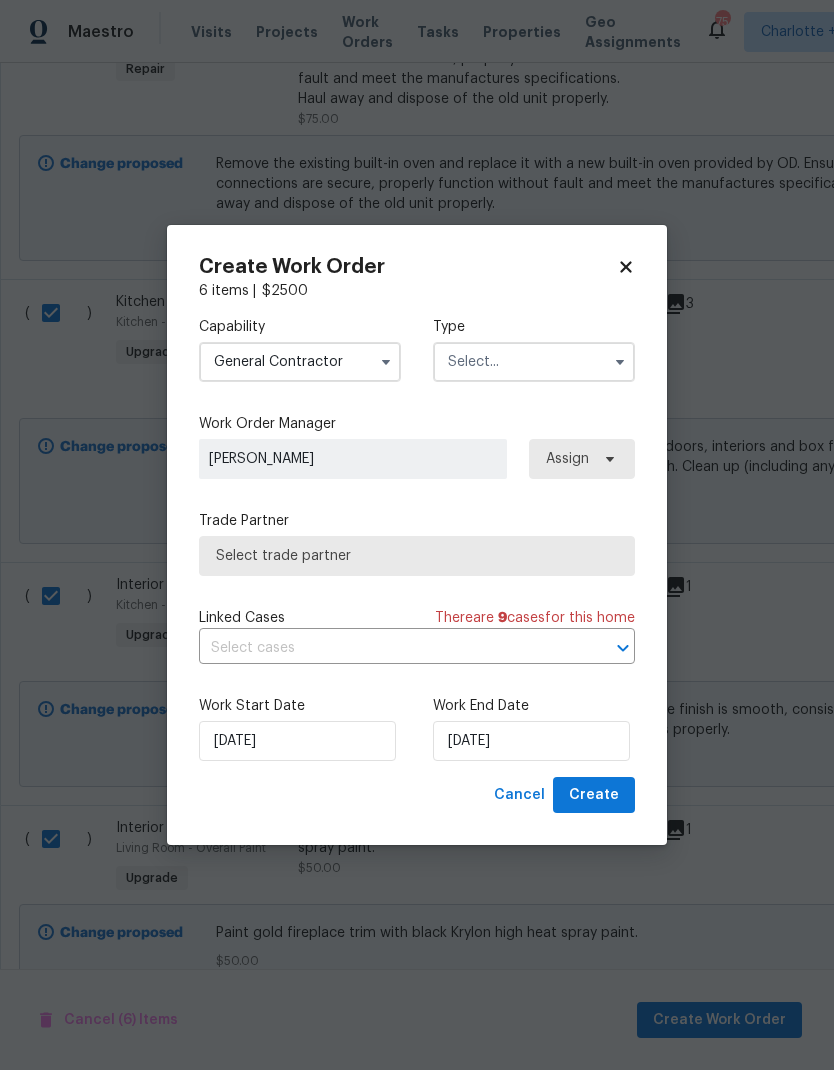 click at bounding box center [534, 362] 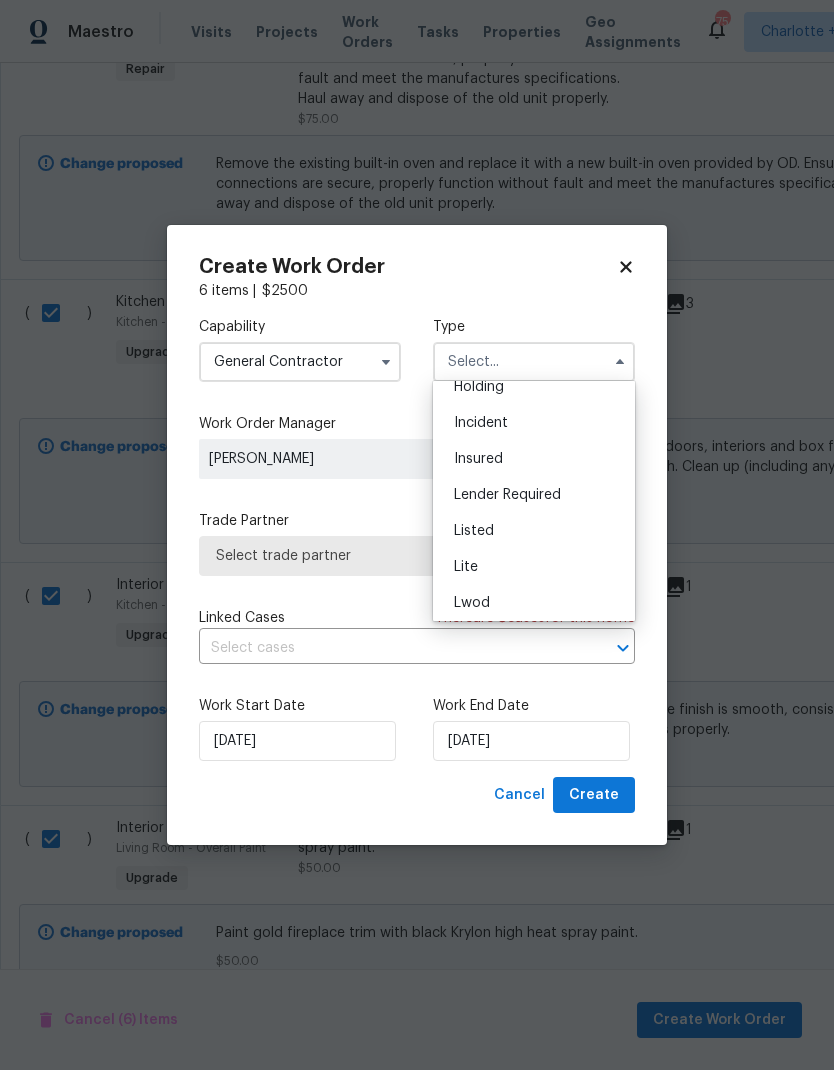 scroll, scrollTop: 88, scrollLeft: 0, axis: vertical 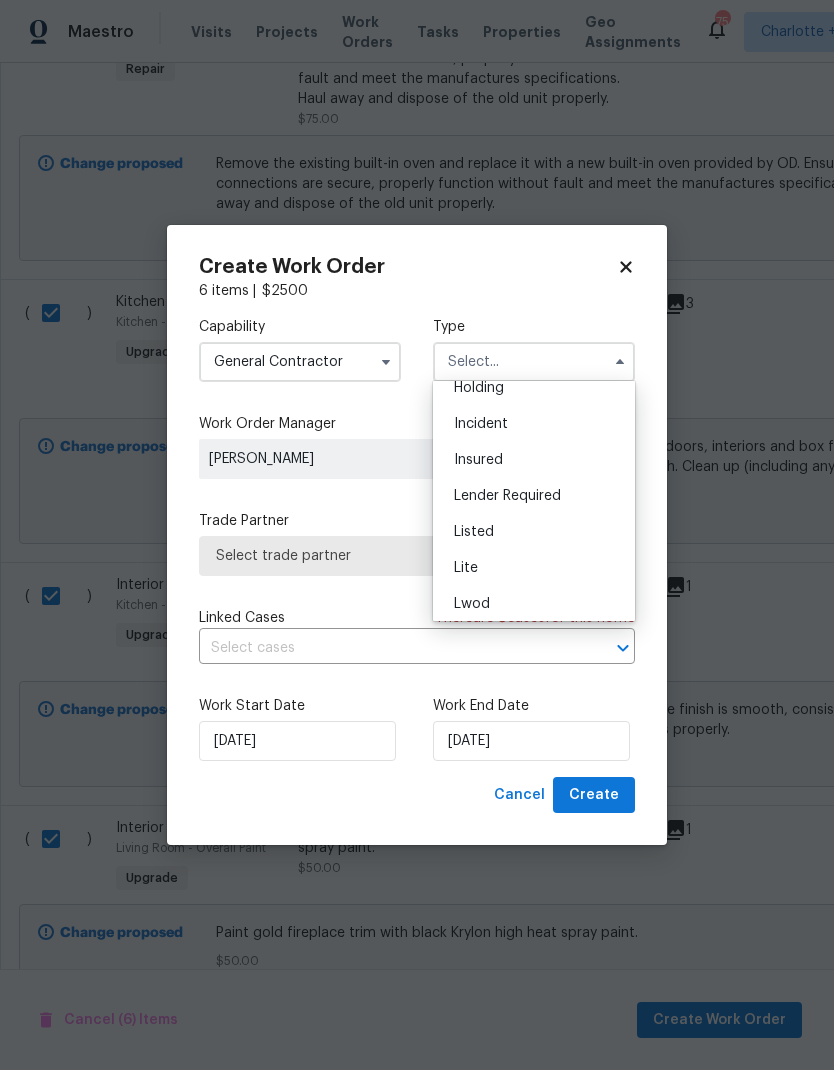 click on "Listed" at bounding box center [534, 532] 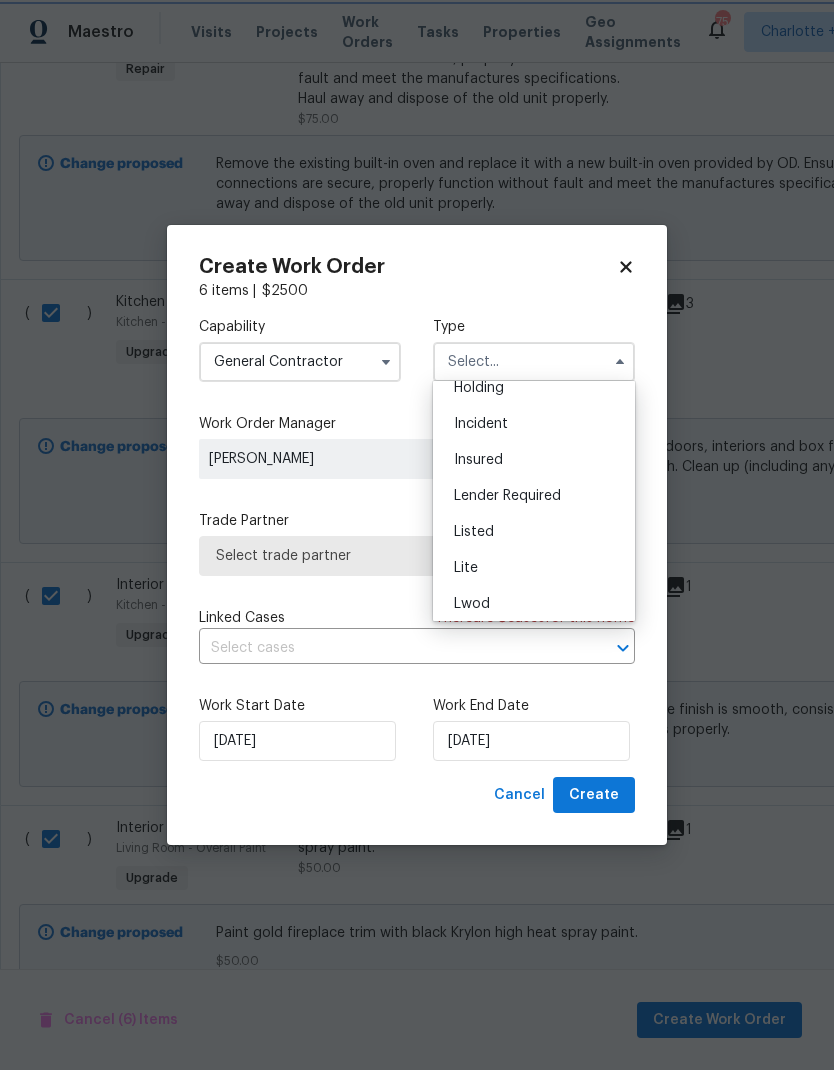 type on "Listed" 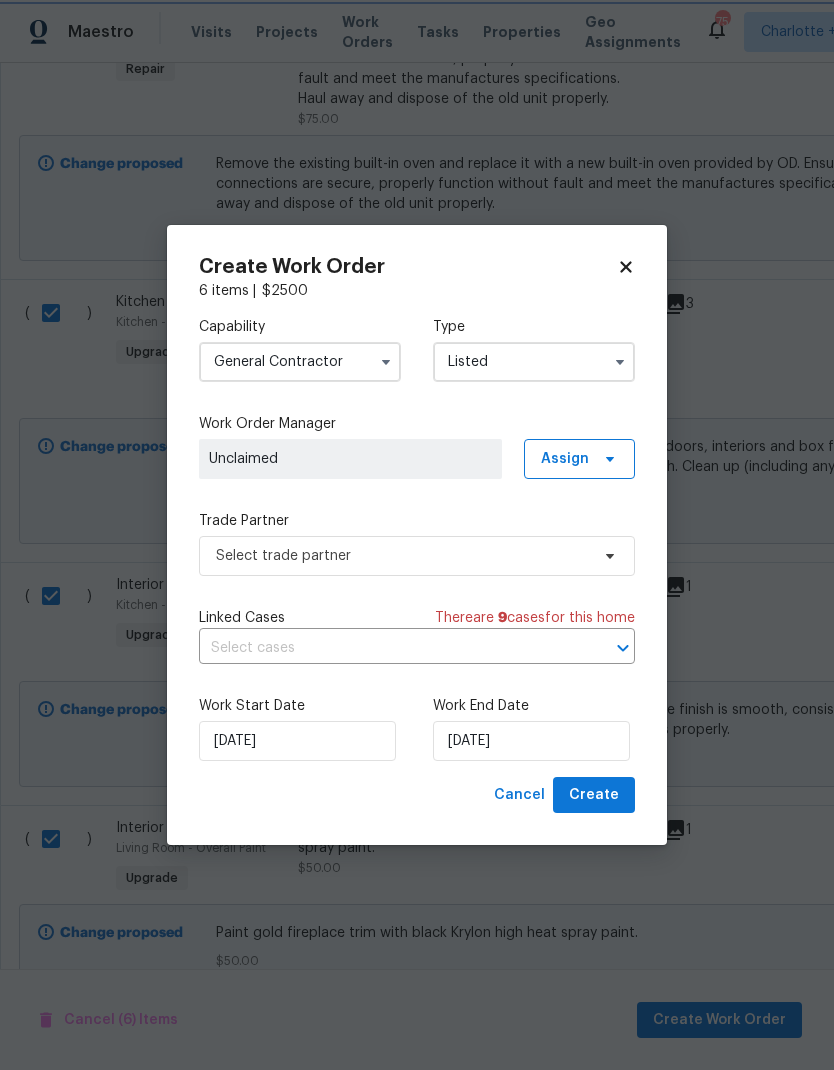 scroll, scrollTop: 0, scrollLeft: 0, axis: both 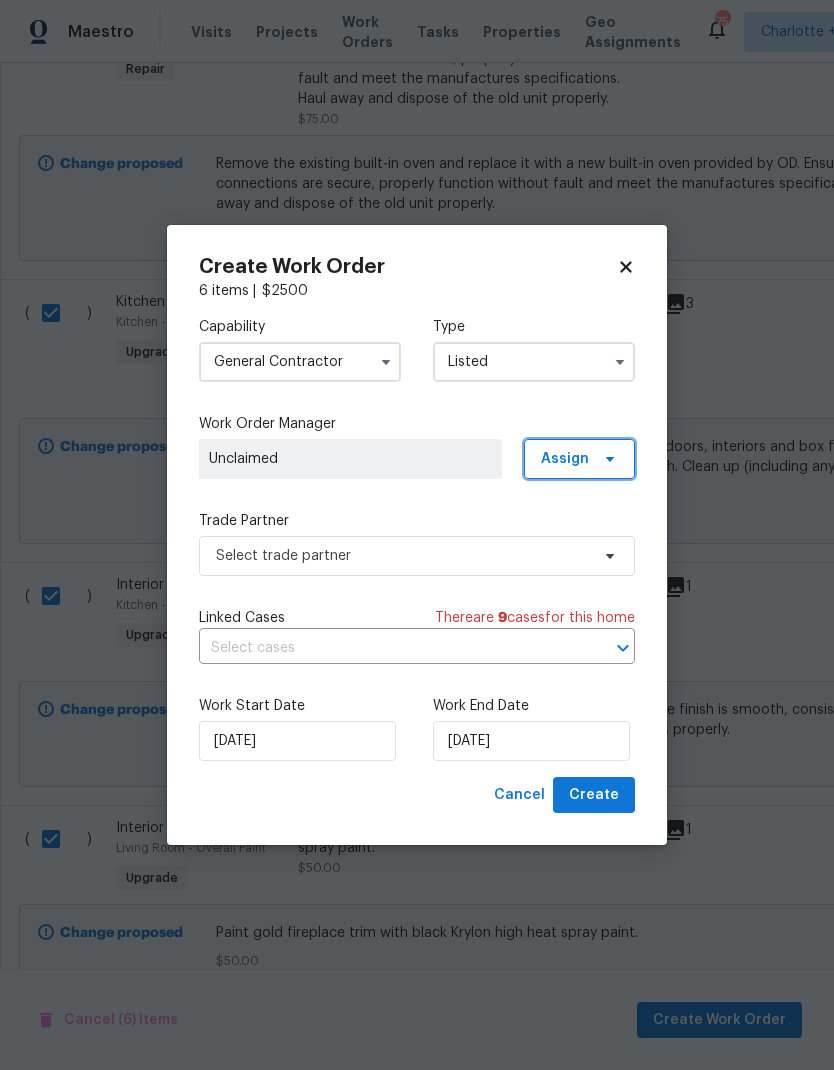 click on "Assign" at bounding box center (579, 459) 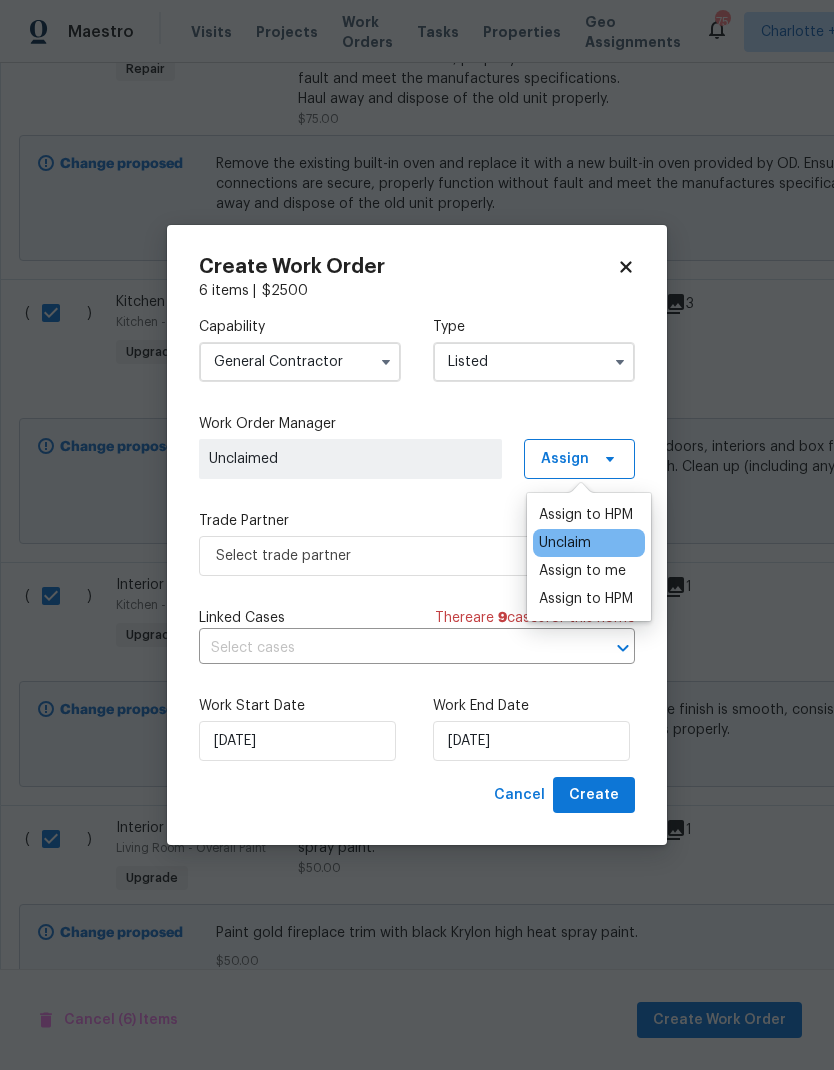 click on "Assign to me" at bounding box center (582, 571) 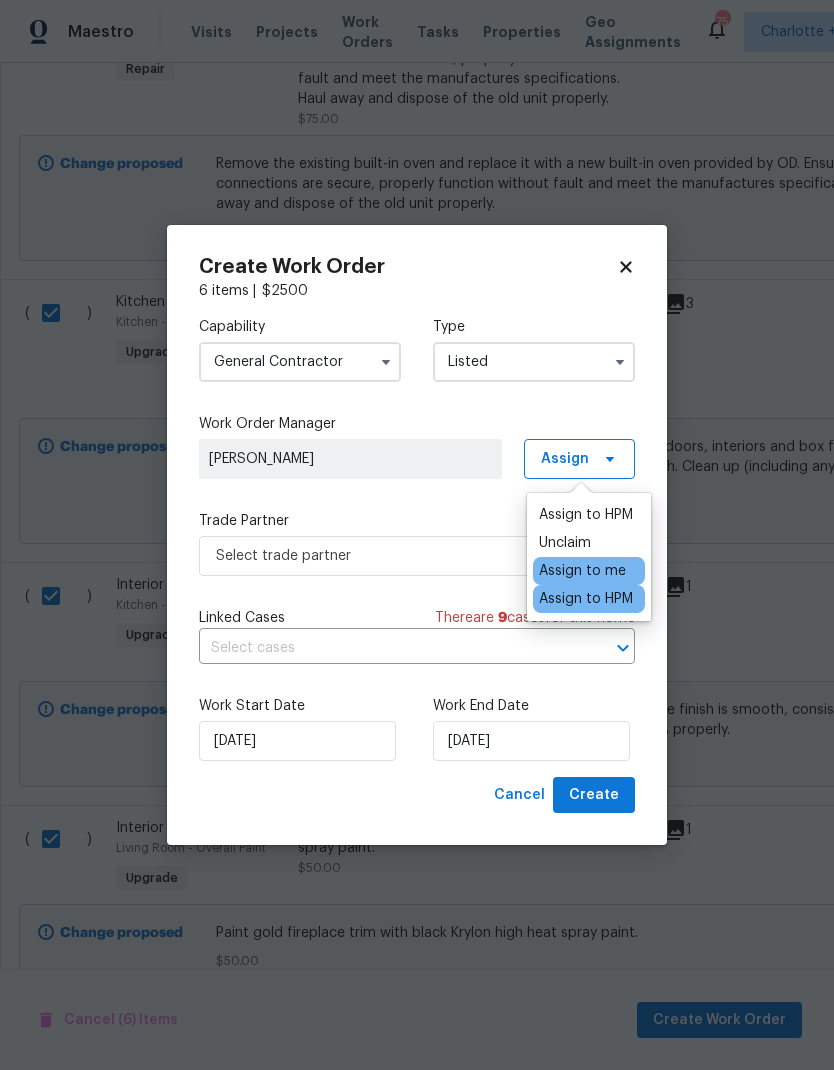 click on "Trade Partner" at bounding box center (417, 521) 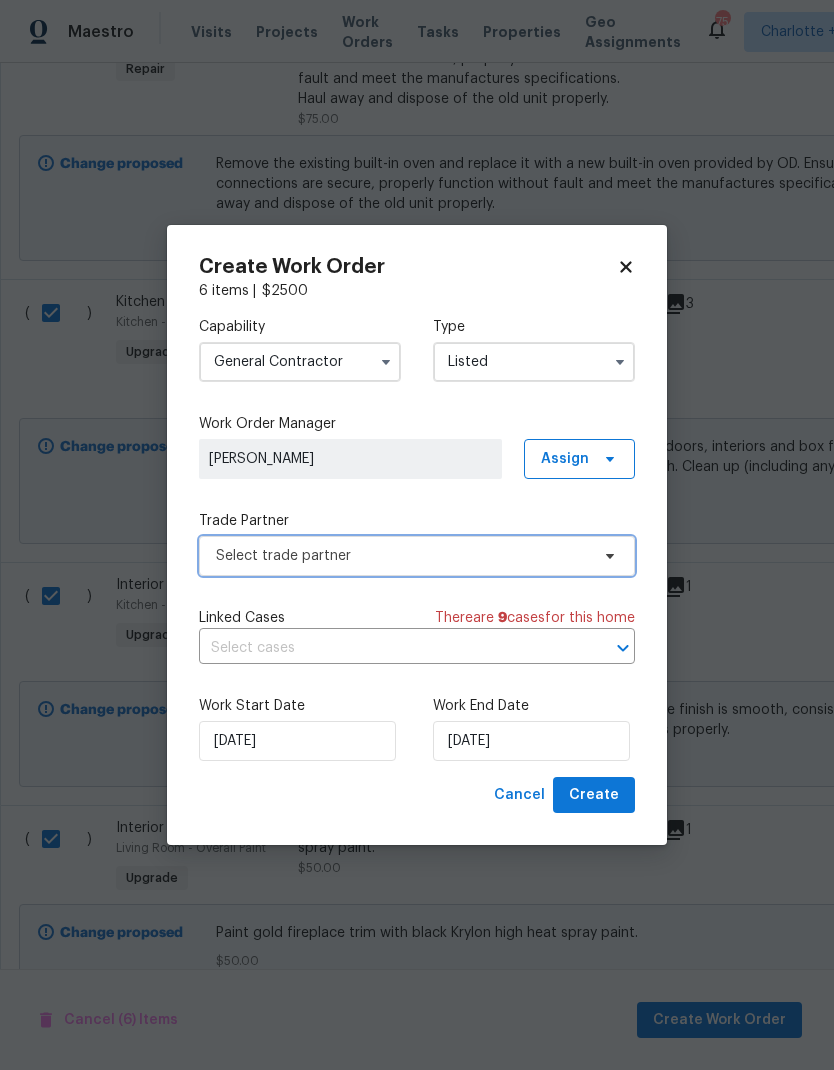 click on "Select trade partner" at bounding box center [417, 556] 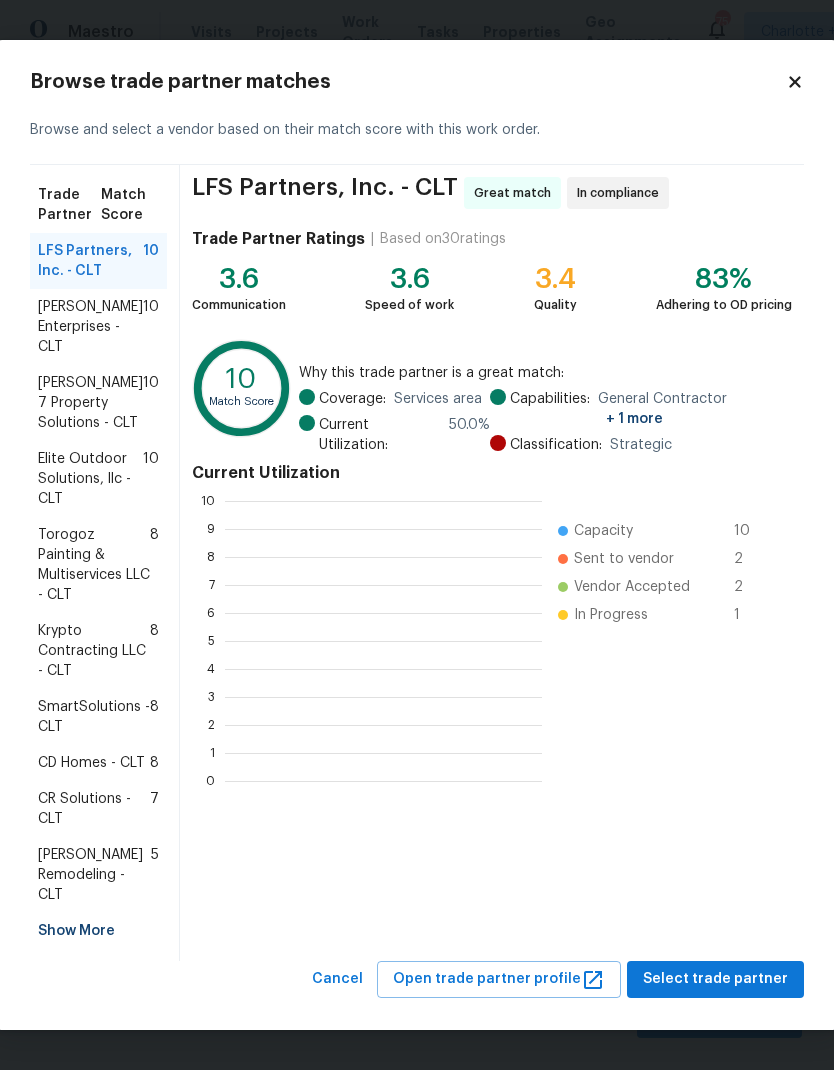 scroll, scrollTop: 2, scrollLeft: 2, axis: both 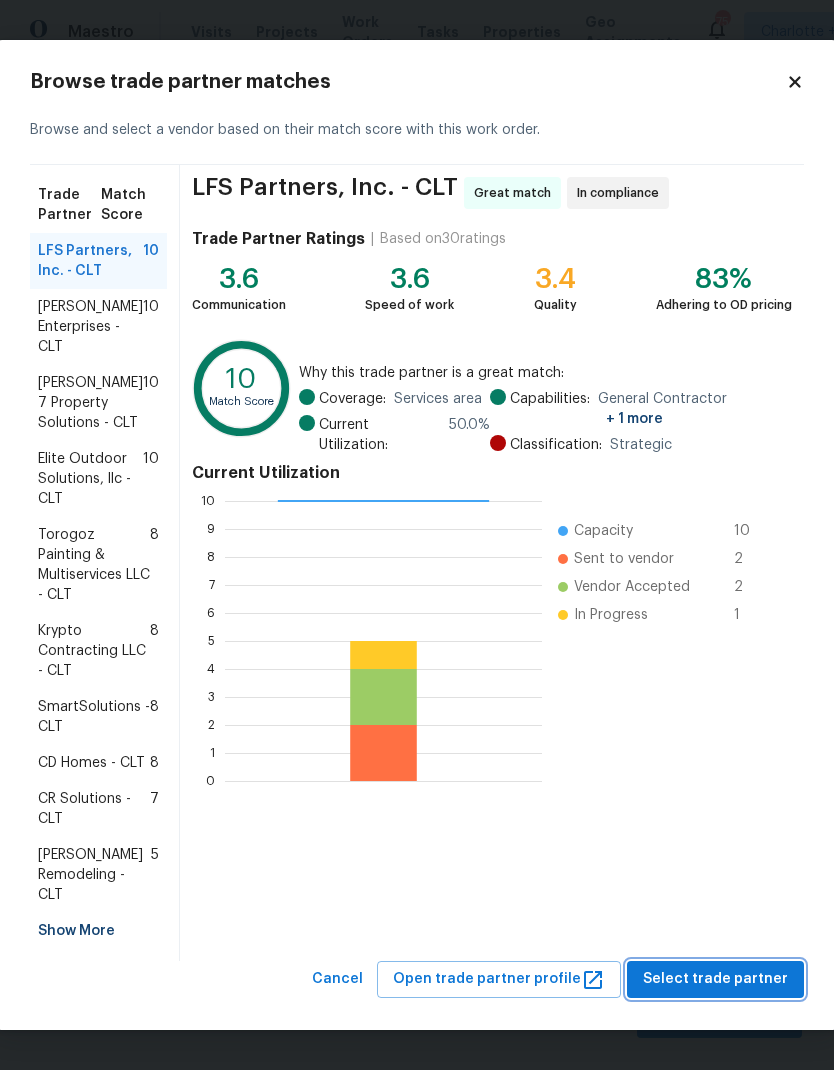 click on "Select trade partner" at bounding box center (715, 979) 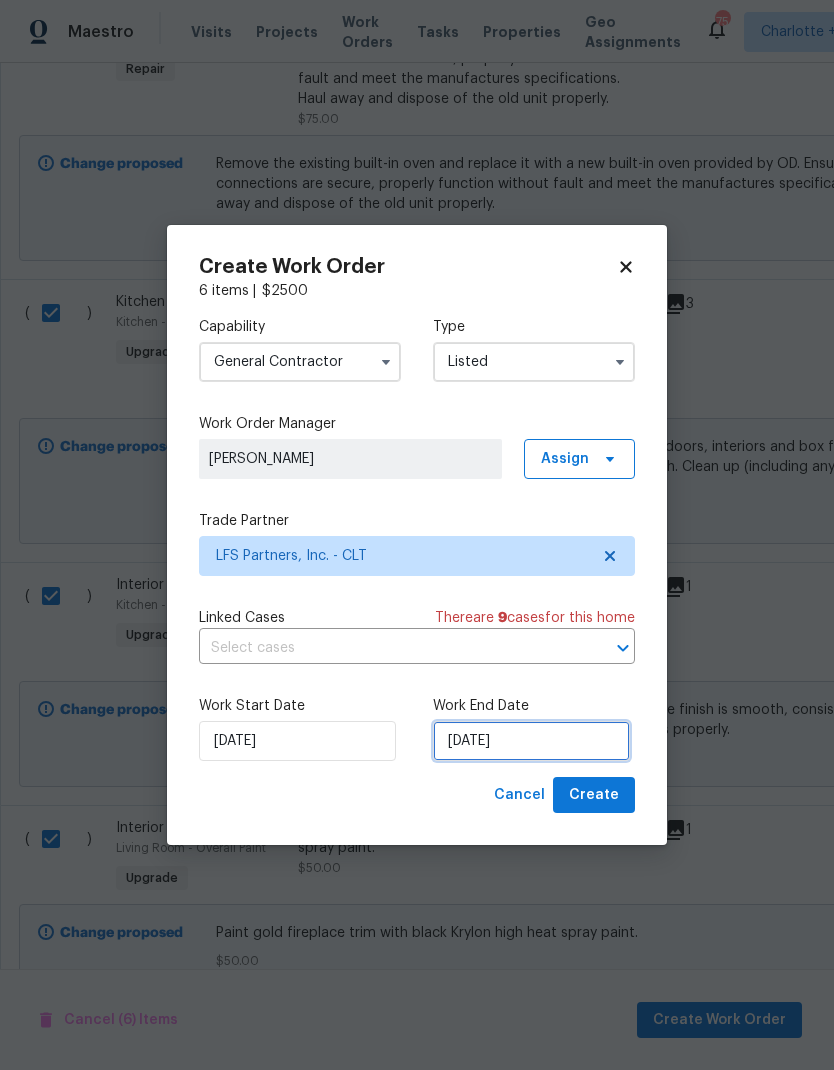 click on "[DATE]" at bounding box center (531, 741) 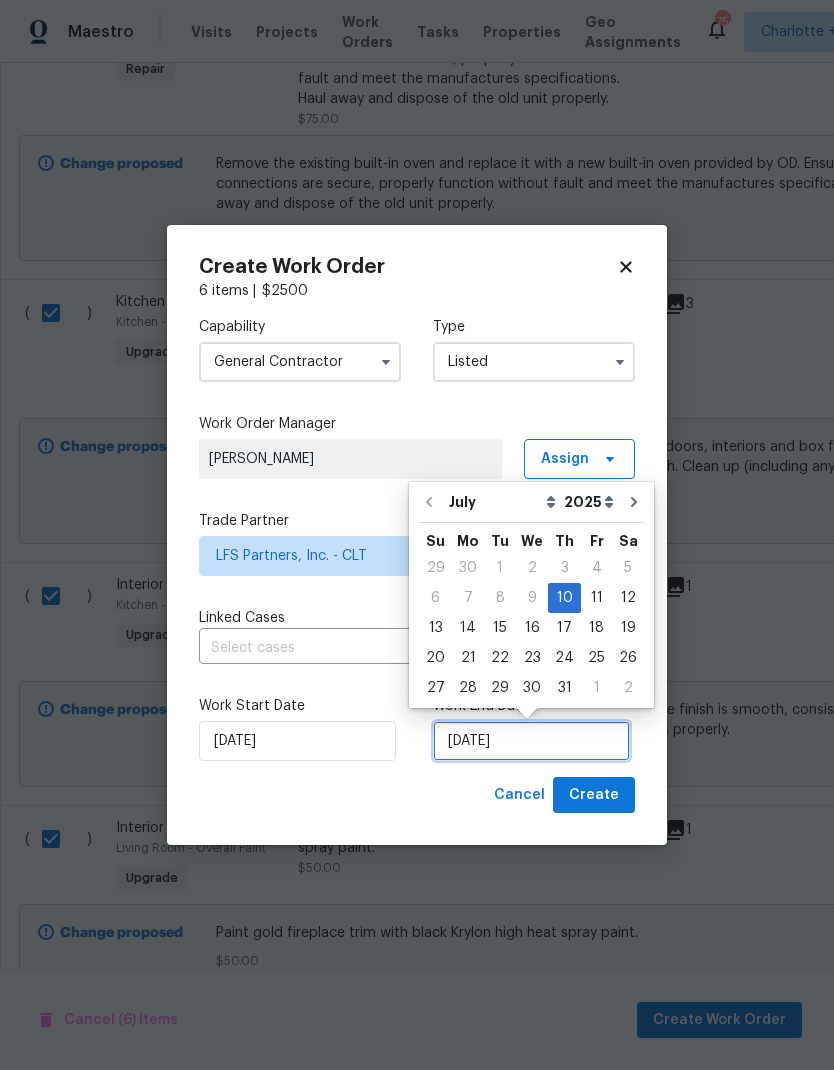scroll, scrollTop: 15, scrollLeft: 0, axis: vertical 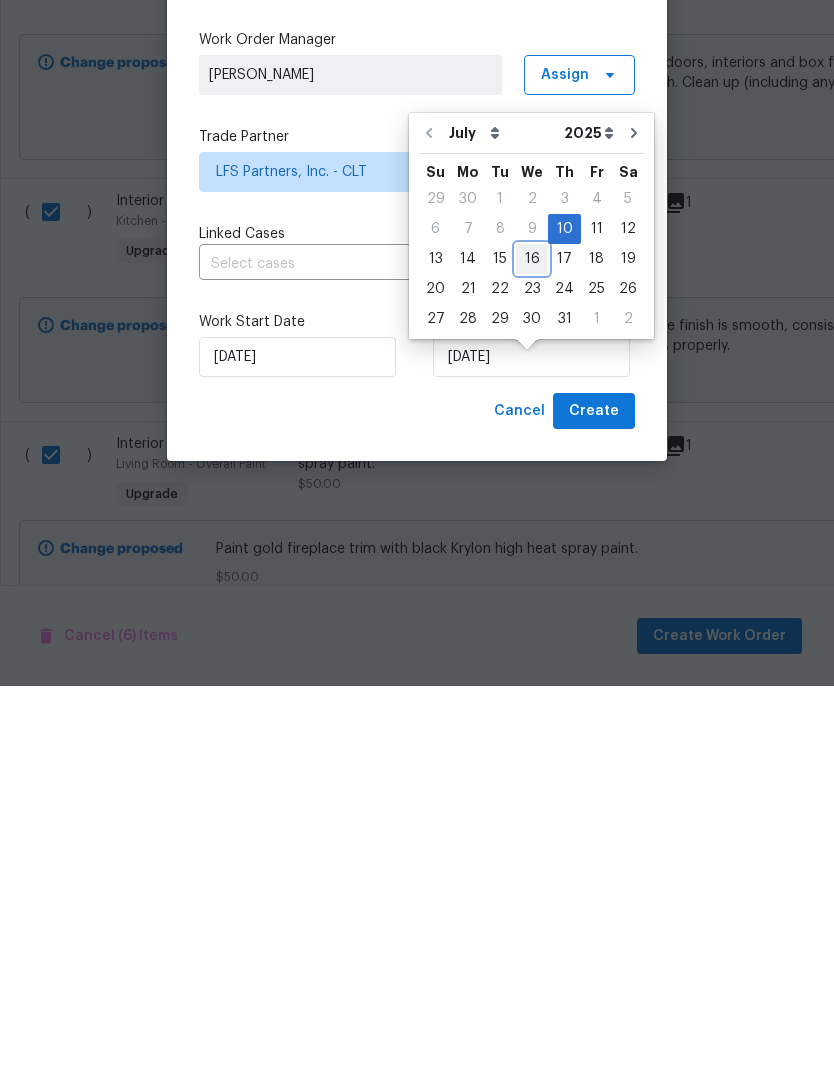 click on "16" at bounding box center [532, 643] 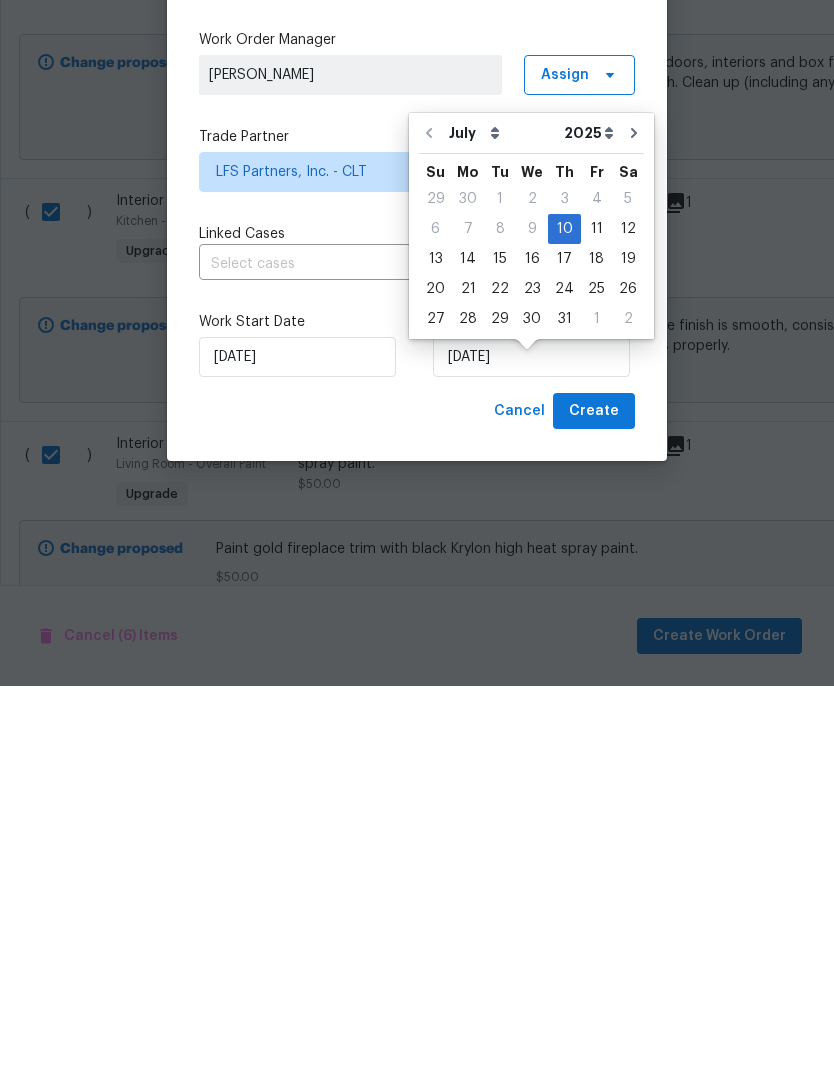 scroll, scrollTop: 80, scrollLeft: 0, axis: vertical 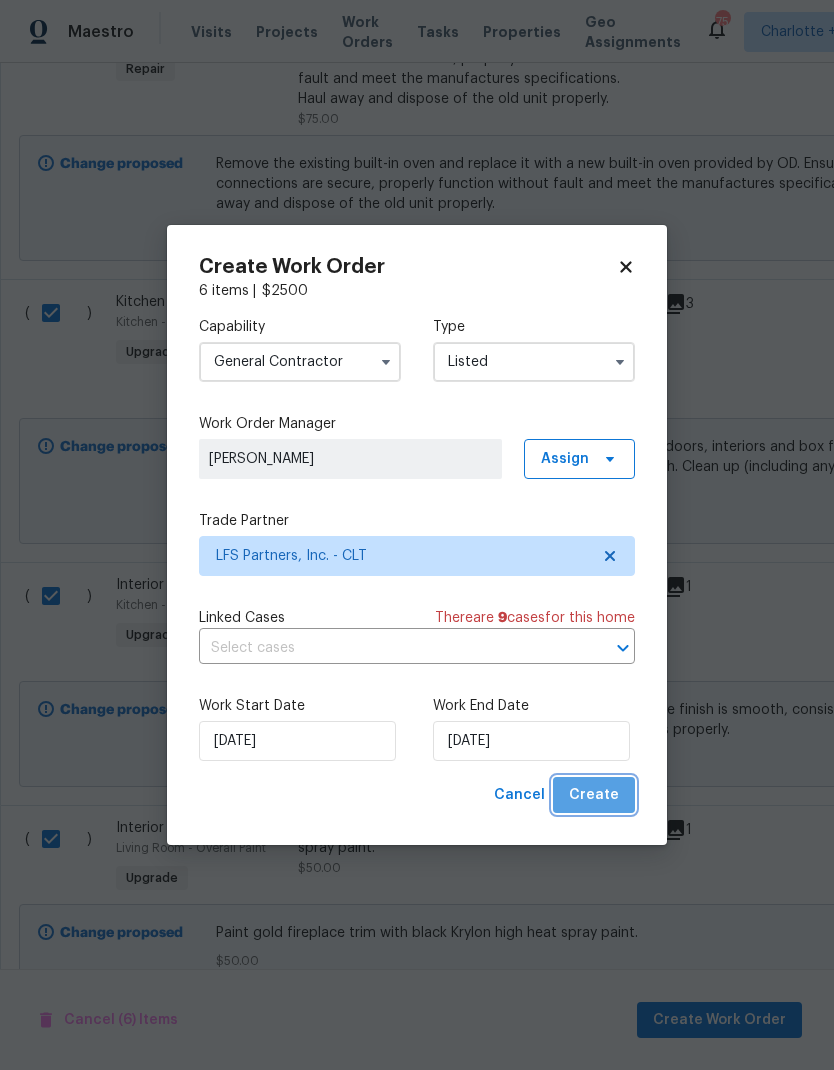 click on "Create" at bounding box center (594, 795) 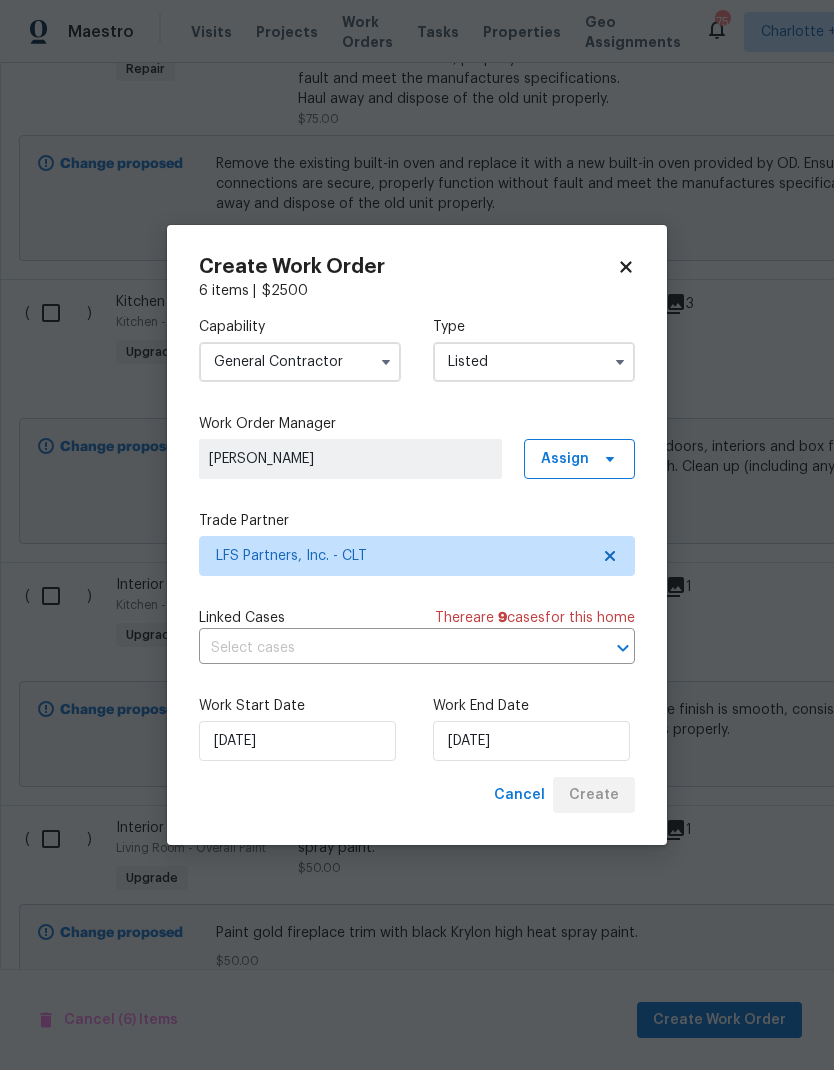 checkbox on "false" 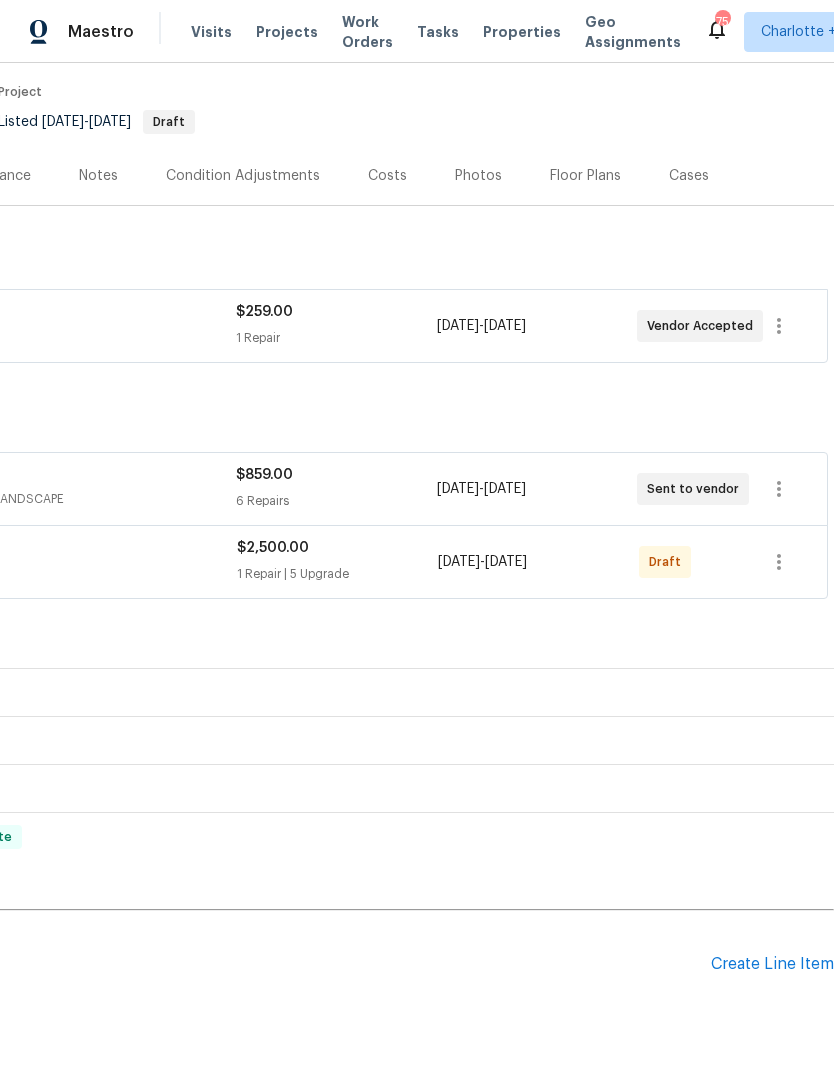 scroll, scrollTop: 158, scrollLeft: 296, axis: both 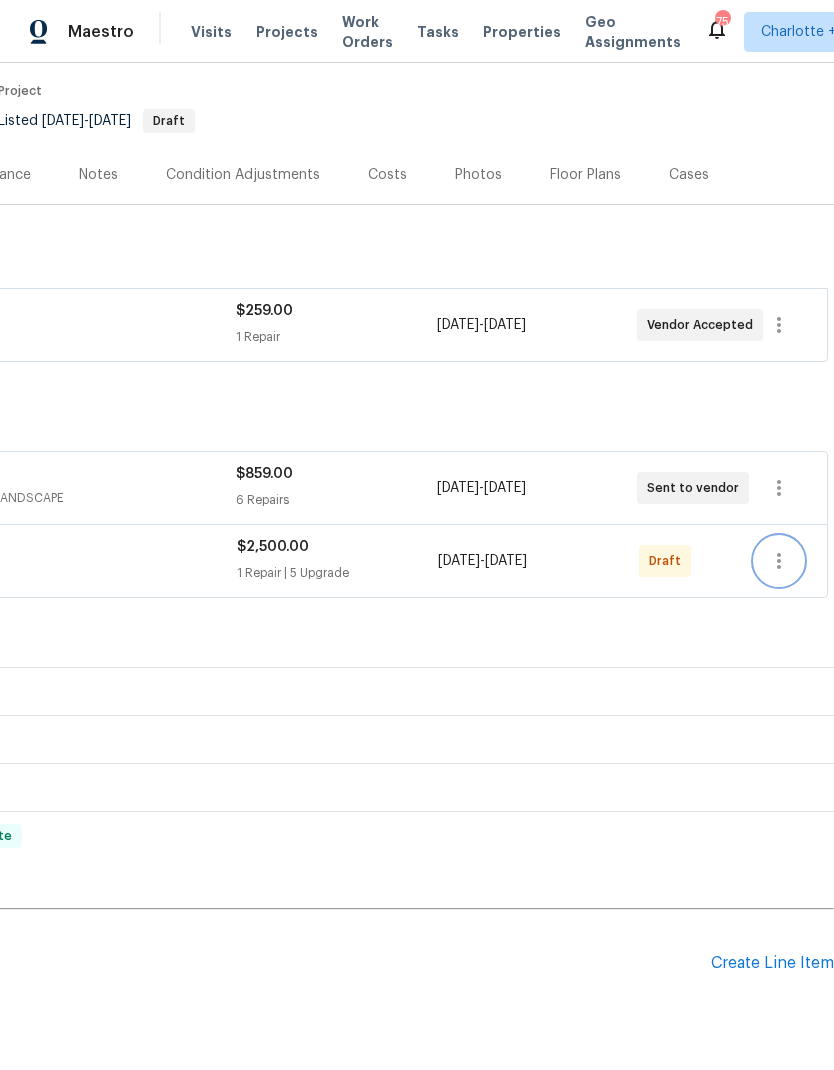 click 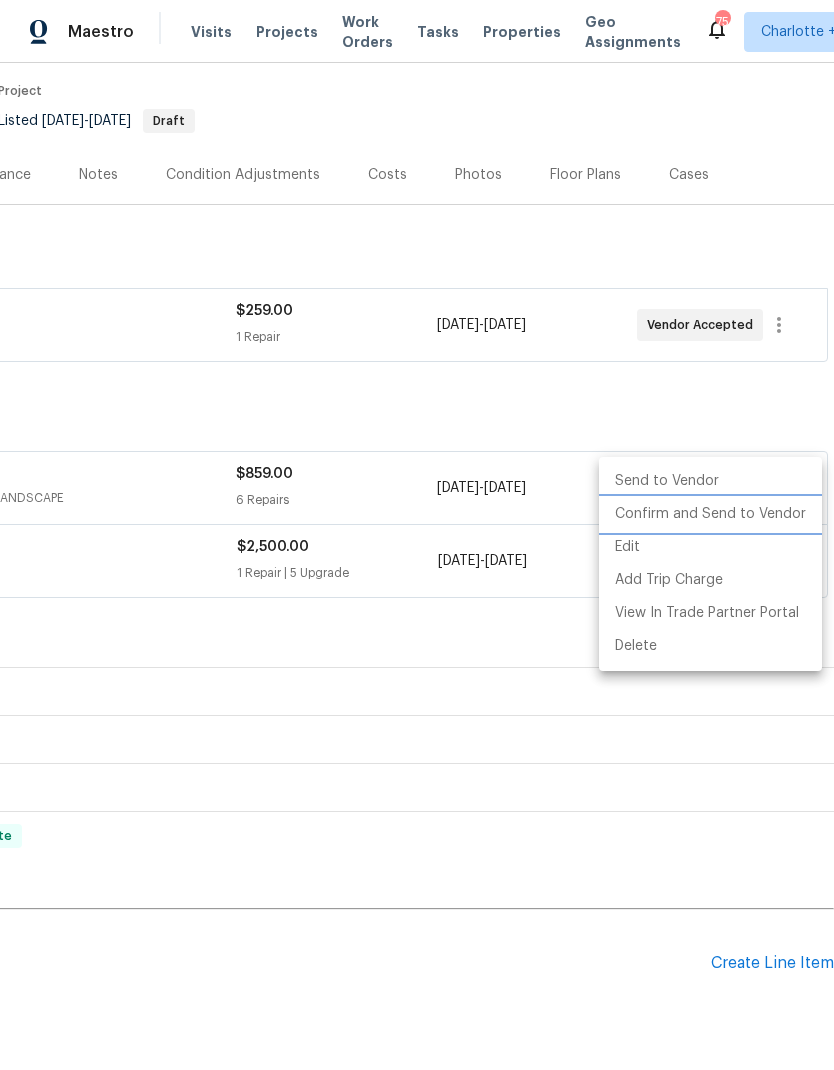 click on "Confirm and Send to Vendor" at bounding box center [710, 514] 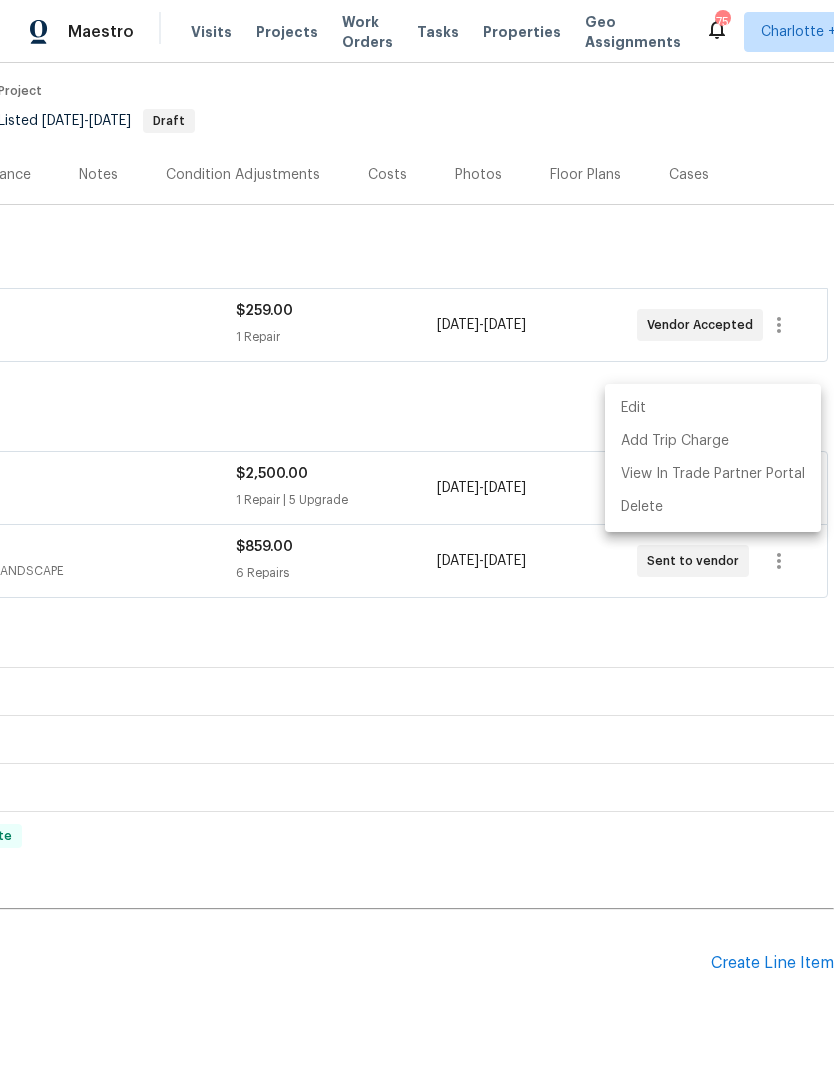 click at bounding box center [417, 535] 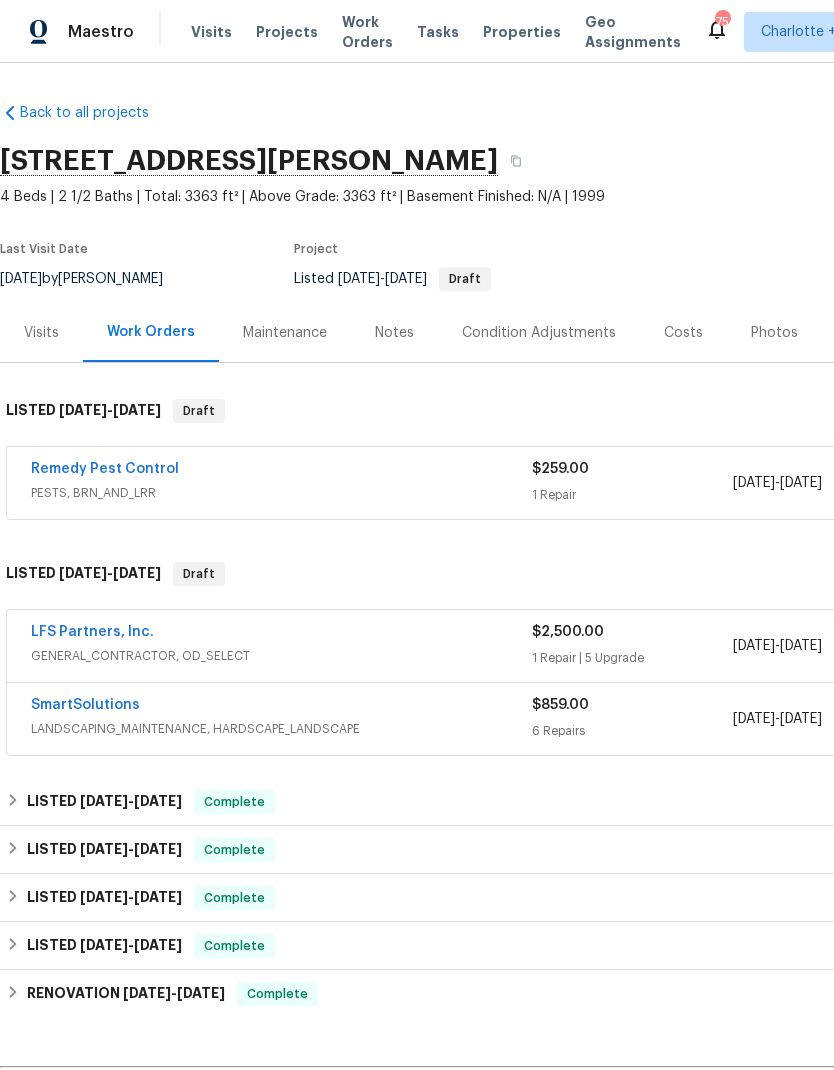 scroll, scrollTop: 0, scrollLeft: 0, axis: both 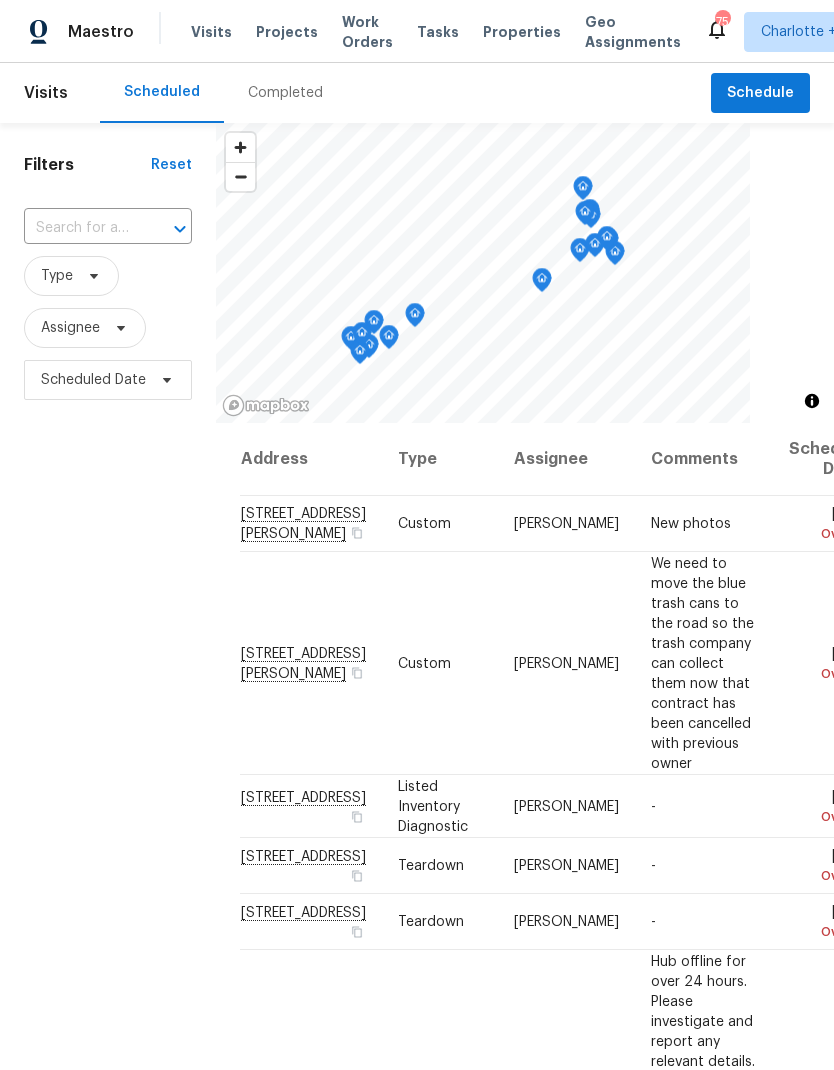 click on "Projects" at bounding box center [287, 32] 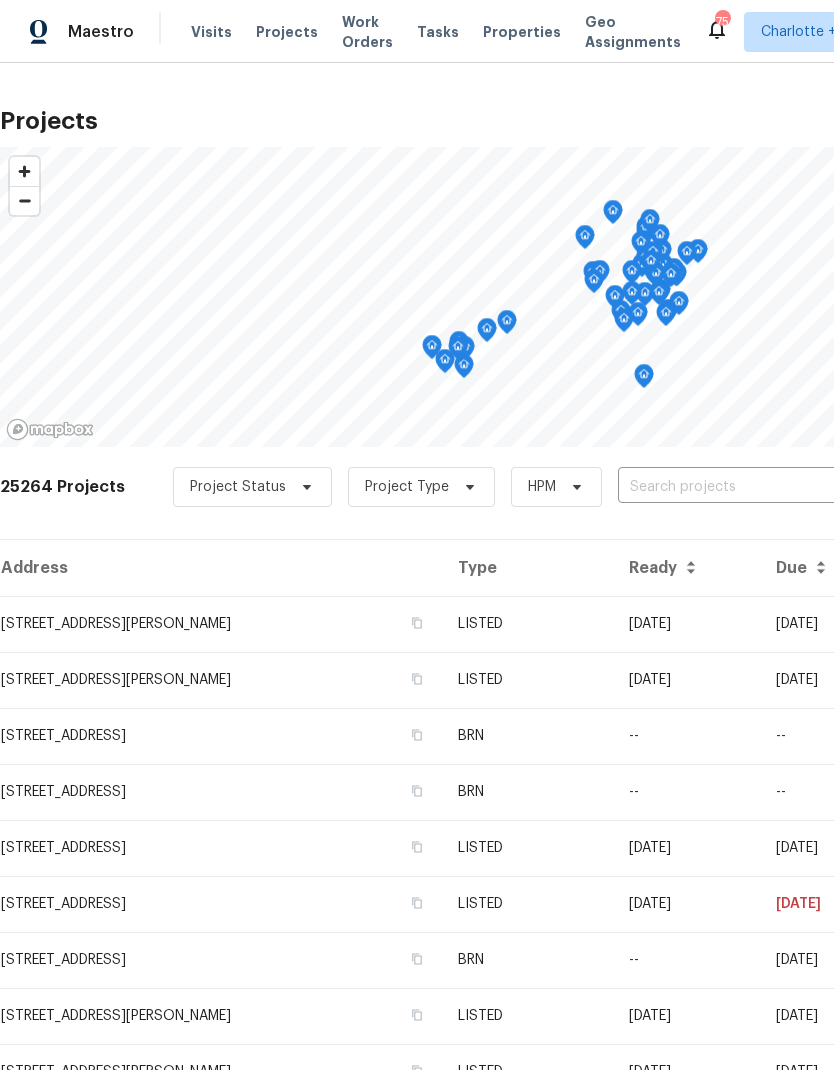 click at bounding box center (732, 487) 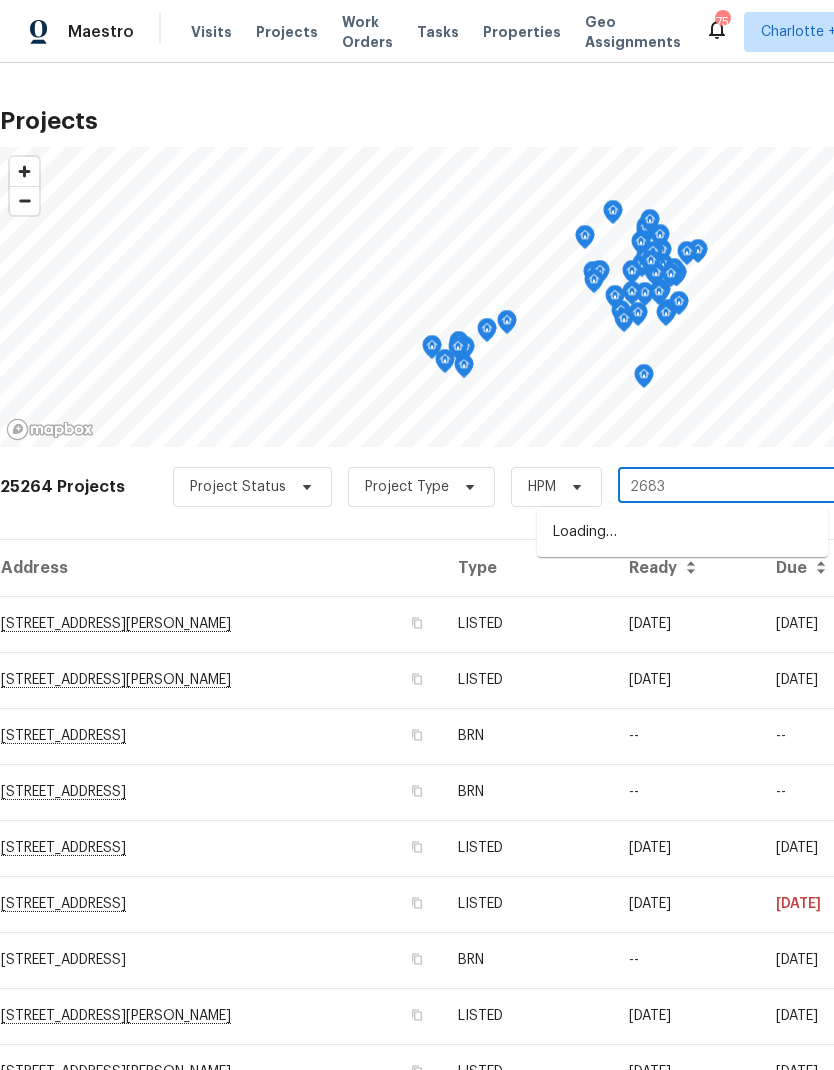 type on "2683" 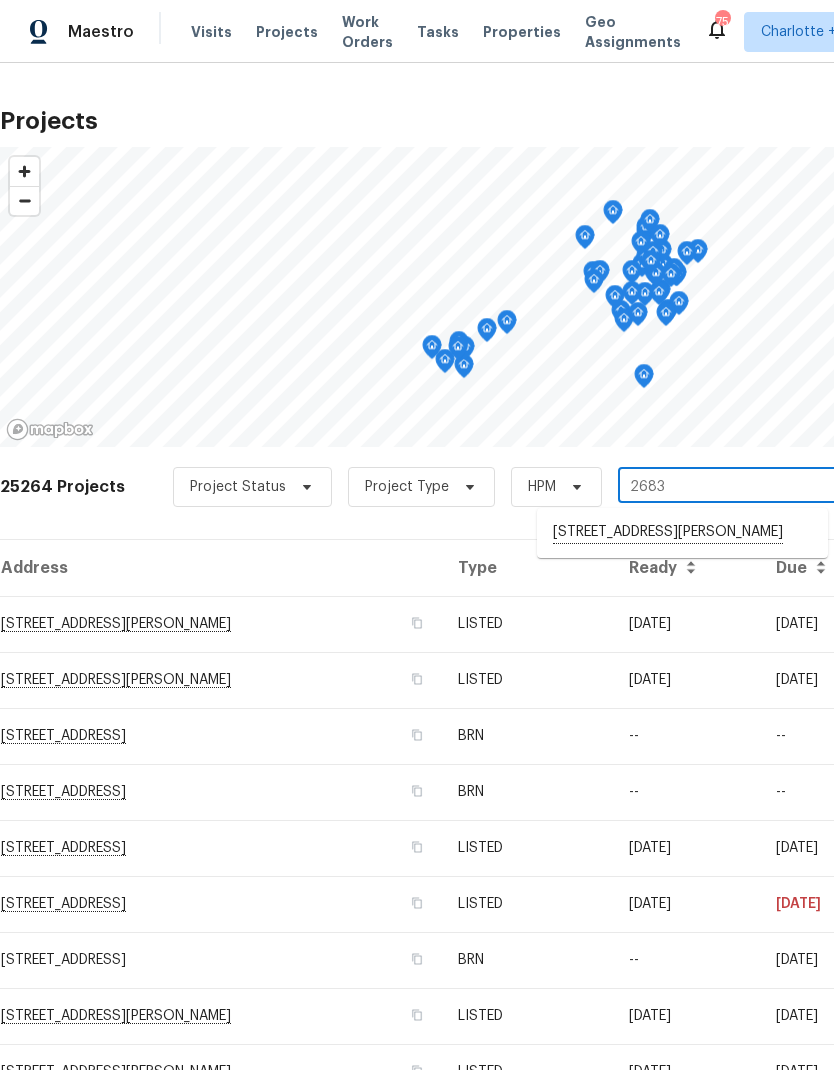 click on "[STREET_ADDRESS][PERSON_NAME]" at bounding box center (682, 533) 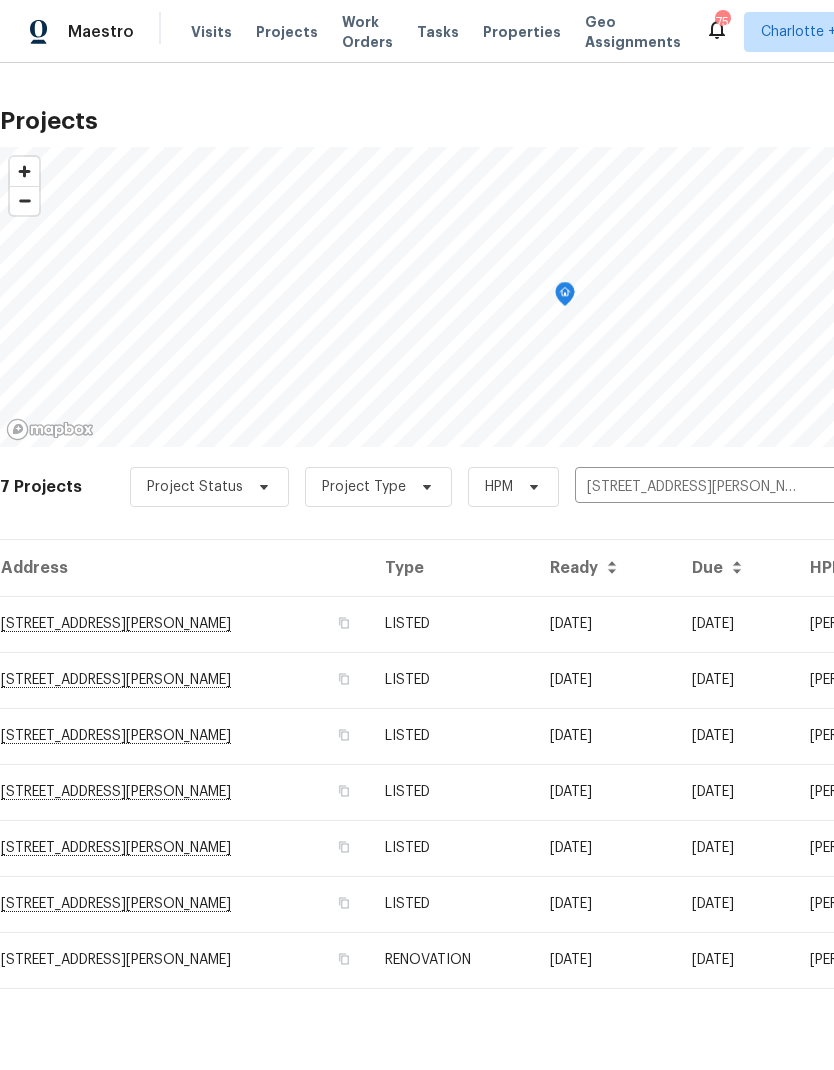 click on "[STREET_ADDRESS][PERSON_NAME]" at bounding box center [184, 624] 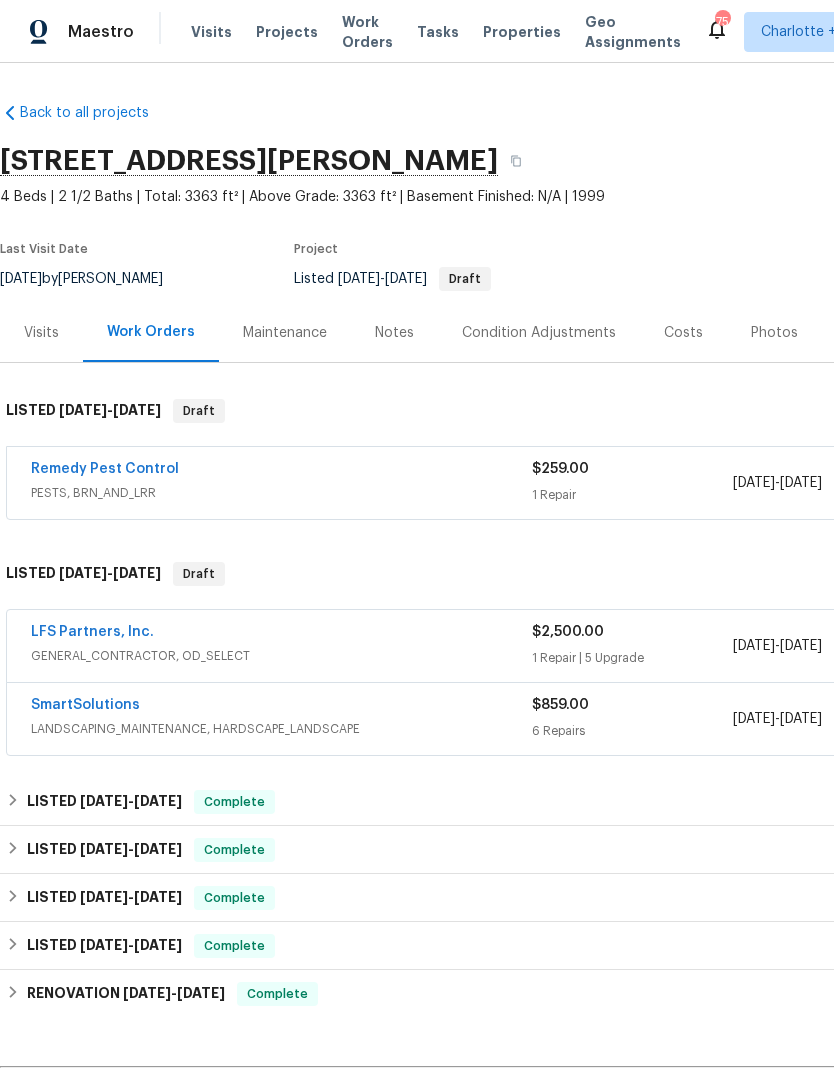 click on "LFS Partners, Inc." at bounding box center (92, 632) 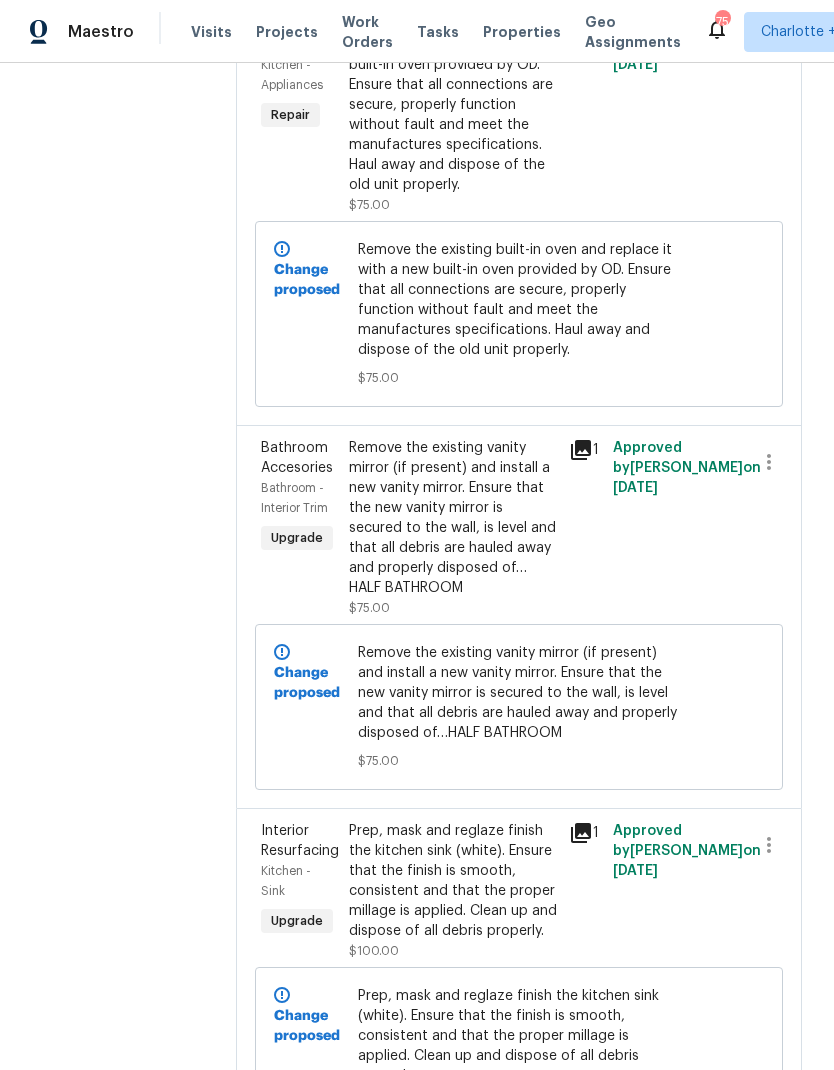 scroll, scrollTop: 1584, scrollLeft: 0, axis: vertical 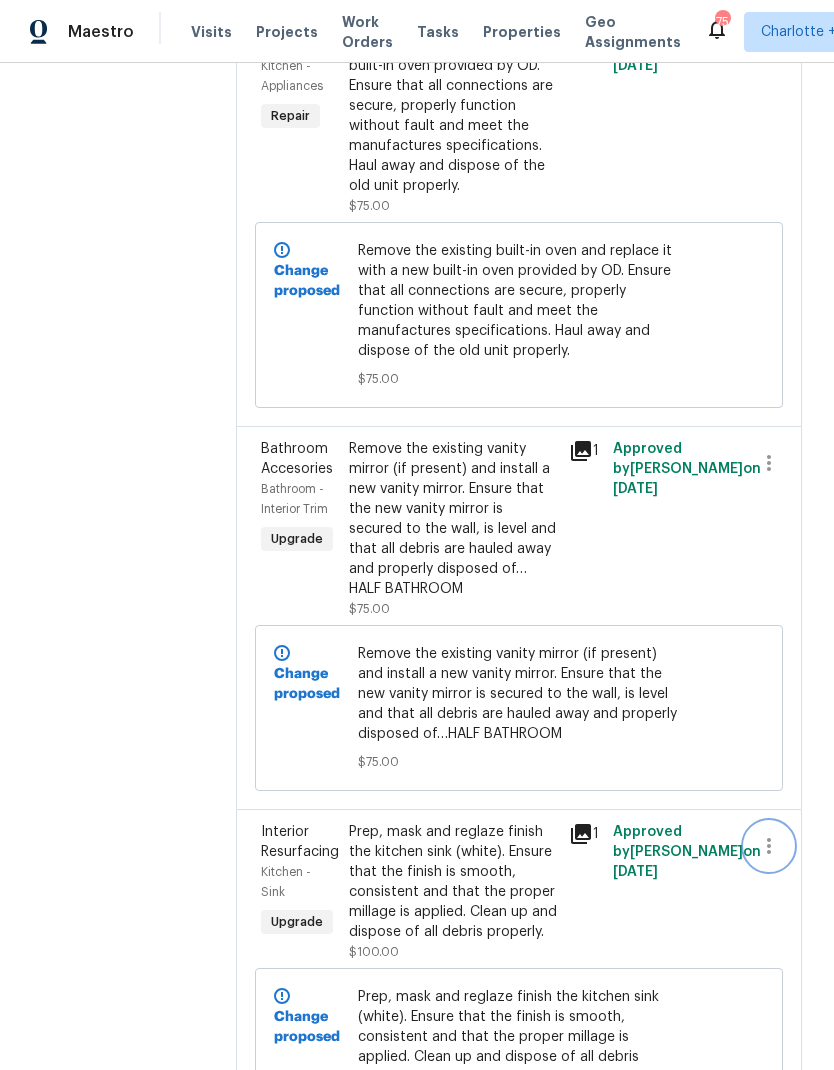 click 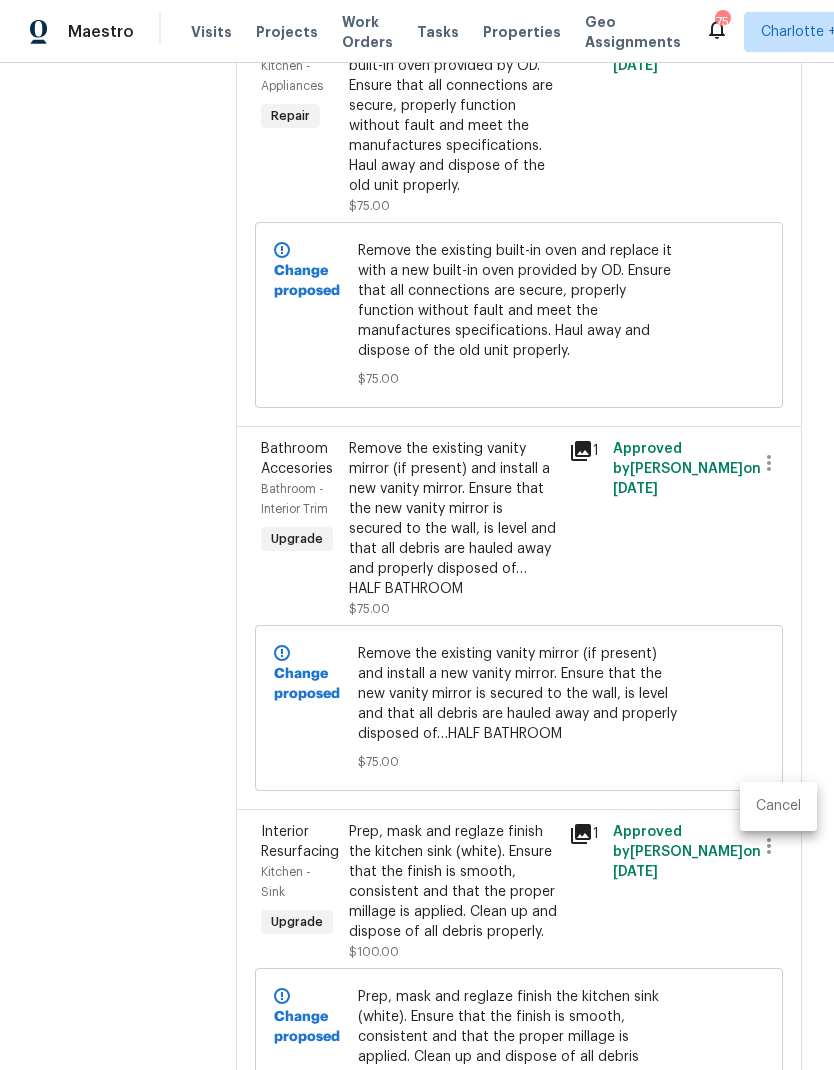 click on "Cancel" at bounding box center (778, 806) 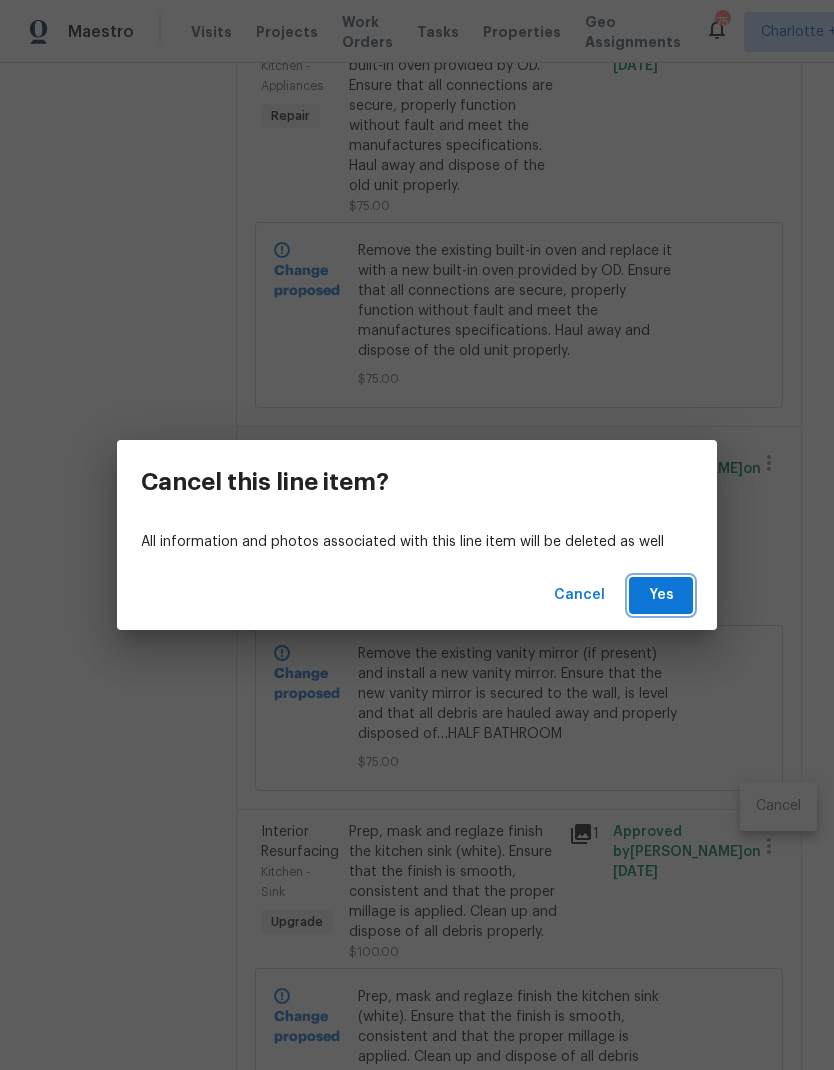 click on "Yes" at bounding box center (661, 595) 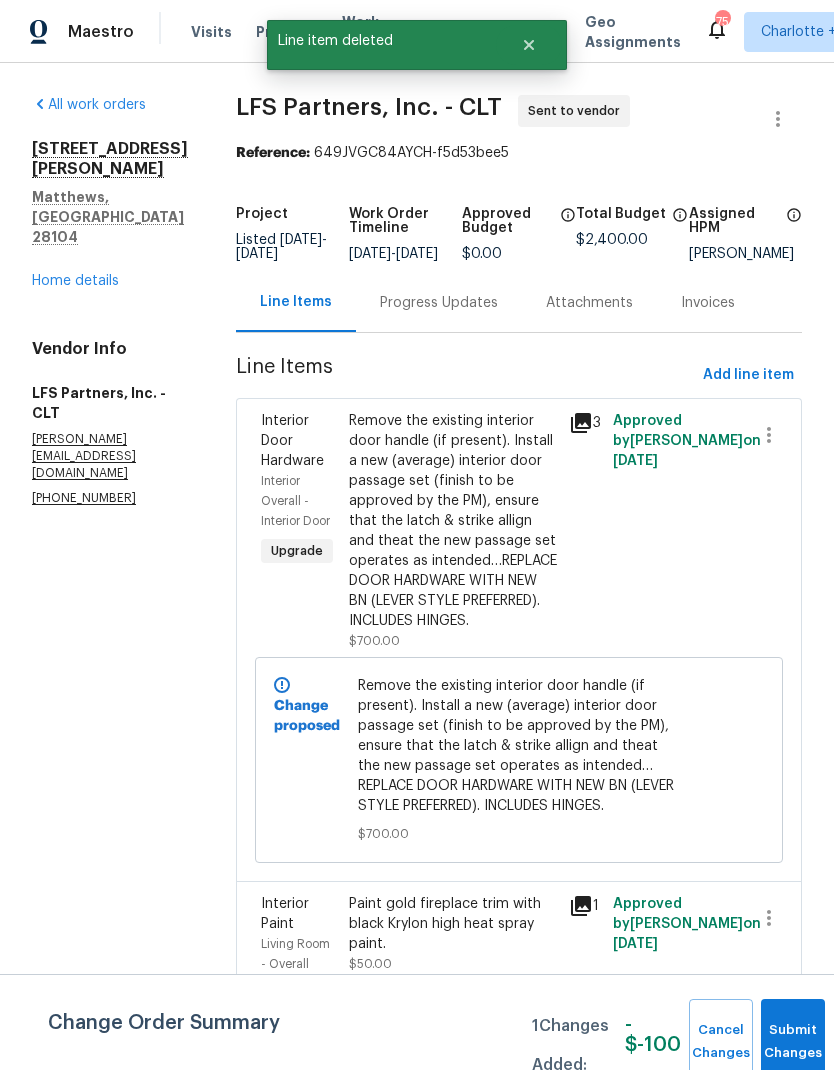 scroll, scrollTop: 0, scrollLeft: 0, axis: both 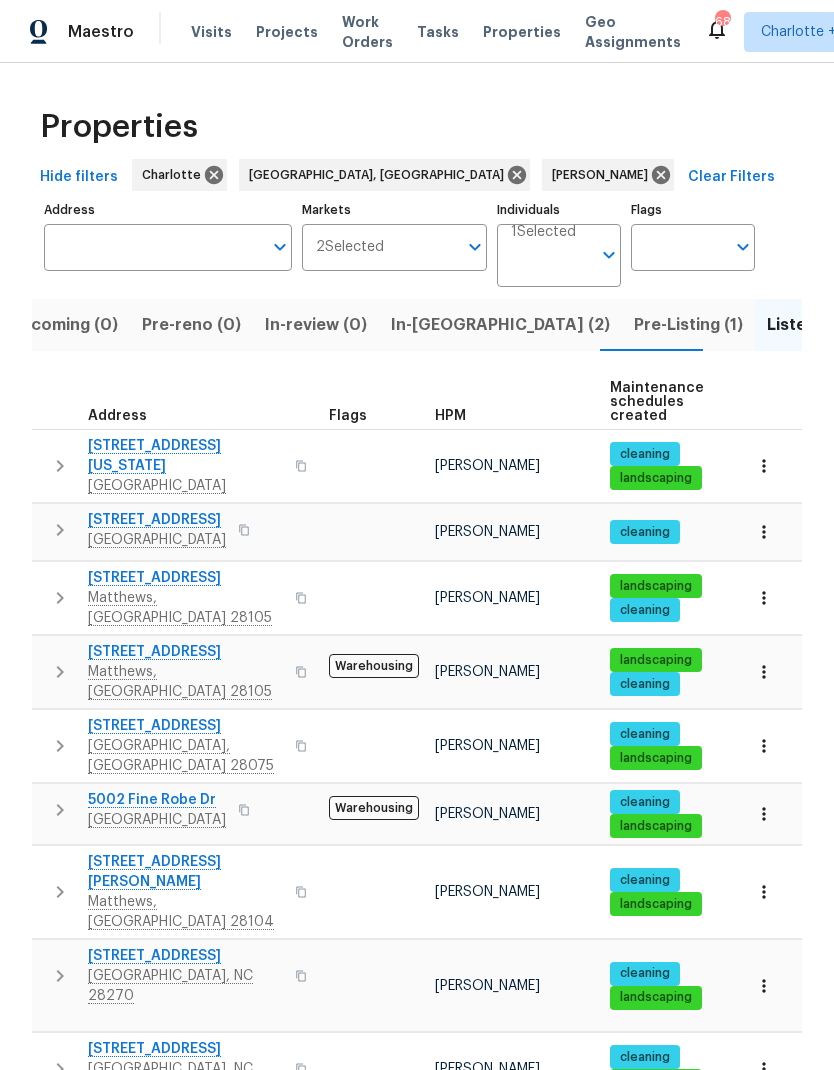 click on "In-reno (2)" at bounding box center (500, 325) 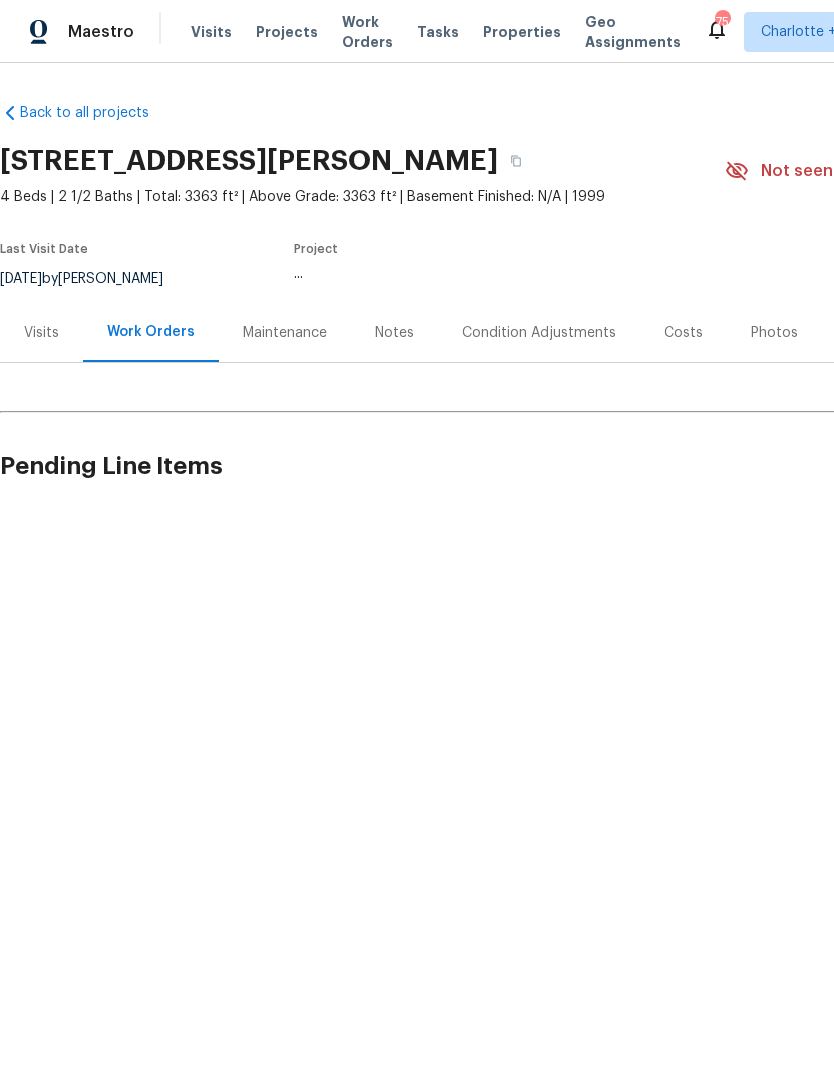 scroll, scrollTop: 0, scrollLeft: 0, axis: both 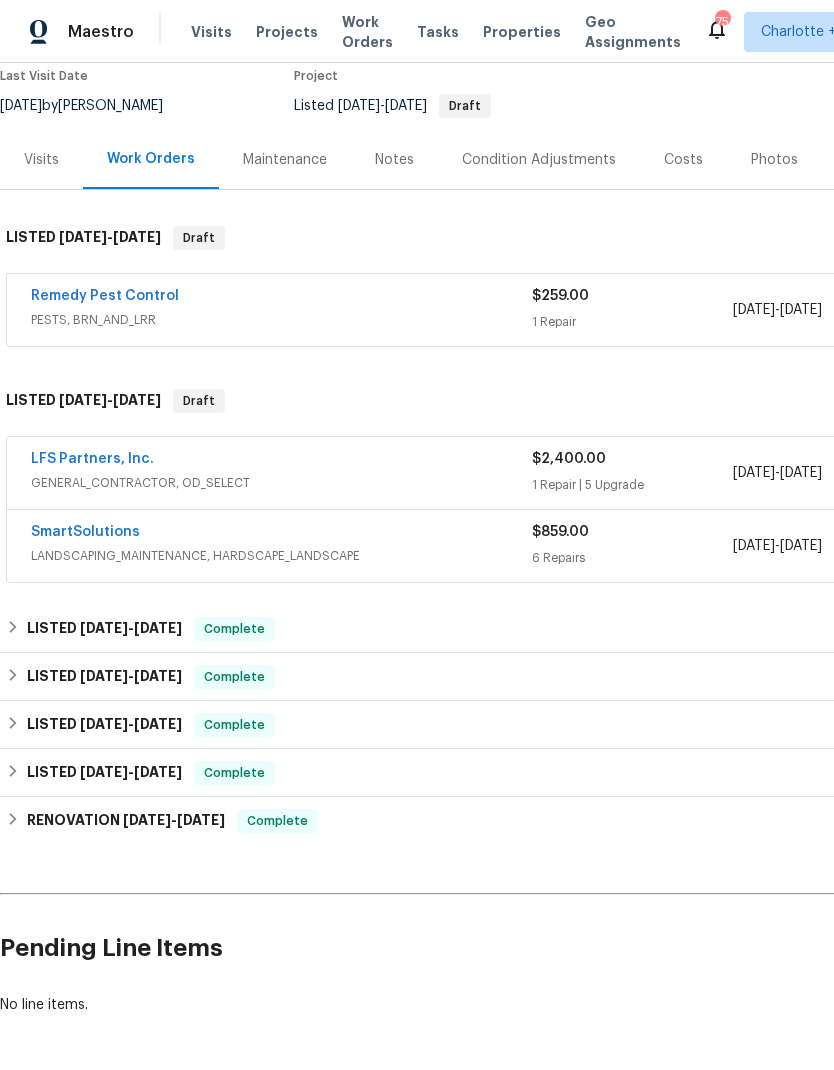 click on "LFS Partners, Inc." at bounding box center (92, 459) 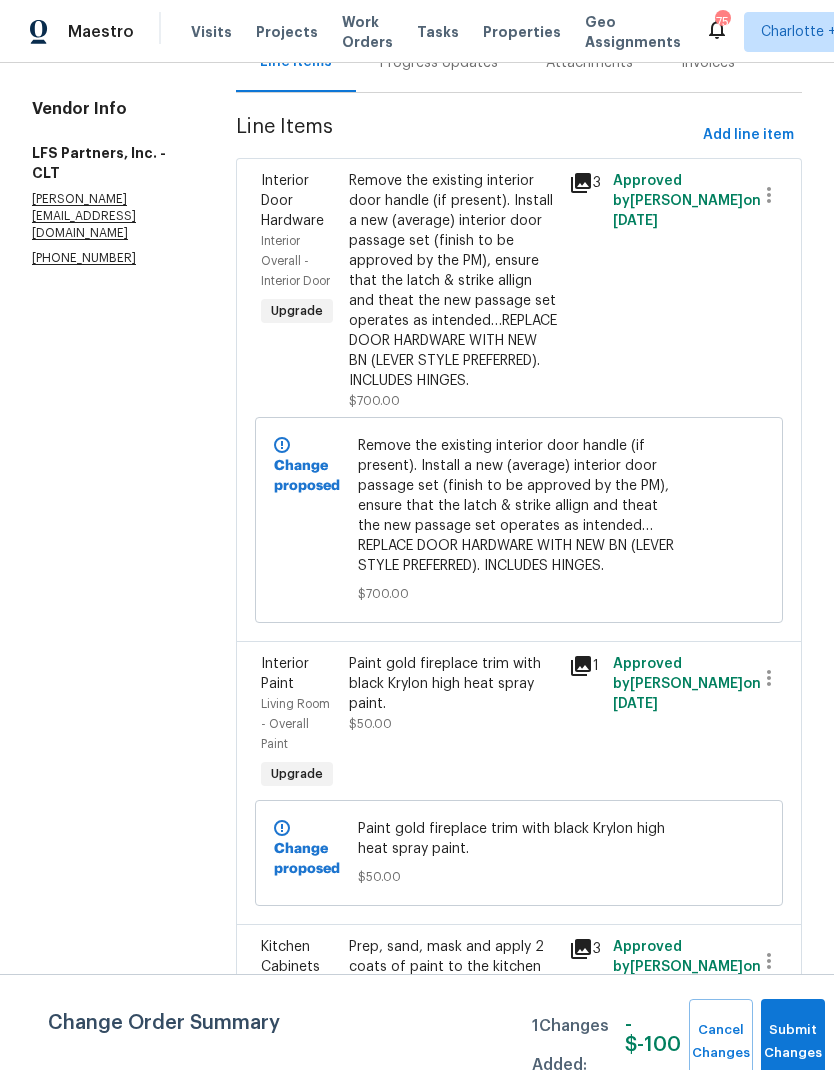 scroll, scrollTop: 239, scrollLeft: 0, axis: vertical 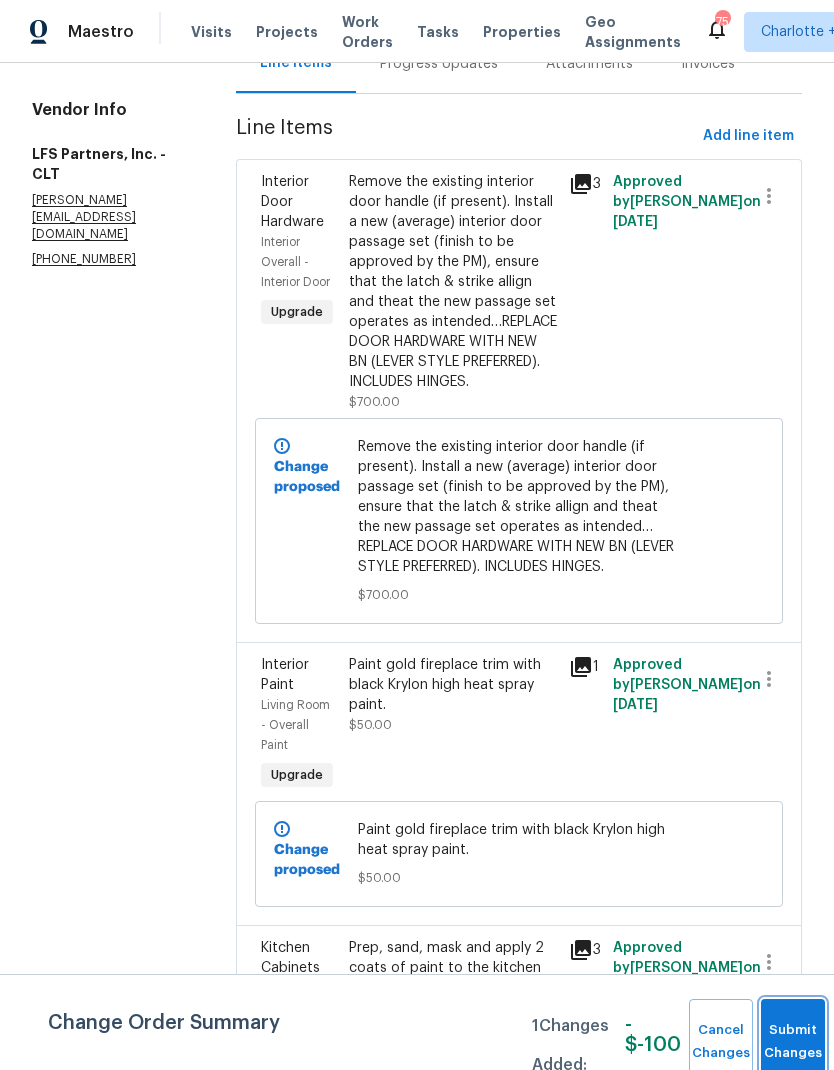 click on "Submit Changes" at bounding box center [793, 1042] 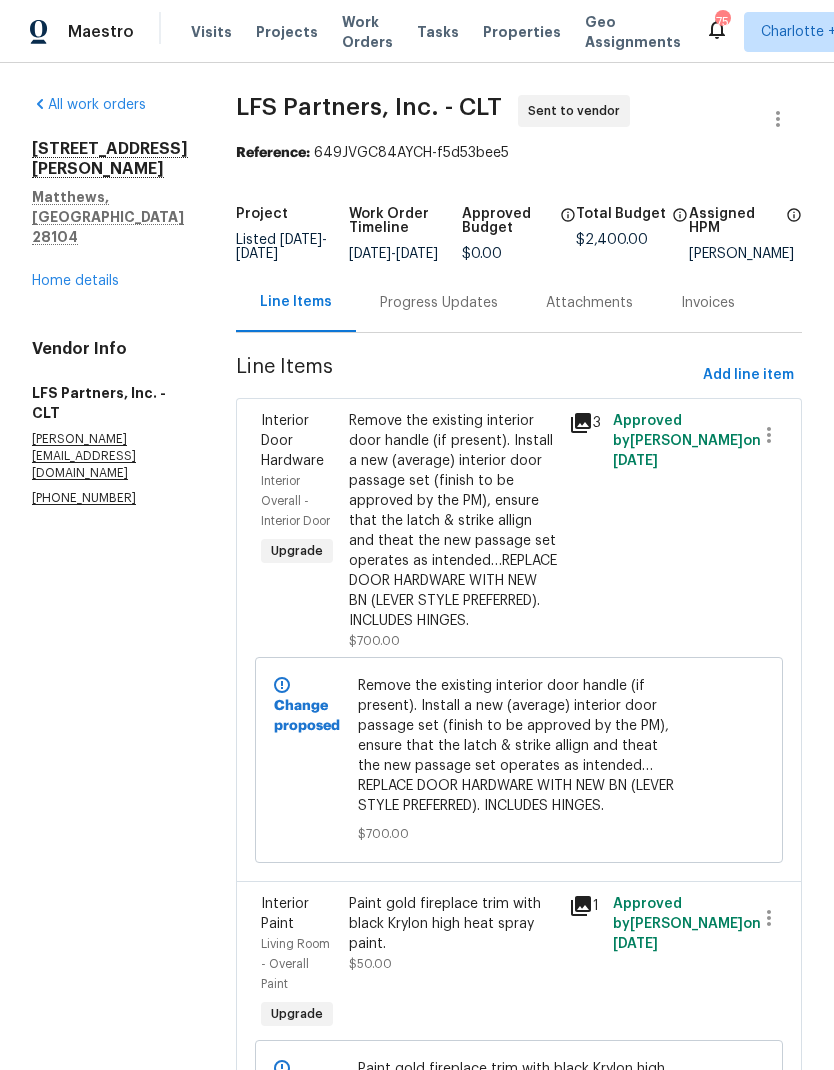 scroll, scrollTop: 0, scrollLeft: 0, axis: both 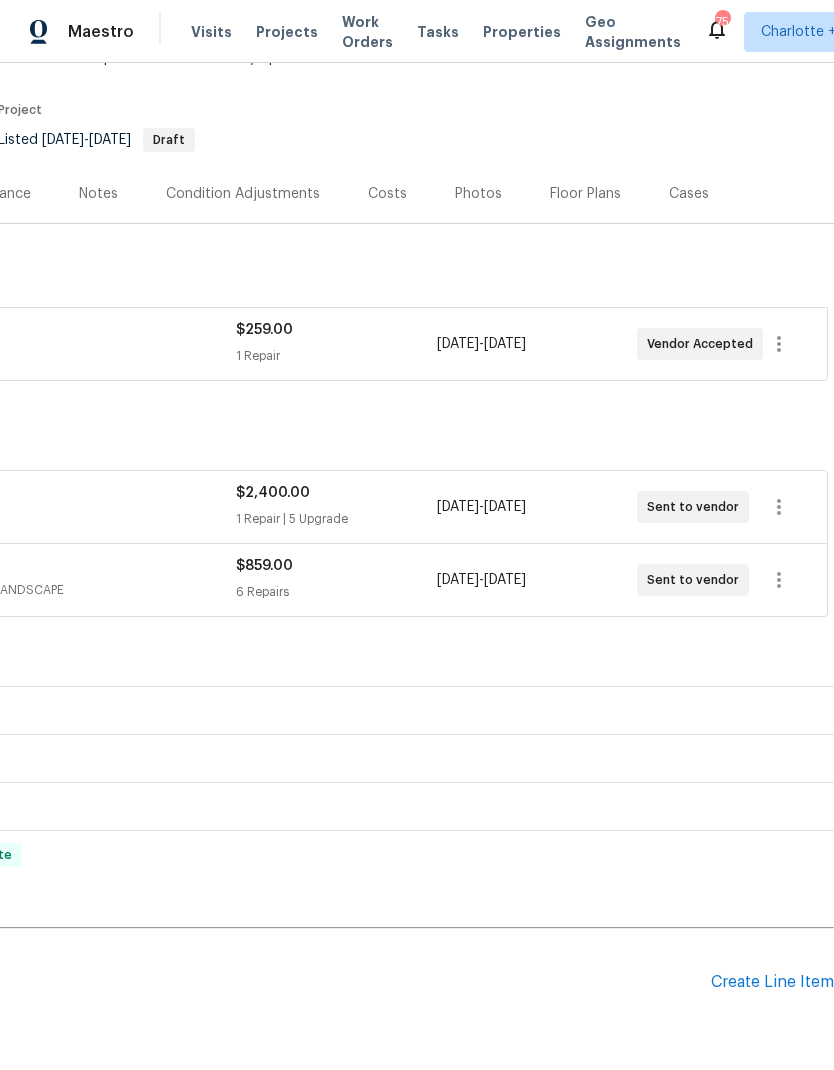 click on "Create Line Item" at bounding box center [772, 982] 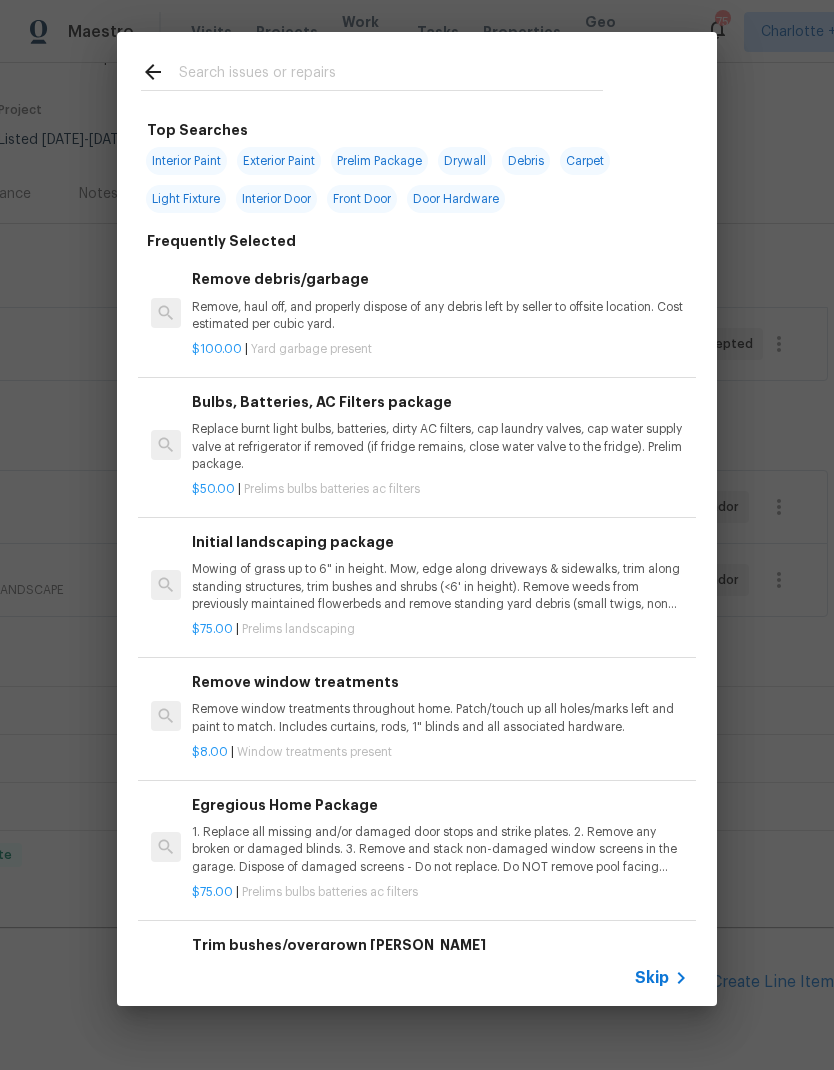 click at bounding box center (391, 75) 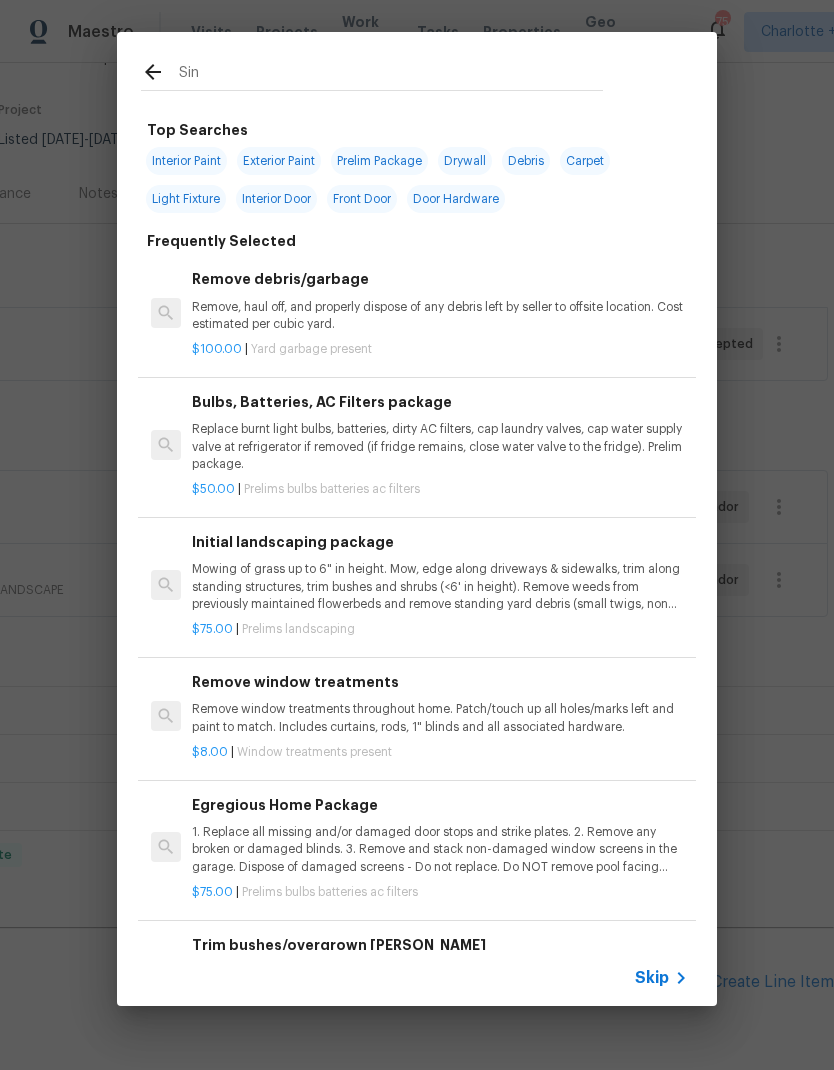type on "Sink" 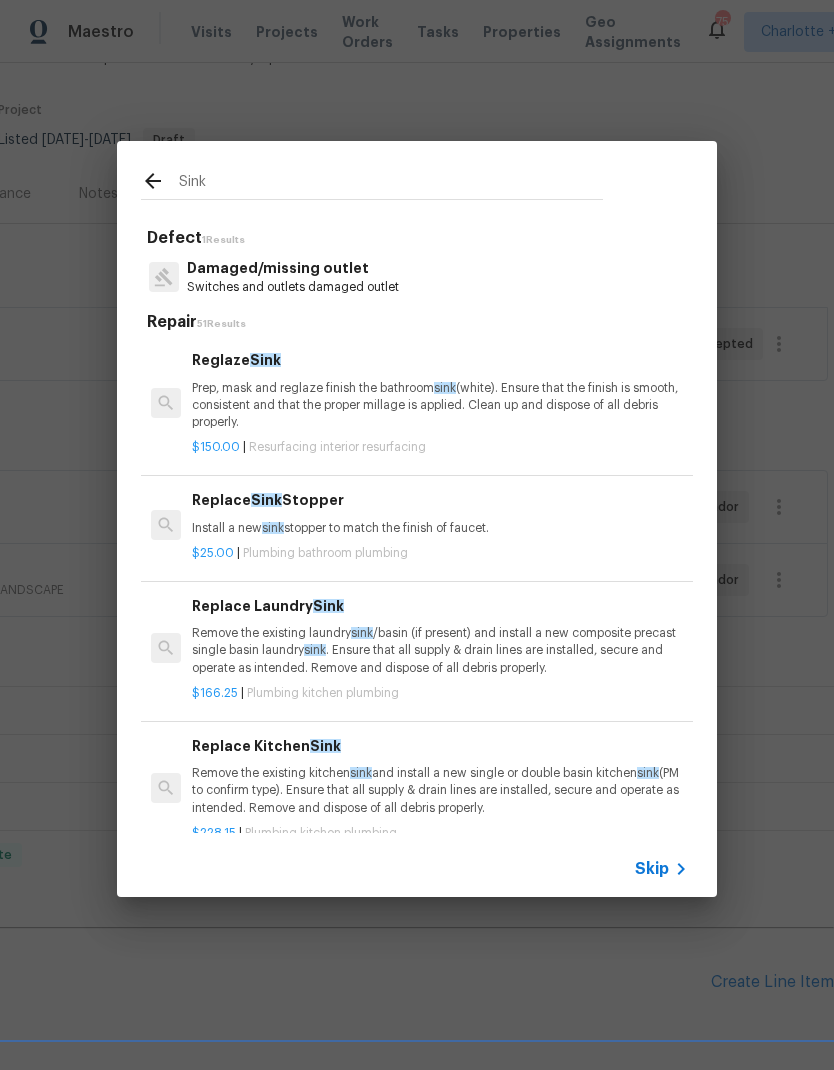 click on "Prep, mask and reglaze finish the bathroom  sink  (white). Ensure that the finish is smooth, consistent and that the proper millage is applied. Clean up and dispose of all debris properly." at bounding box center (440, 405) 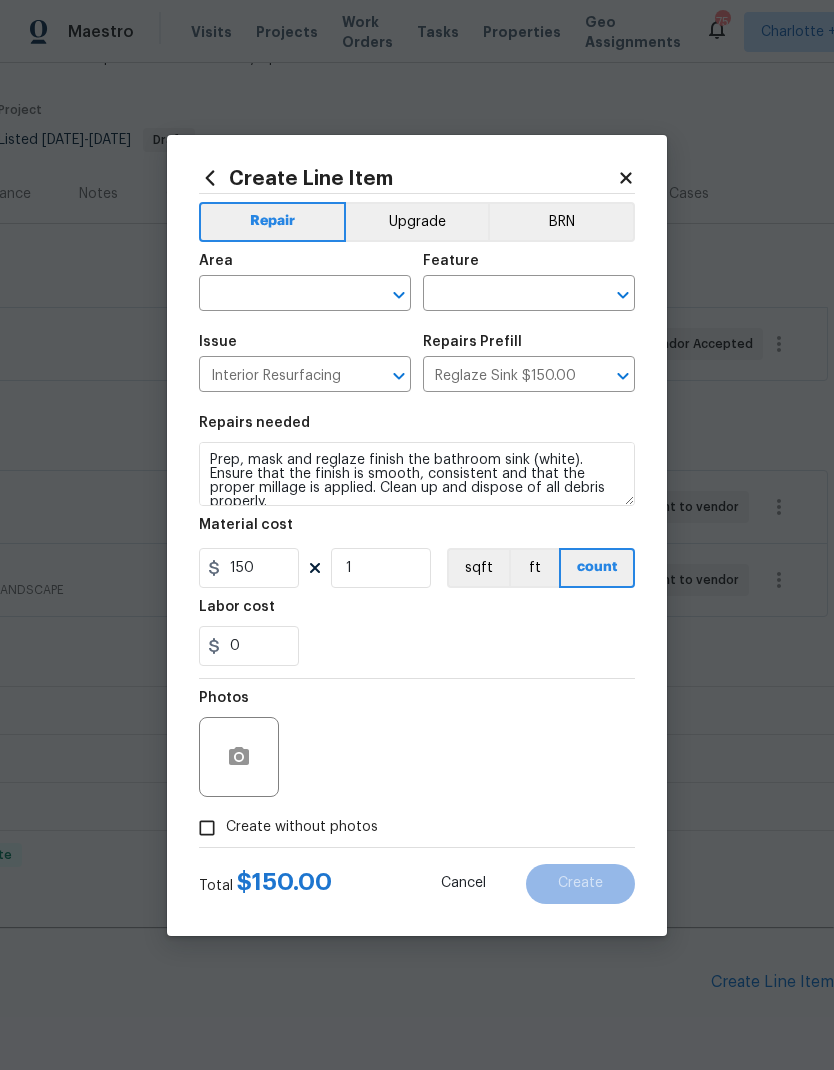 click on "Area ​" at bounding box center (305, 282) 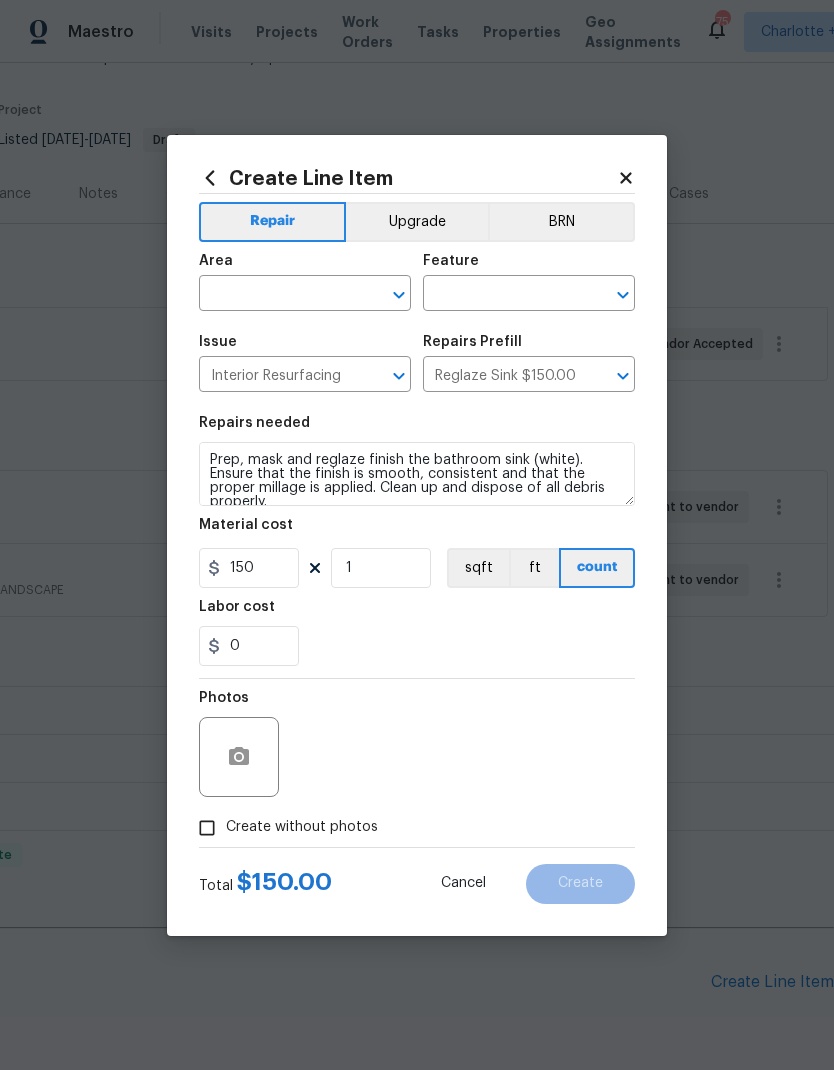 click at bounding box center (277, 295) 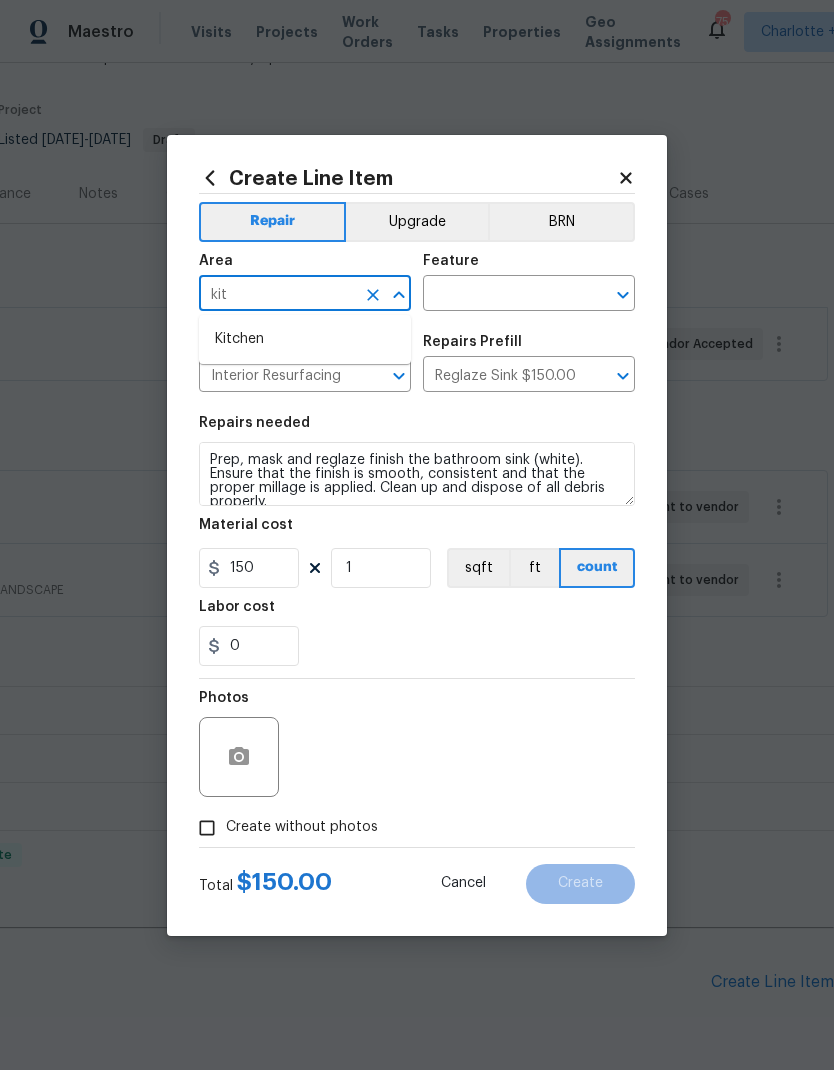 click on "Kitchen" at bounding box center [305, 339] 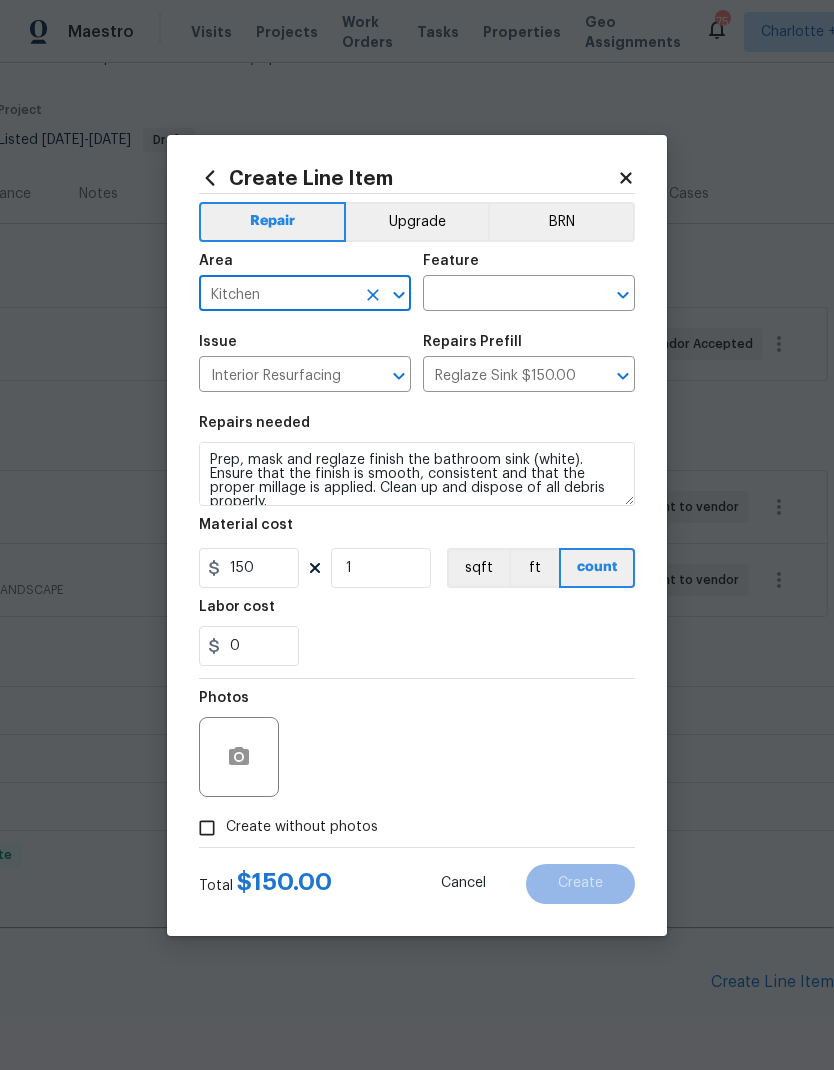 click at bounding box center (501, 295) 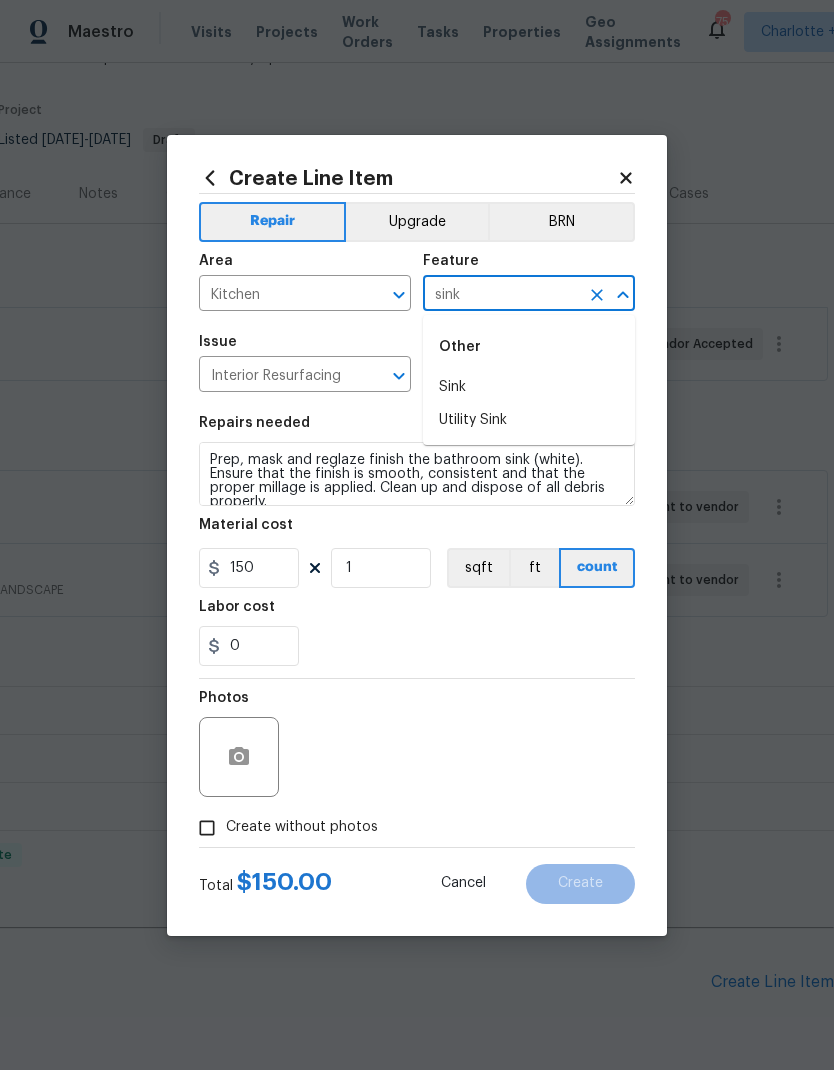 click on "Sink" at bounding box center [529, 387] 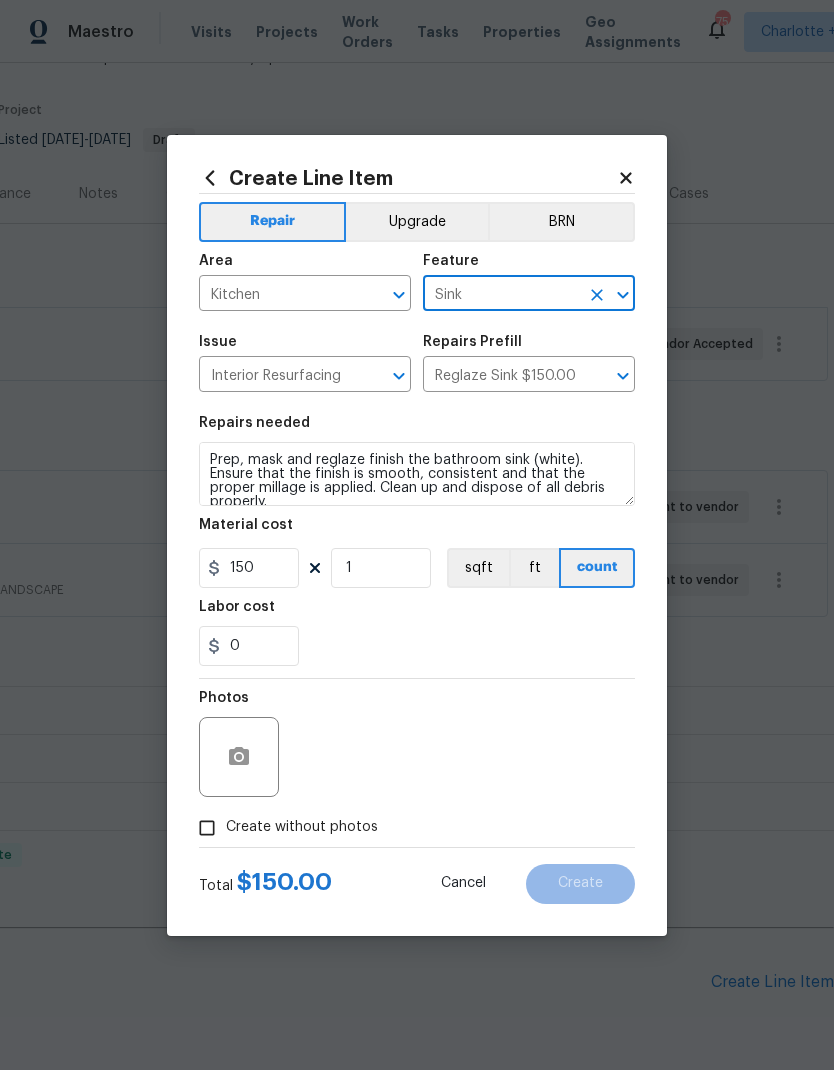 click on "Upgrade" at bounding box center (417, 222) 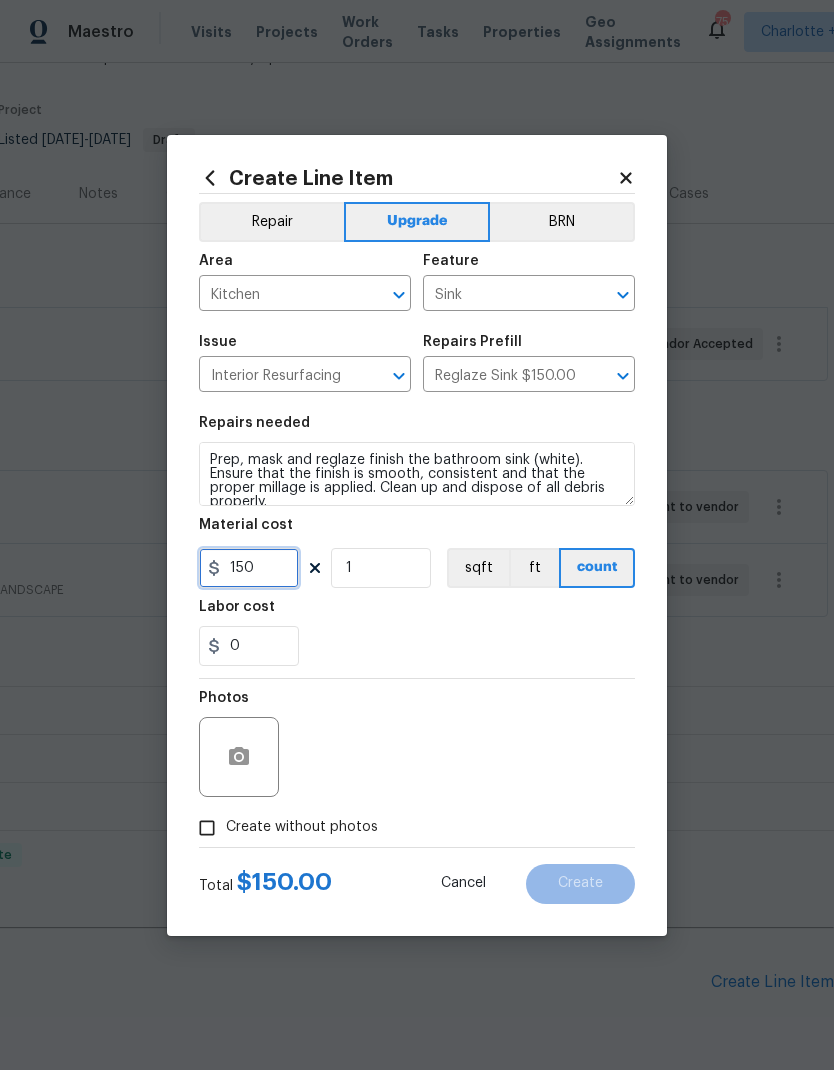 click on "150" at bounding box center [249, 568] 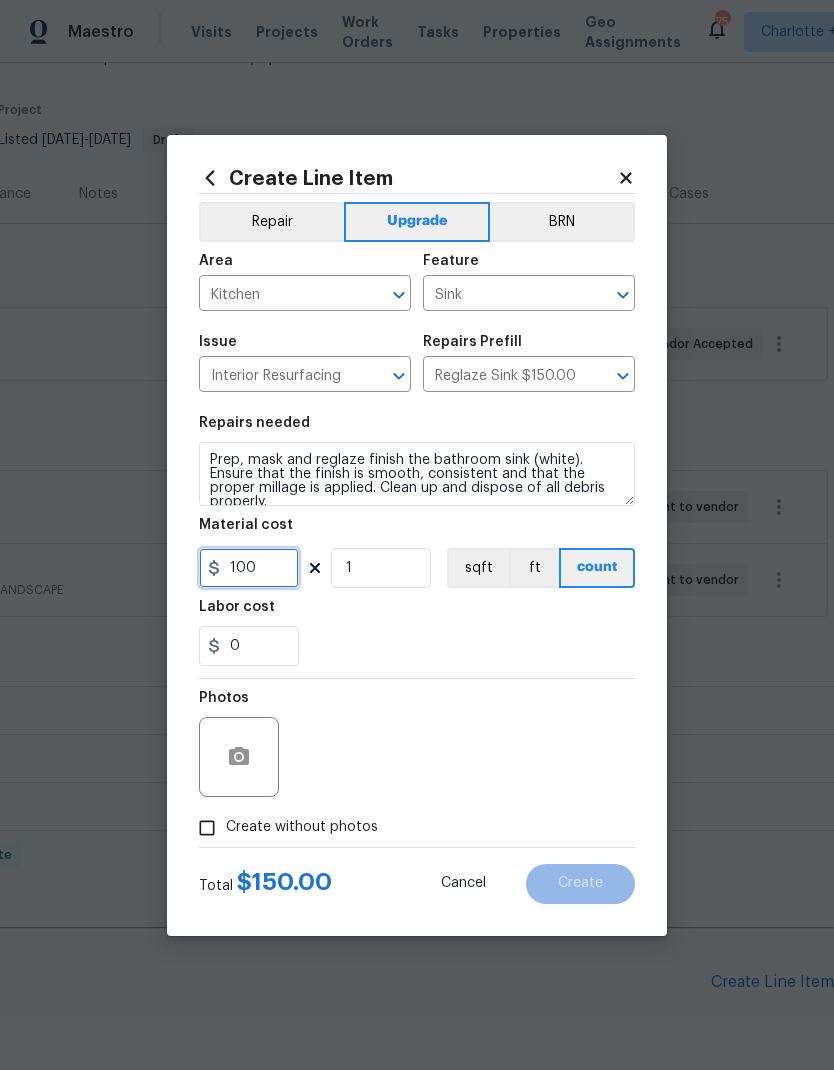 type on "100" 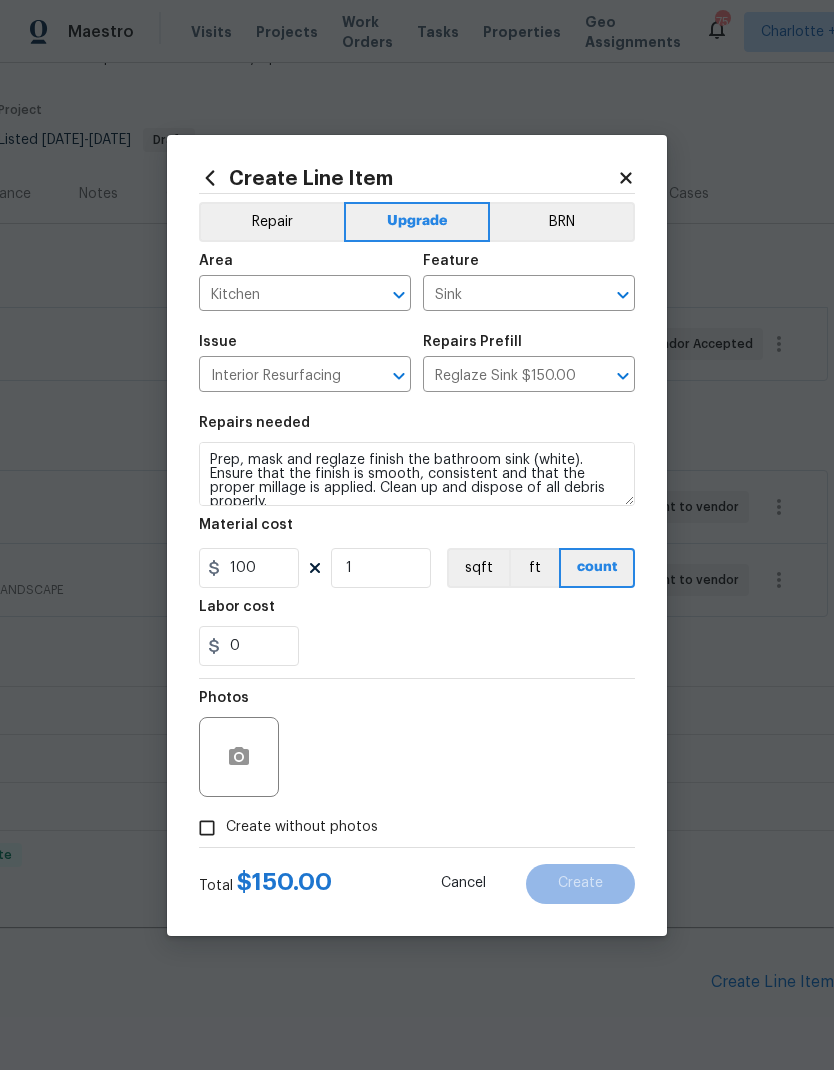 click on "Prep, mask and reglaze finish the bathroom sink (white). Ensure that the finish is smooth, consistent and that the proper millage is applied. Clean up and dispose of all debris properly." at bounding box center [417, 474] 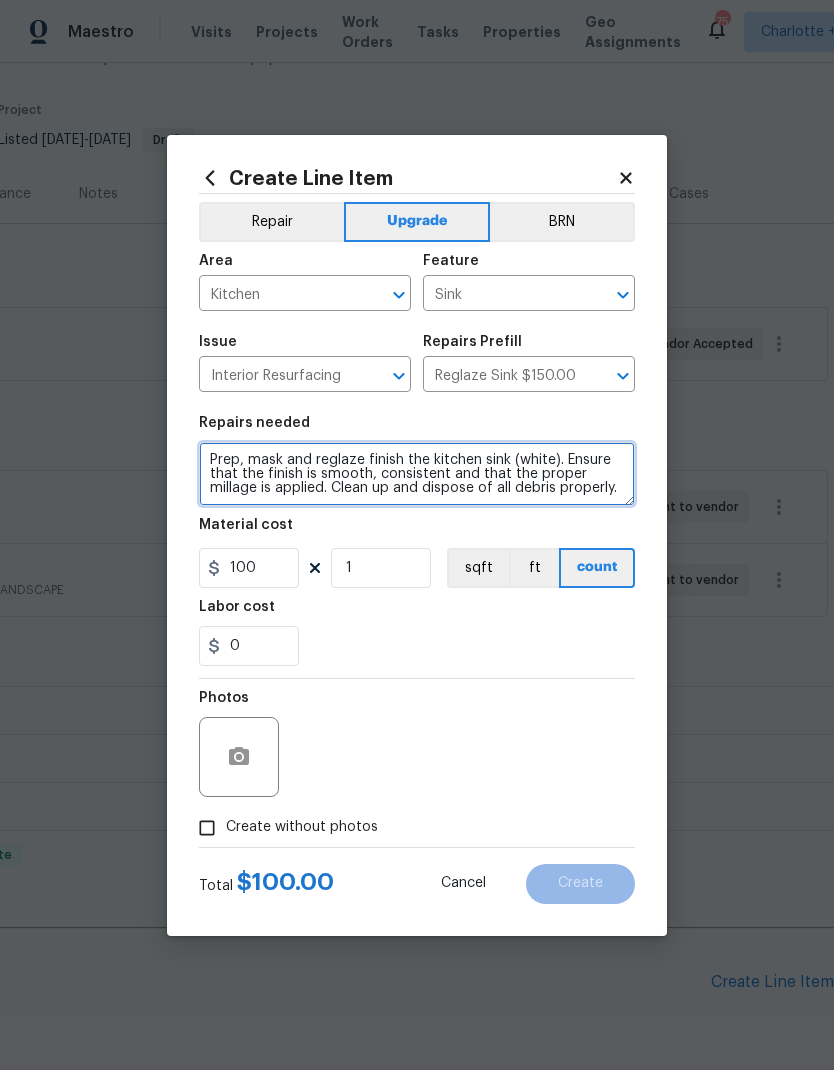 type on "Prep, mask and reglaze finish the kitchen sink (white). Ensure that the finish is smooth, consistent and that the proper millage is applied. Clean up and dispose of all debris properly." 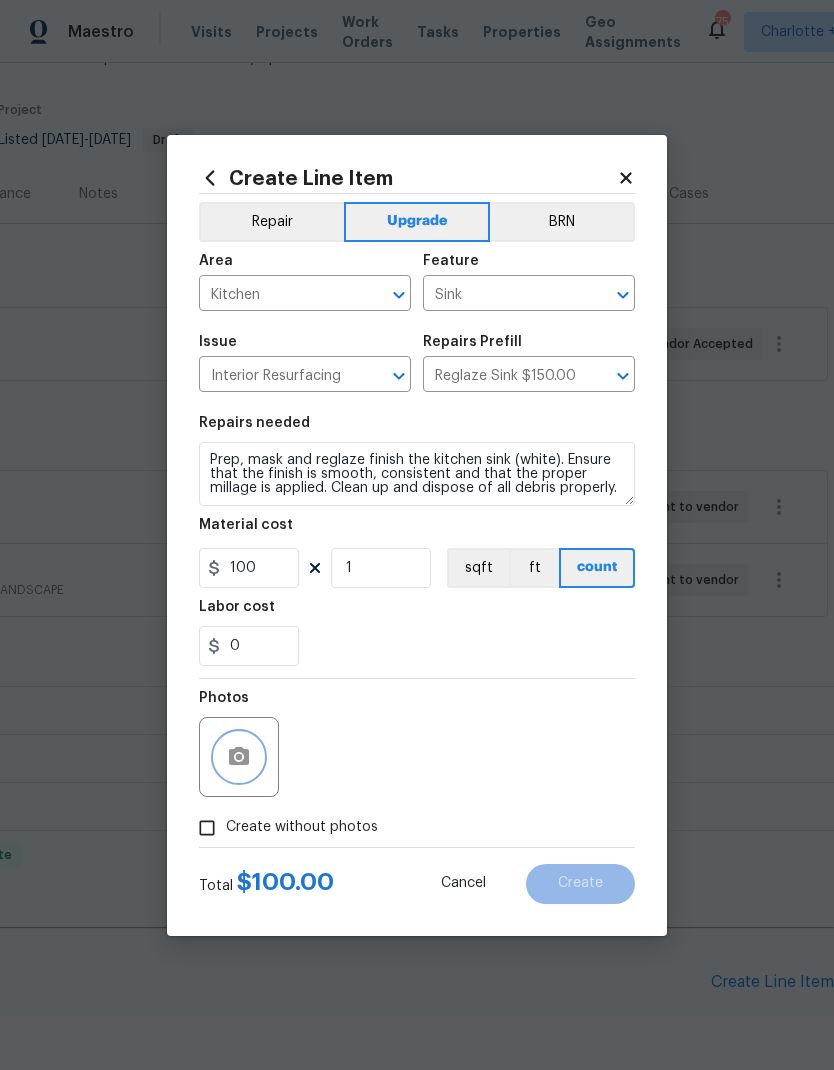 click 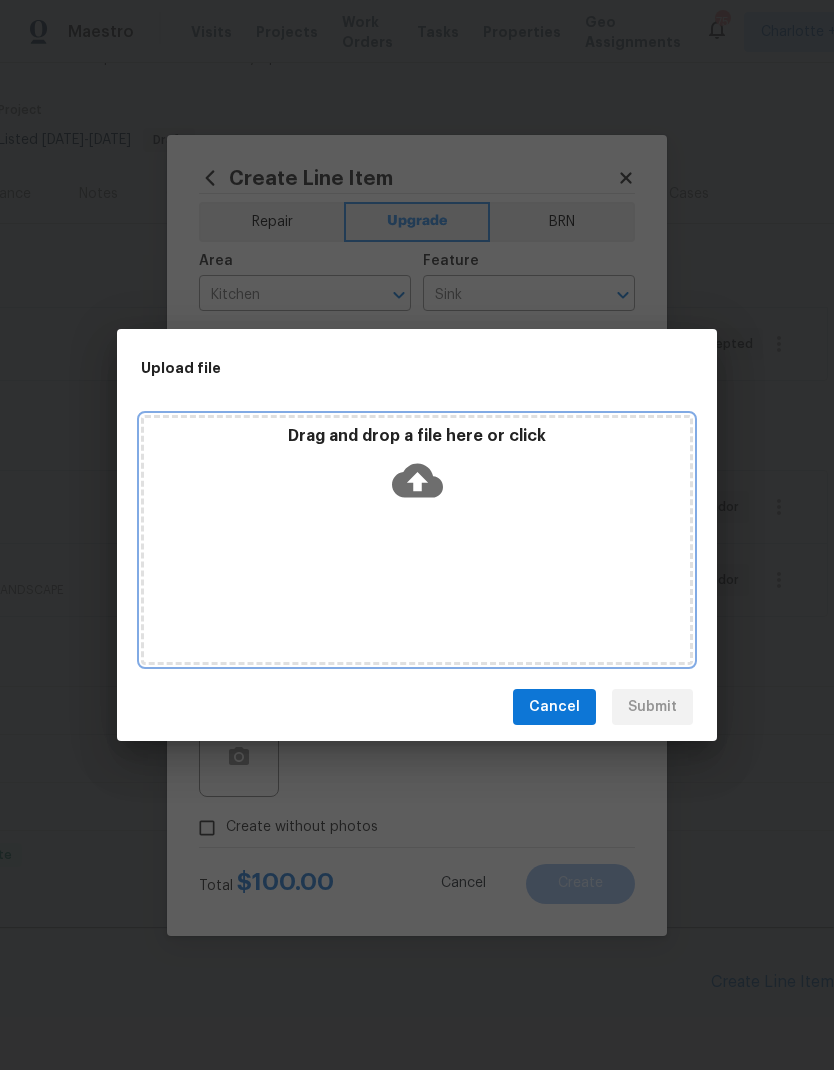 click 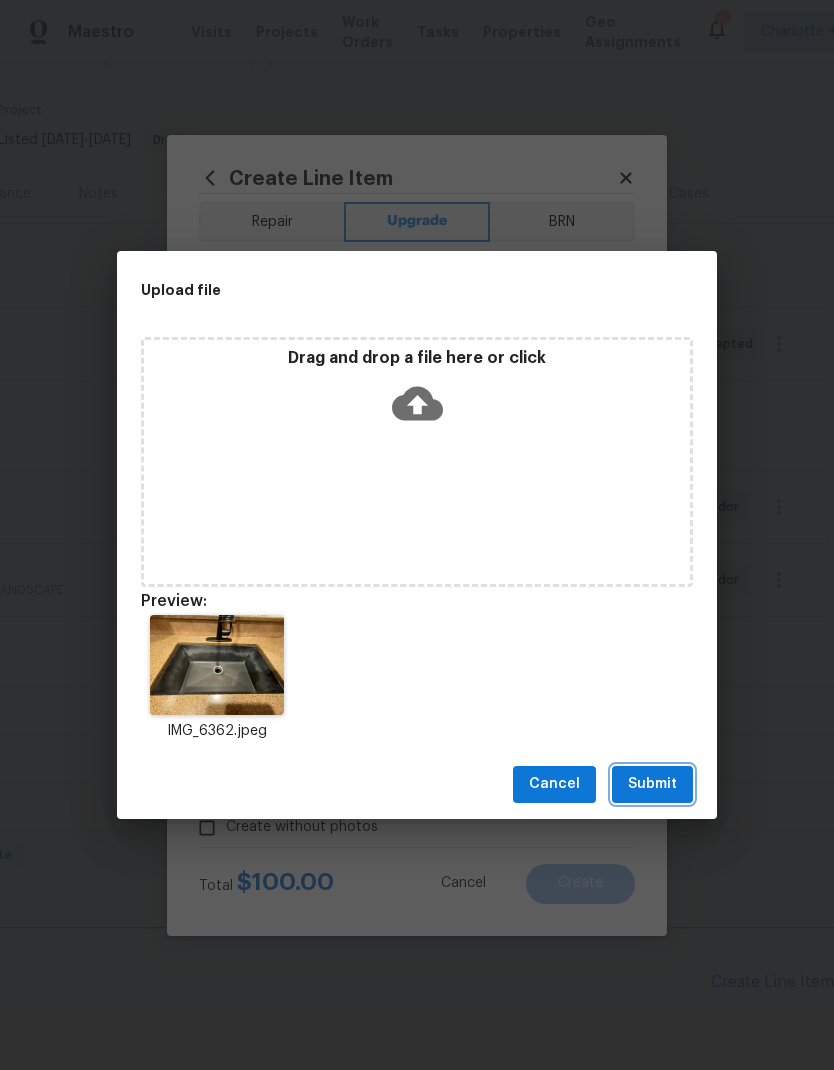 click on "Submit" at bounding box center [652, 784] 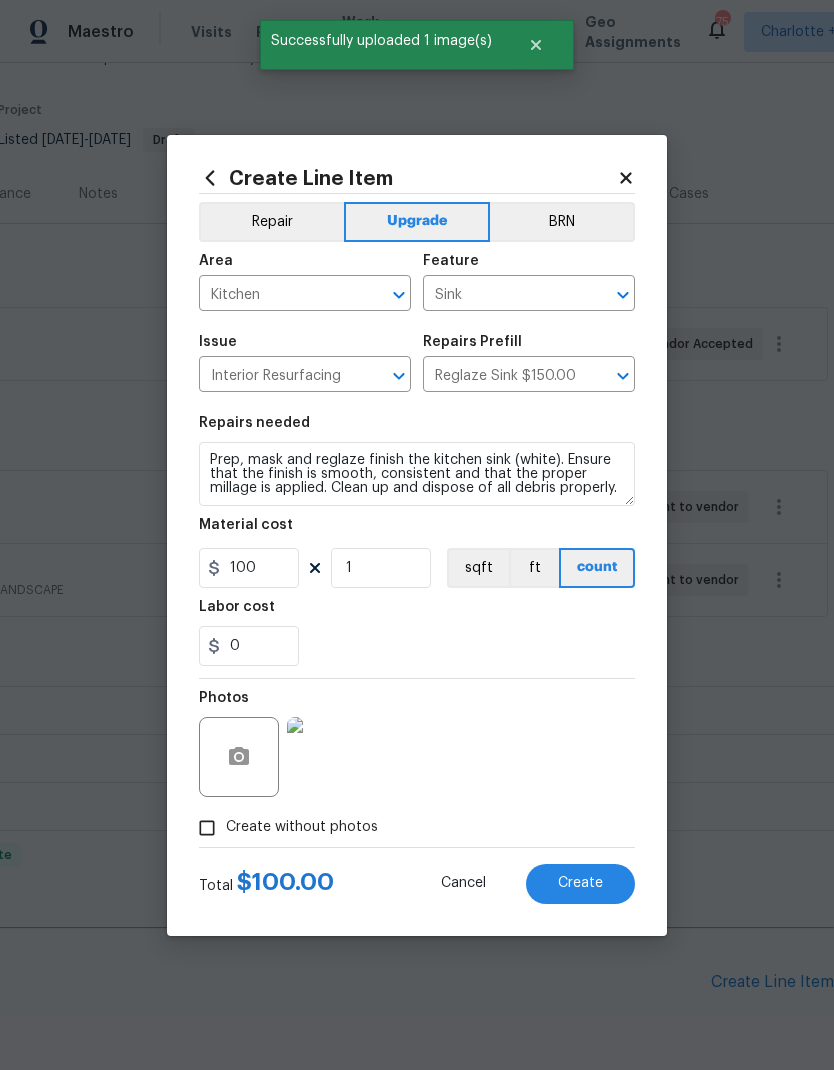 click on "Create" at bounding box center [580, 884] 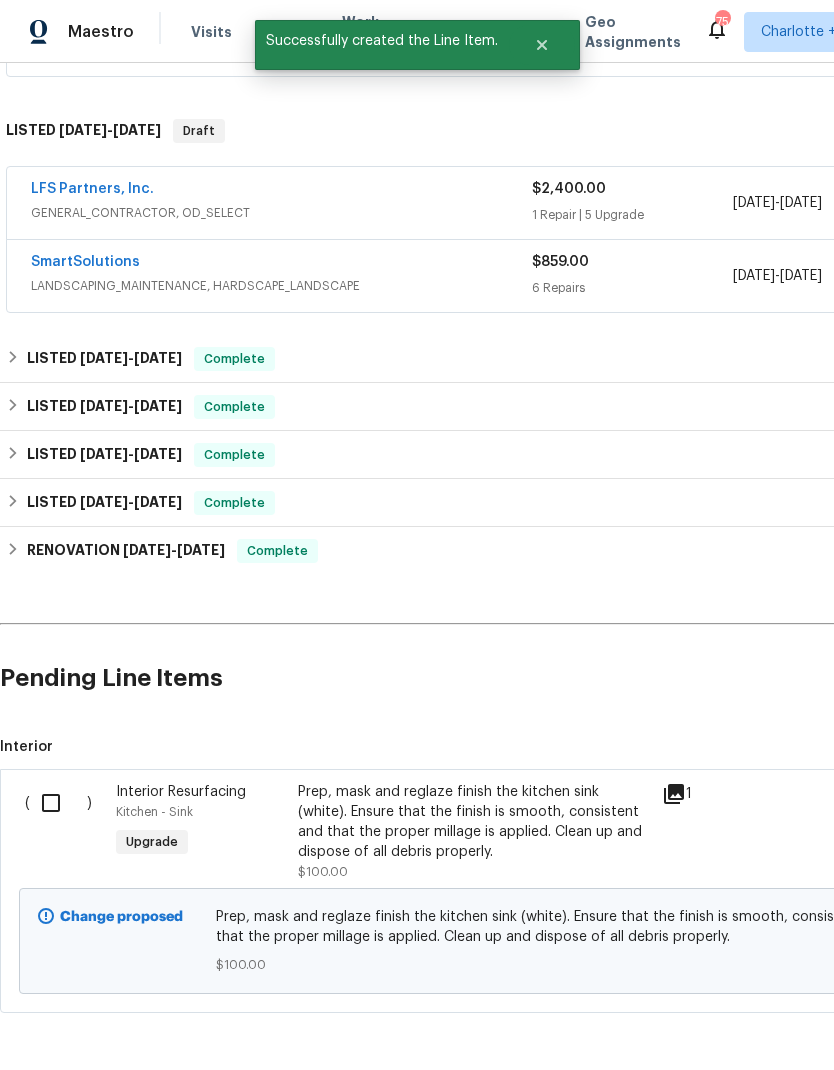 scroll, scrollTop: 442, scrollLeft: 0, axis: vertical 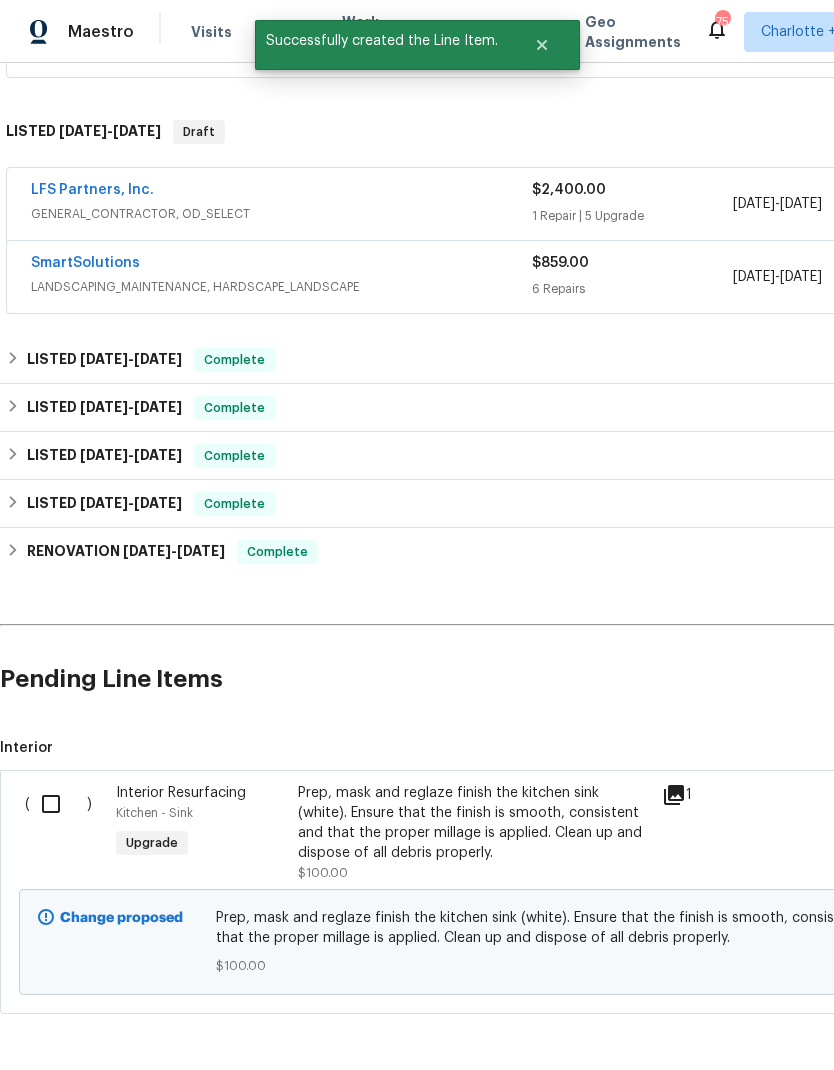 click at bounding box center (58, 804) 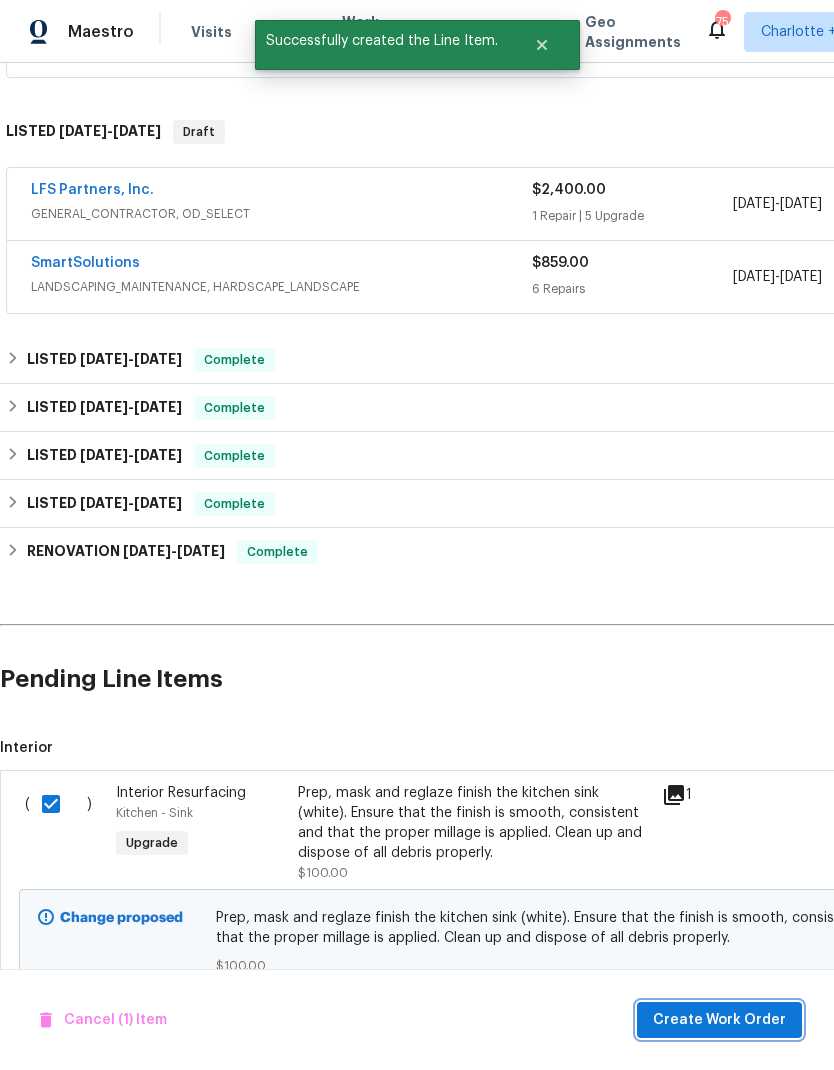 click on "Create Work Order" at bounding box center [719, 1020] 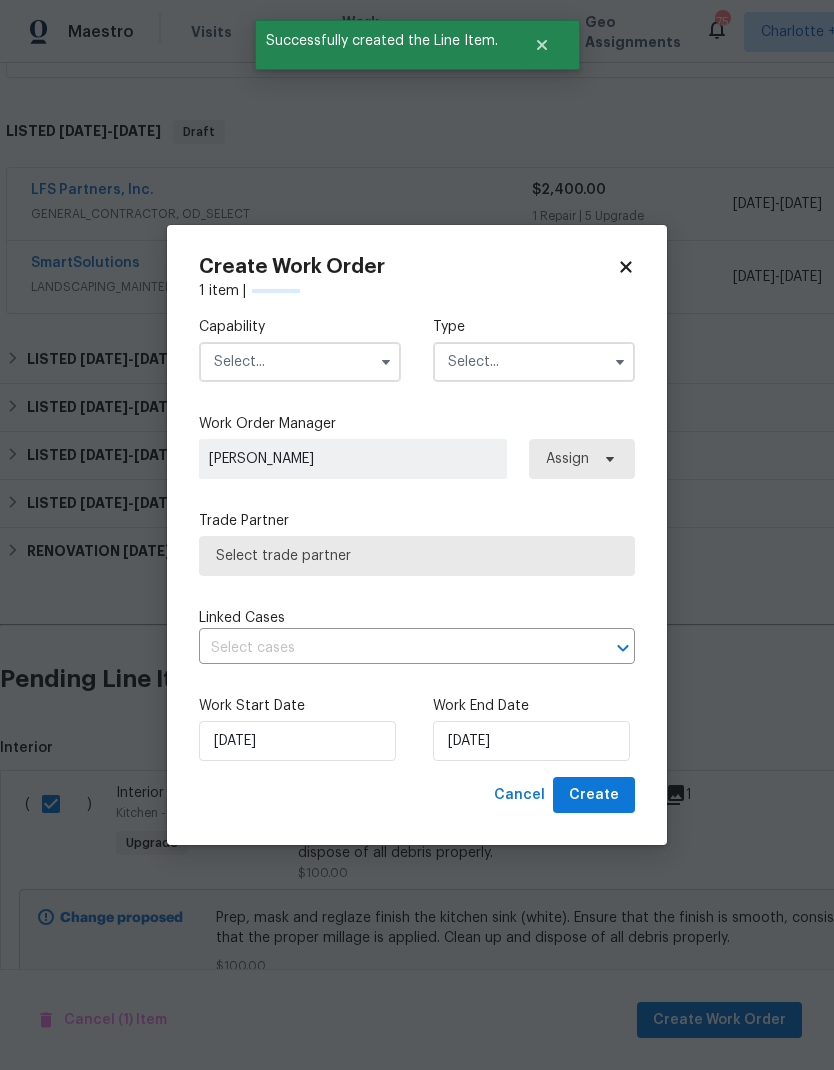 checkbox on "false" 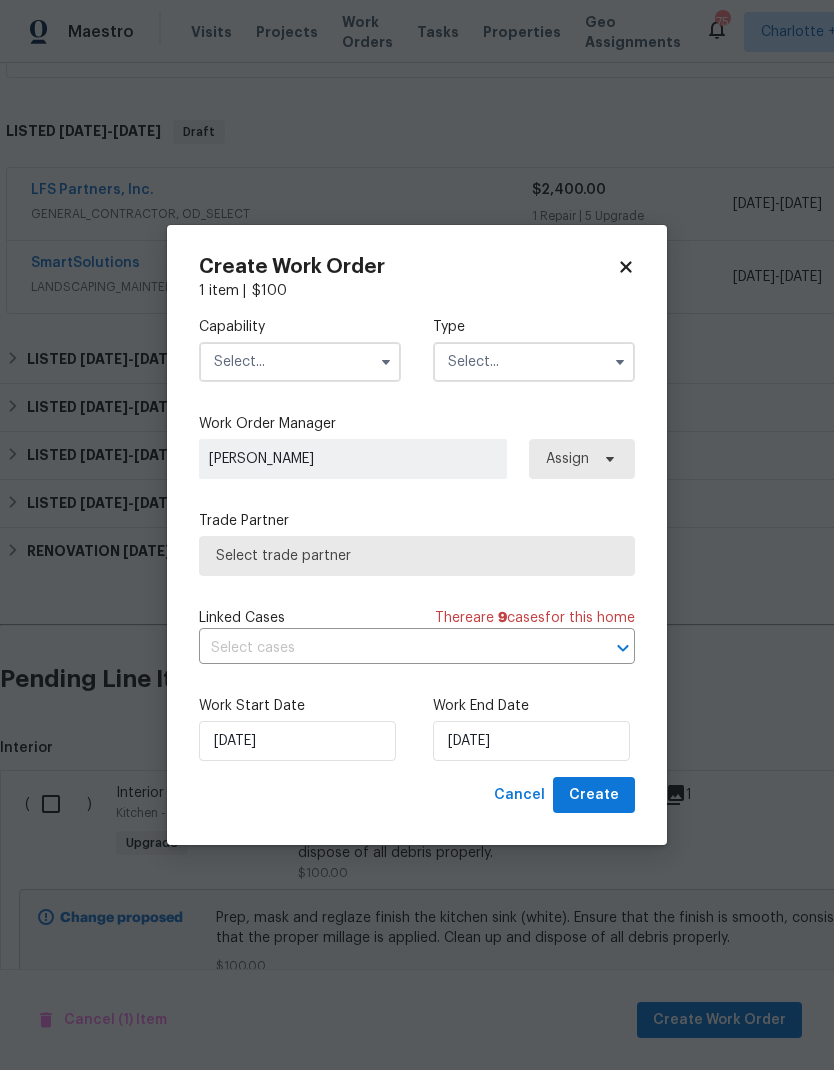 click at bounding box center (300, 362) 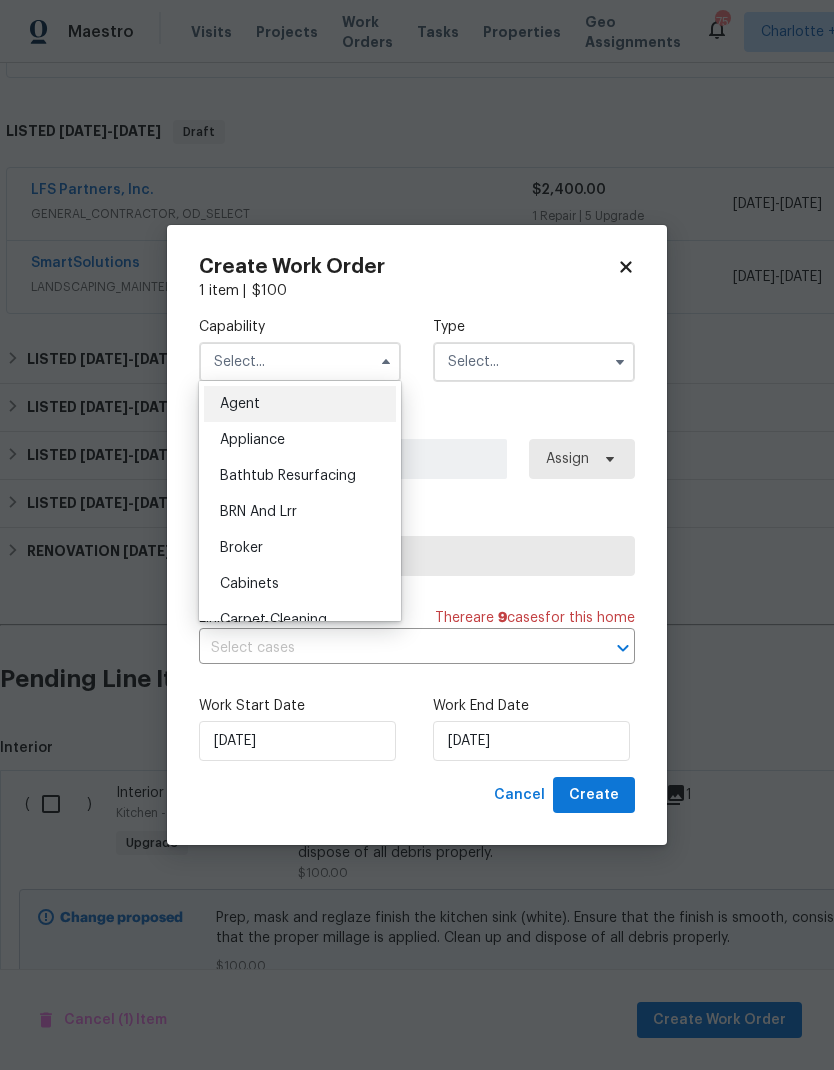 scroll, scrollTop: 0, scrollLeft: 0, axis: both 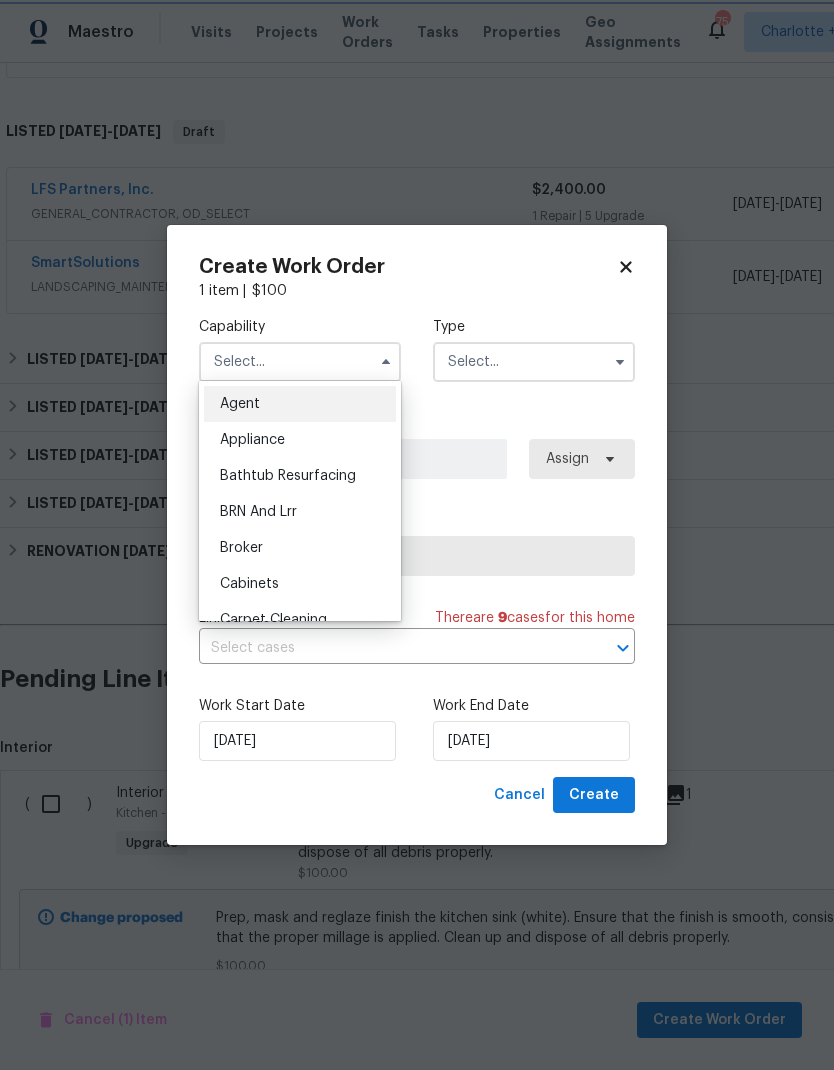 type on "Bathtub Resurfacing" 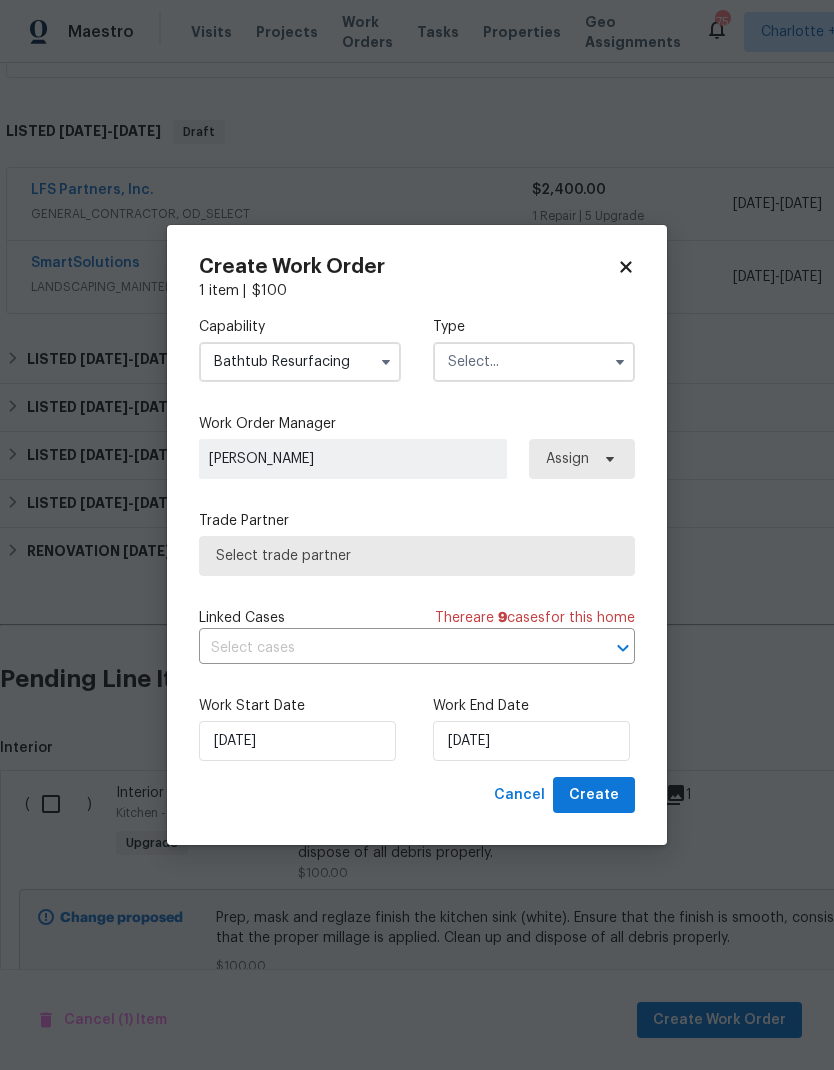 click at bounding box center (534, 362) 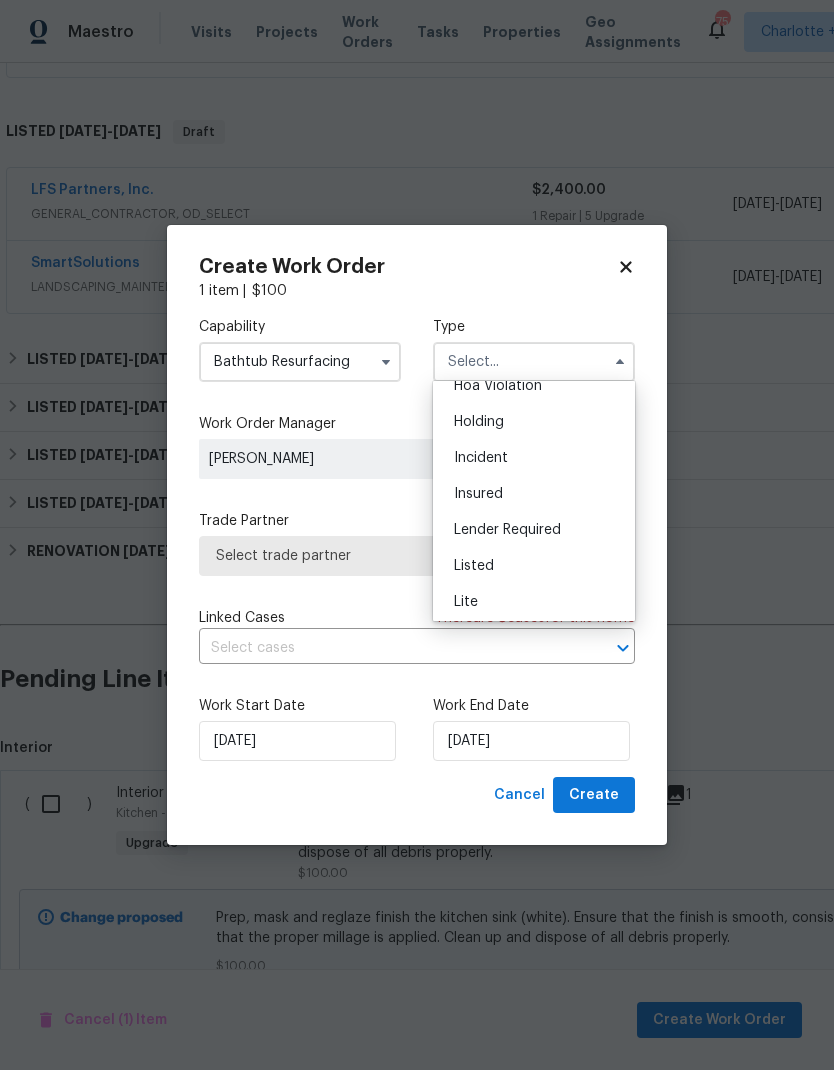scroll, scrollTop: 94, scrollLeft: 0, axis: vertical 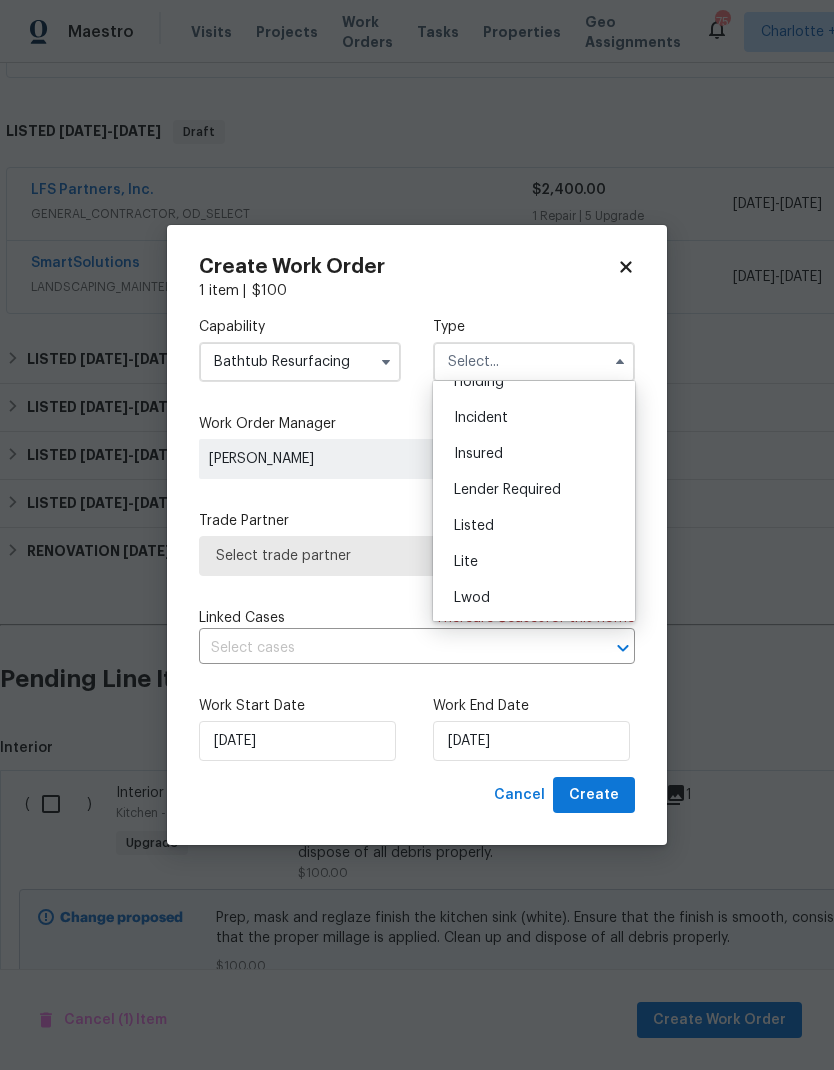 click on "Listed" at bounding box center (534, 526) 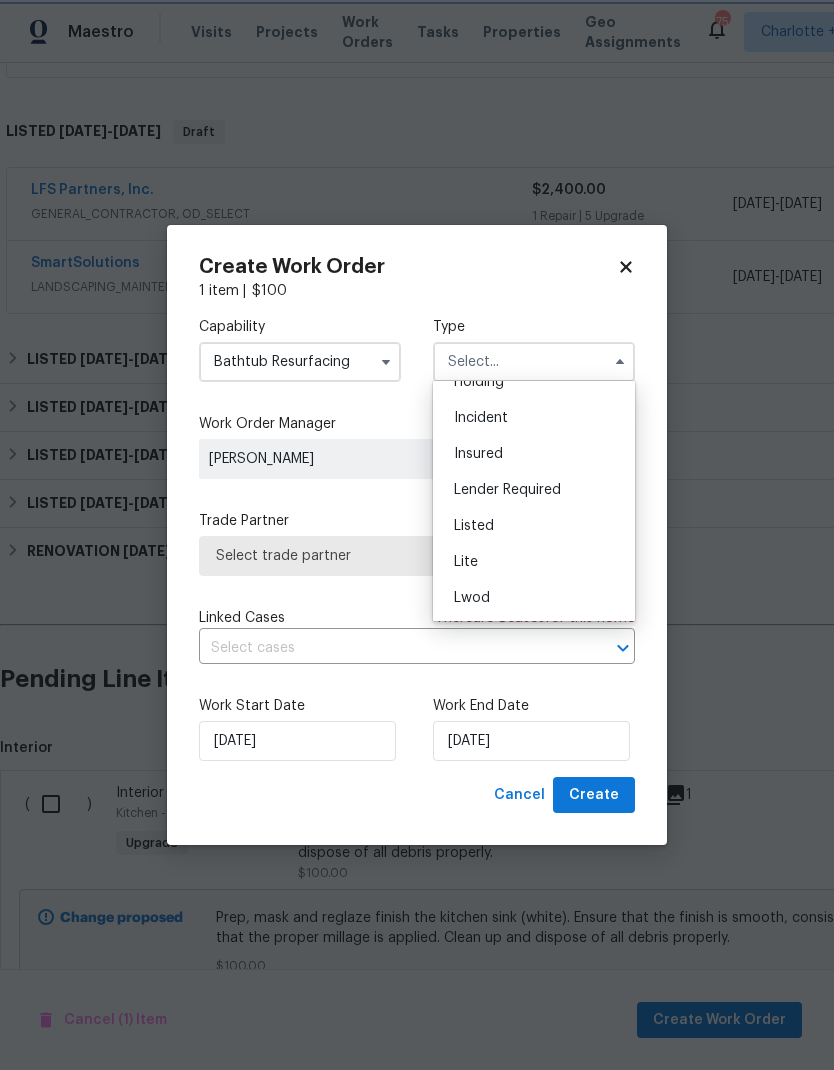 type on "Listed" 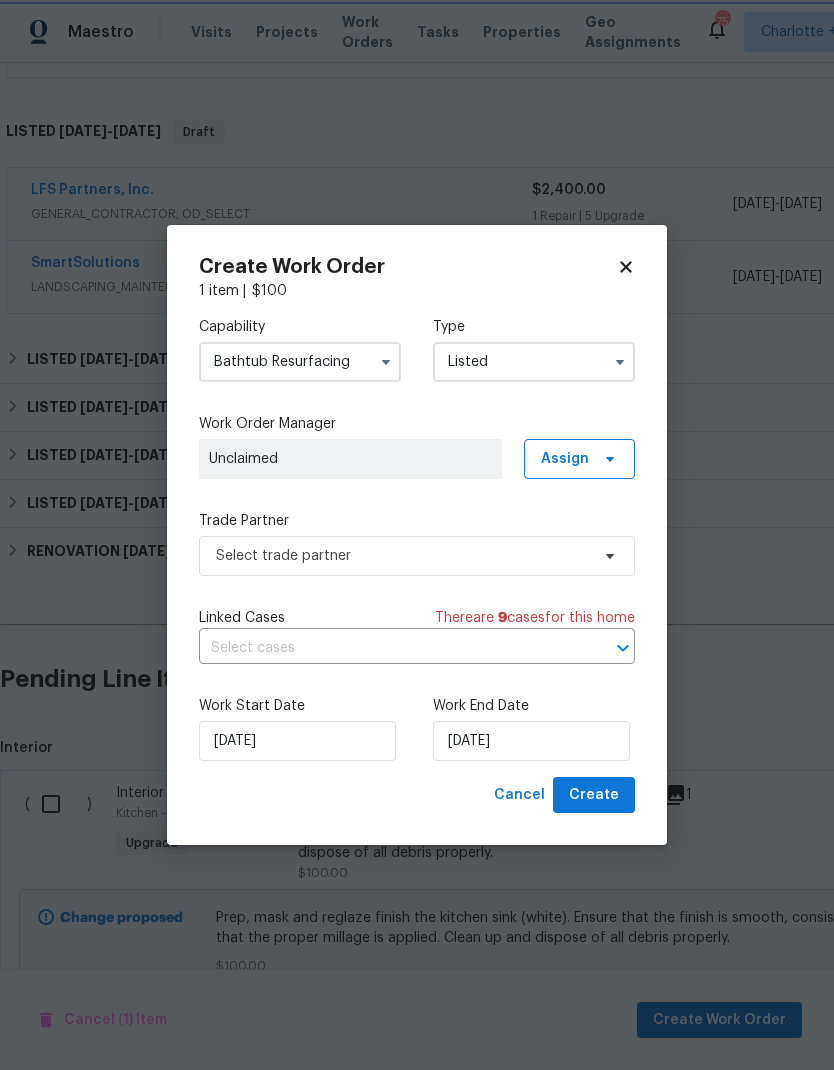 scroll, scrollTop: 0, scrollLeft: 0, axis: both 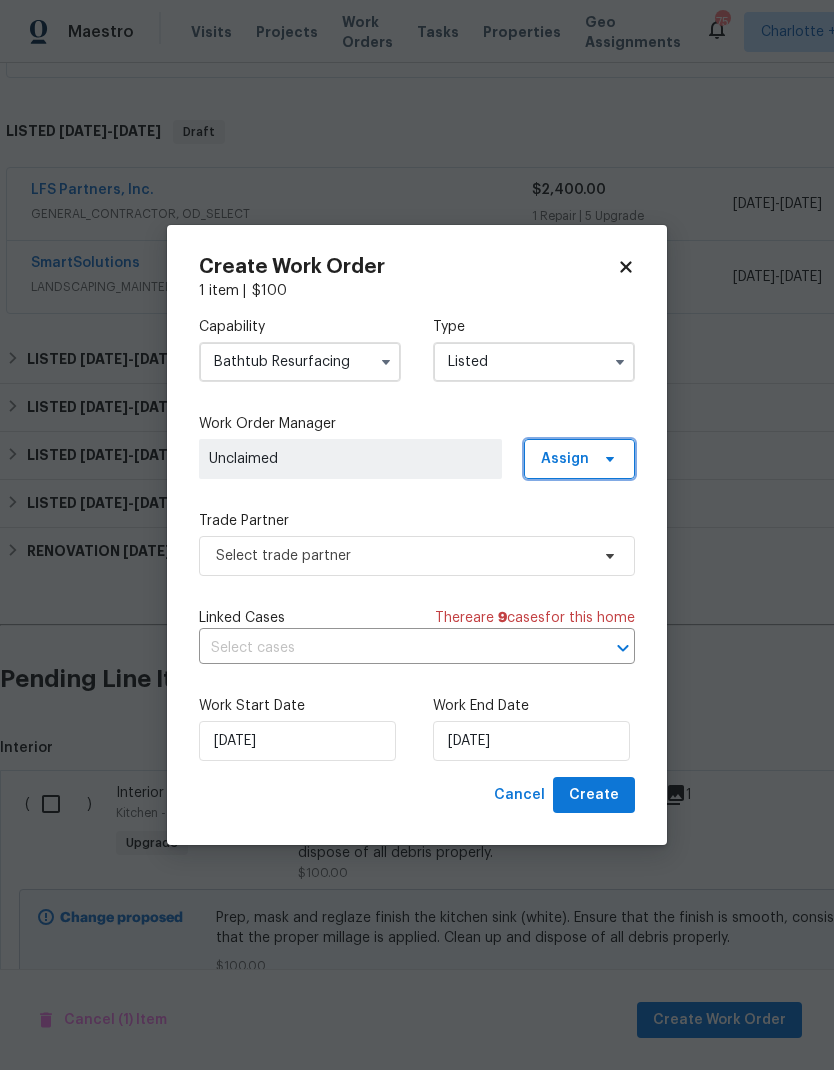 click on "Assign" at bounding box center [579, 459] 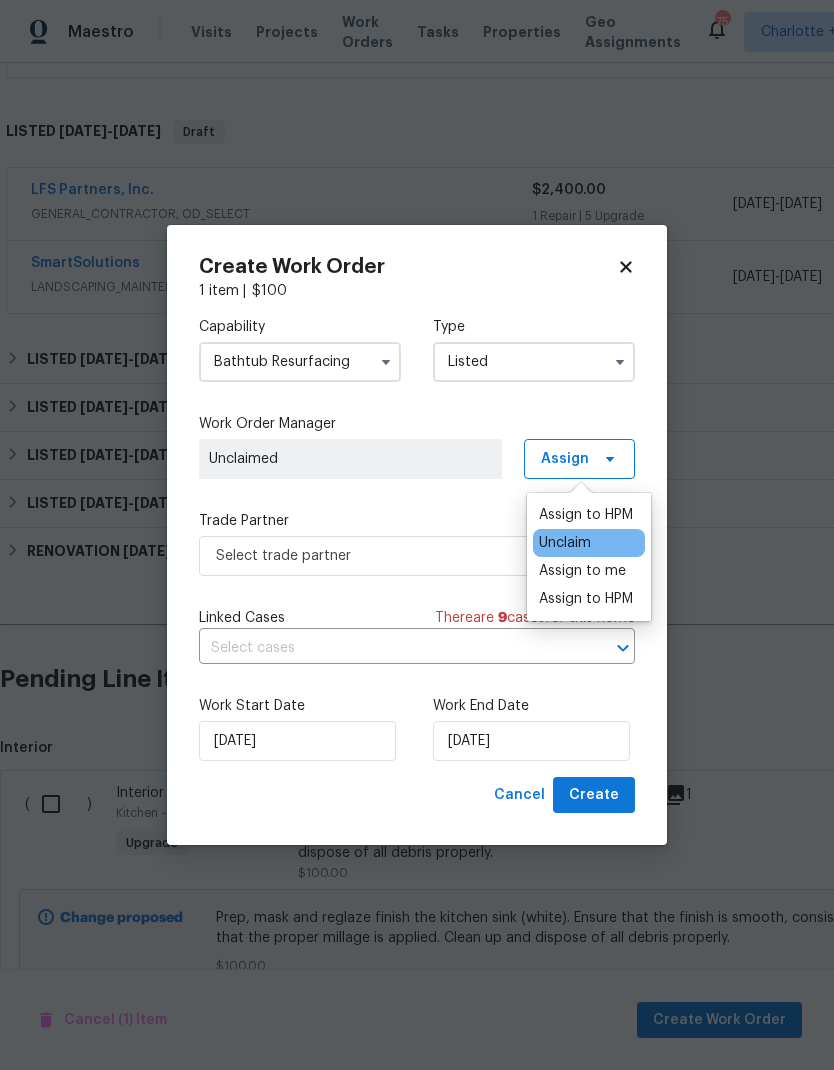 click on "Assign to me" at bounding box center (582, 571) 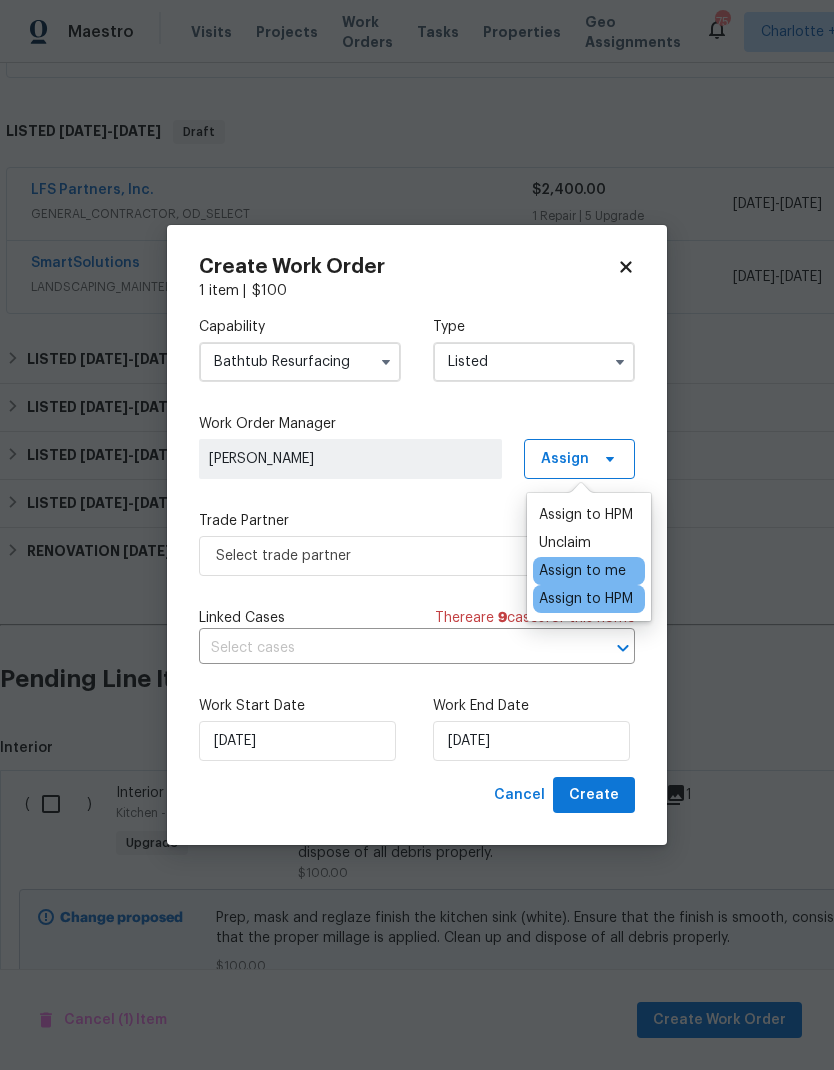 click on "Capability   Bathtub Resurfacing Type   Listed Work Order Manager   Ryan Craven Assign Trade Partner   Select trade partner Linked Cases There  are   9  case s  for this home   ​ Work Start Date   7/10/2025 Work End Date   7/10/2025" at bounding box center (417, 539) 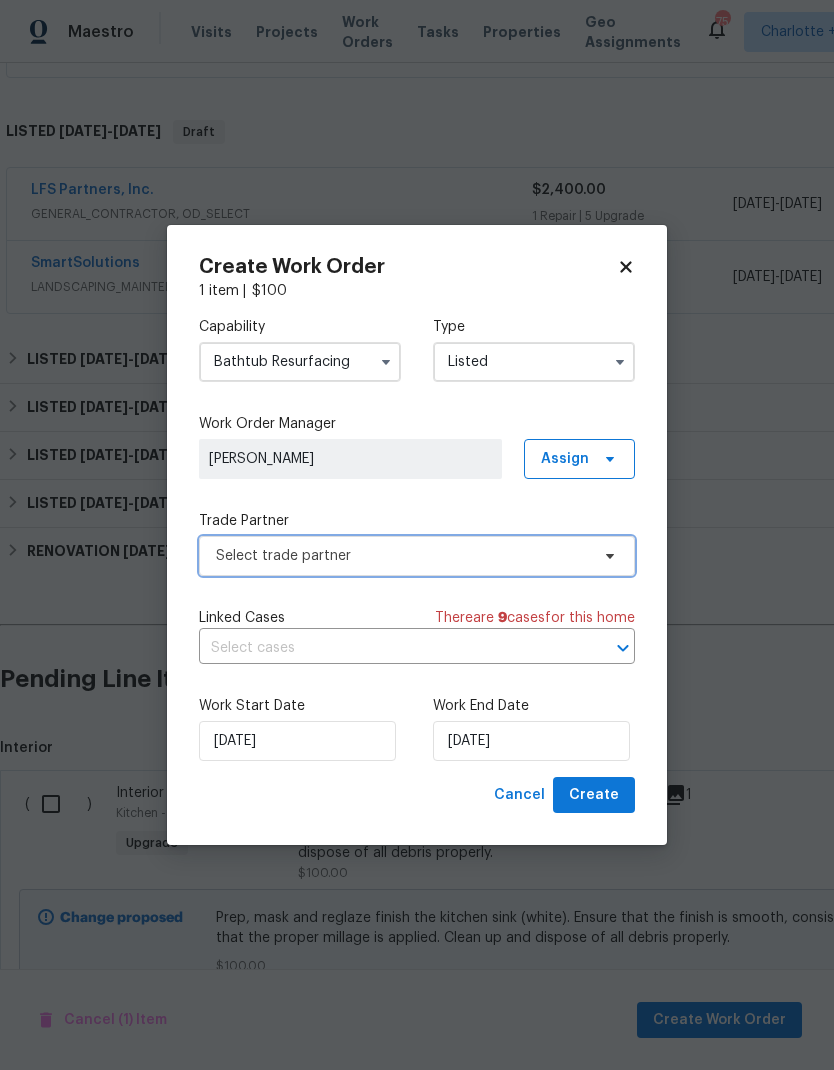 click 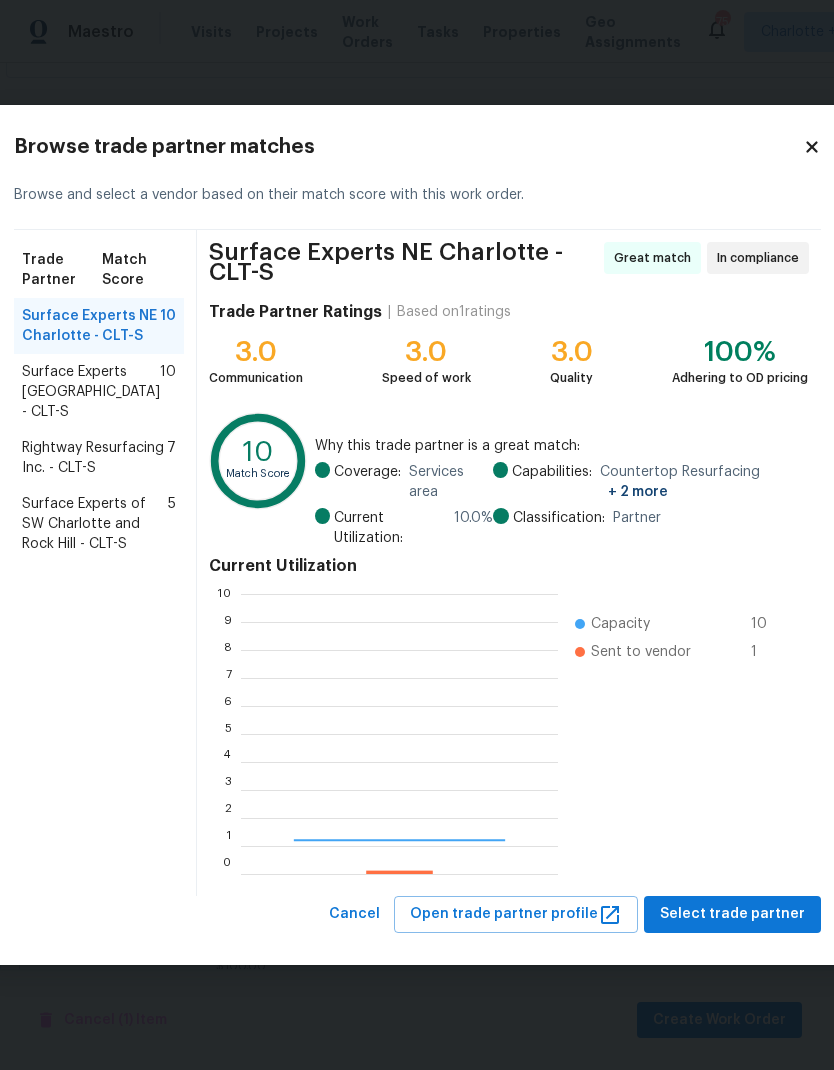 scroll, scrollTop: 2, scrollLeft: 2, axis: both 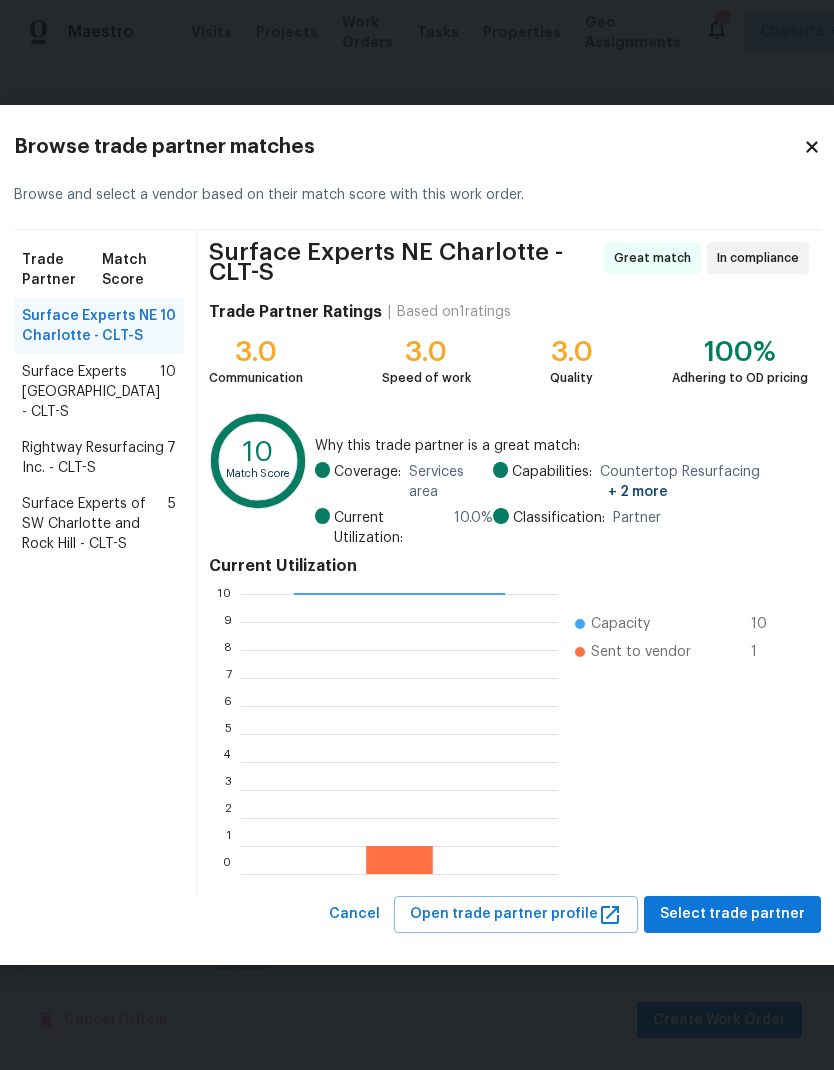 click on "Rightway Resurfacing Inc. - CLT-S" at bounding box center [94, 458] 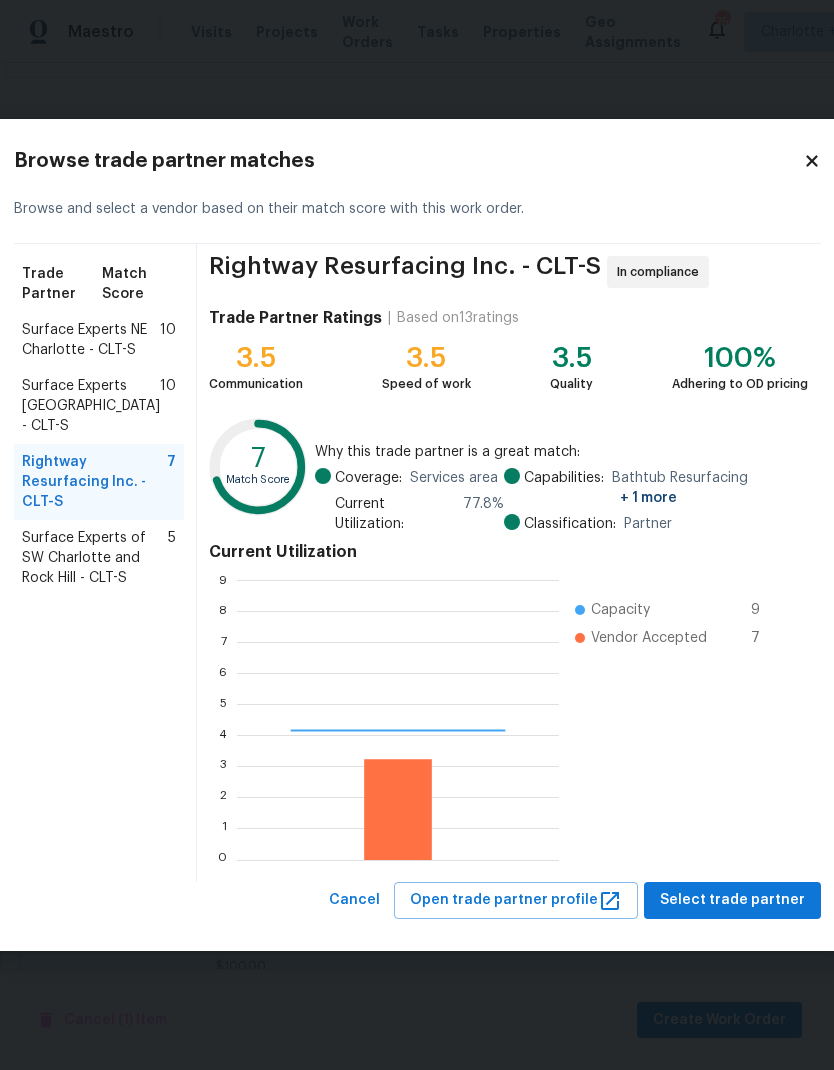 scroll, scrollTop: 2, scrollLeft: 2, axis: both 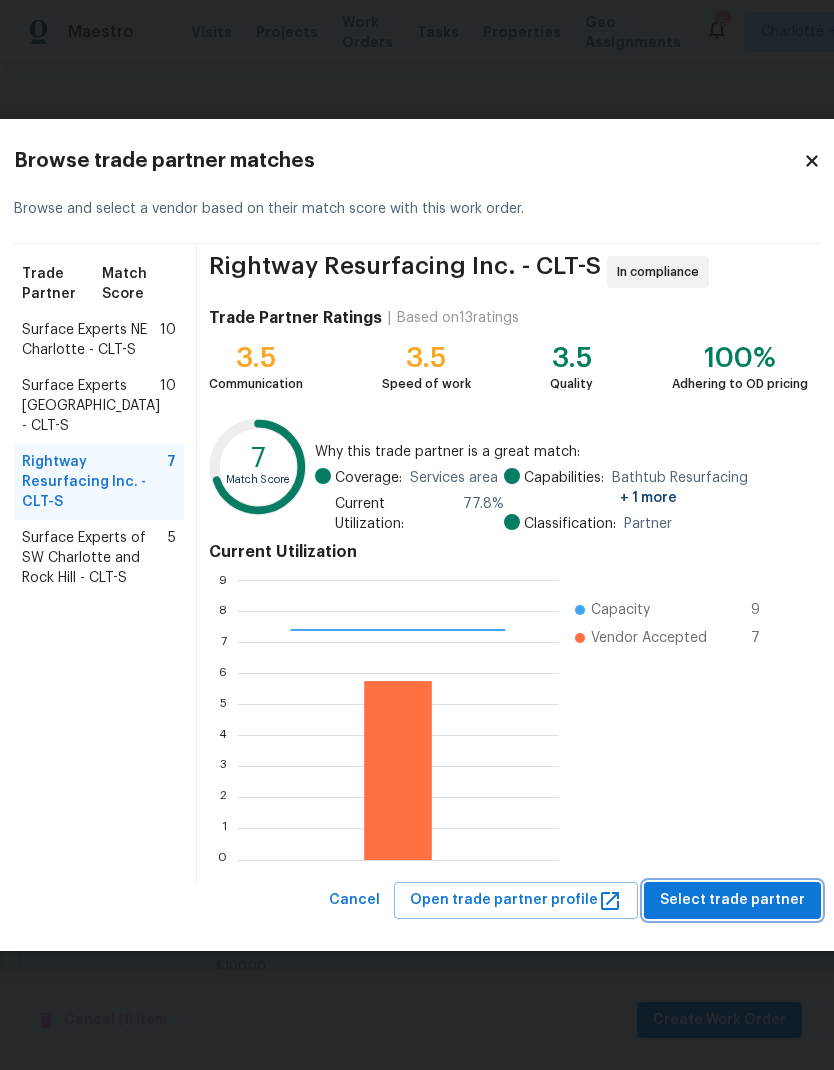 click on "Select trade partner" at bounding box center (732, 900) 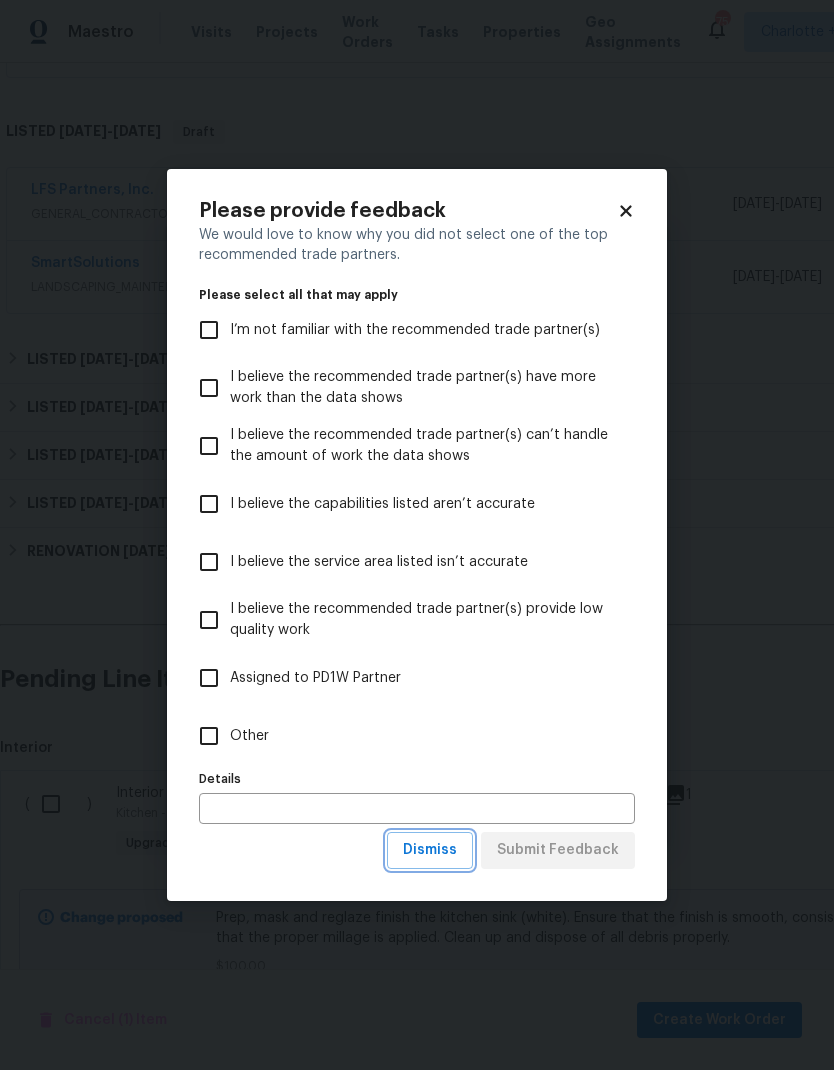 click on "Dismiss" at bounding box center (430, 850) 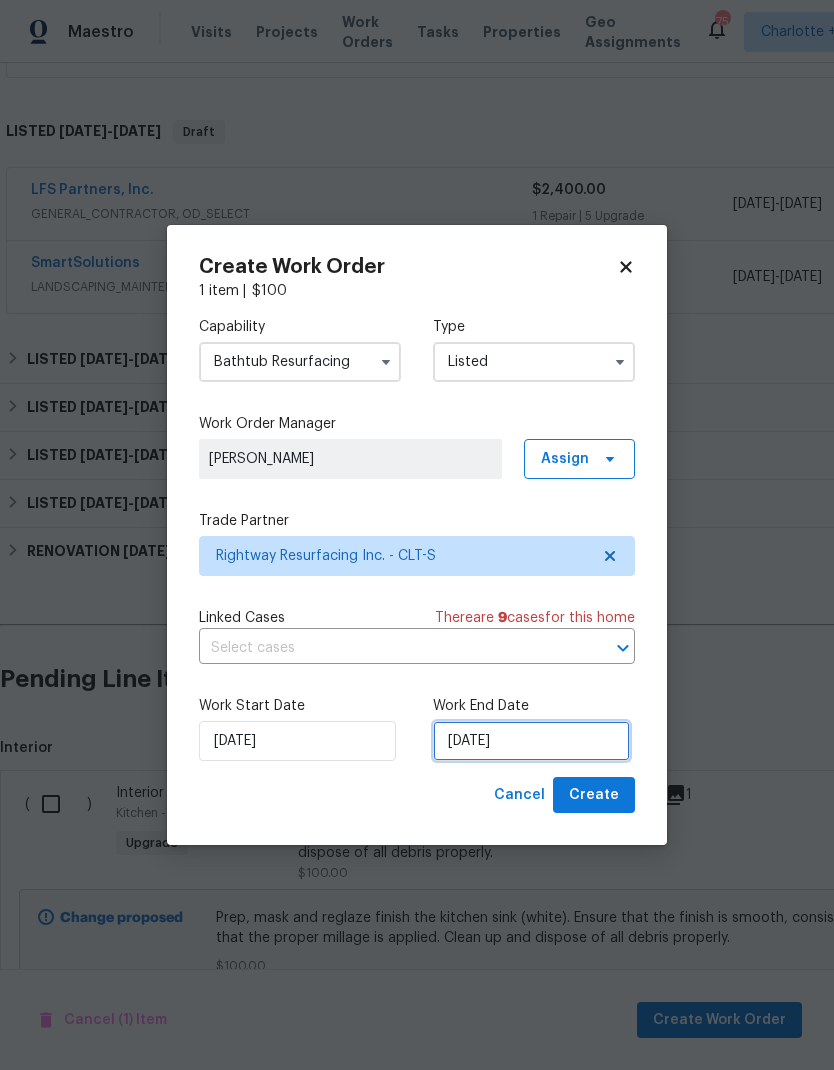 click on "7/10/2025" at bounding box center (531, 741) 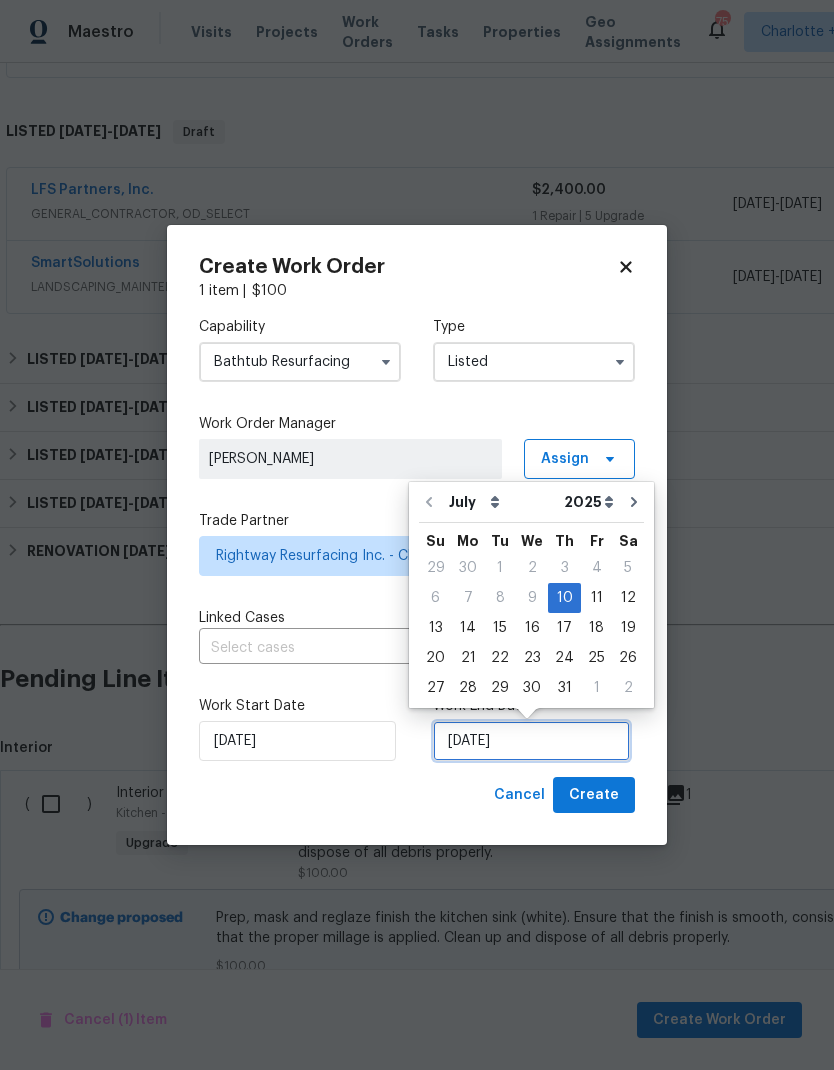 scroll, scrollTop: 15, scrollLeft: 0, axis: vertical 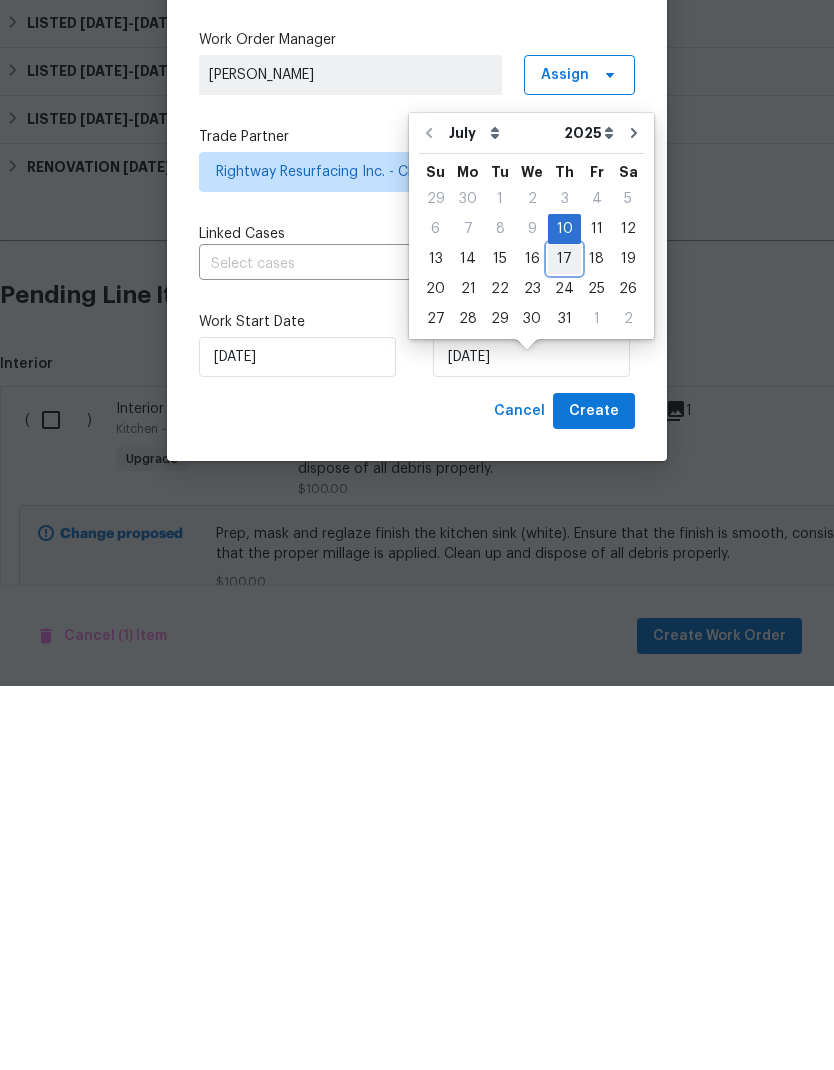 click on "17" at bounding box center [564, 643] 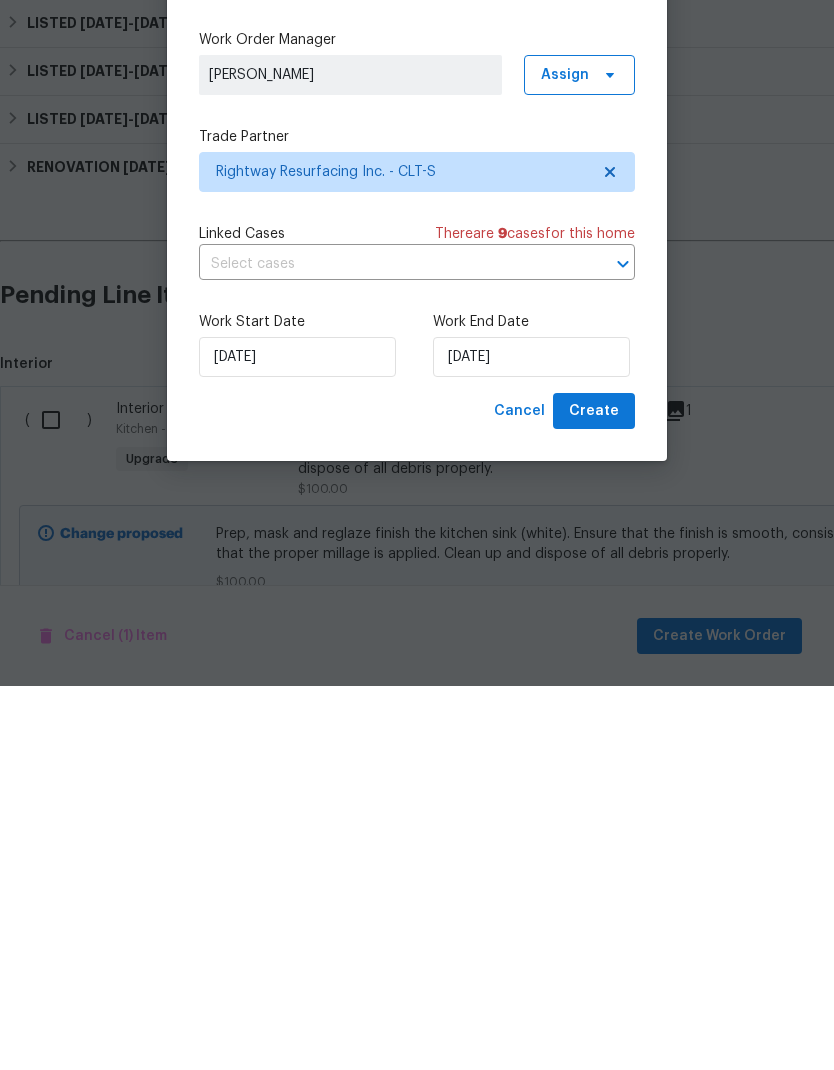 scroll, scrollTop: 80, scrollLeft: 0, axis: vertical 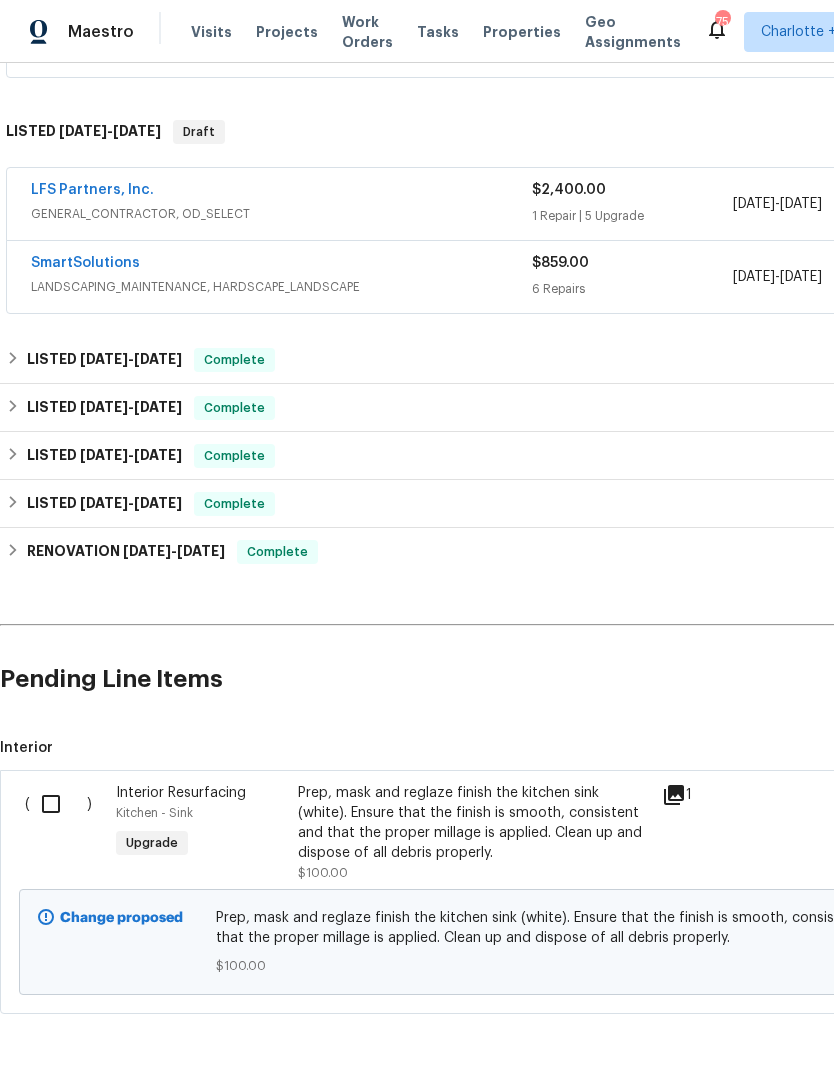 click at bounding box center (58, 804) 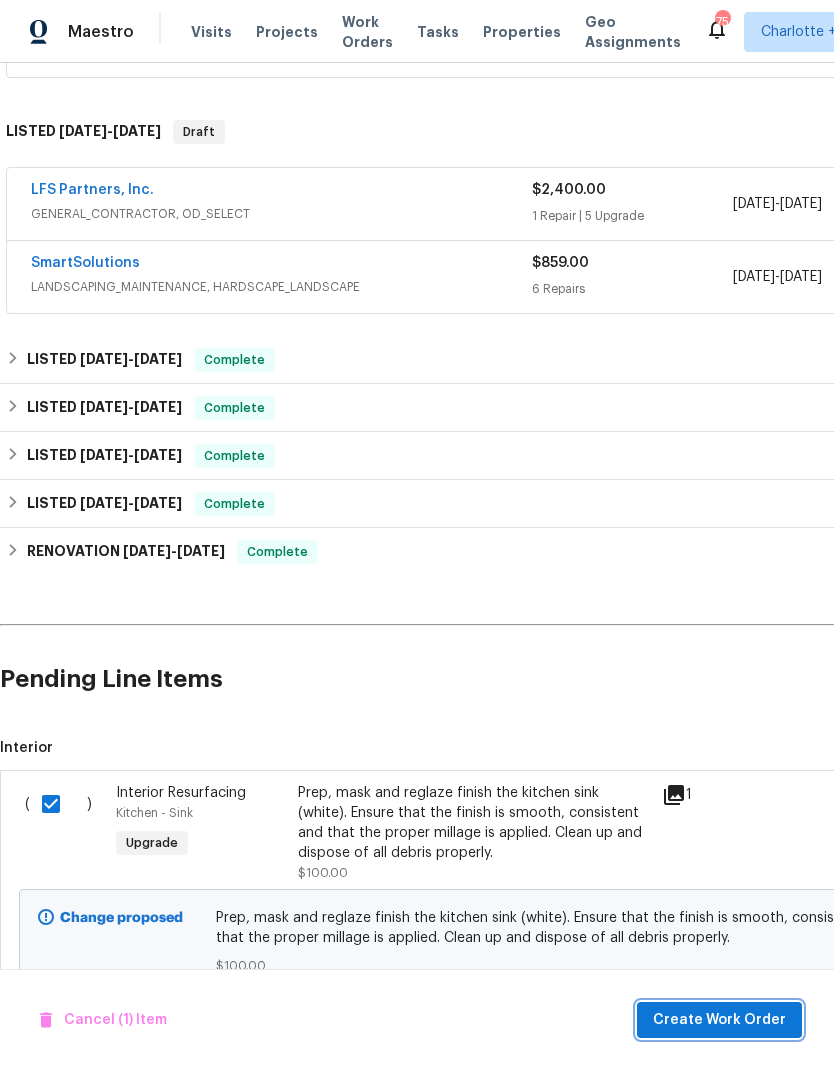 click on "Create Work Order" at bounding box center [719, 1020] 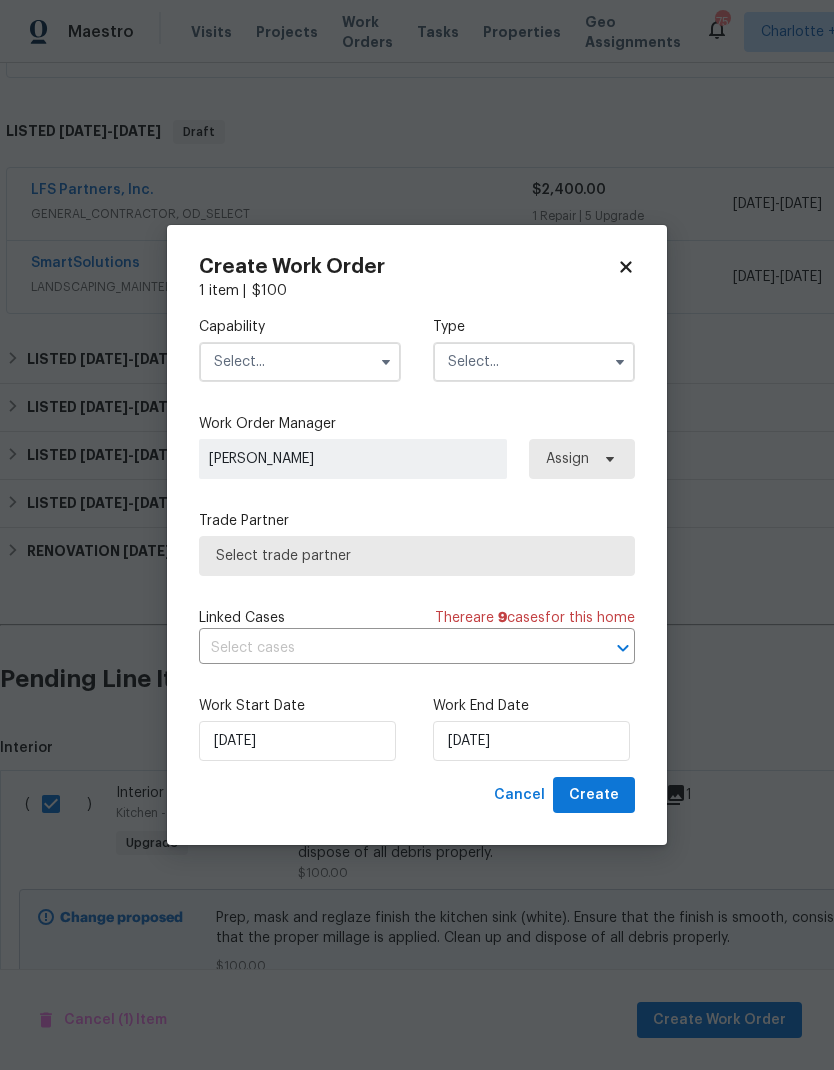 click at bounding box center (300, 362) 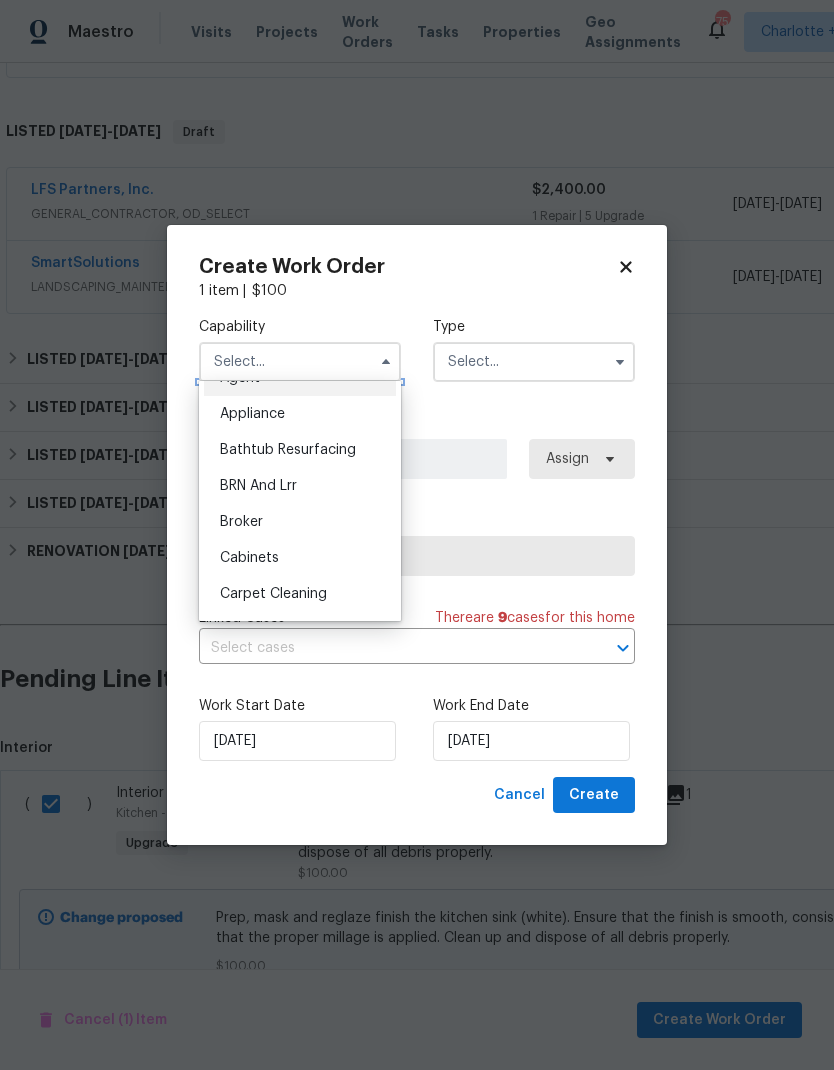scroll, scrollTop: 21, scrollLeft: 0, axis: vertical 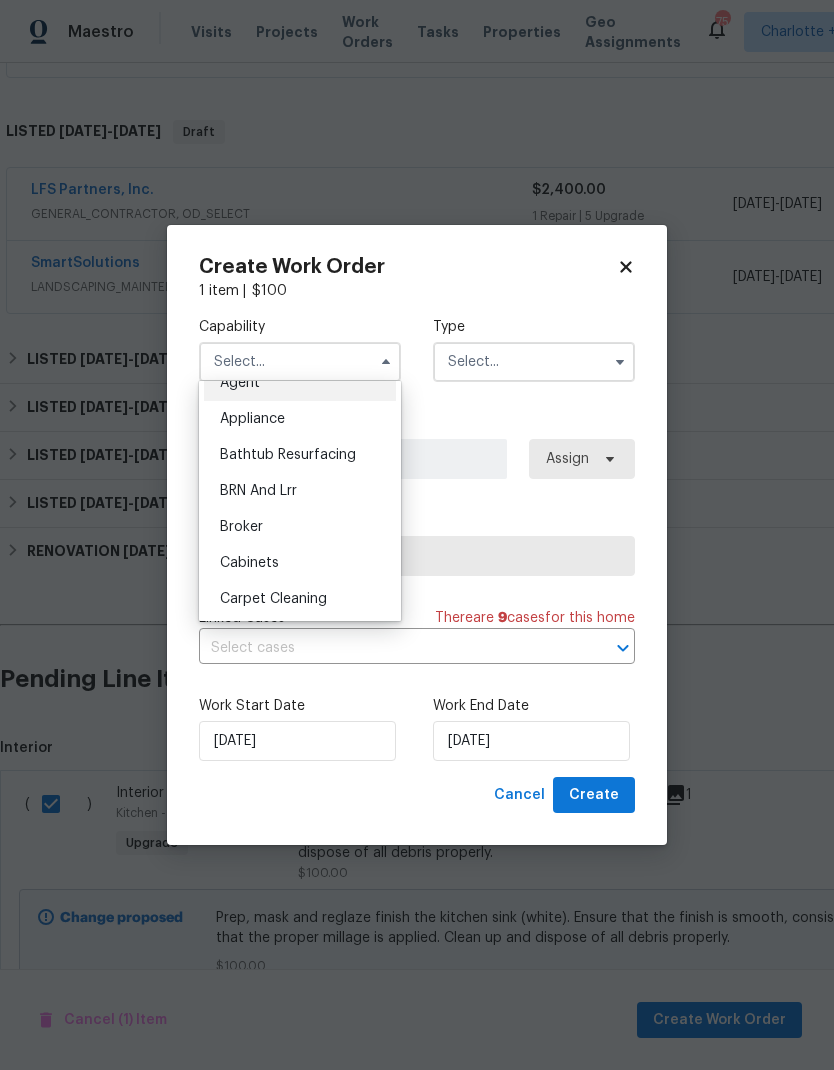 click on "Bathtub Resurfacing" at bounding box center [300, 455] 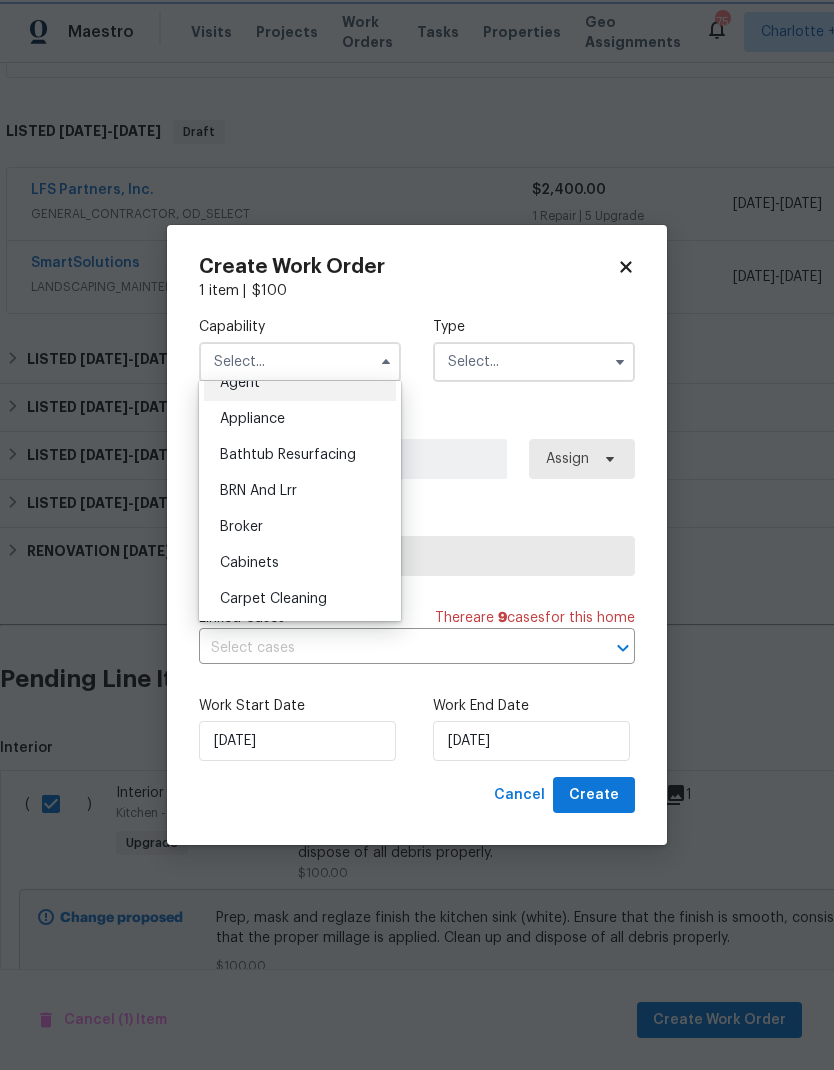 type on "Bathtub Resurfacing" 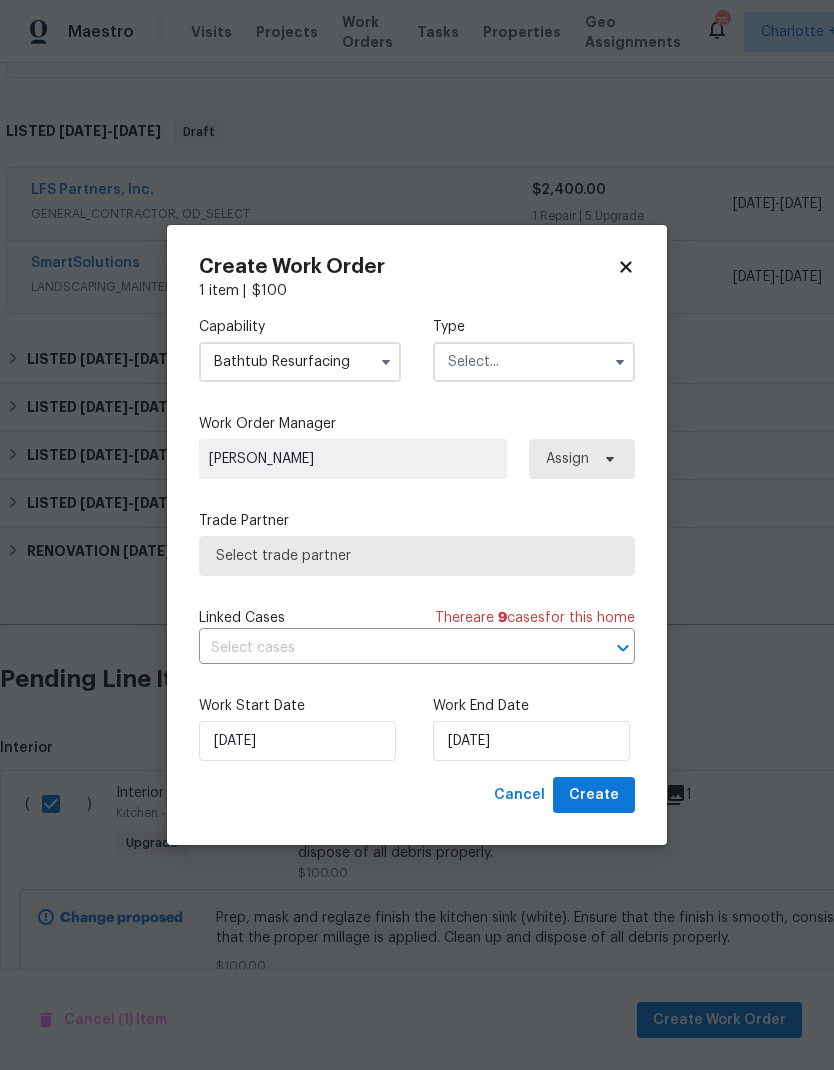 click at bounding box center (534, 362) 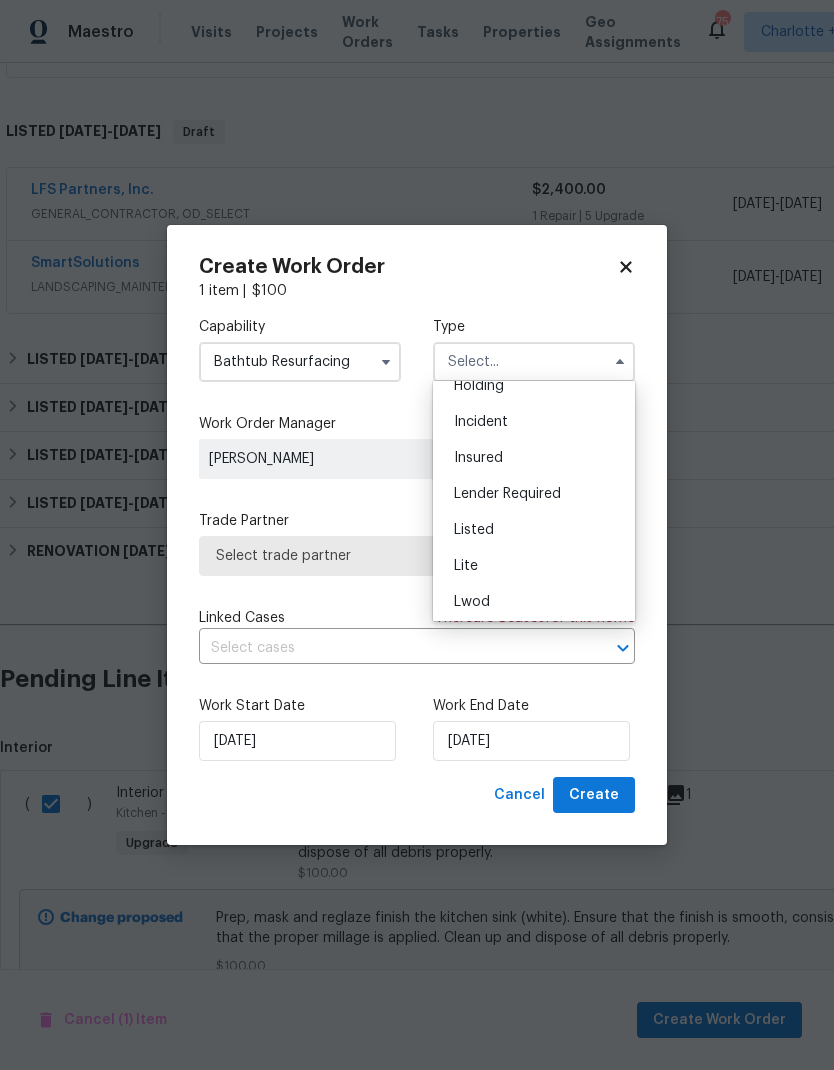 scroll, scrollTop: 102, scrollLeft: 0, axis: vertical 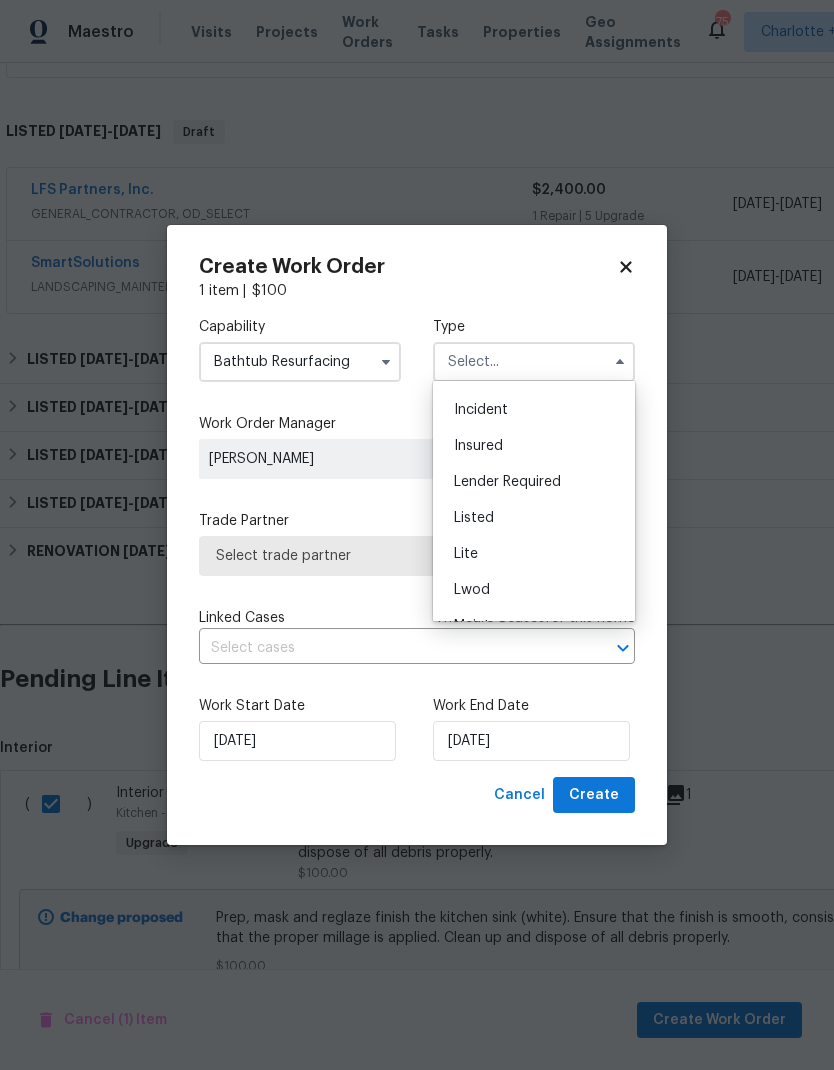click on "Listed" at bounding box center [534, 518] 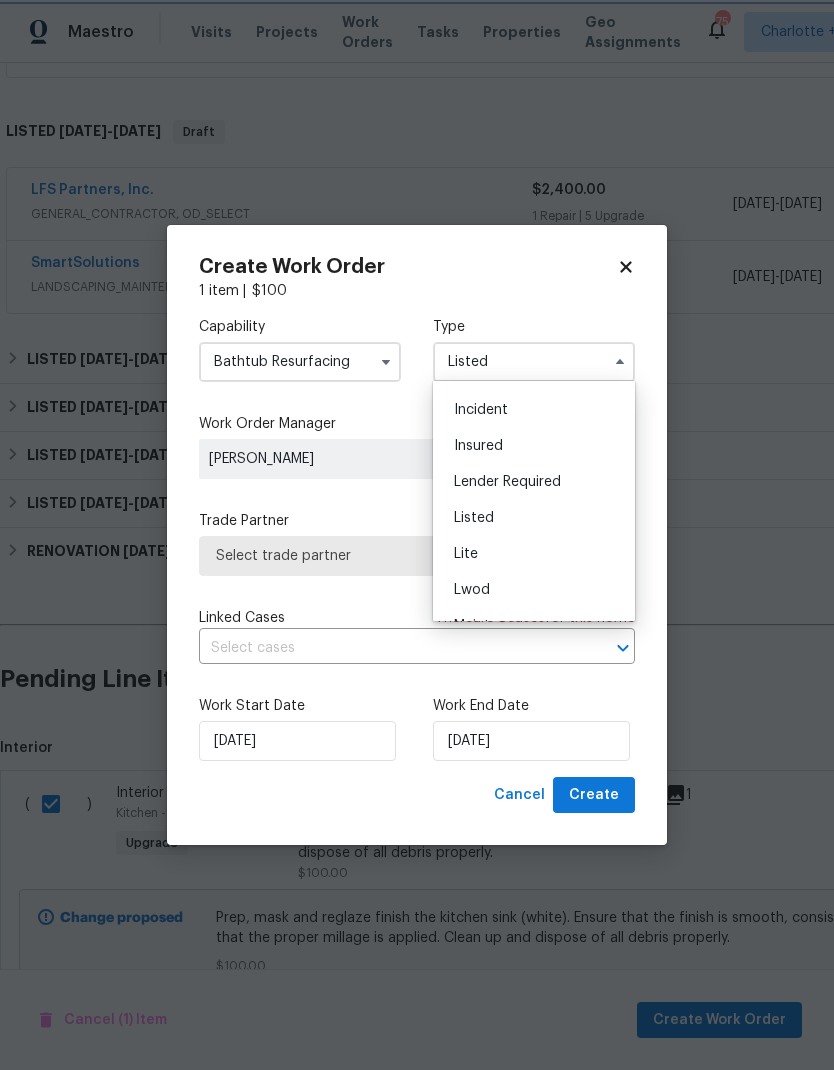 scroll, scrollTop: 0, scrollLeft: 0, axis: both 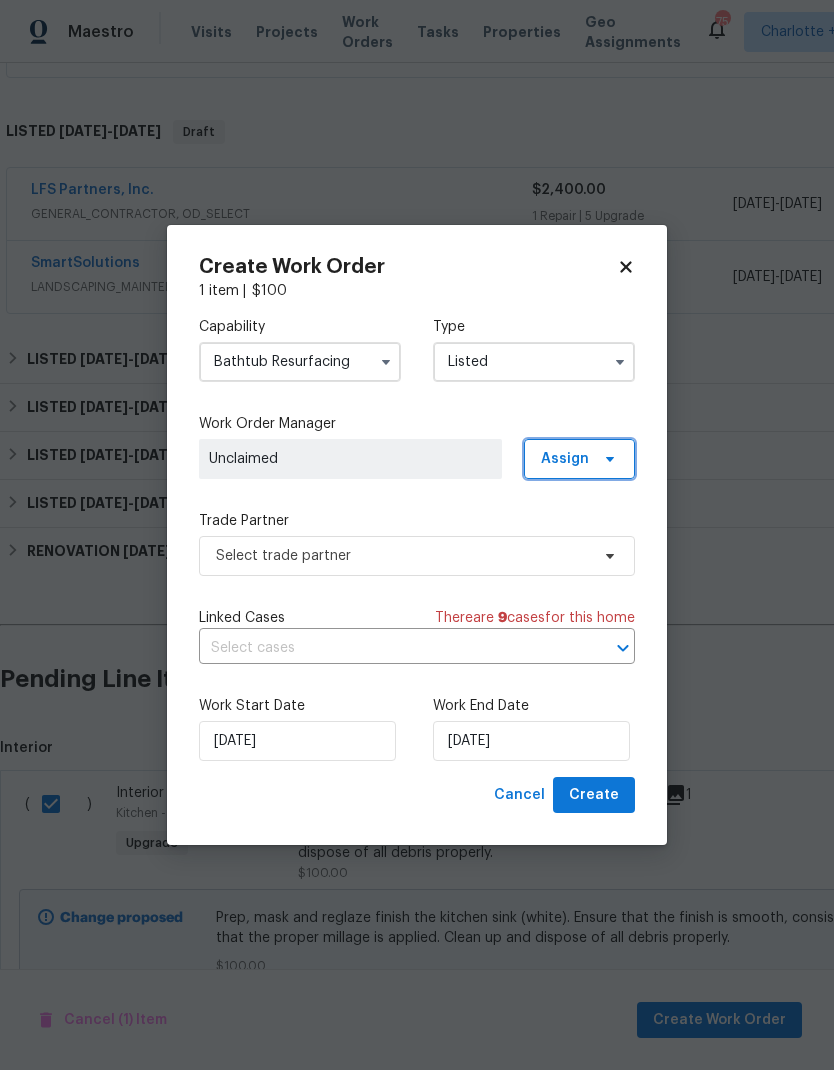 click 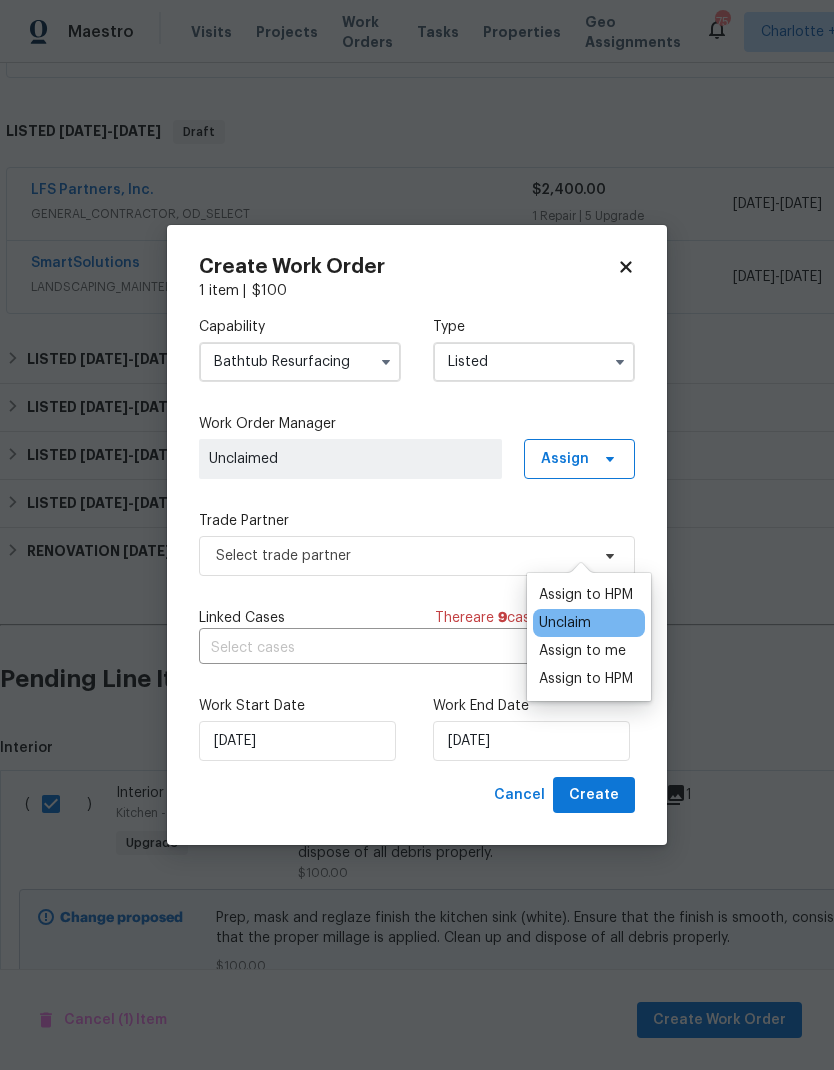 click on "Assign to me" at bounding box center (582, 651) 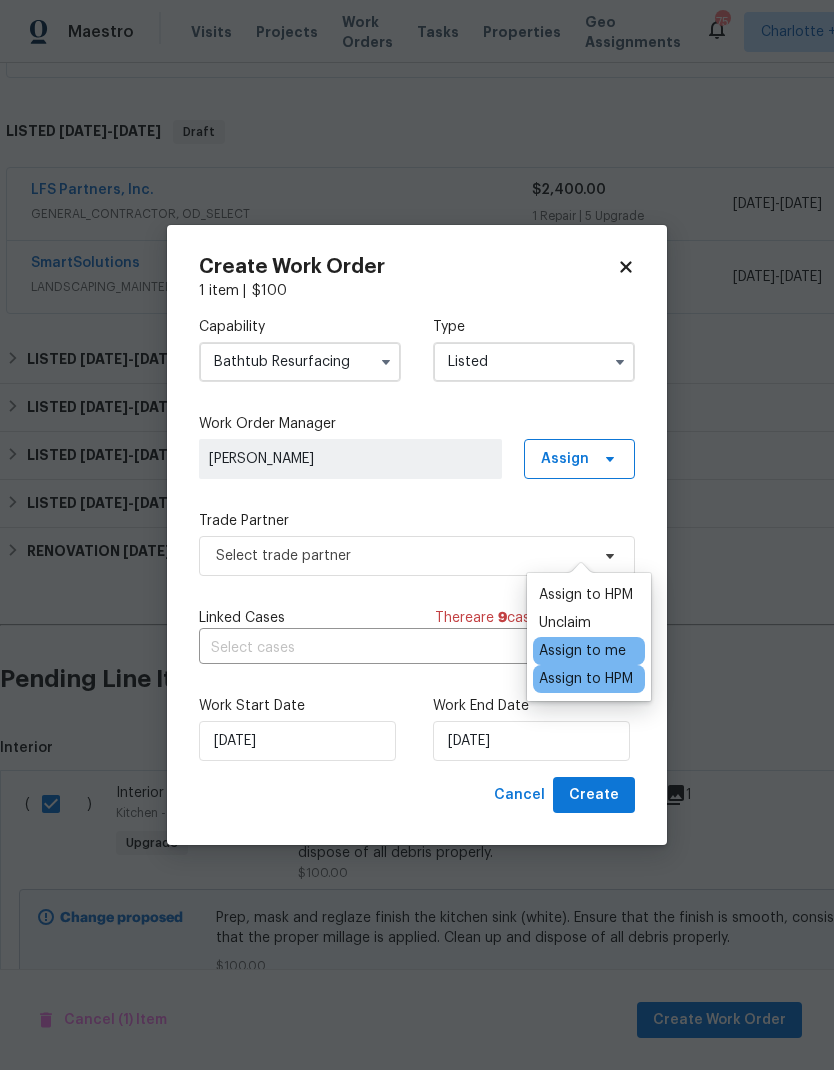click on "Capability   Bathtub Resurfacing Type   Listed Work Order Manager   Ryan Craven Assign Trade Partner   Select trade partner Linked Cases There  are   9  case s  for this home   ​ Work Start Date   7/10/2025 Work End Date   7/10/2025" at bounding box center (417, 539) 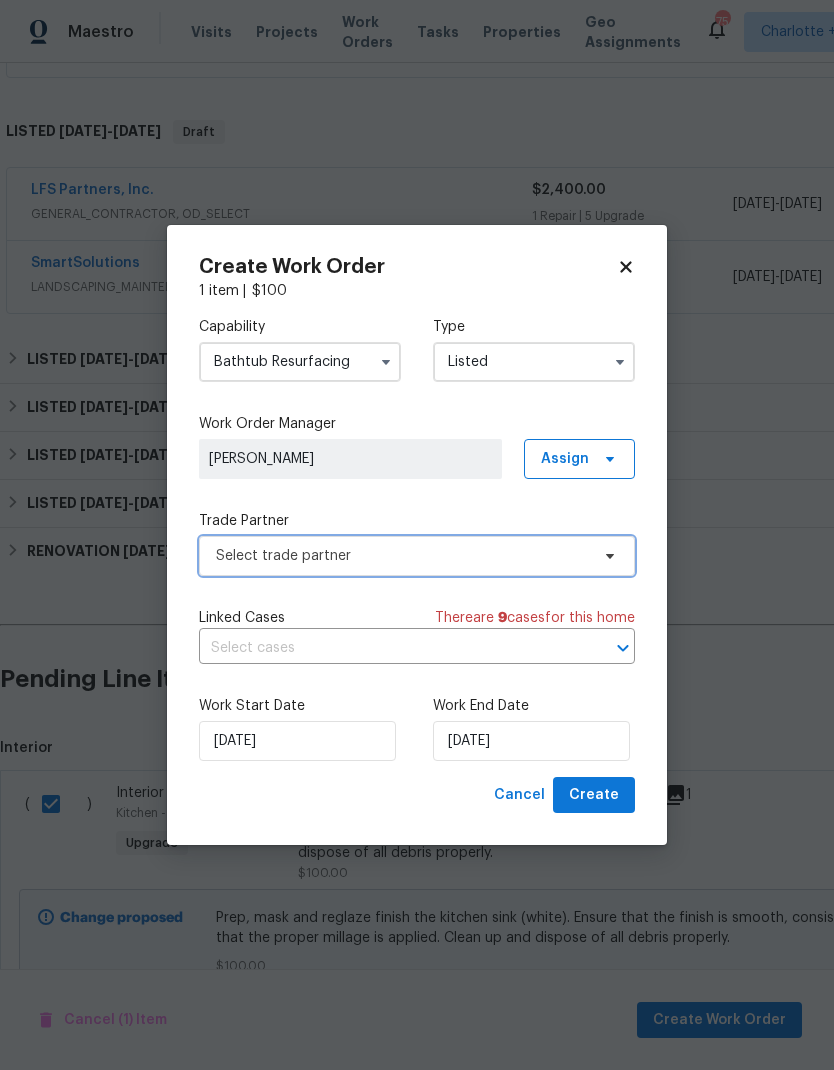 click on "Select trade partner" at bounding box center (402, 556) 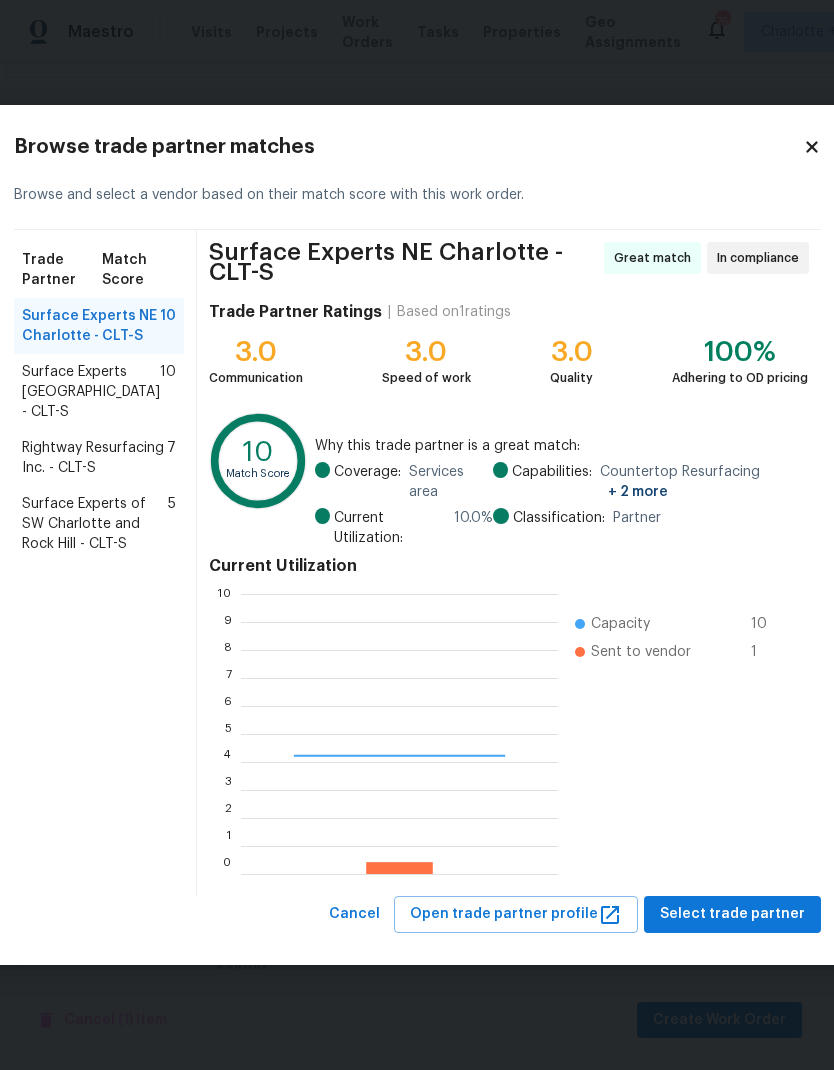 scroll, scrollTop: 2, scrollLeft: 2, axis: both 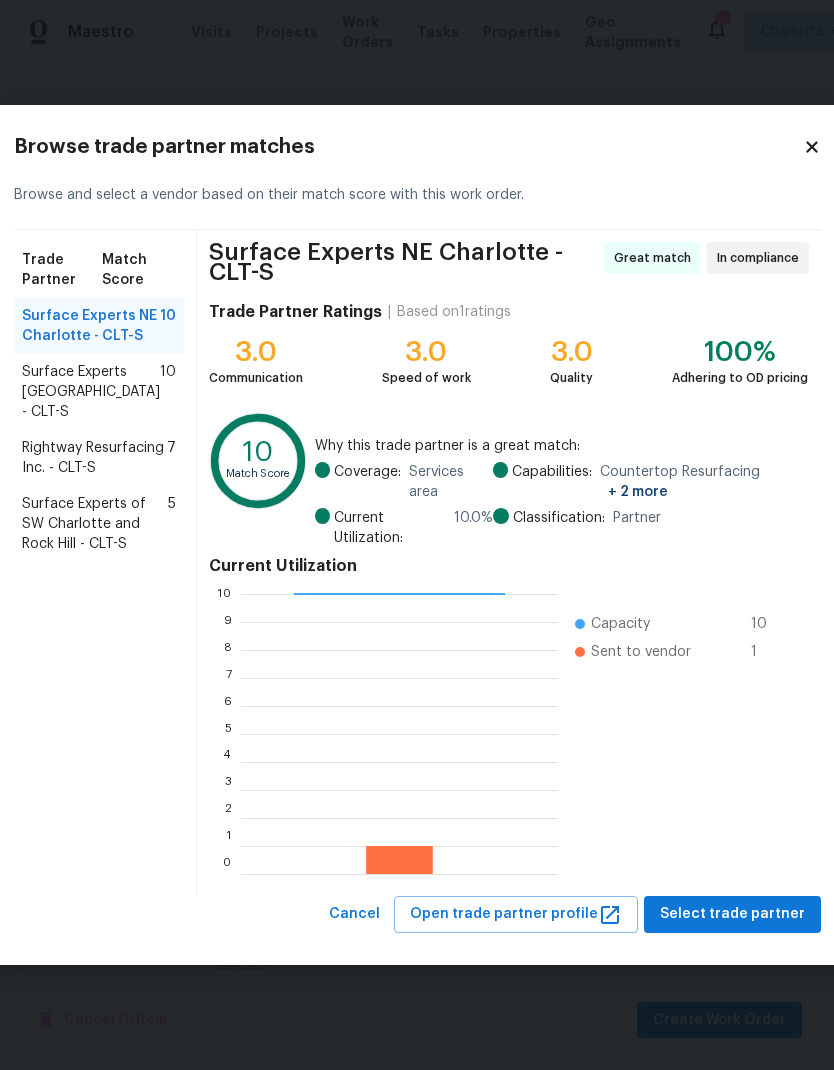 click on "Rightway Resurfacing Inc. - CLT-S" at bounding box center (94, 458) 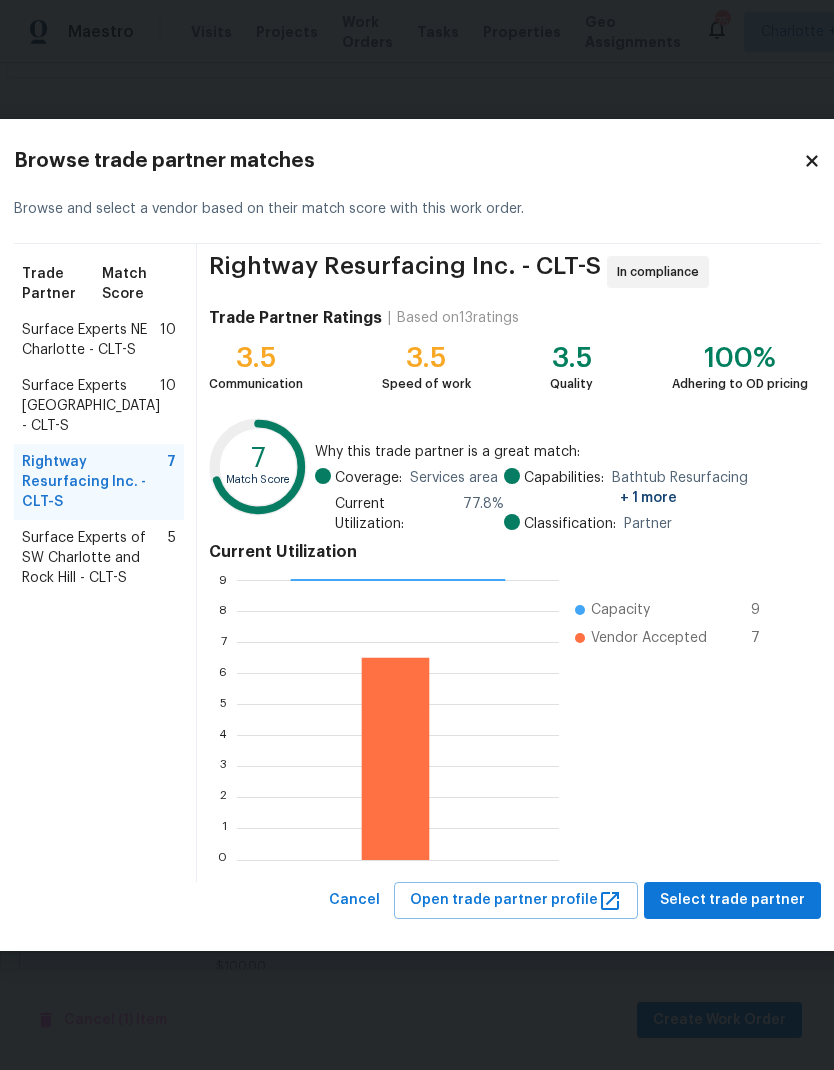 click on "Select trade partner" at bounding box center [732, 900] 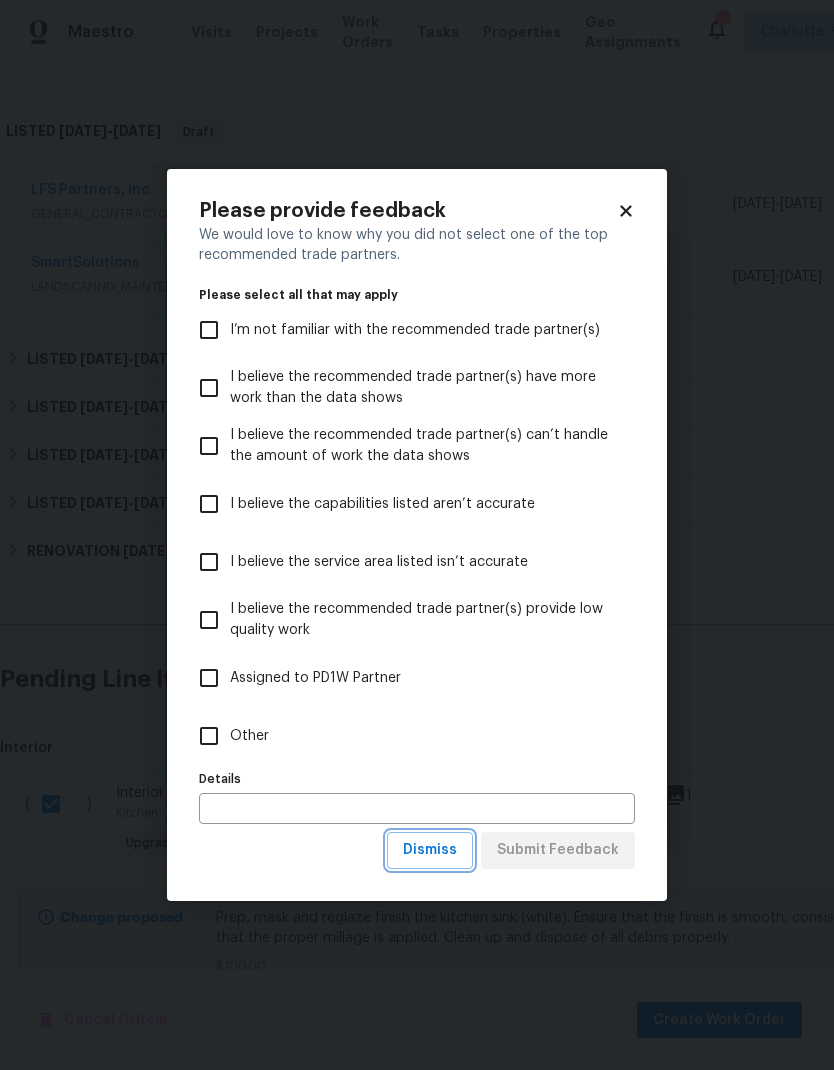 click on "Dismiss" at bounding box center (430, 850) 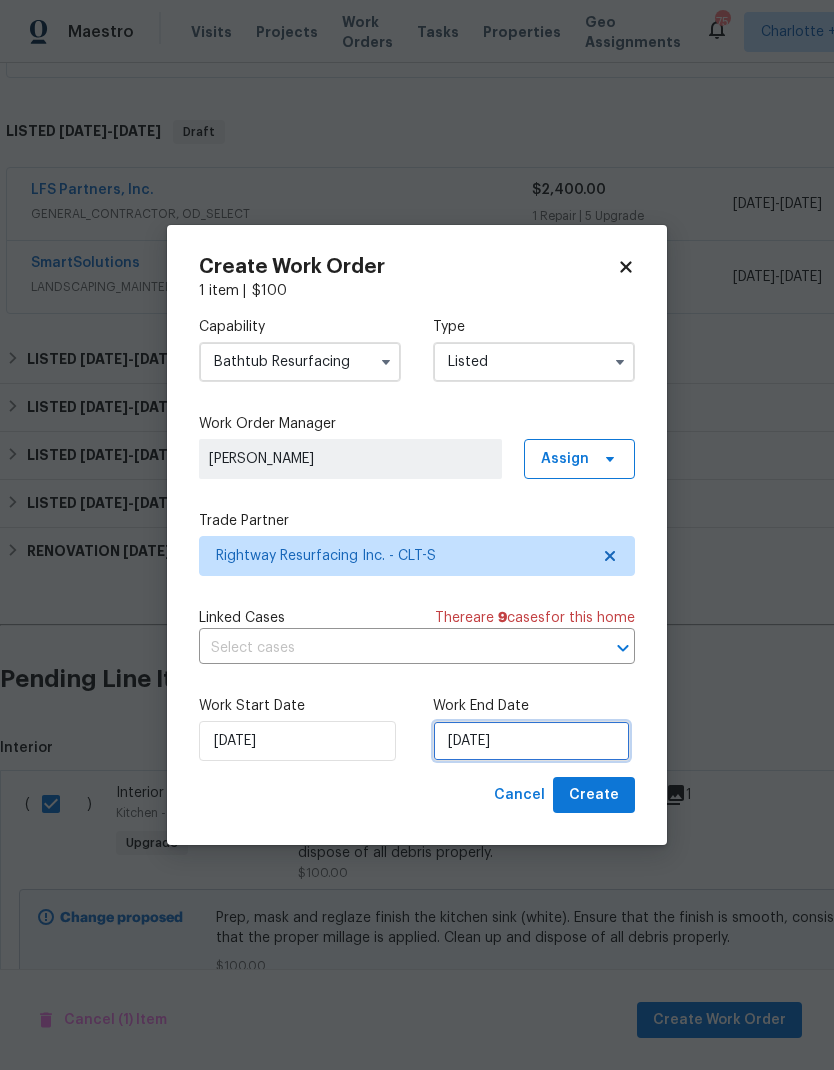 click on "7/10/2025" at bounding box center [531, 741] 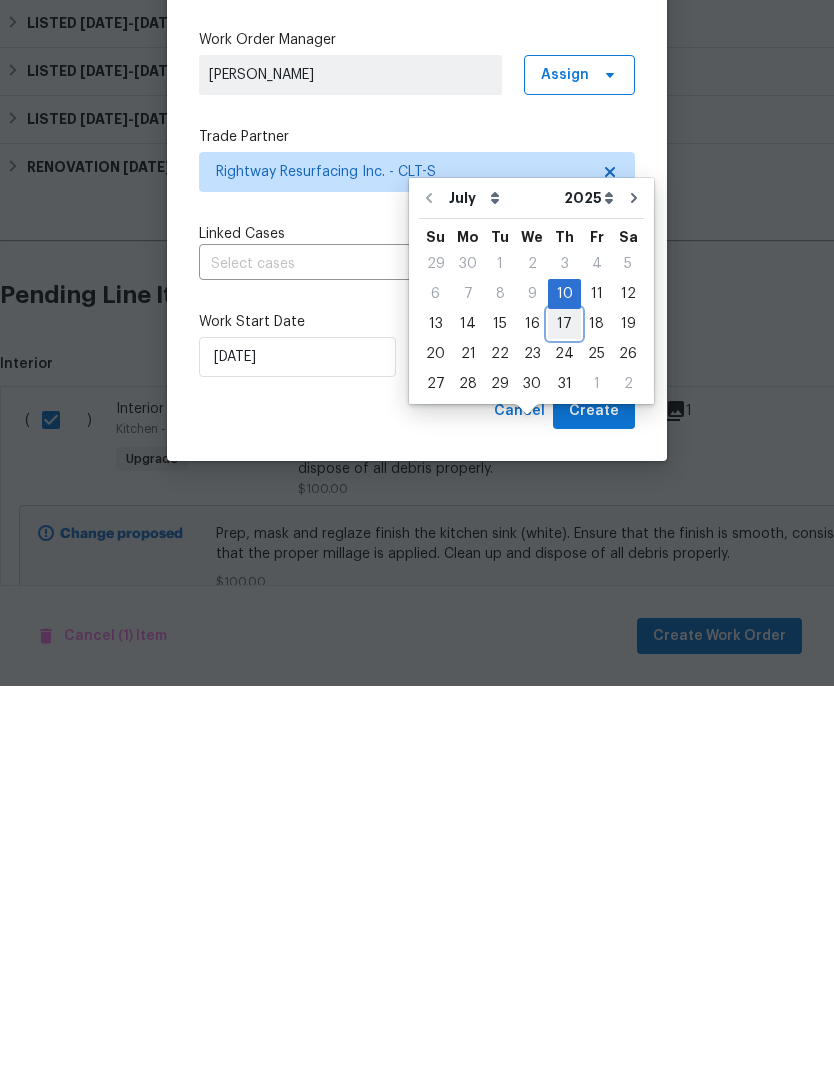 click on "17" at bounding box center (564, 708) 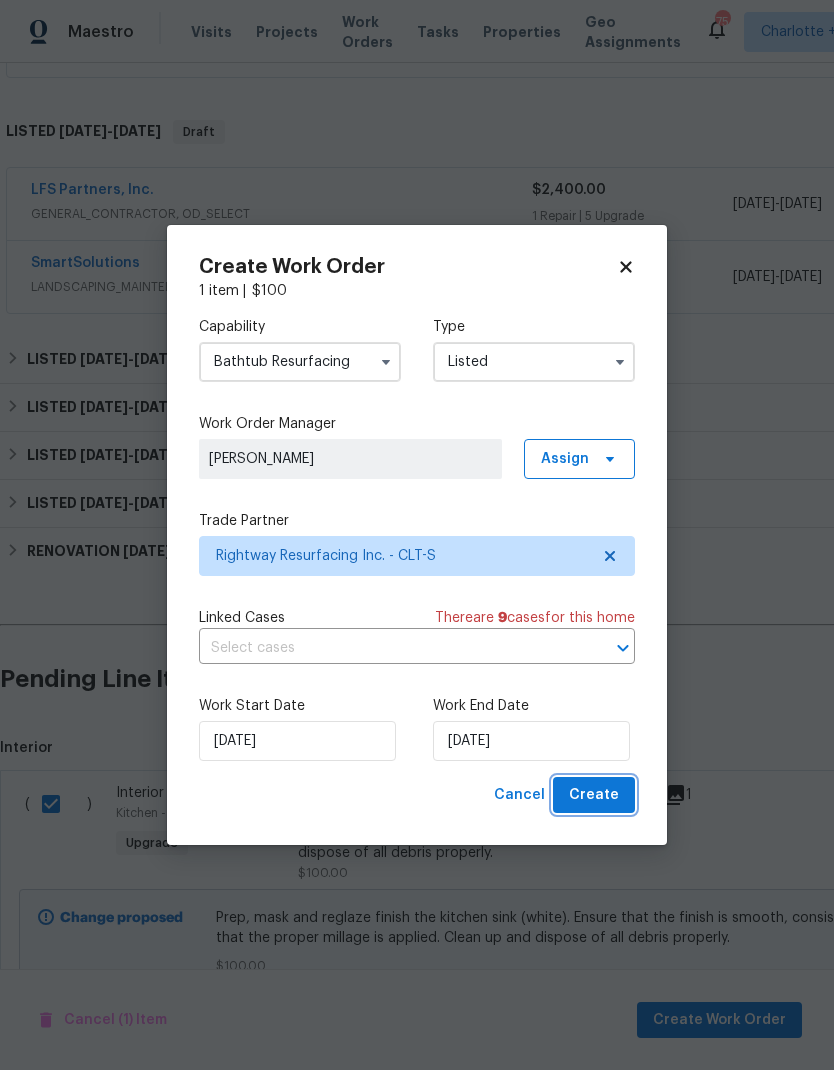 click on "Create" at bounding box center [594, 795] 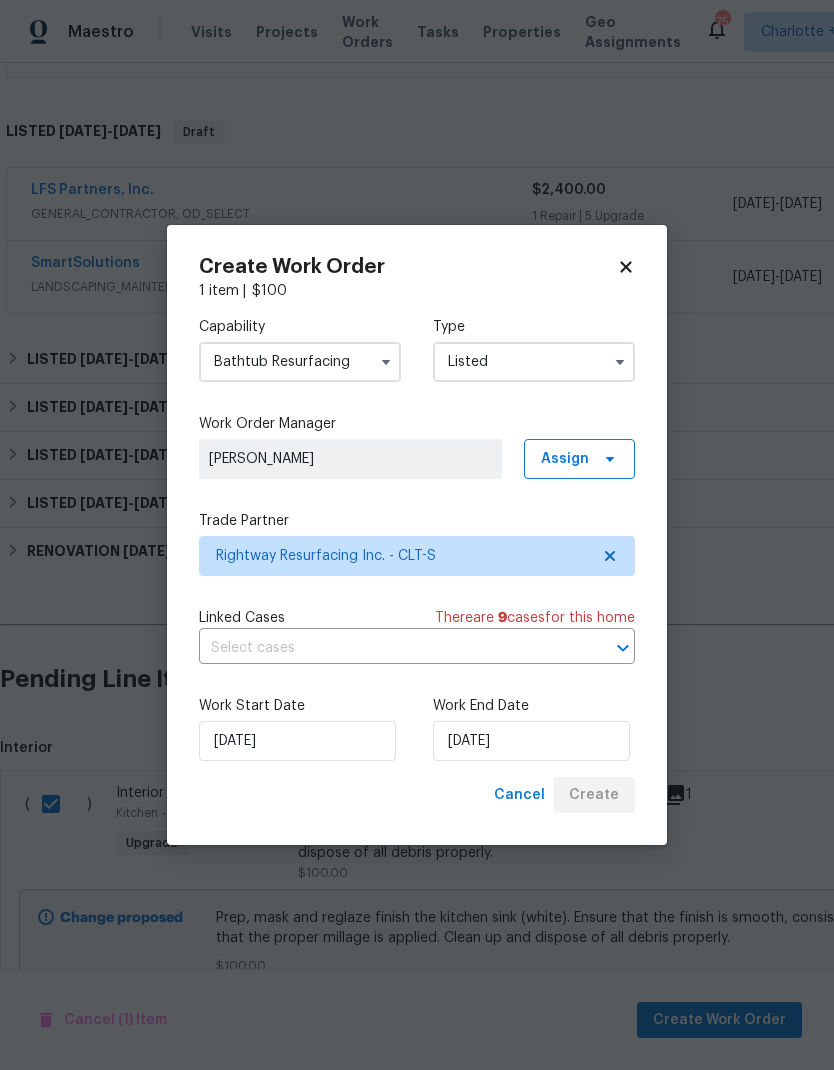 checkbox on "false" 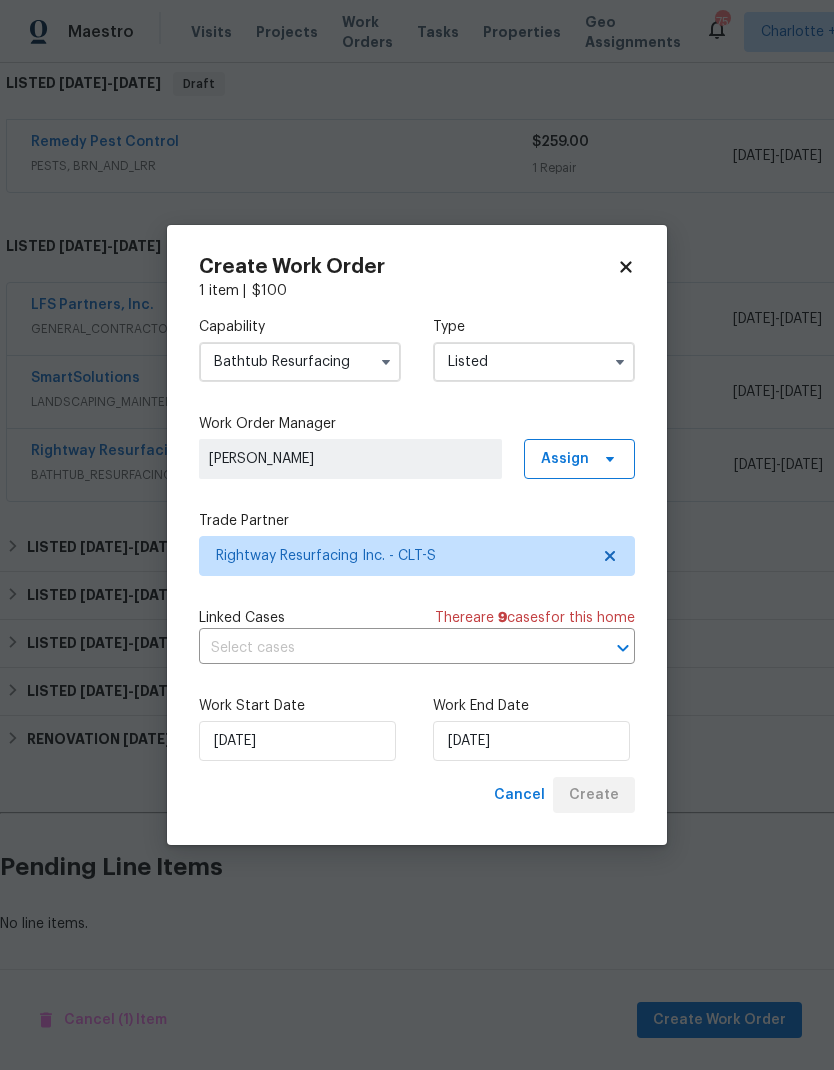 scroll, scrollTop: 246, scrollLeft: 0, axis: vertical 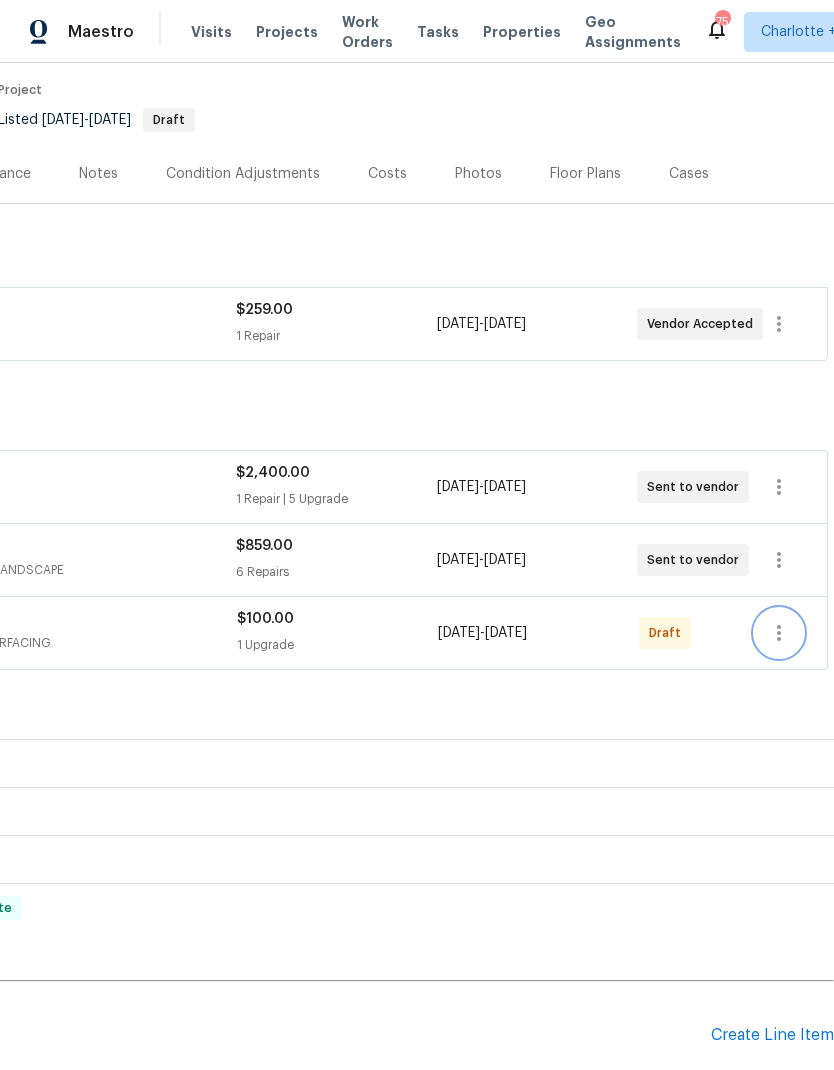 click 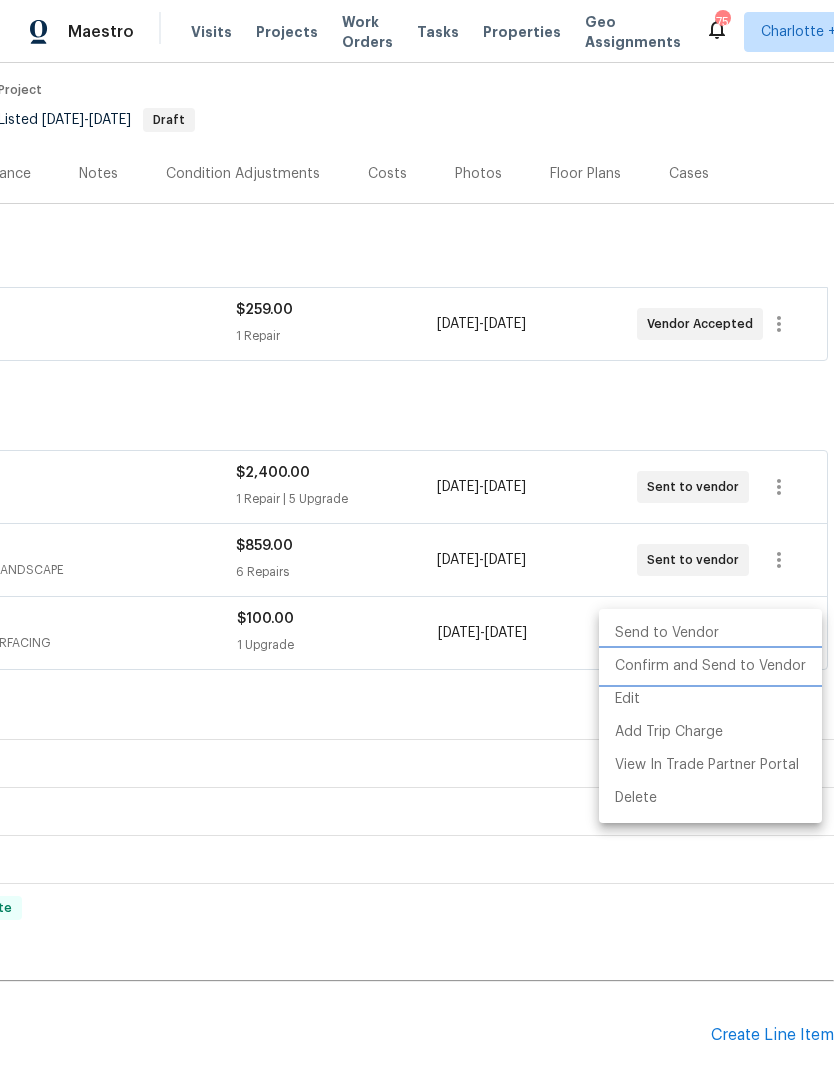 click on "Confirm and Send to Vendor" at bounding box center [710, 666] 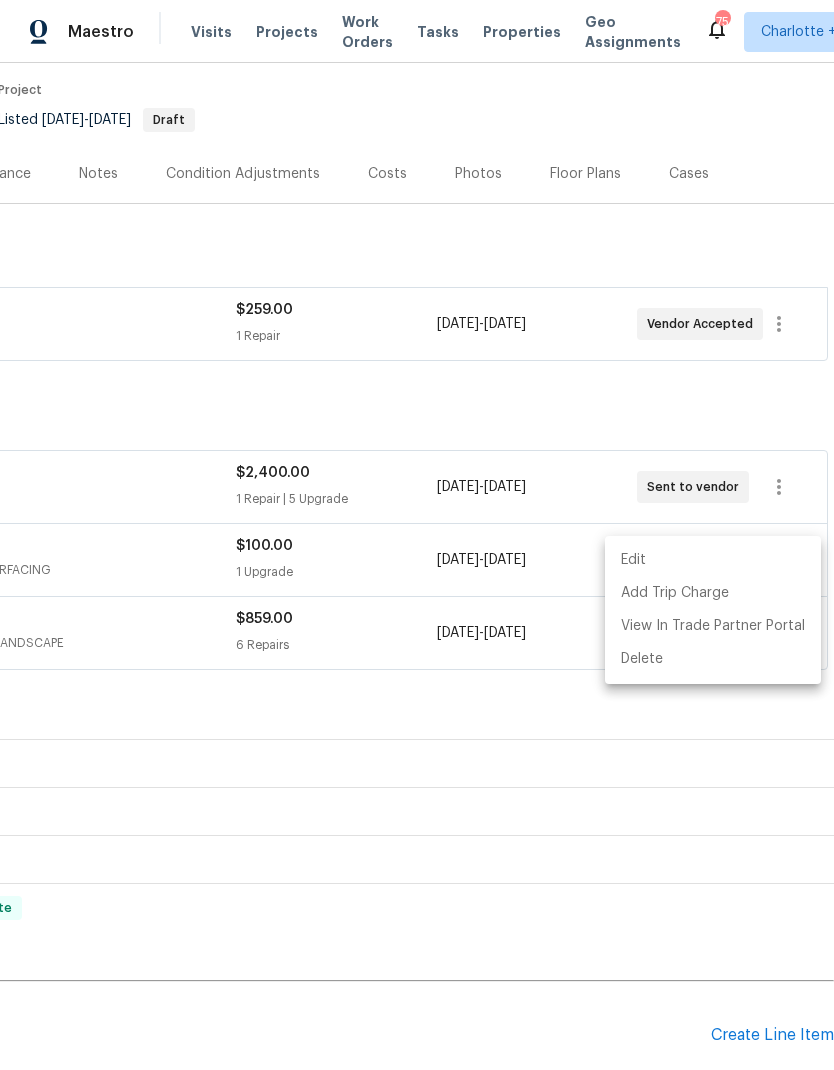 click at bounding box center (417, 535) 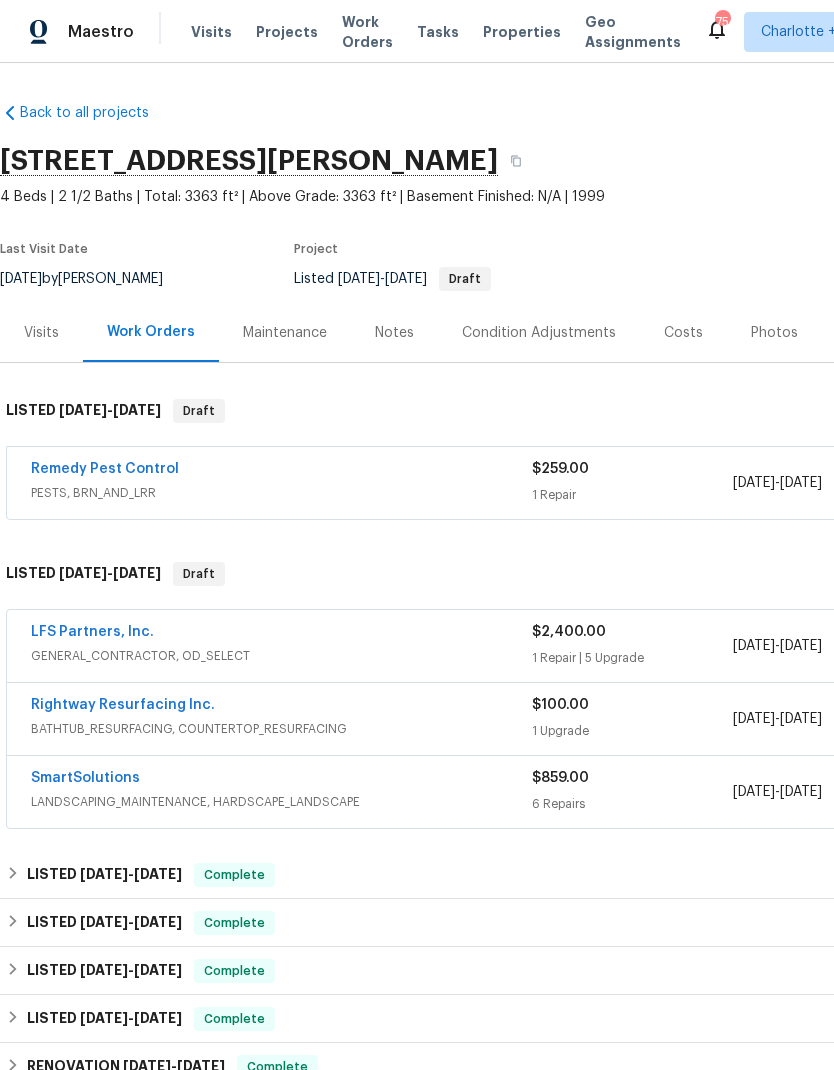 scroll, scrollTop: 0, scrollLeft: 0, axis: both 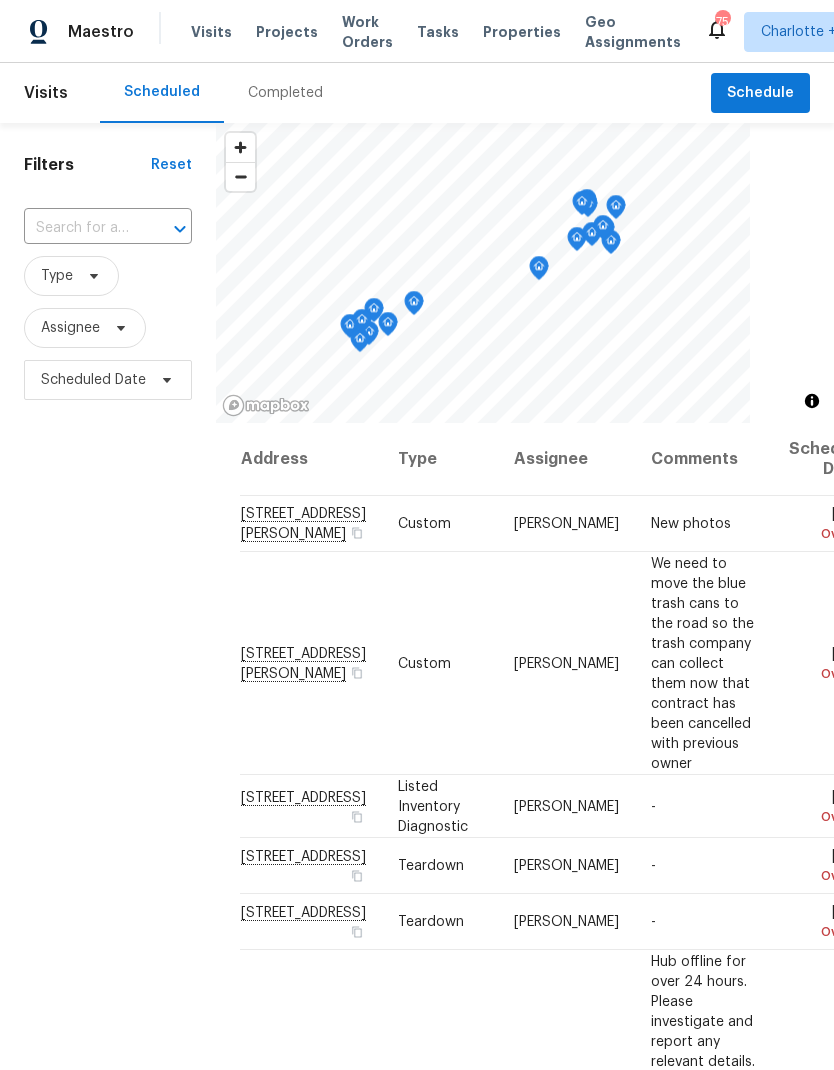 click on "Work Orders" at bounding box center (367, 32) 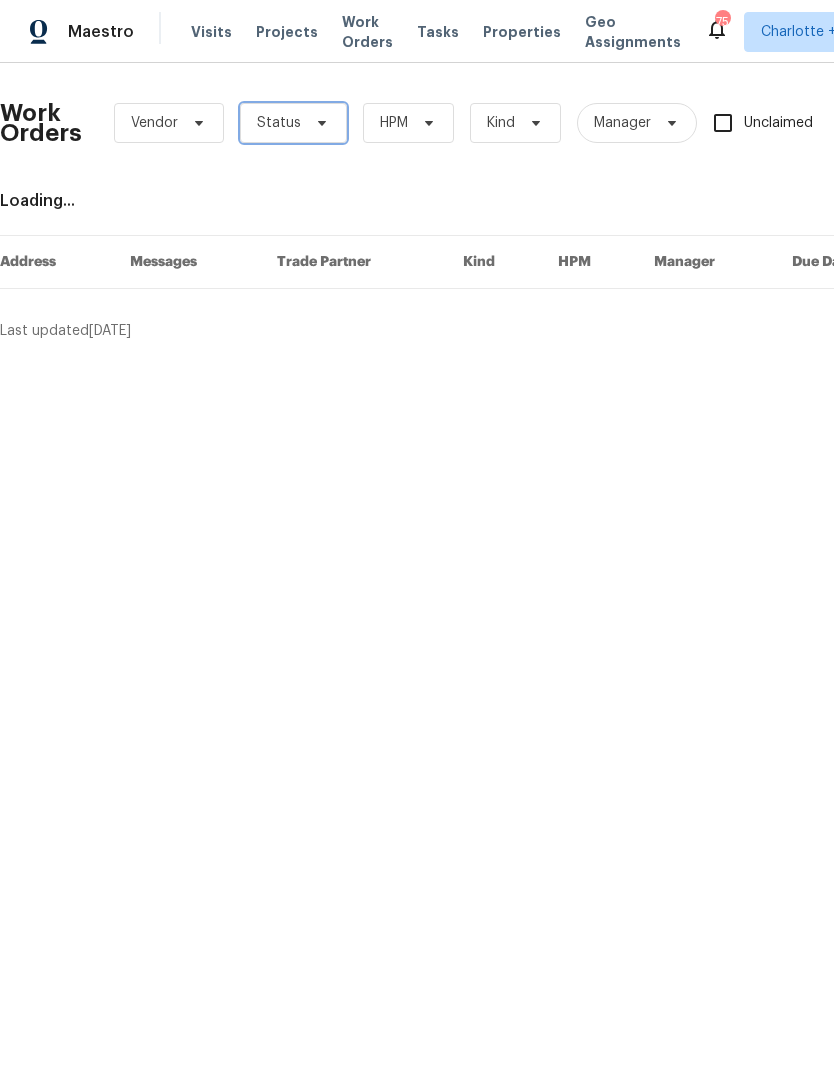 click on "Status" at bounding box center [293, 123] 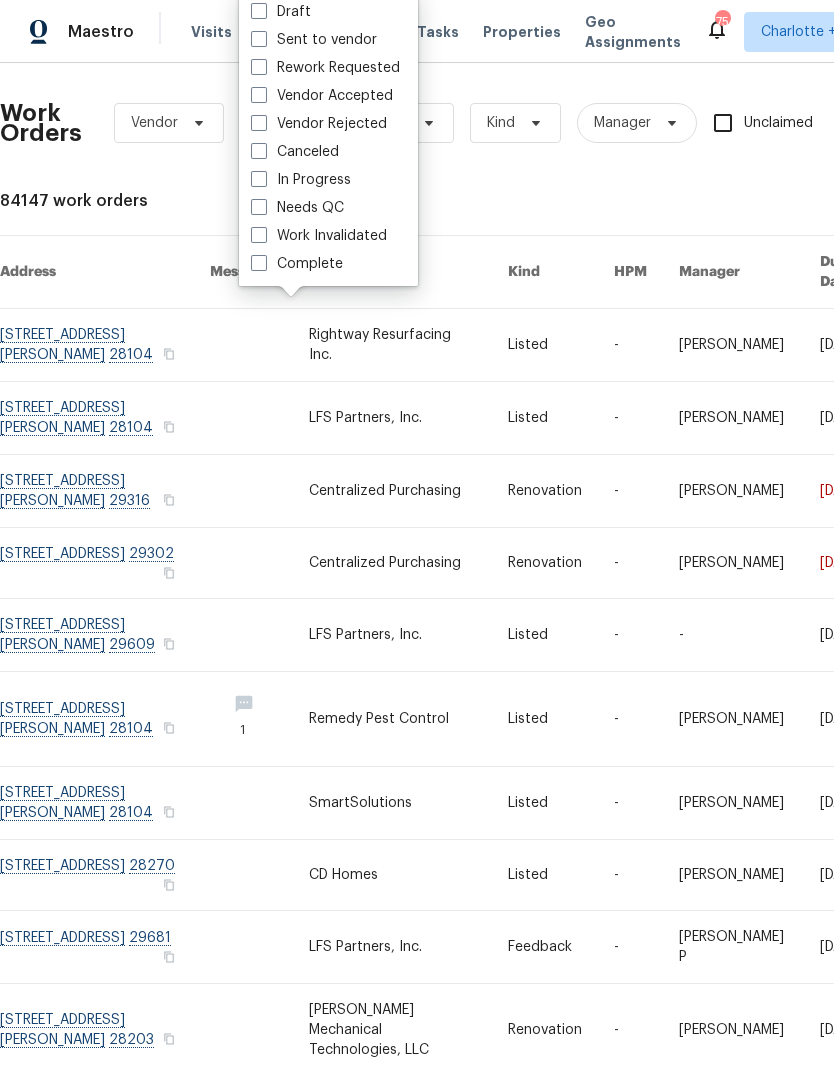 click on "Needs QC" at bounding box center [297, 208] 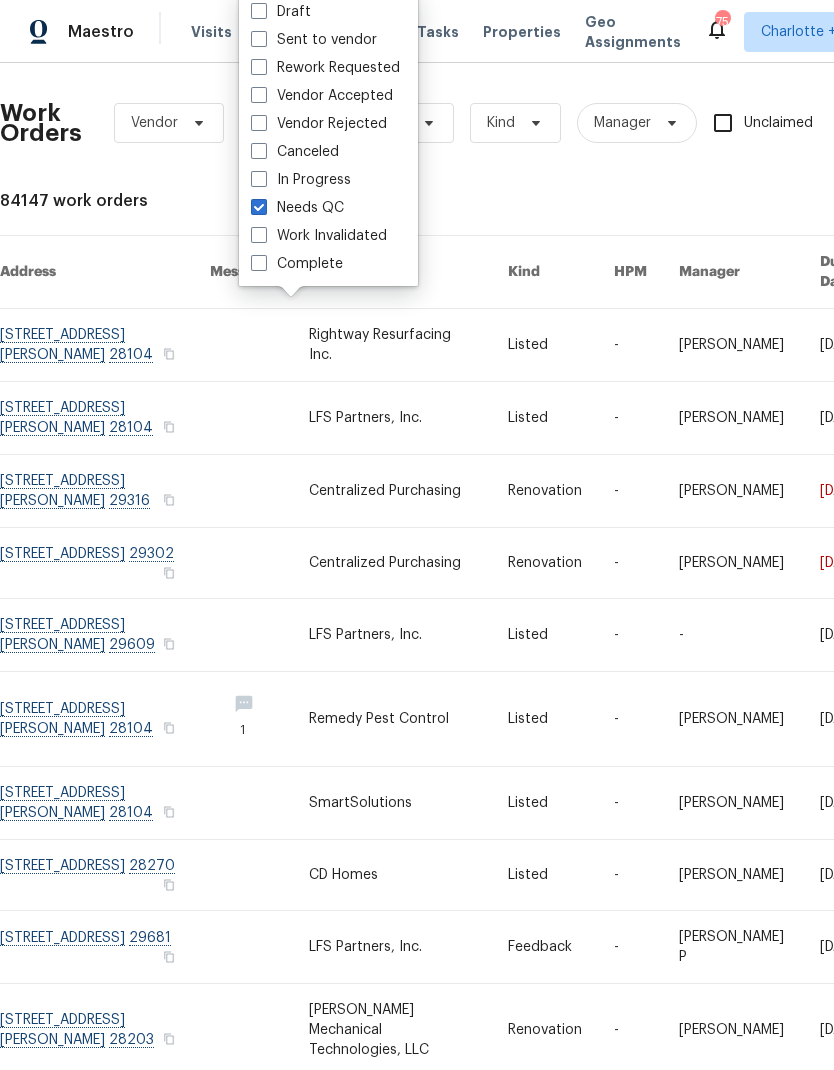 checkbox on "true" 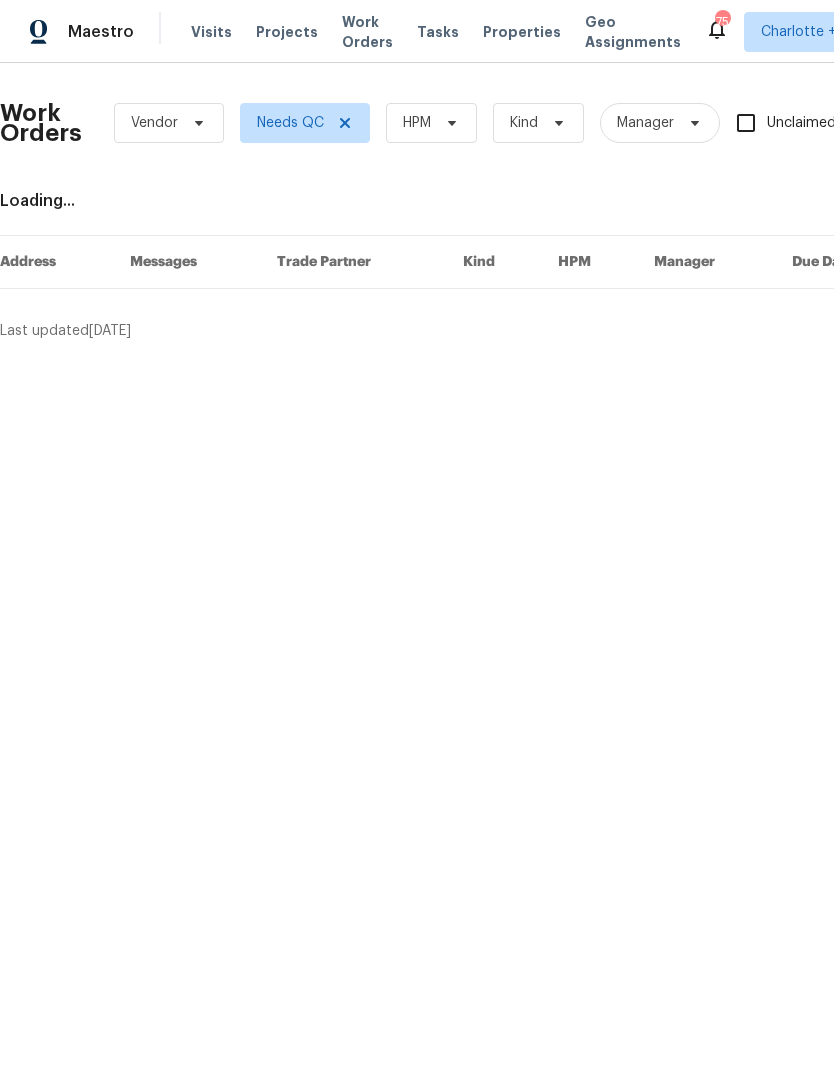 click on "Maestro Visits Projects Work Orders Tasks Properties Geo Assignments 75 Charlotte + 1 [PERSON_NAME]" at bounding box center (417, 31) 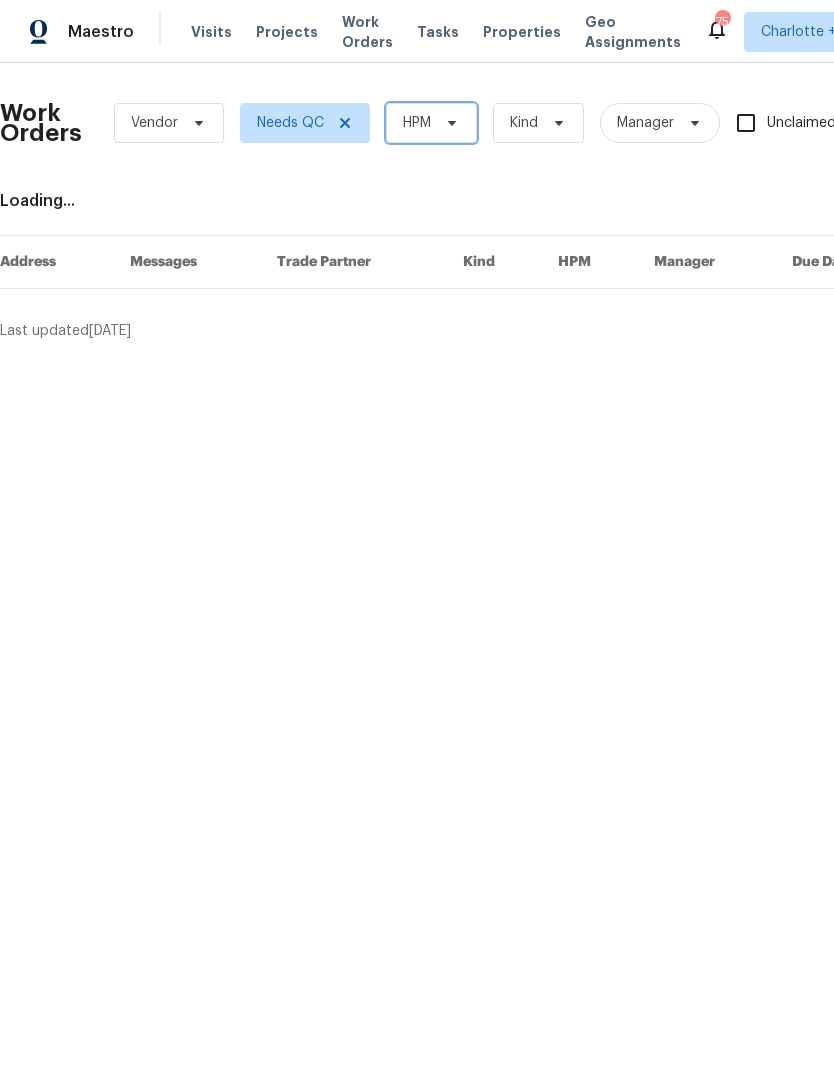 click at bounding box center [449, 123] 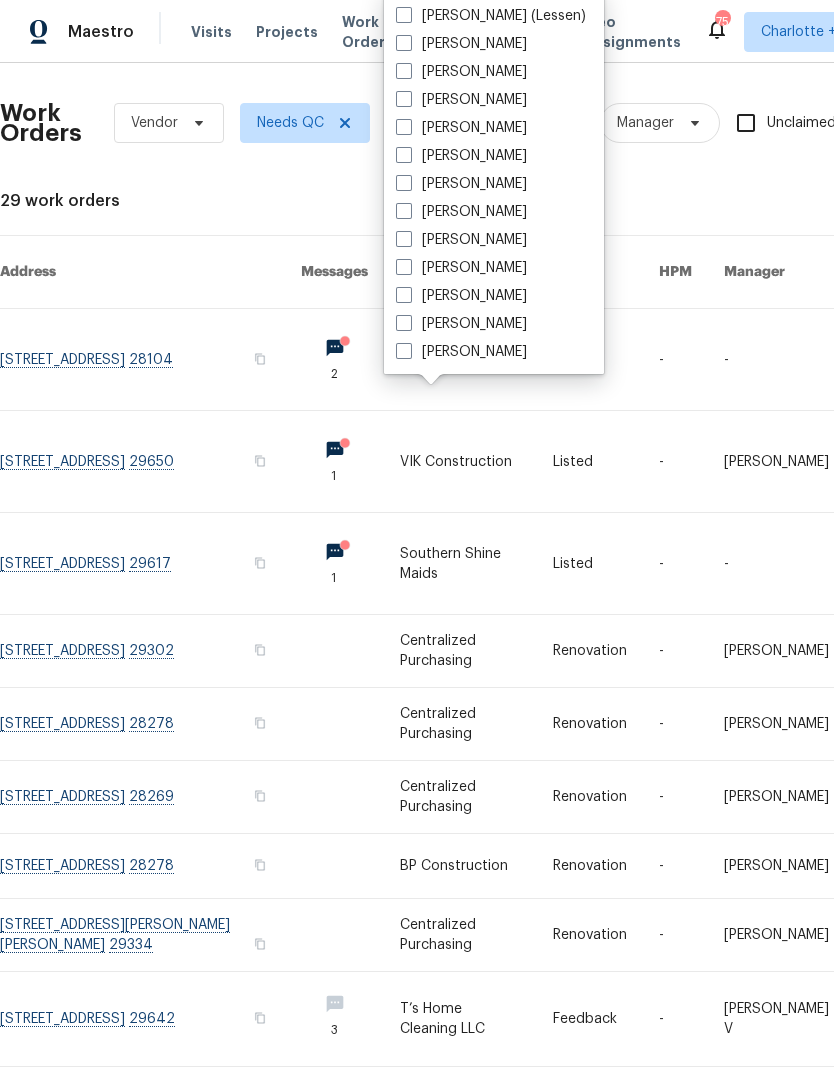 scroll, scrollTop: 472, scrollLeft: 0, axis: vertical 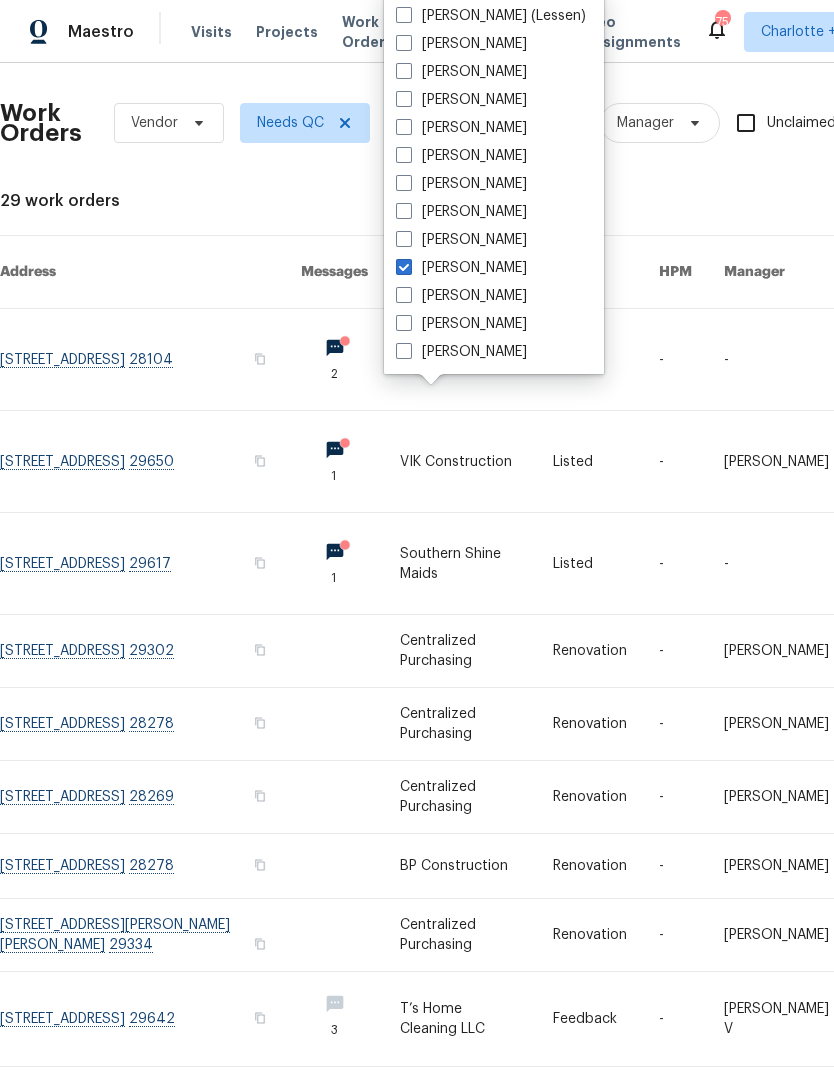 checkbox on "true" 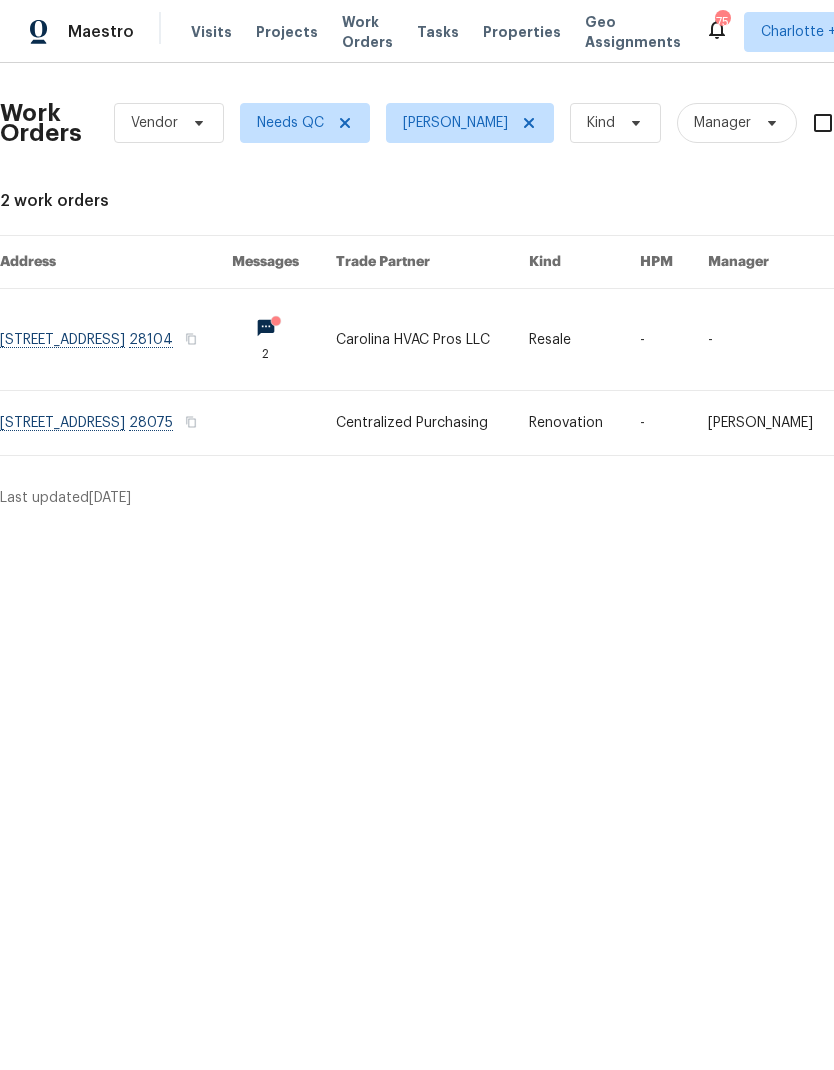 click at bounding box center (116, 423) 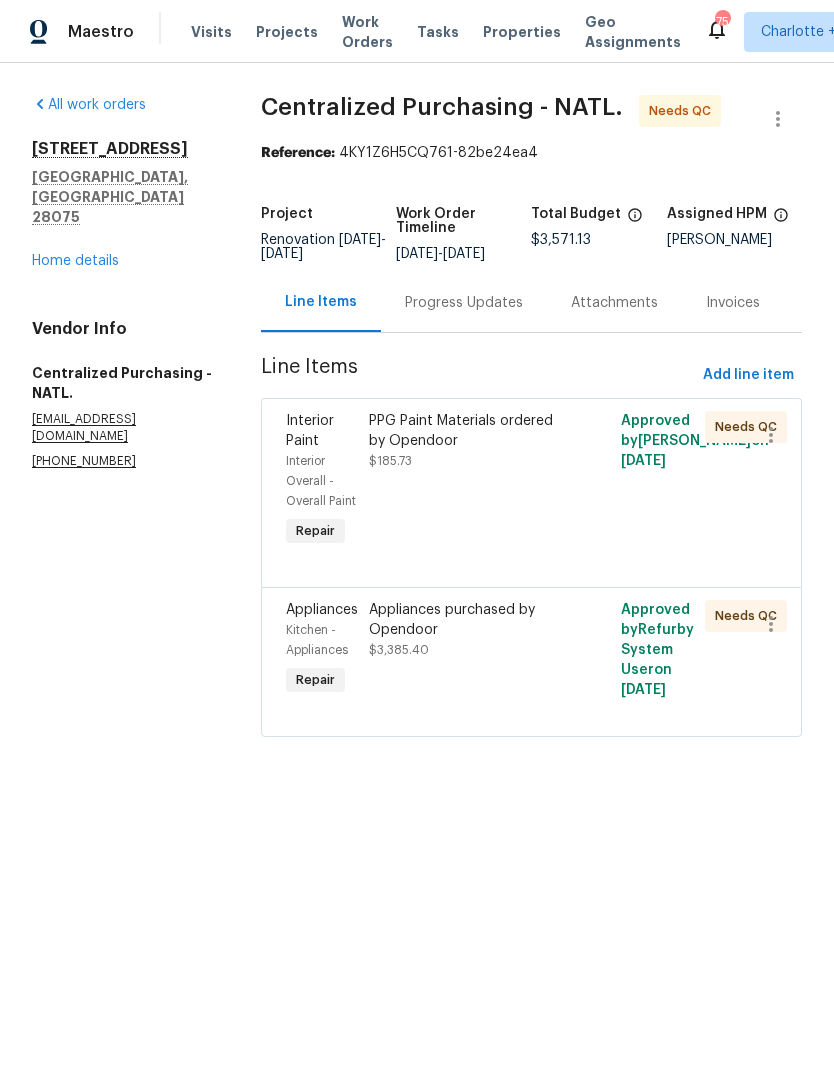 click on "Home details" at bounding box center (75, 261) 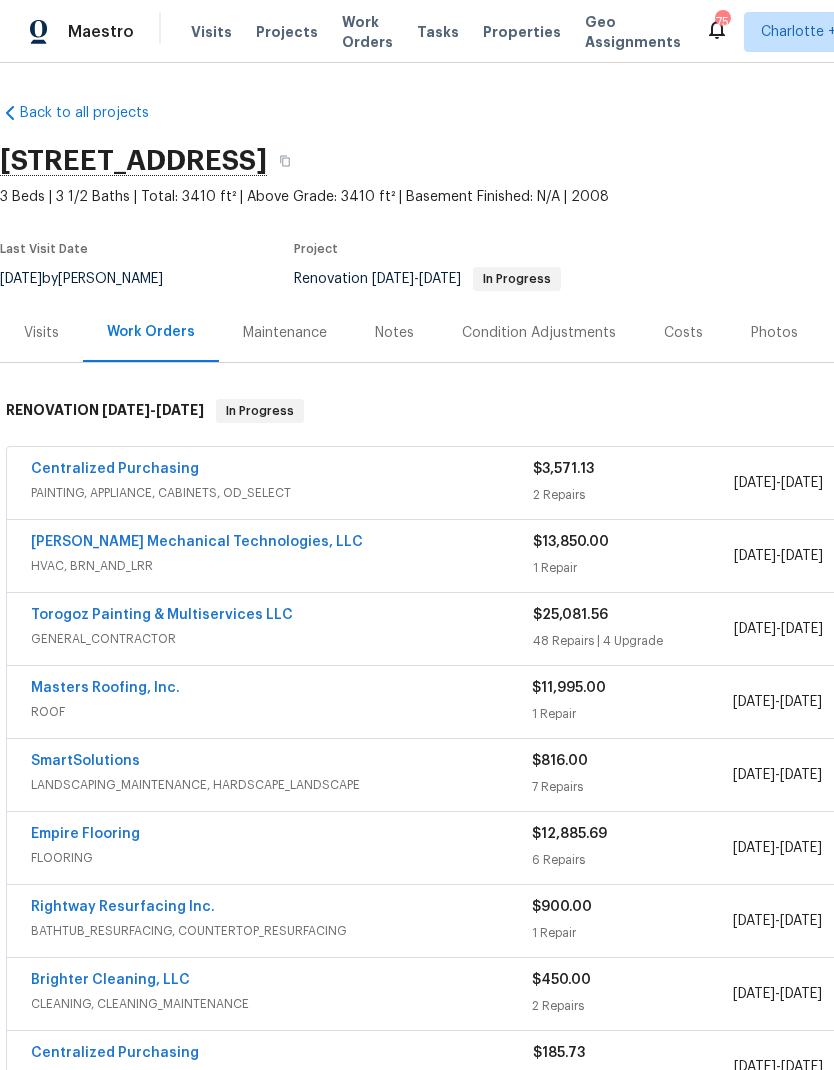 scroll, scrollTop: 0, scrollLeft: 0, axis: both 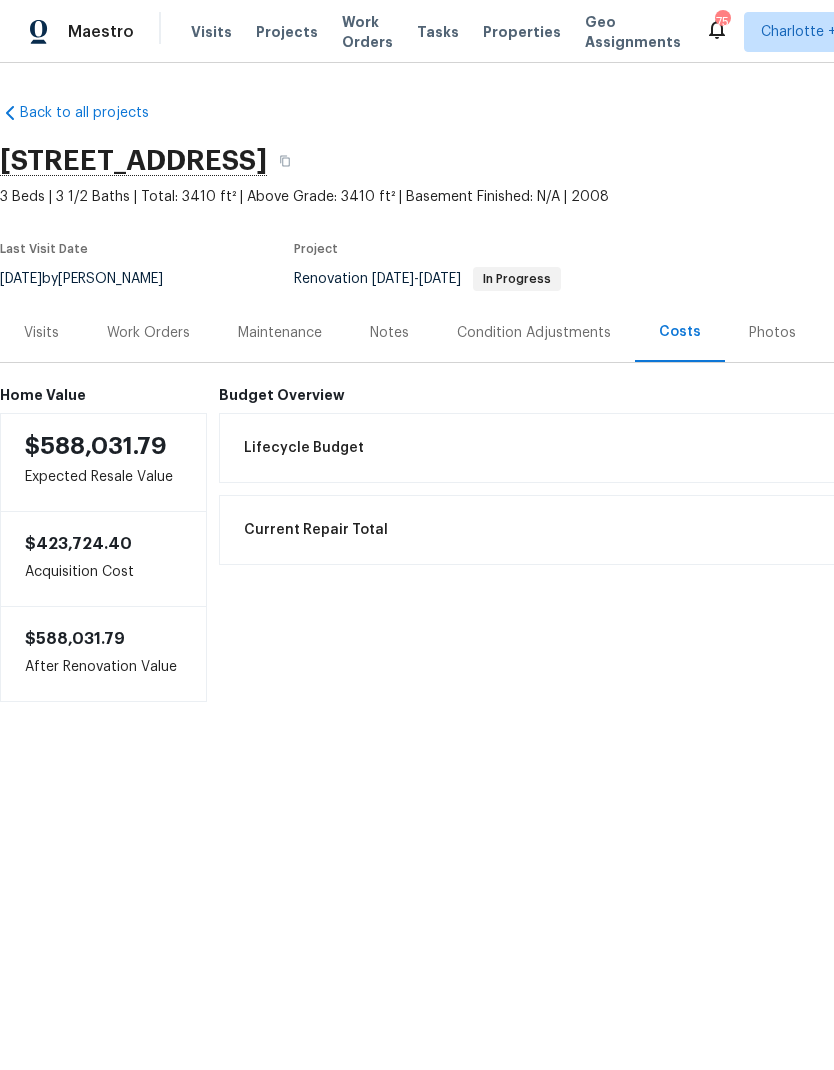 click on "Maestro" at bounding box center (101, 32) 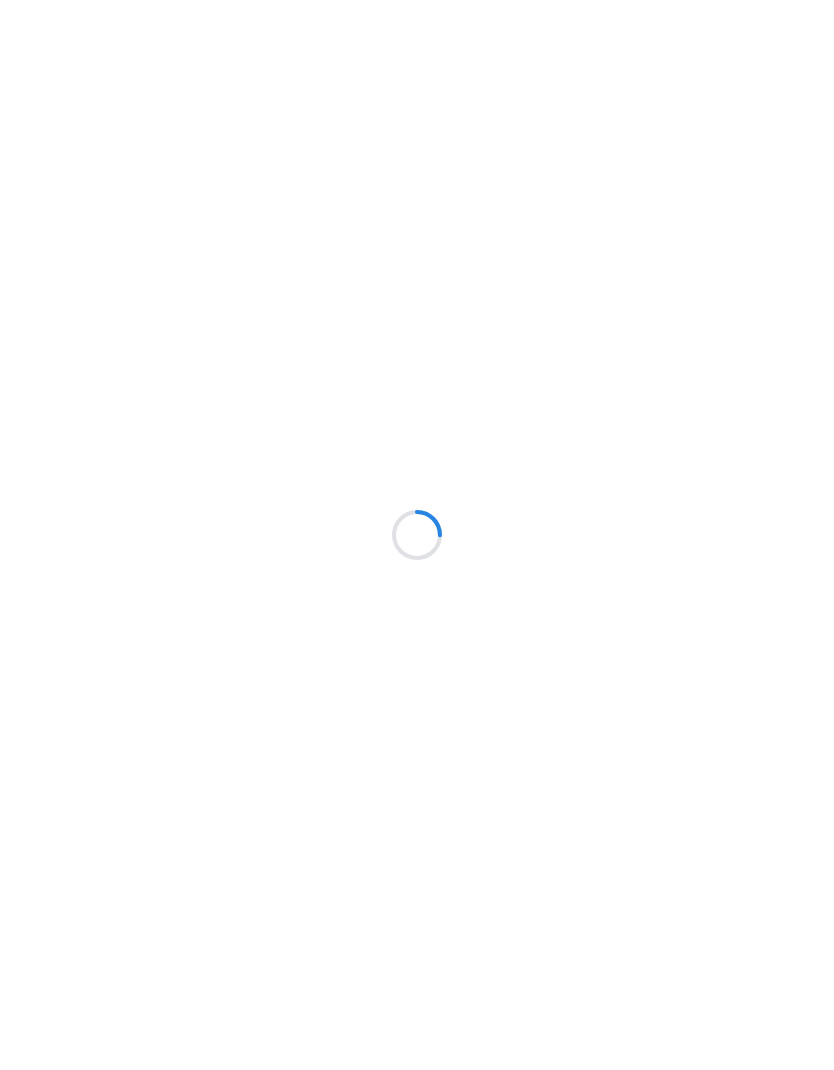 scroll, scrollTop: 0, scrollLeft: 0, axis: both 